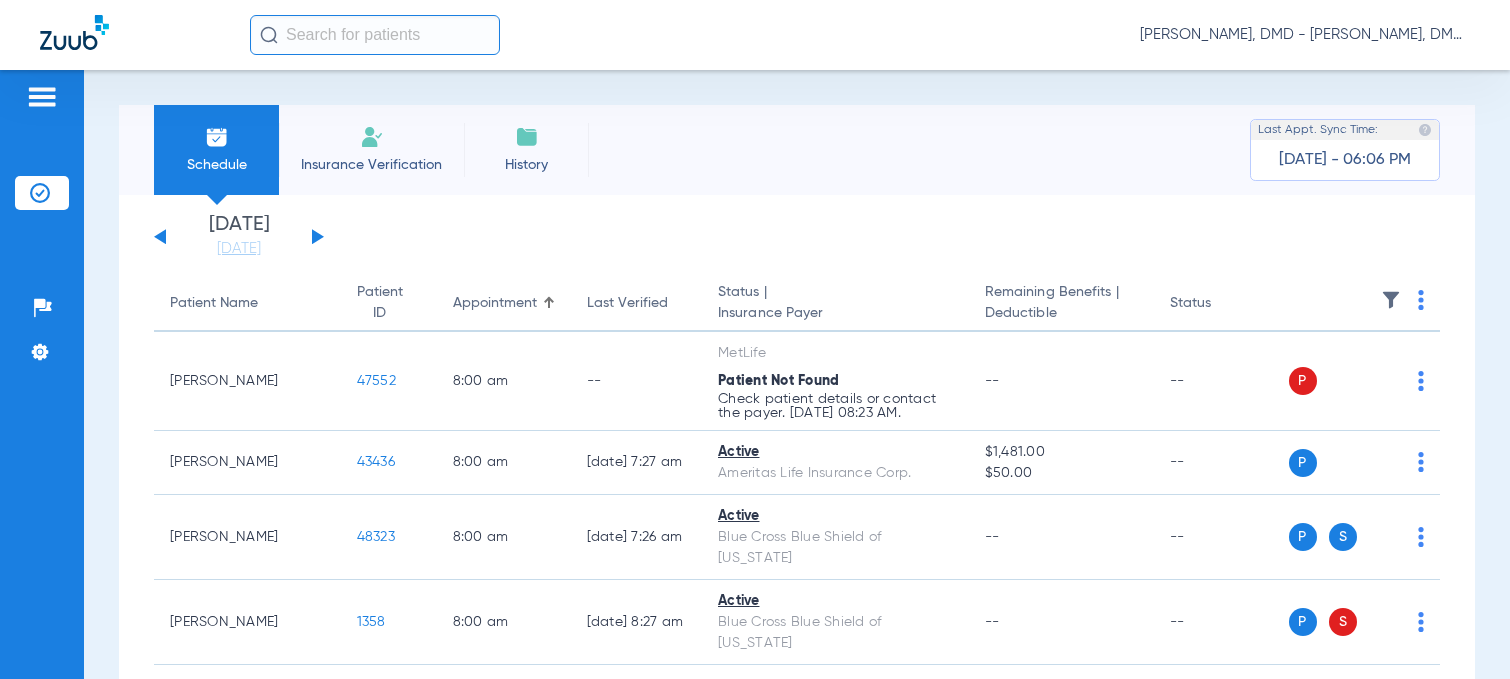 scroll, scrollTop: 0, scrollLeft: 0, axis: both 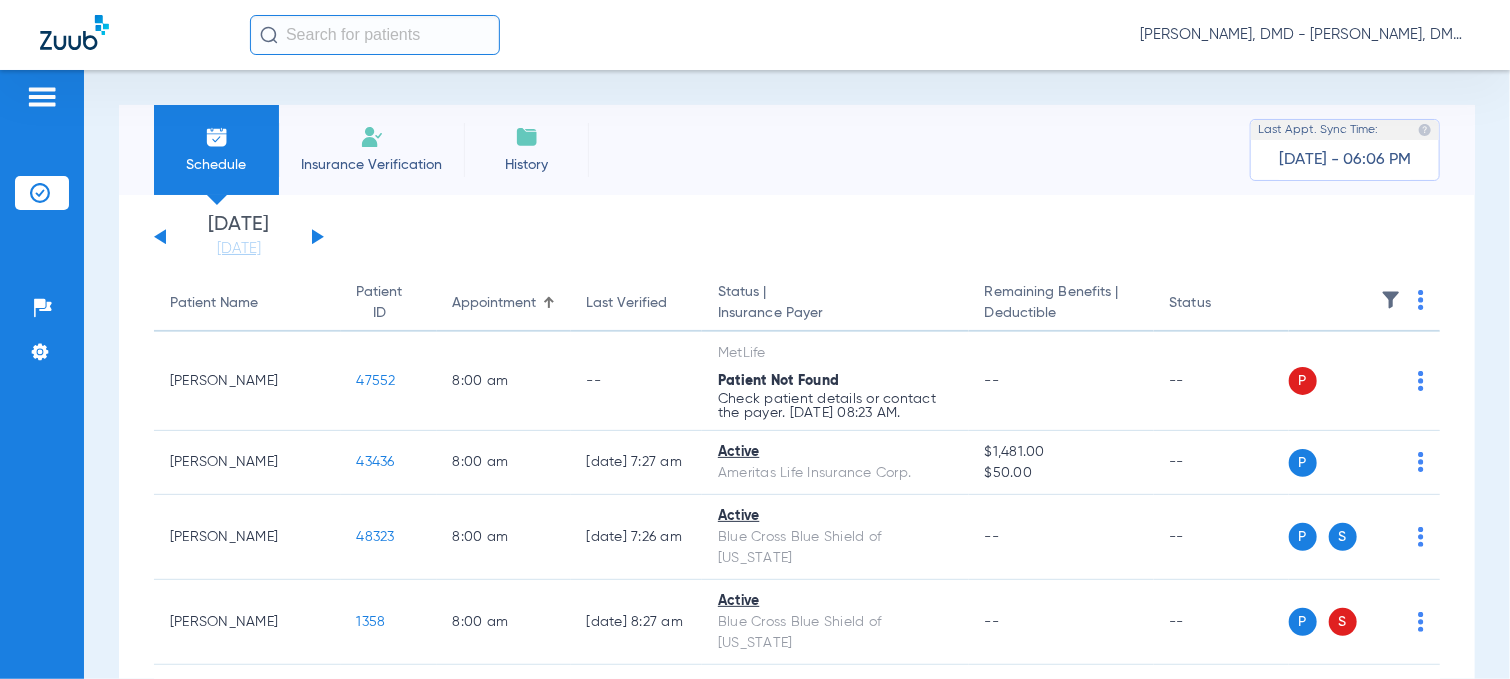 click 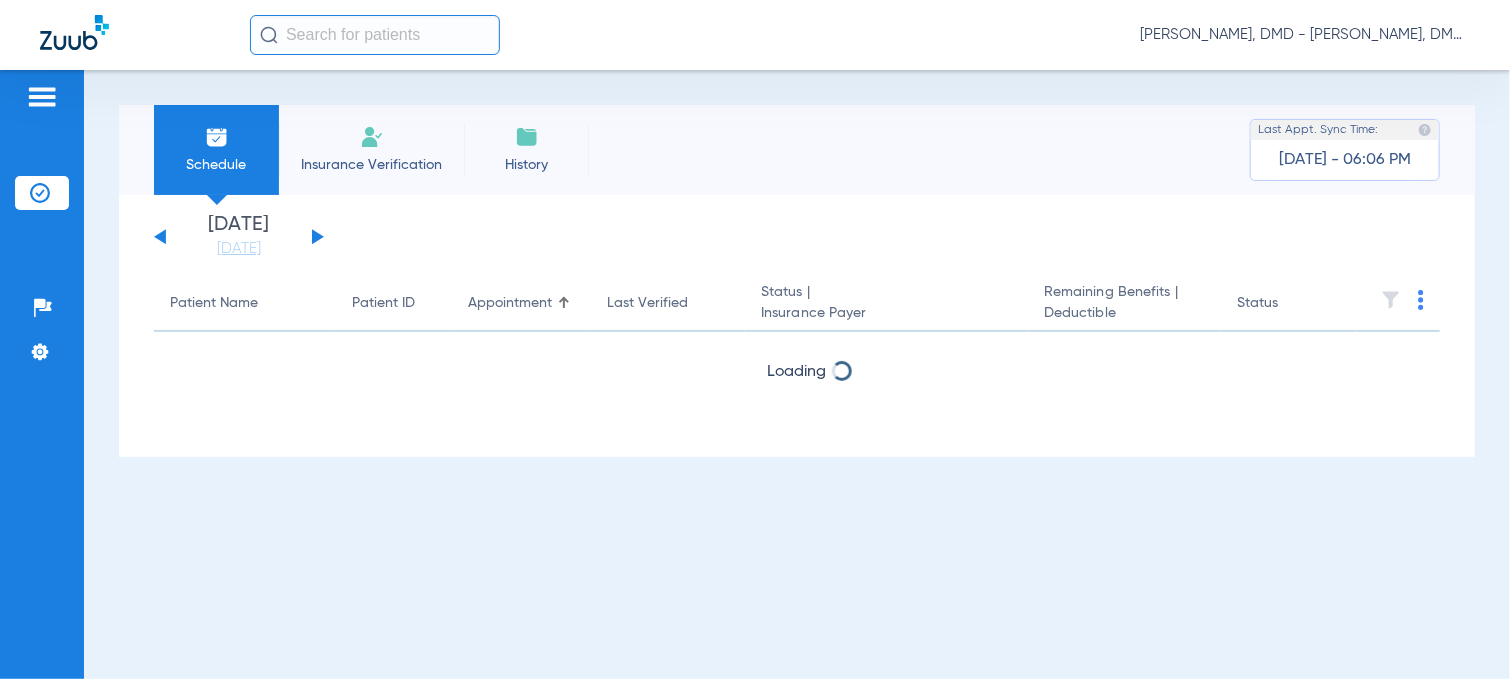 click 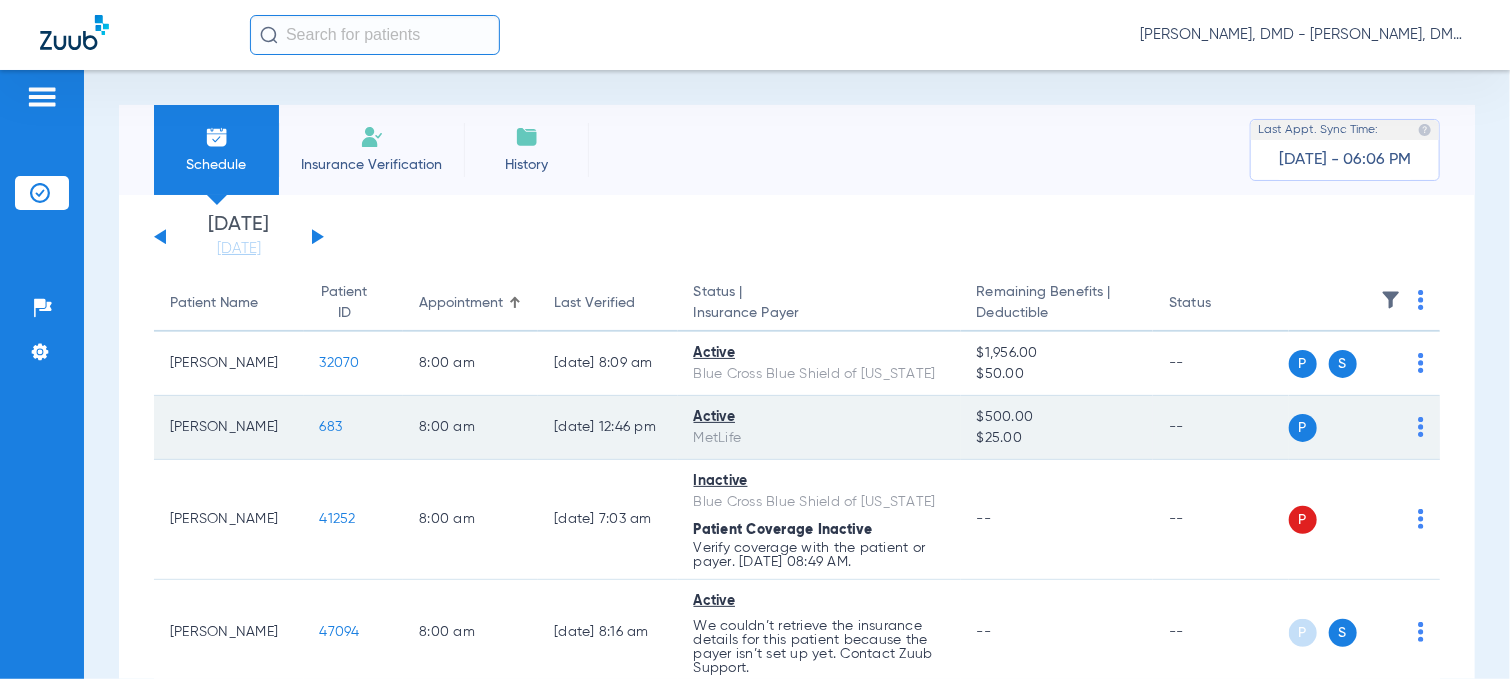 click 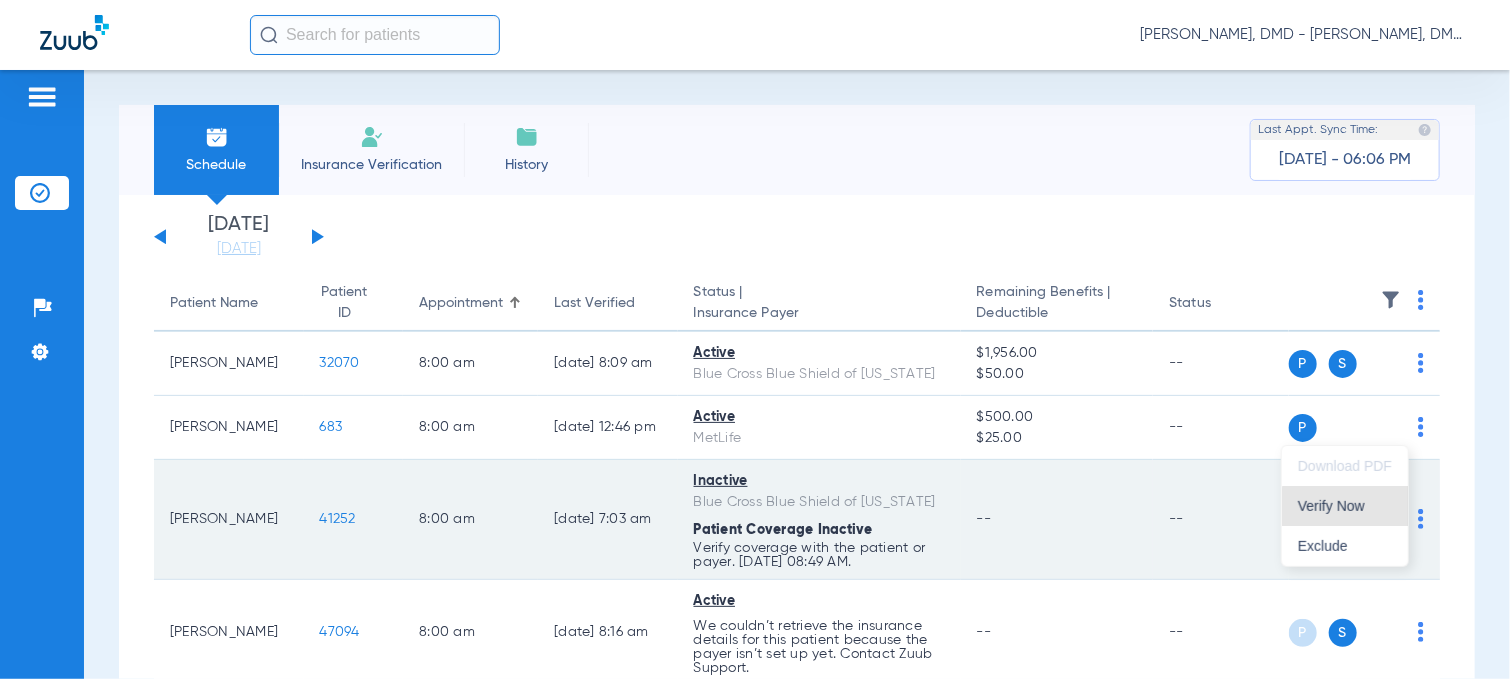 click on "Verify Now" at bounding box center [1345, 506] 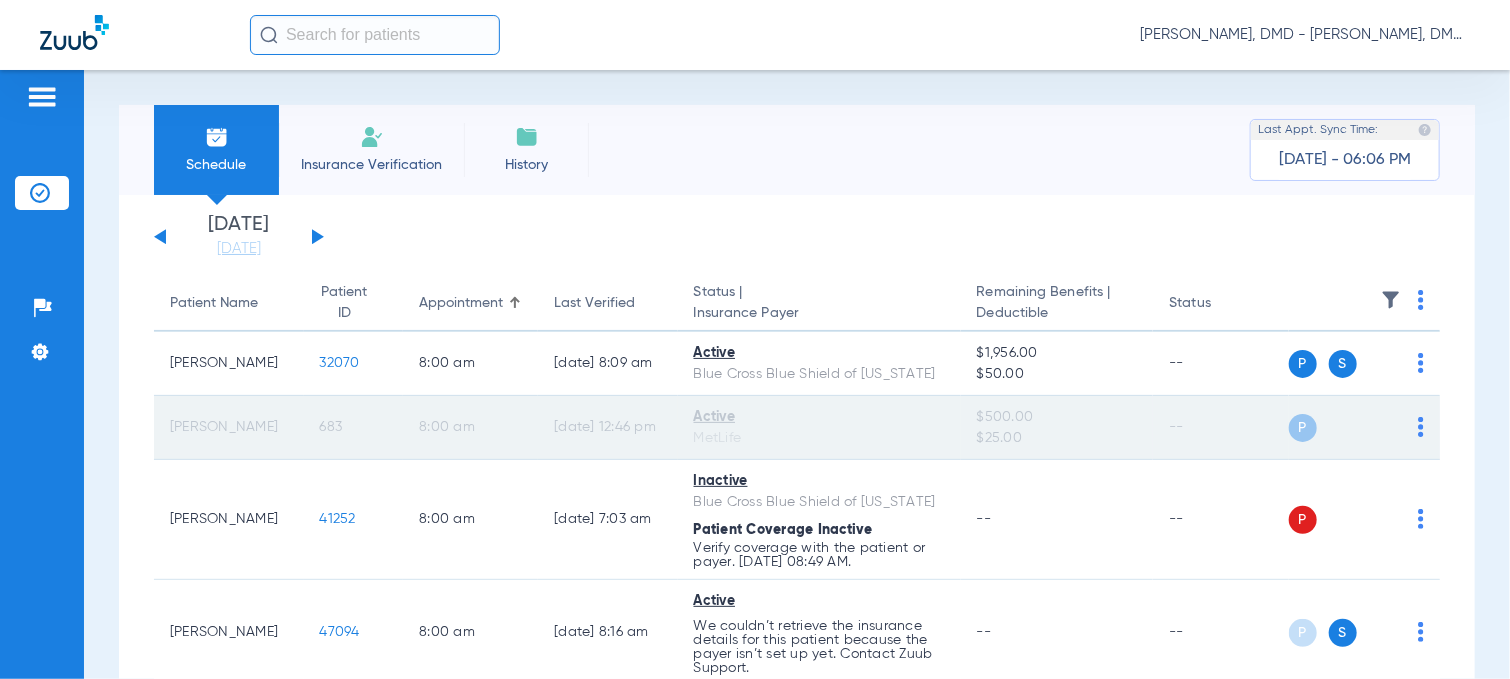 click on "683" 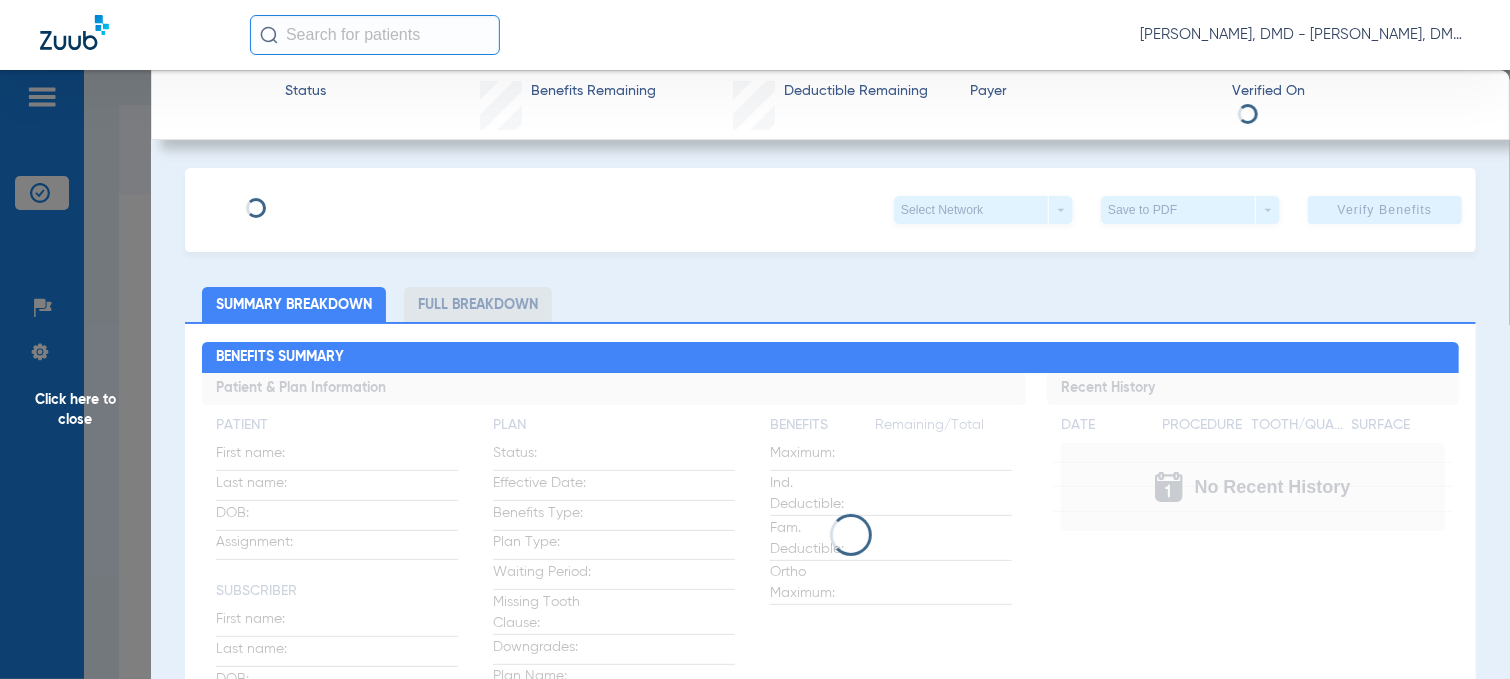 type on "[PERSON_NAME]" 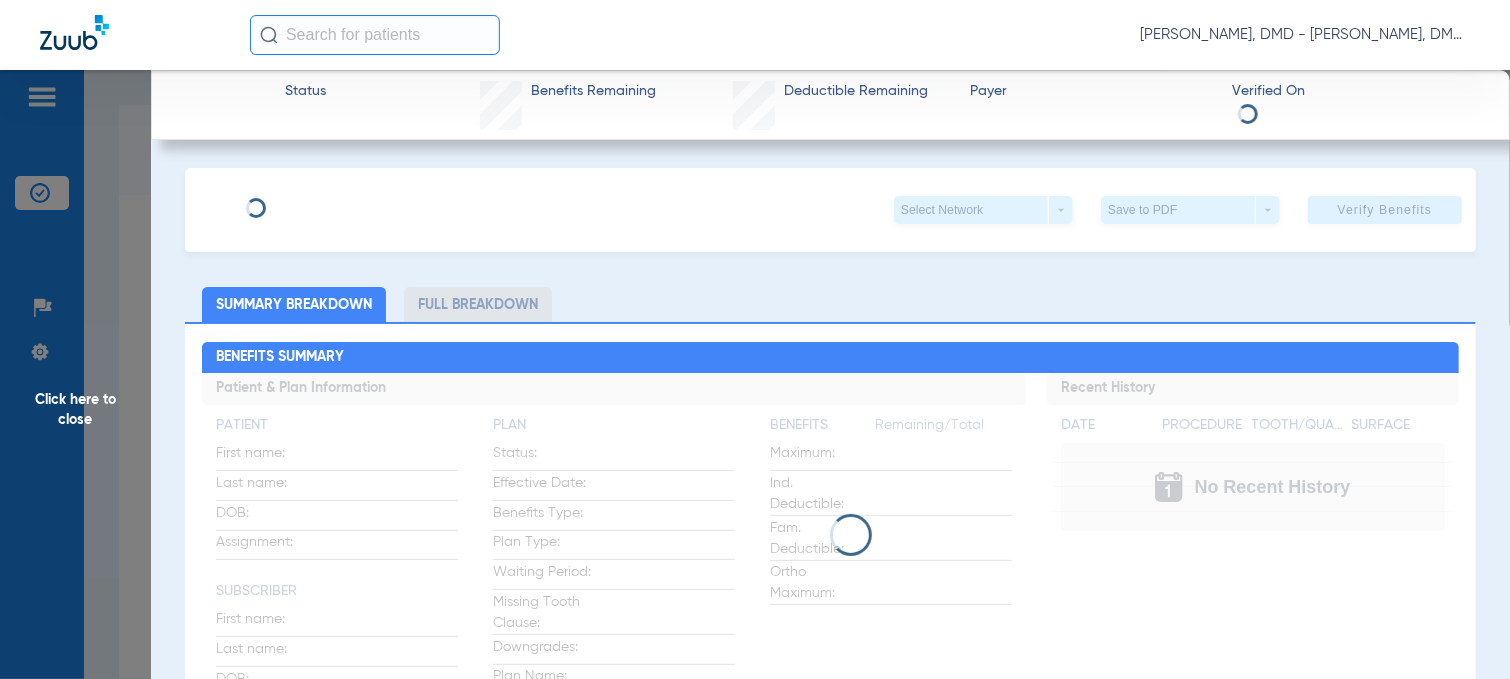 type on "[PERSON_NAME]" 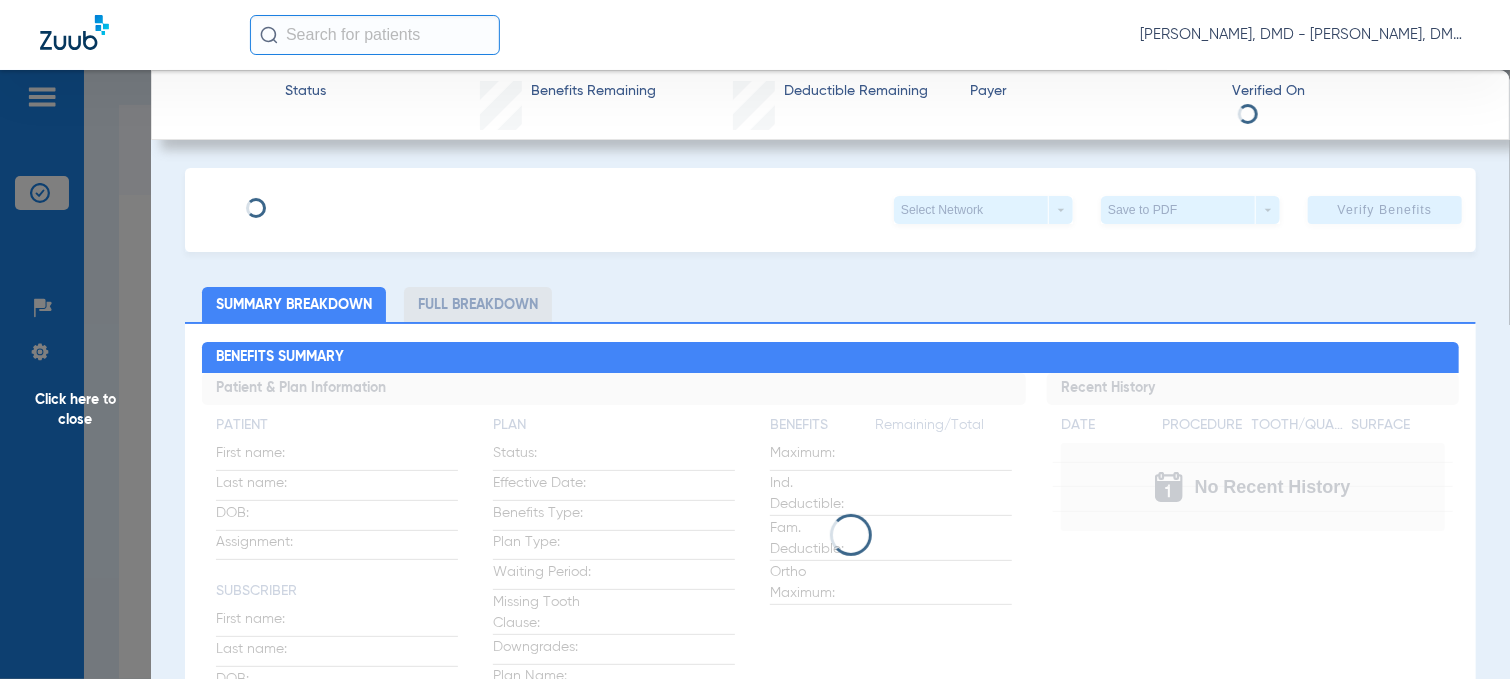 type on "[DATE]" 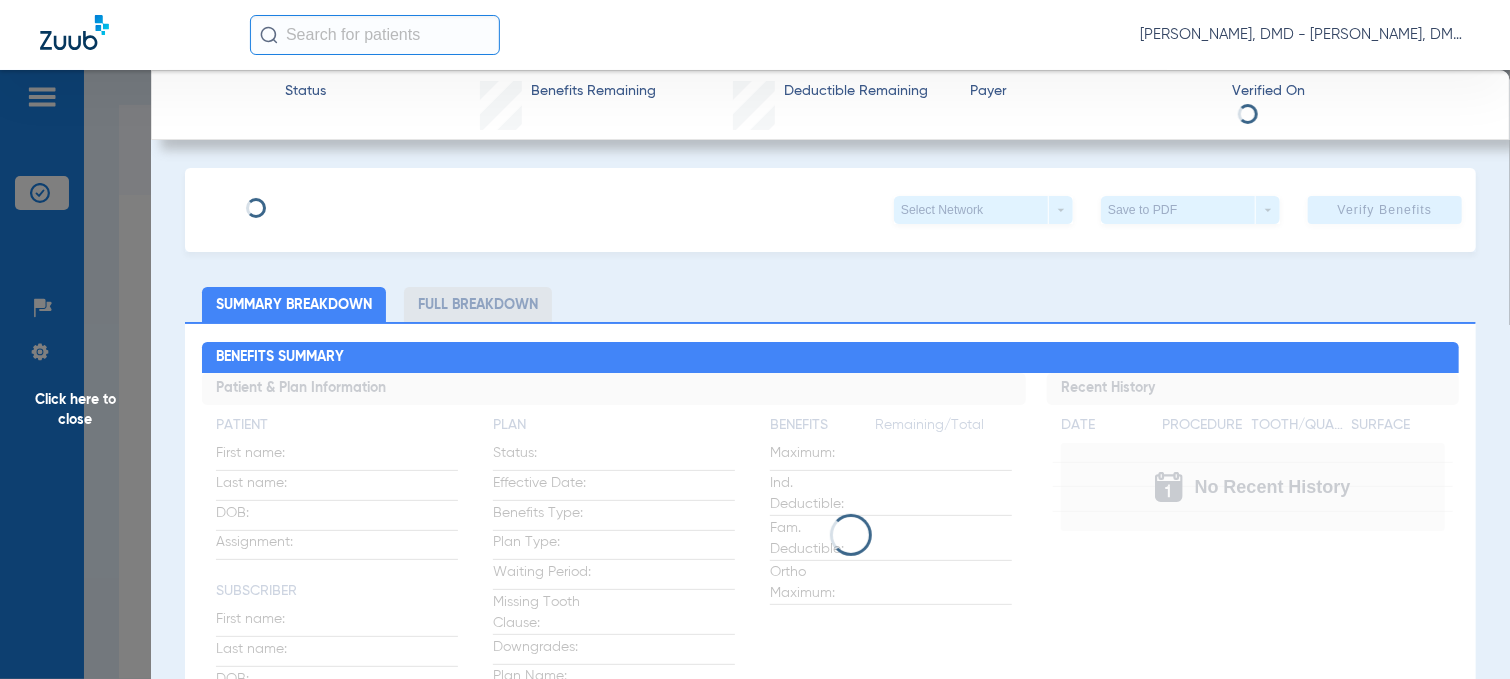 type on "299628024" 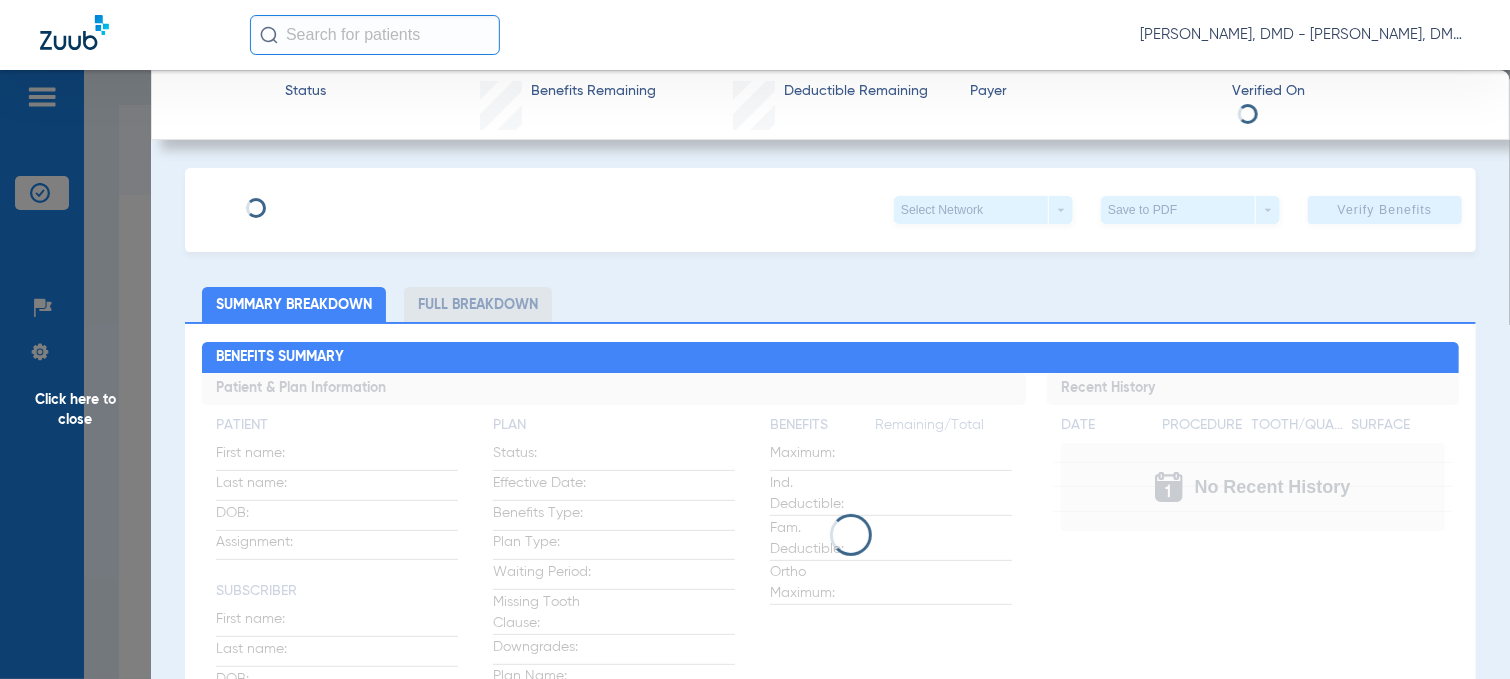 type on "307980" 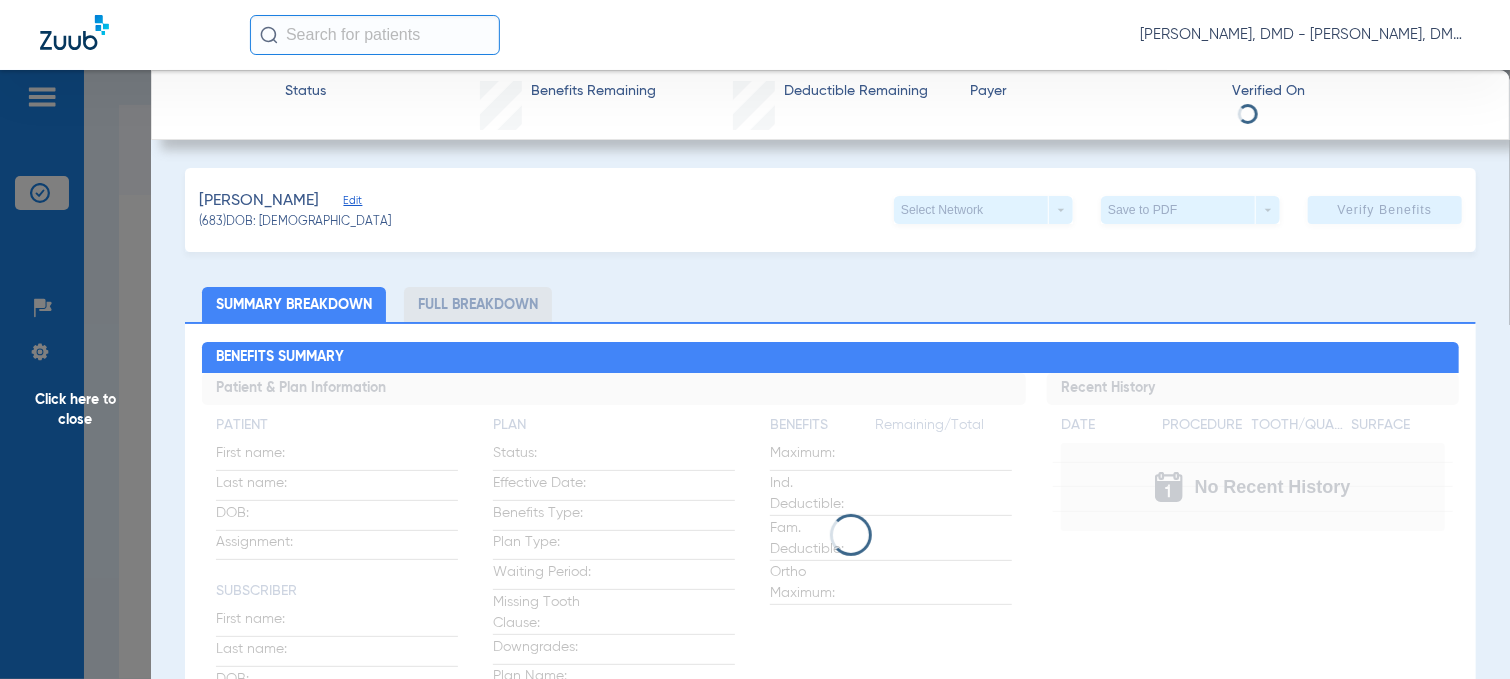 click on "Edit" 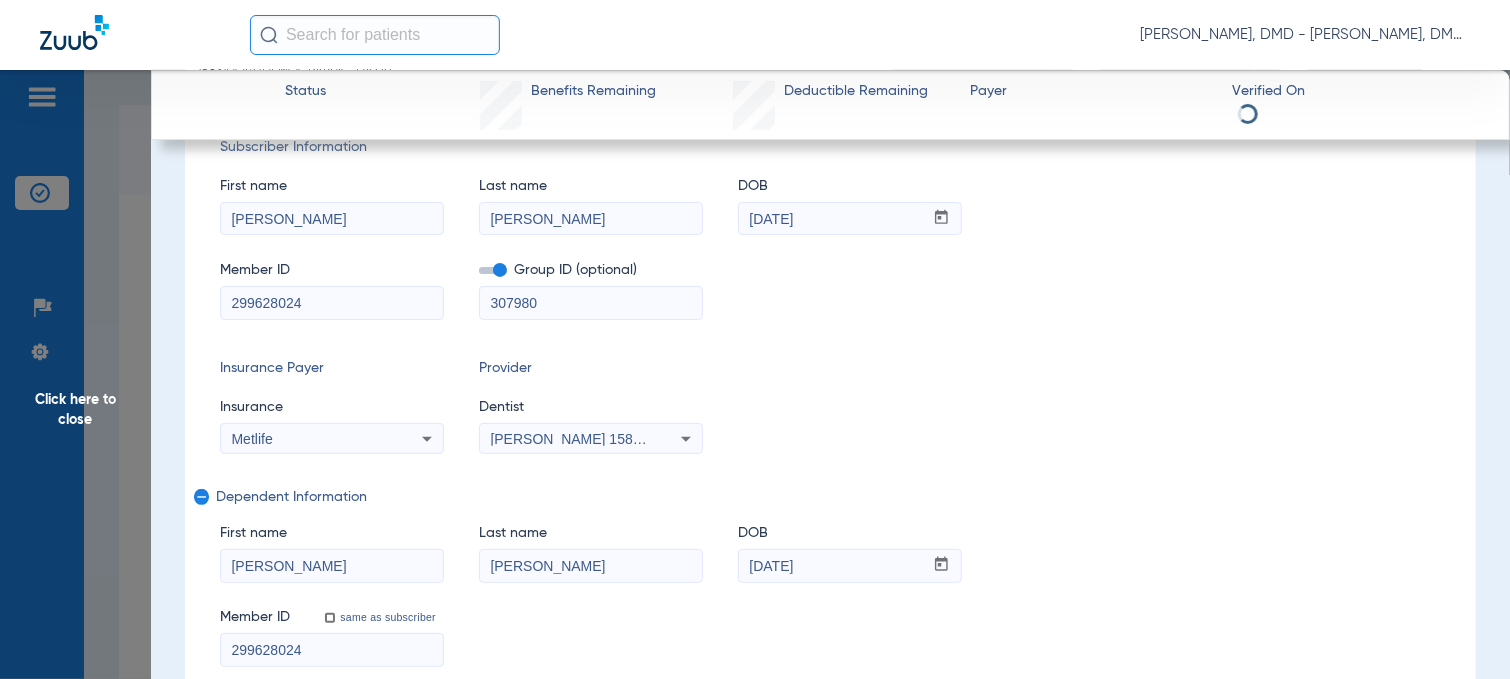 scroll, scrollTop: 200, scrollLeft: 0, axis: vertical 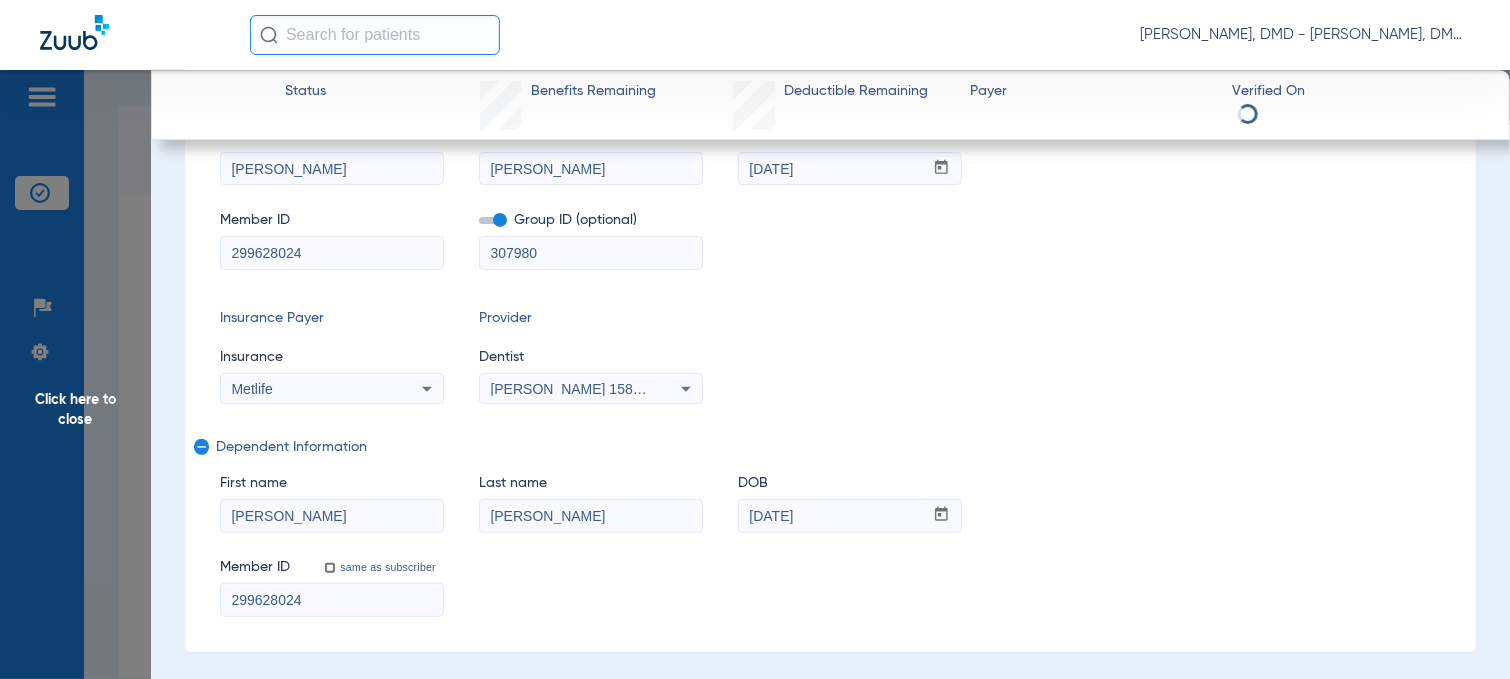 drag, startPoint x: 335, startPoint y: 241, endPoint x: 67, endPoint y: 242, distance: 268.00186 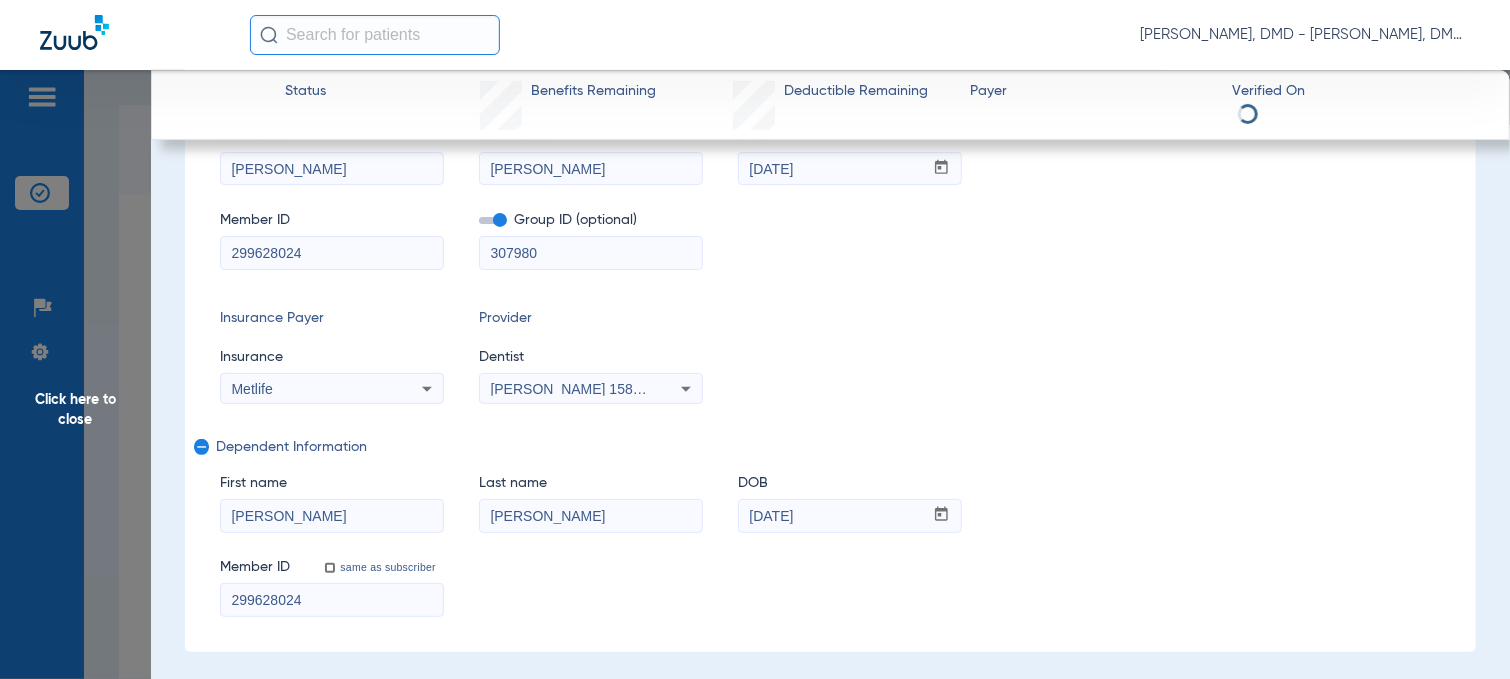 click on "Click here to close Status  Benefits Remaining   Deductible Remaining  Payer  Verified On
[PERSON_NAME]   (683)   DOB: [DEMOGRAPHIC_DATA]   Select Network  arrow_drop_down  Save to PDF  arrow_drop_down  Verify Benefits   Subscriber Information   First name  [PERSON_NAME]  Last name  [PERSON_NAME]  DOB  mm / dd / yyyy [DATE]  Member ID  299628024  Group ID (optional)  307980  Insurance Payer   Insurance
Metlife  Provider   Dentist
[PERSON_NAME]  1588827992  remove   Dependent Information   First name  [PERSON_NAME]  Last name  [PERSON_NAME]  mm / dd / yyyy [DATE]  Member ID  same as subscriber 299628024  Summary Breakdown   Full Breakdown  Benefits Summary Patient & Plan Information Patient First name:    Last name:    DOB:    Assignment:    Subscriber First name:    Last name:    DOB:    Plan Status:    Effective Date:    Benefits Type:    Plan Type:    Waiting Period:    Missing Tooth Clause:    Downgrades:    Plan Name:    Benefits  Remaining/Total  Maximum:    Ind. Deductible:    Fam. Deductible:    Ortho Maximum:" 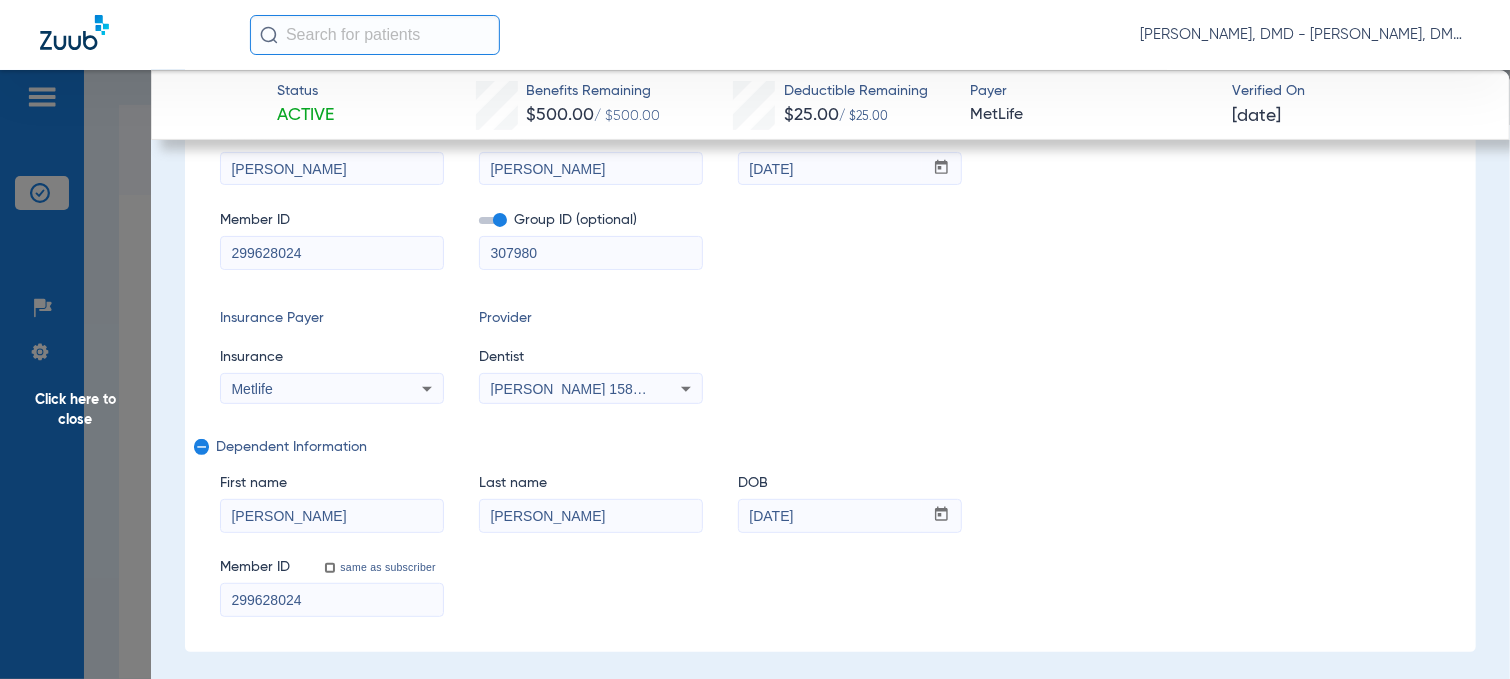 drag, startPoint x: 544, startPoint y: 515, endPoint x: 489, endPoint y: 511, distance: 55.145264 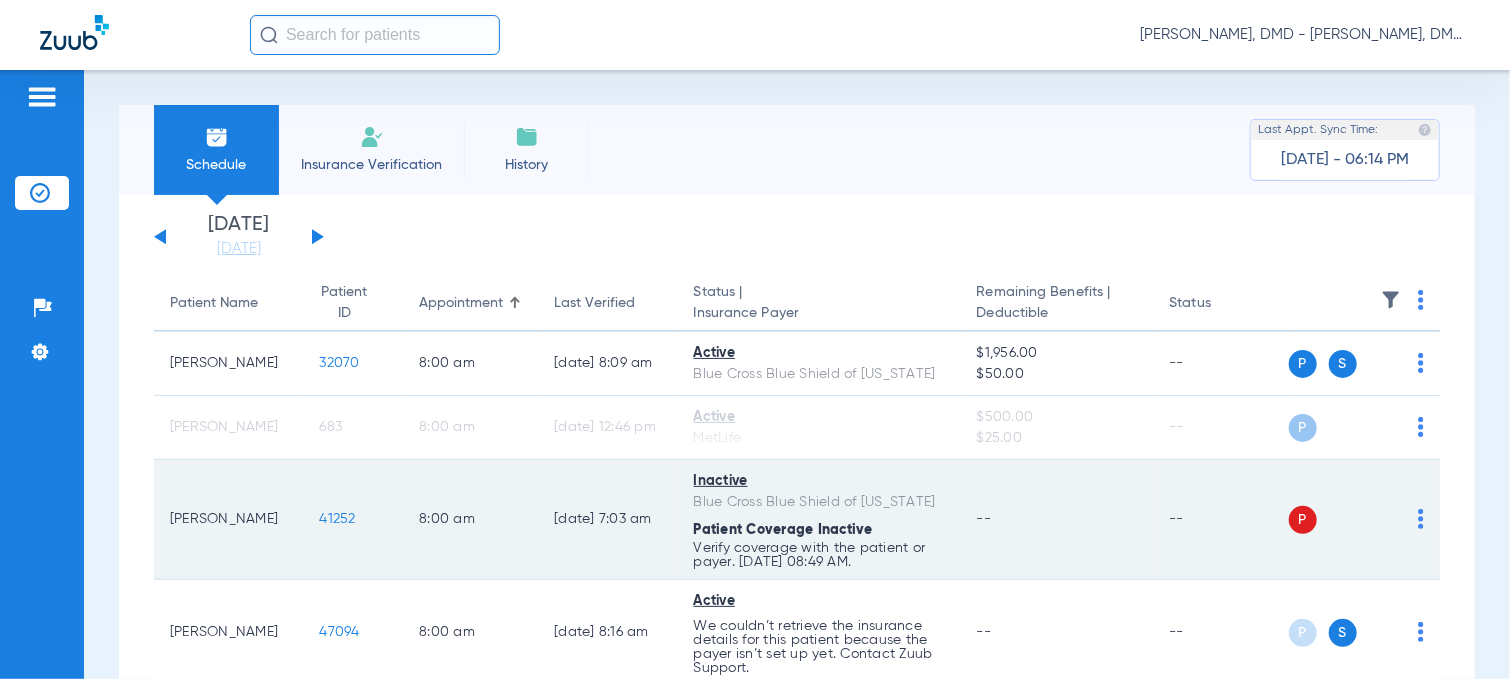 click on "P S" 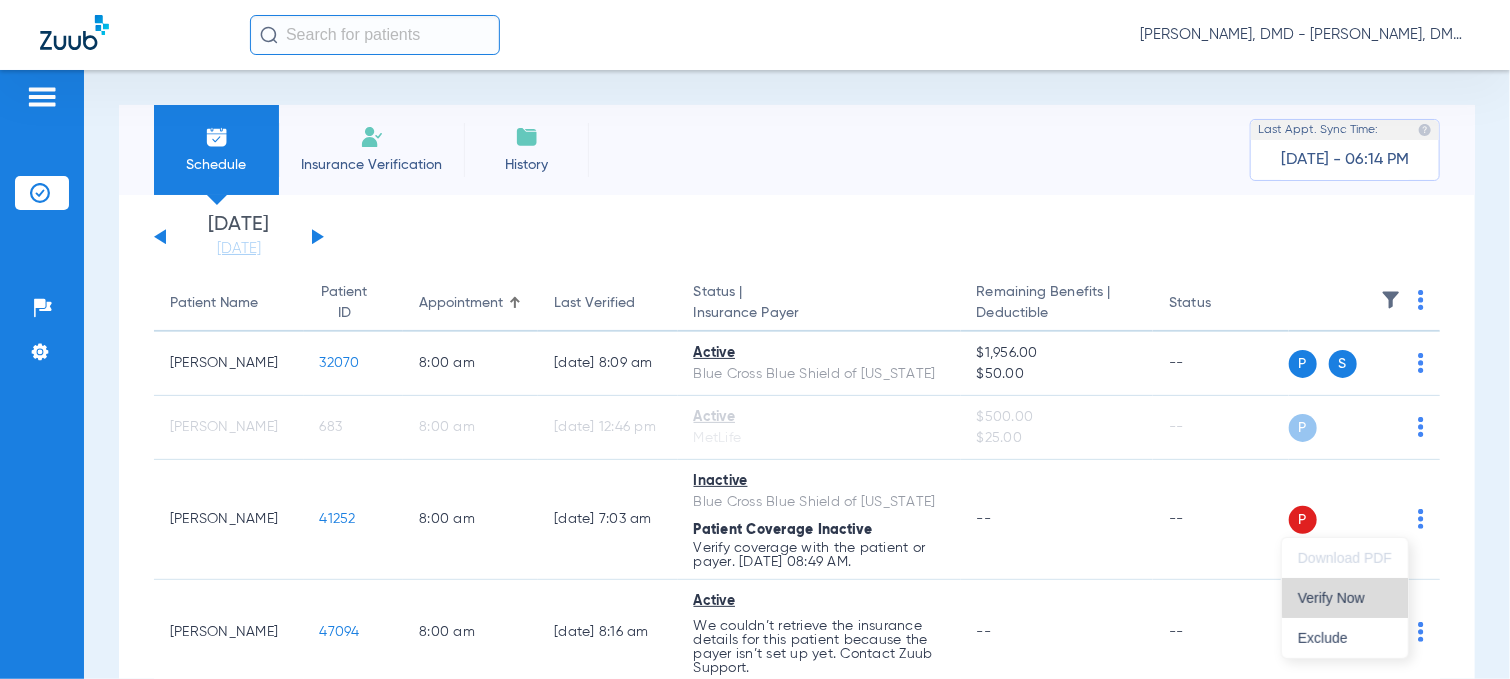 click on "Verify Now" at bounding box center (1345, 598) 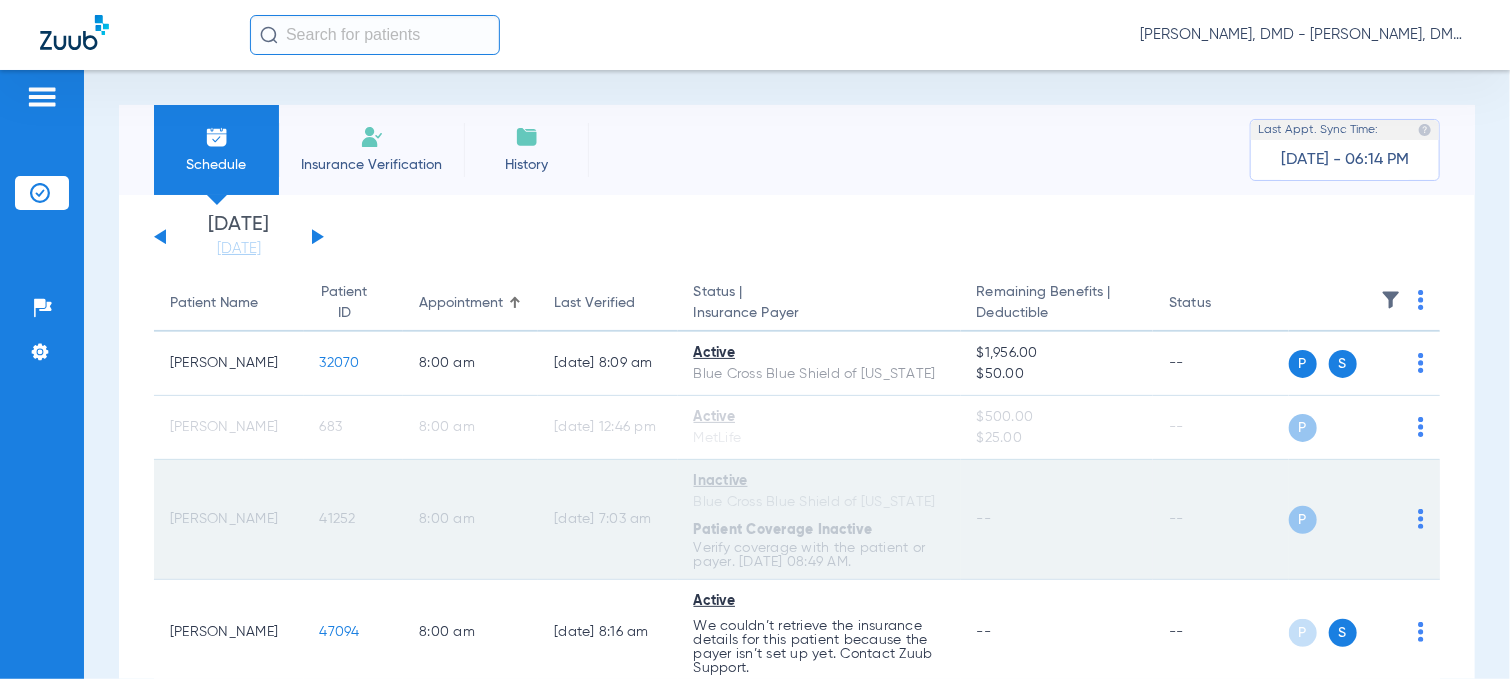 click on "41252" 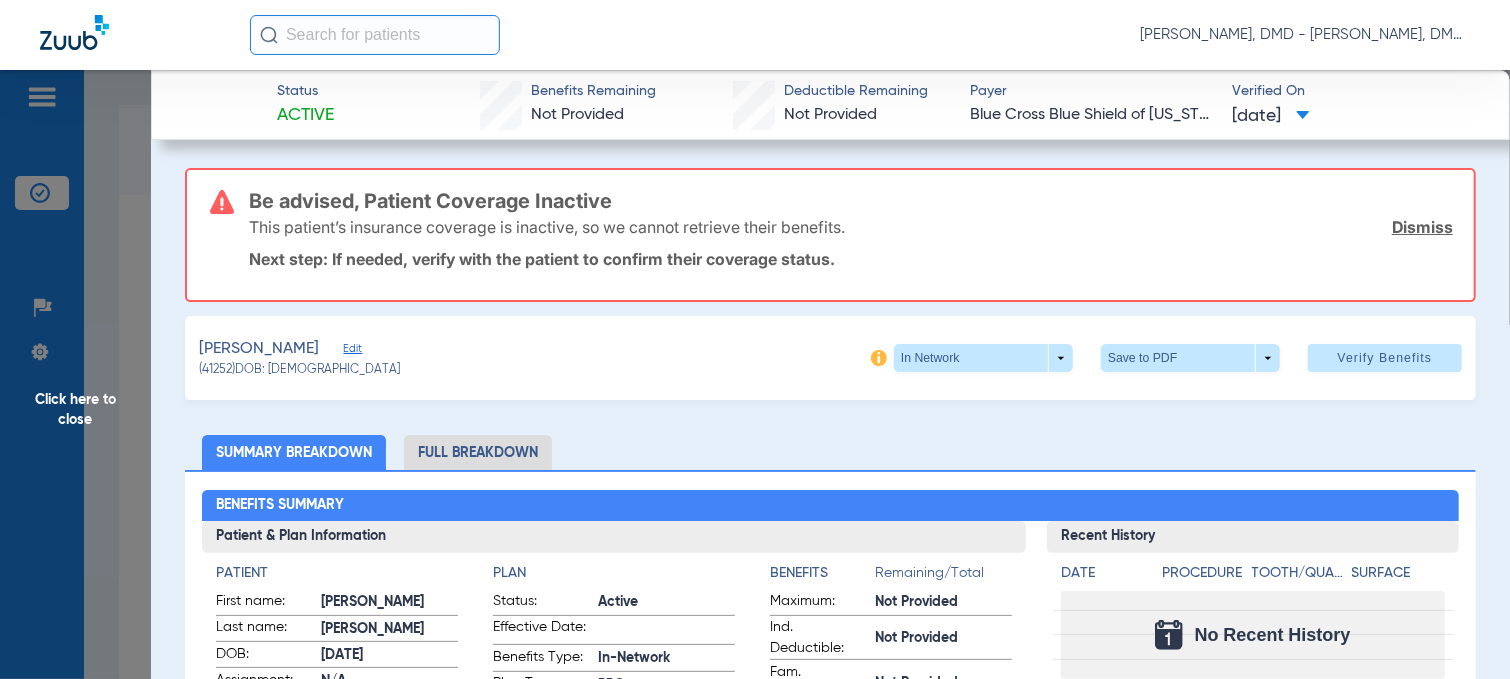 click on "Edit" 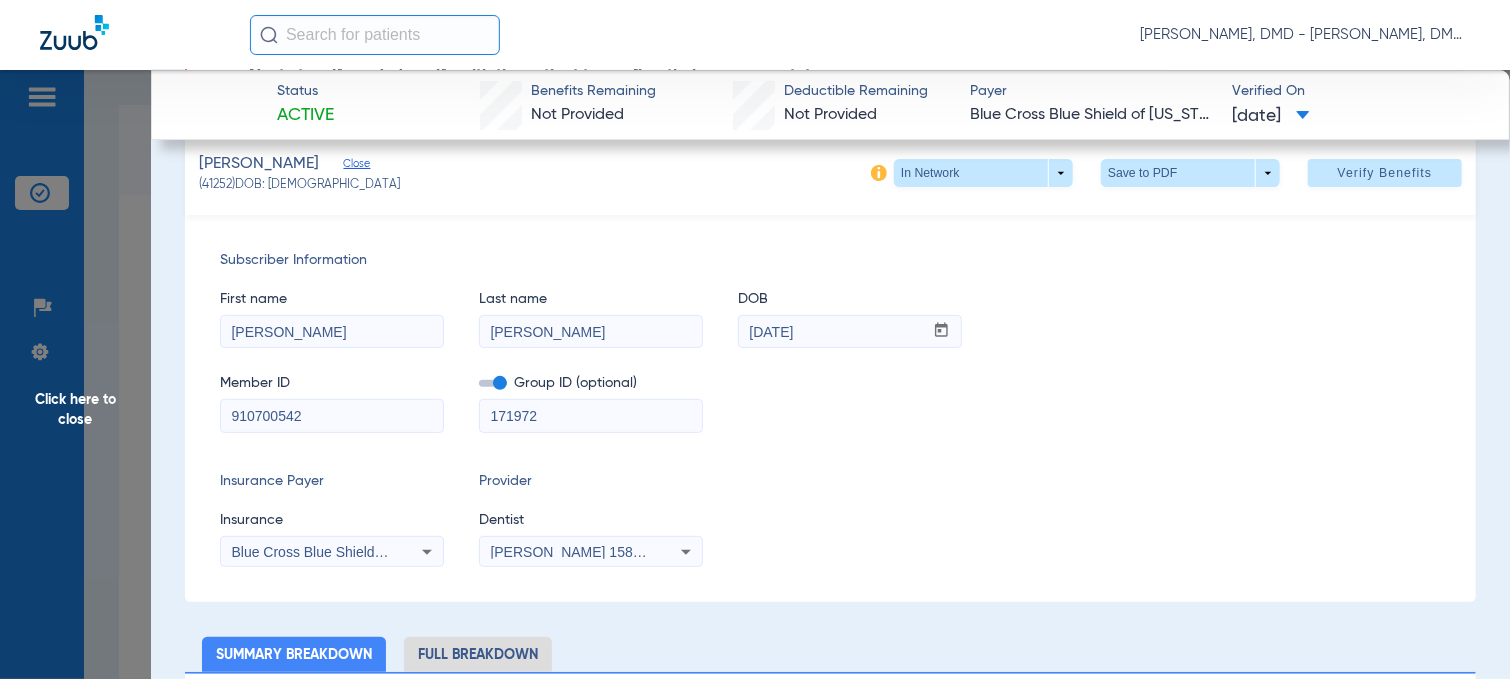 scroll, scrollTop: 100, scrollLeft: 0, axis: vertical 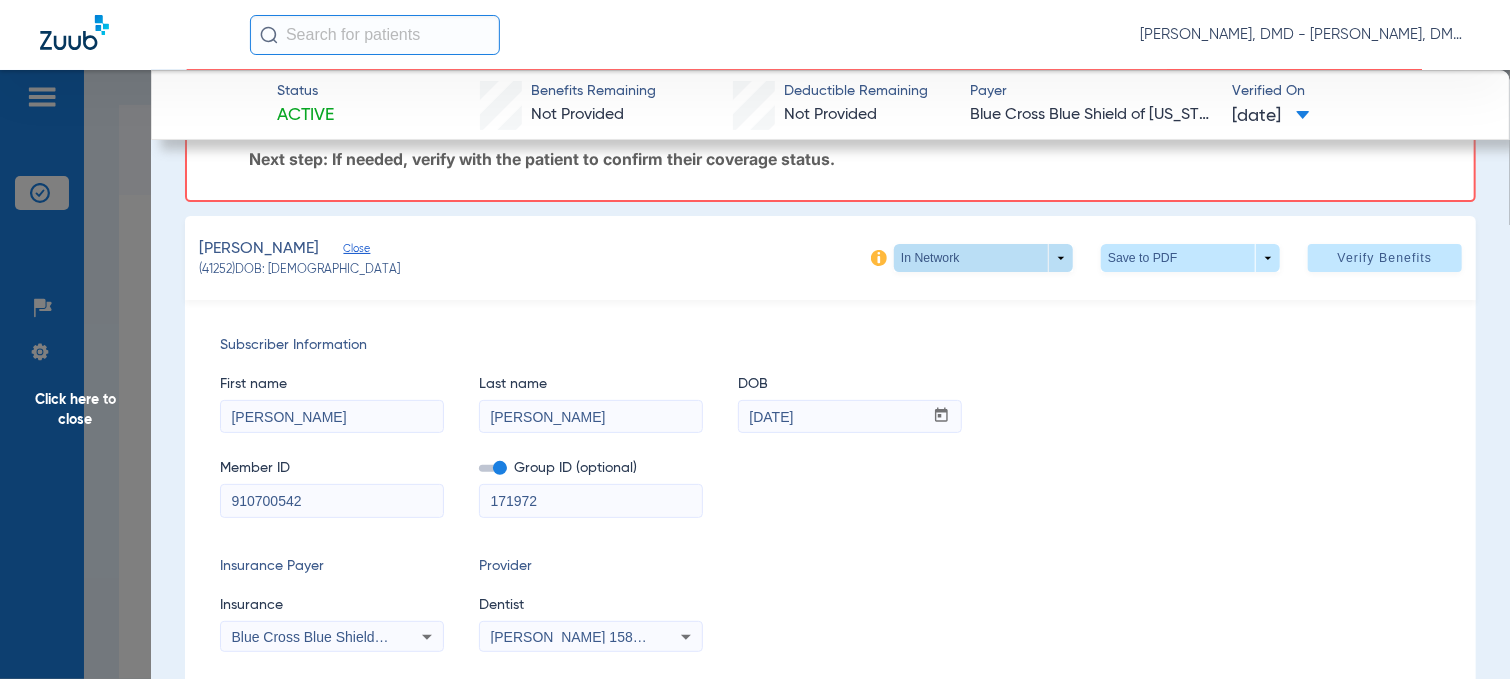 click 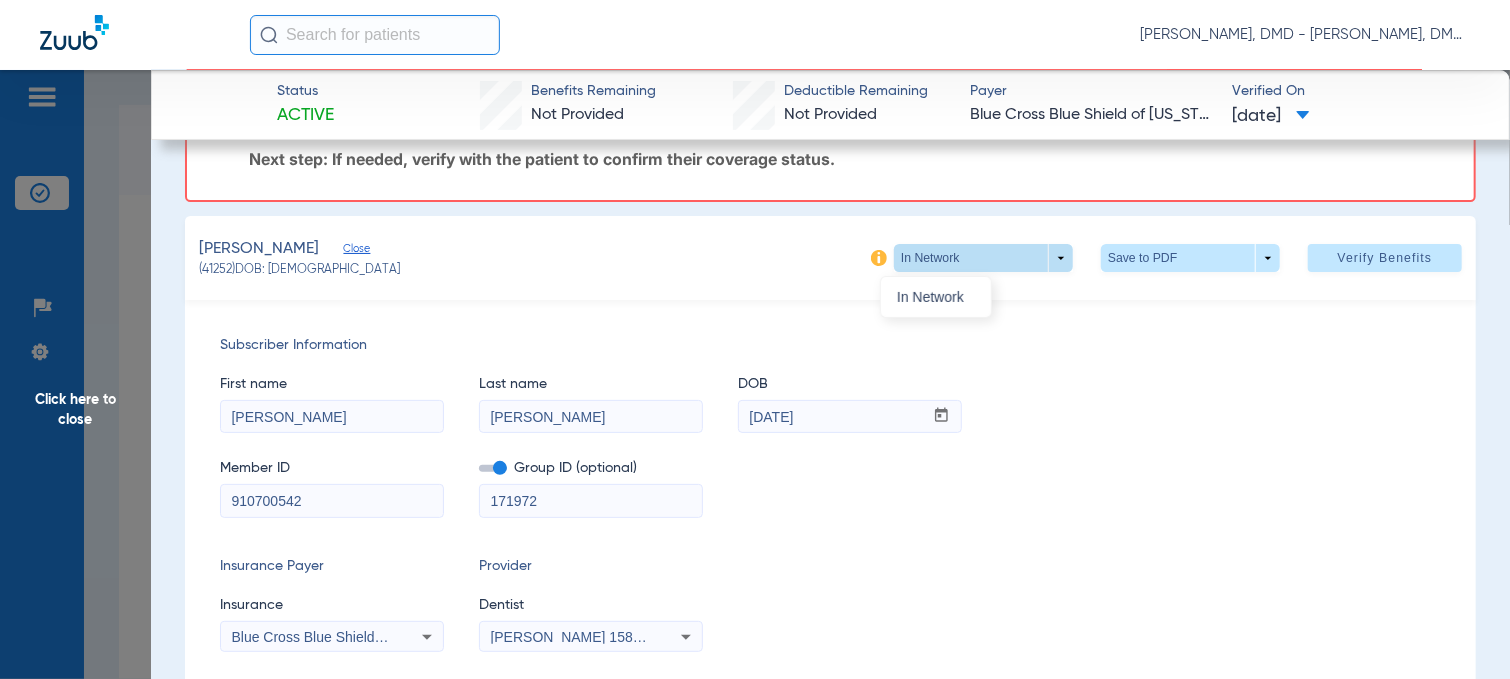 click at bounding box center [755, 339] 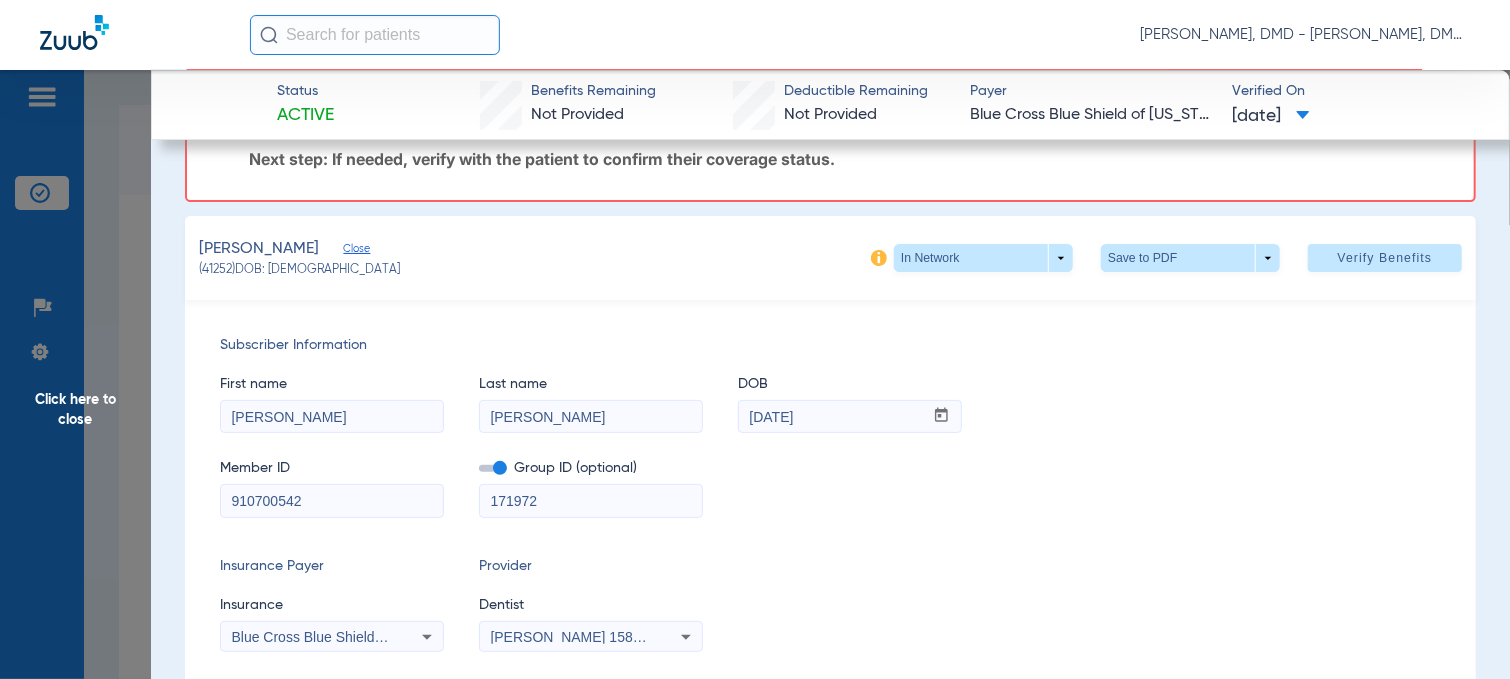 click on "Click here to close" 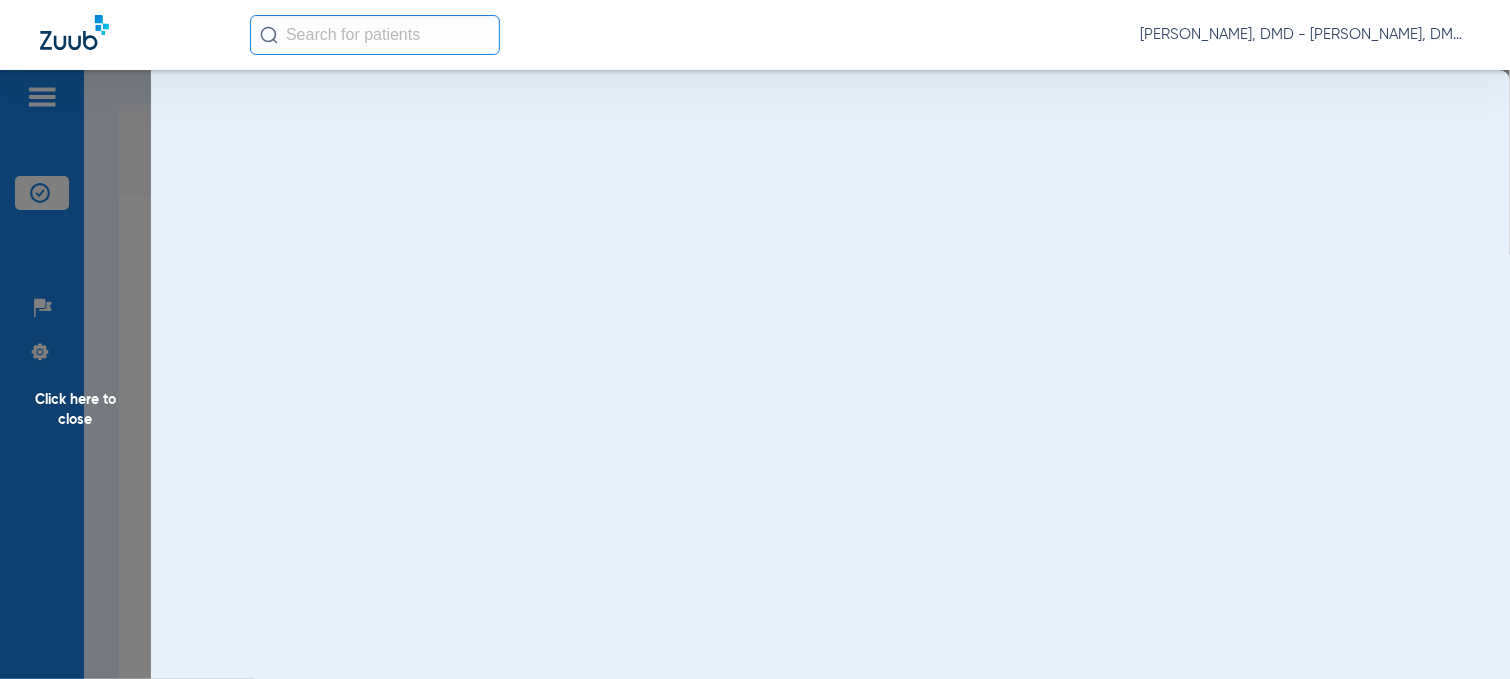 scroll, scrollTop: 0, scrollLeft: 0, axis: both 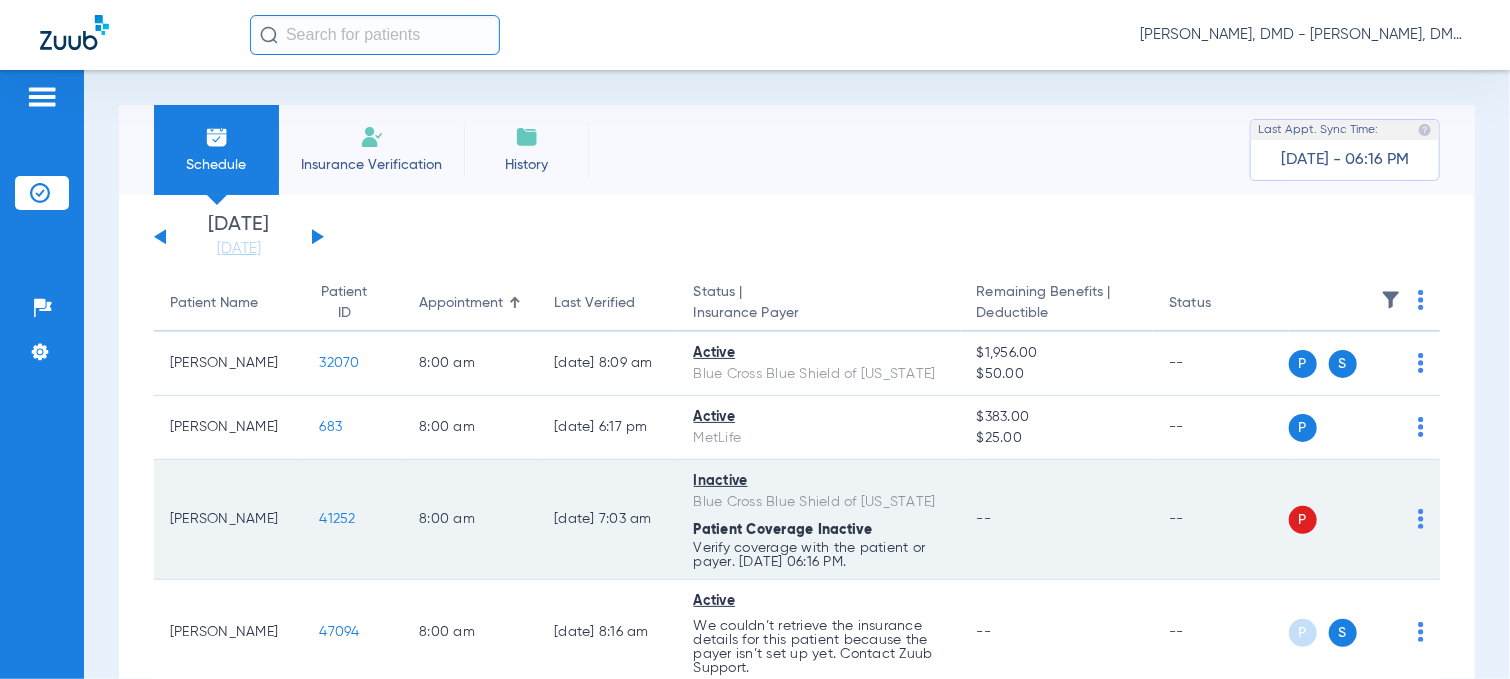 click on "41252" 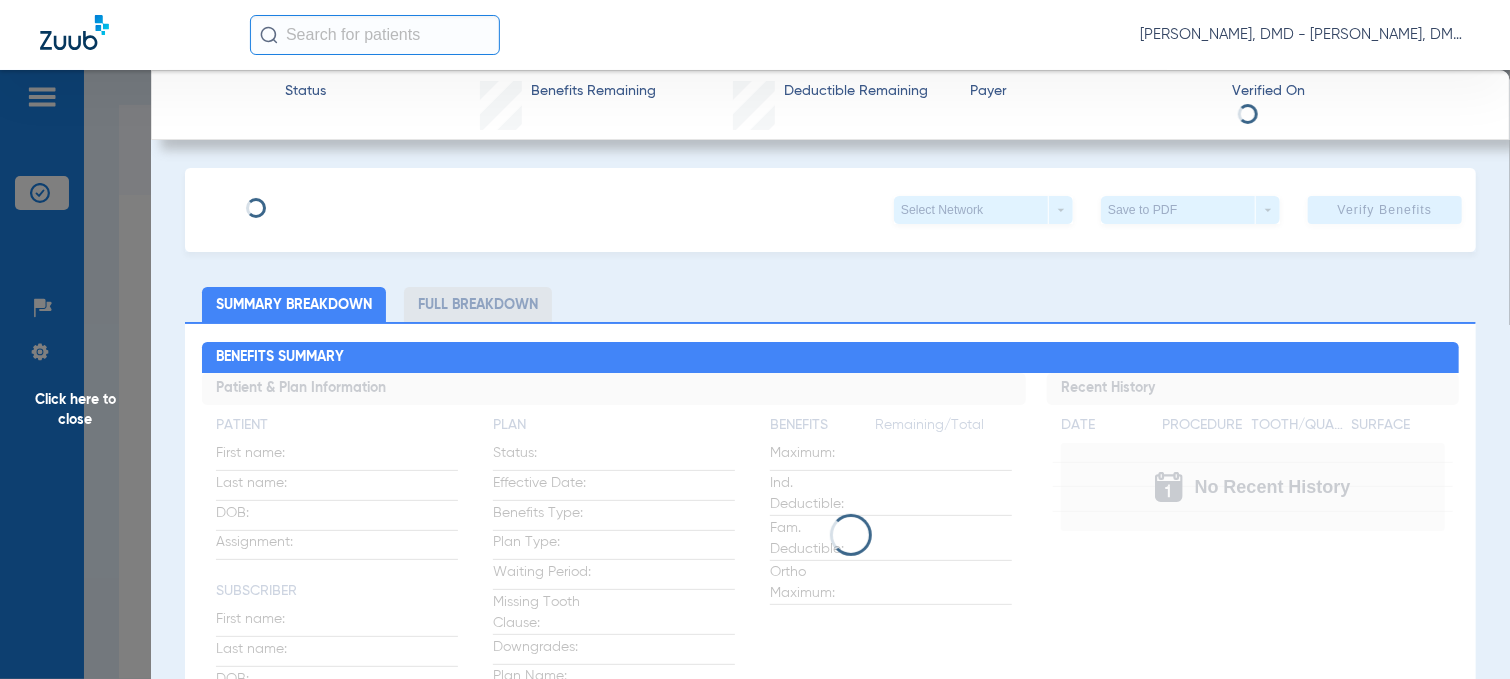 type on "[PERSON_NAME]" 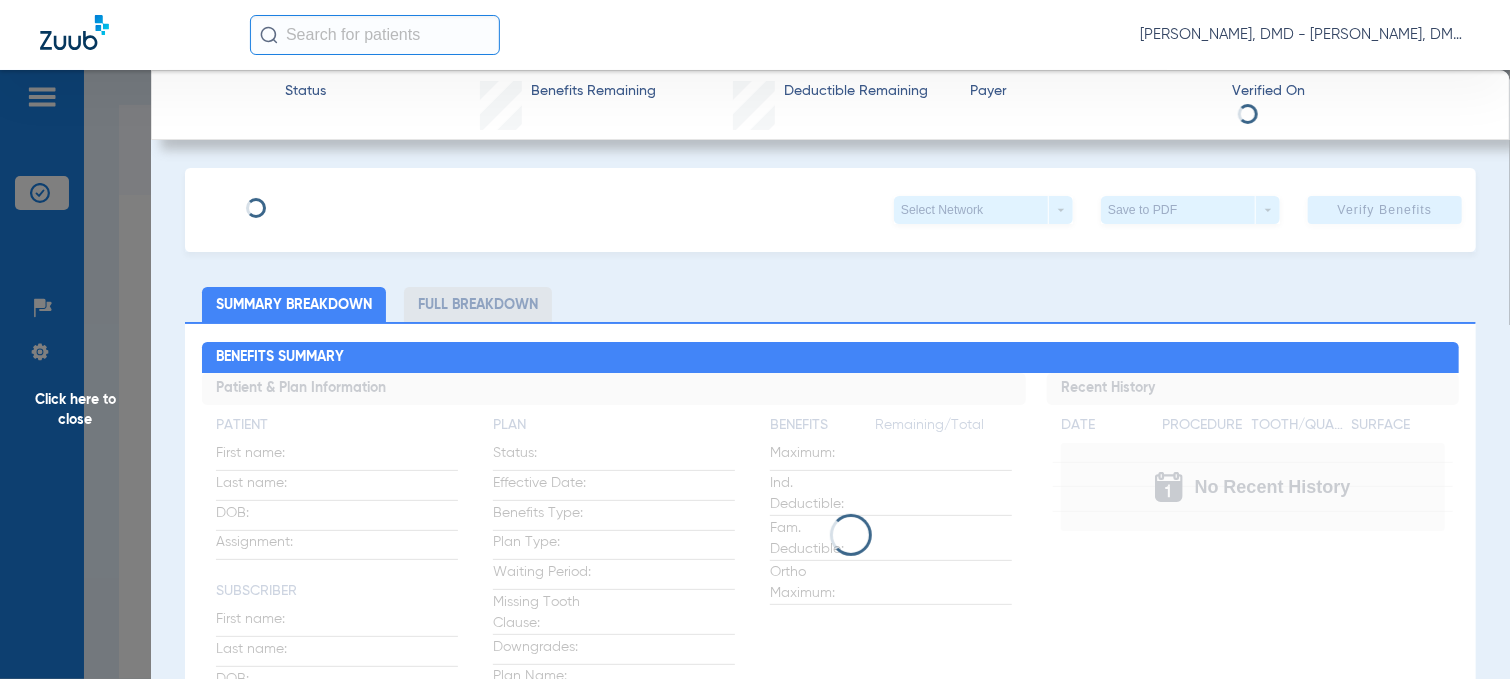 type on "910700542" 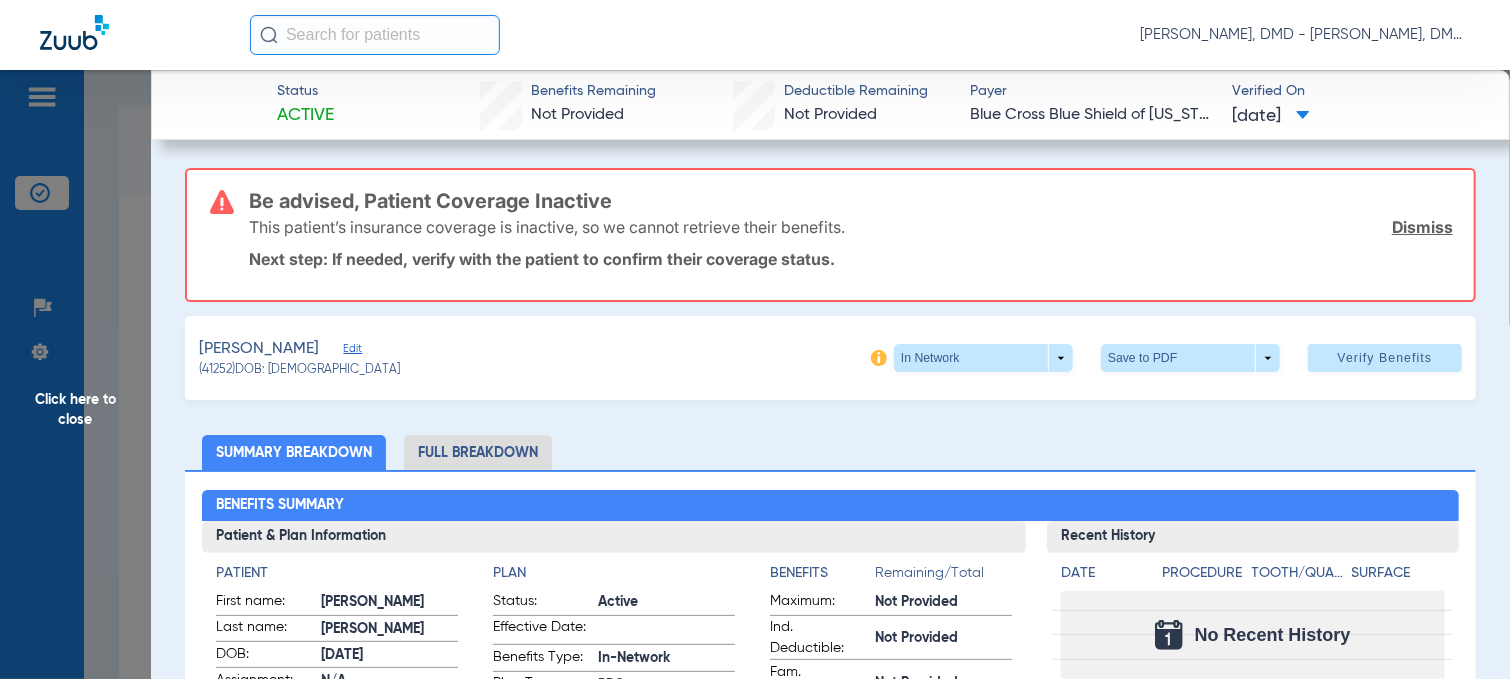 click on "Edit" 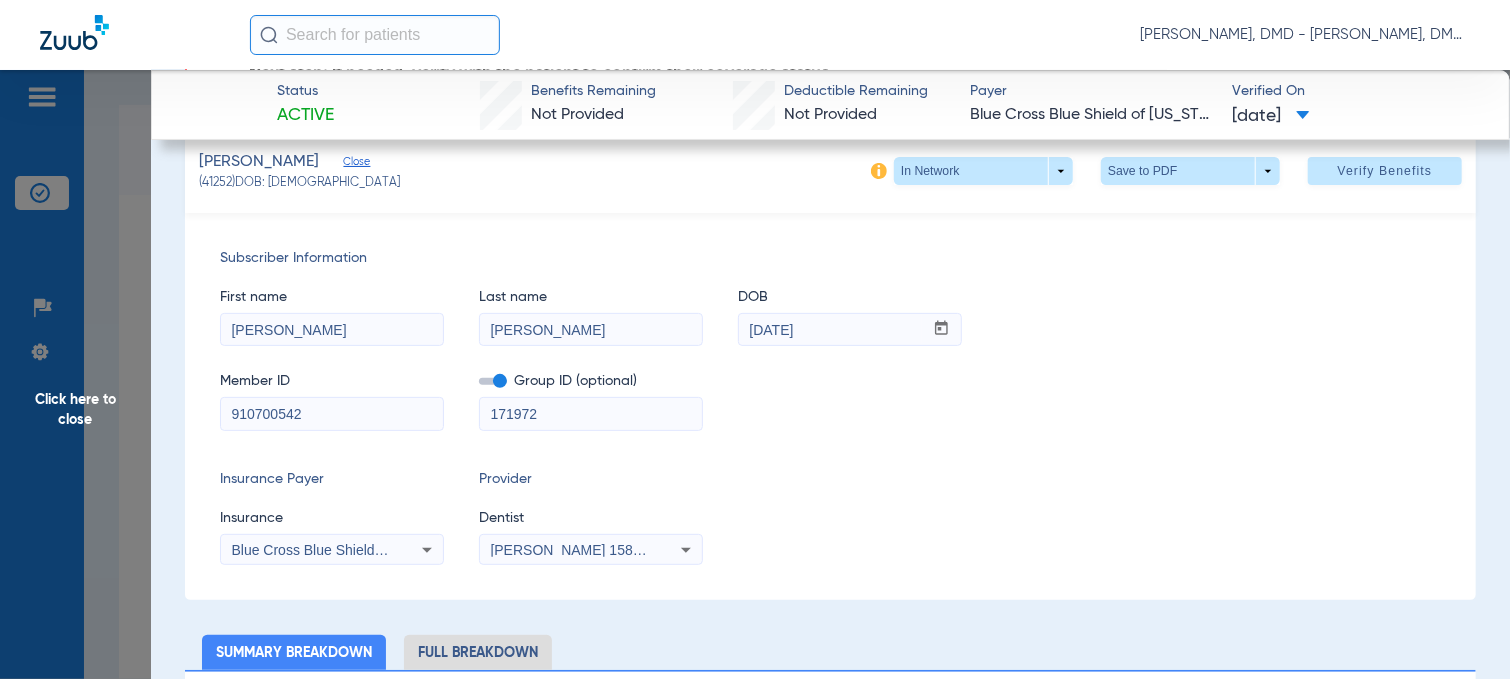 scroll, scrollTop: 200, scrollLeft: 0, axis: vertical 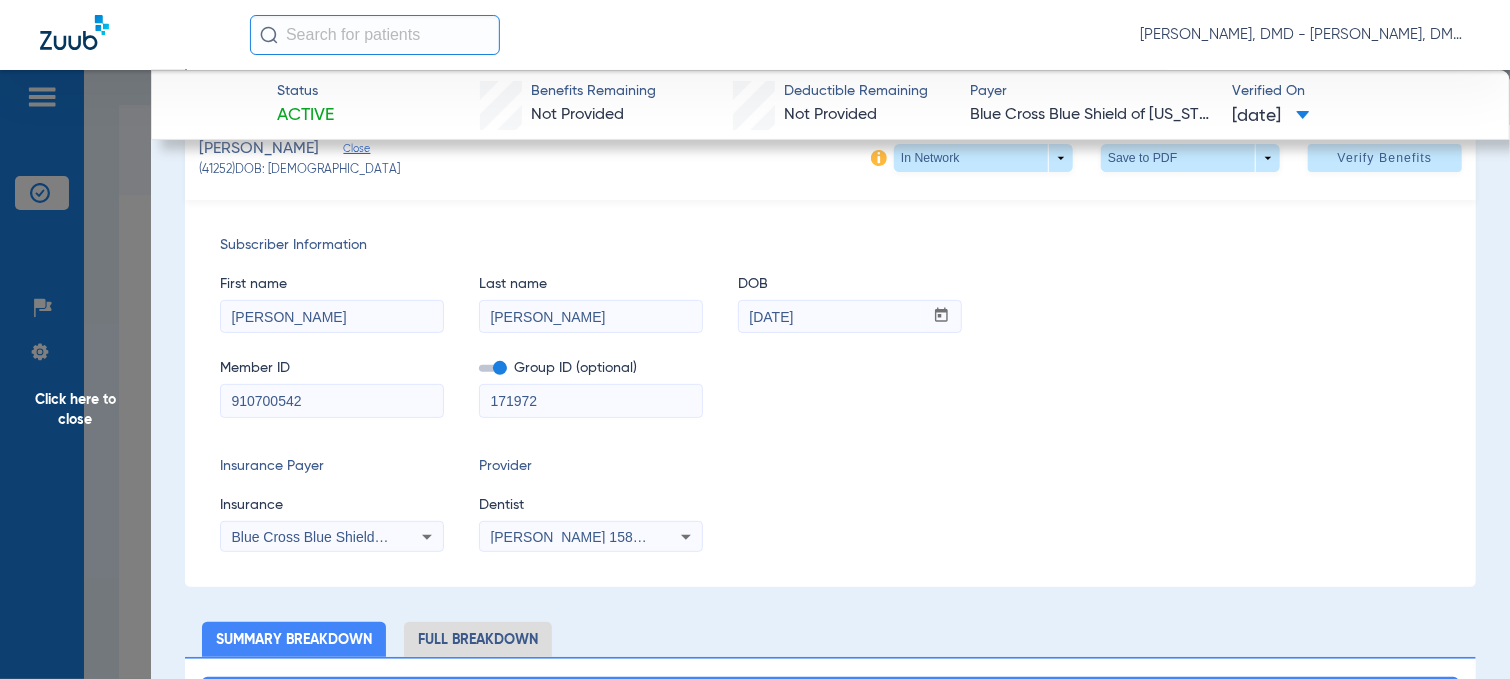 click on "Click here to close" 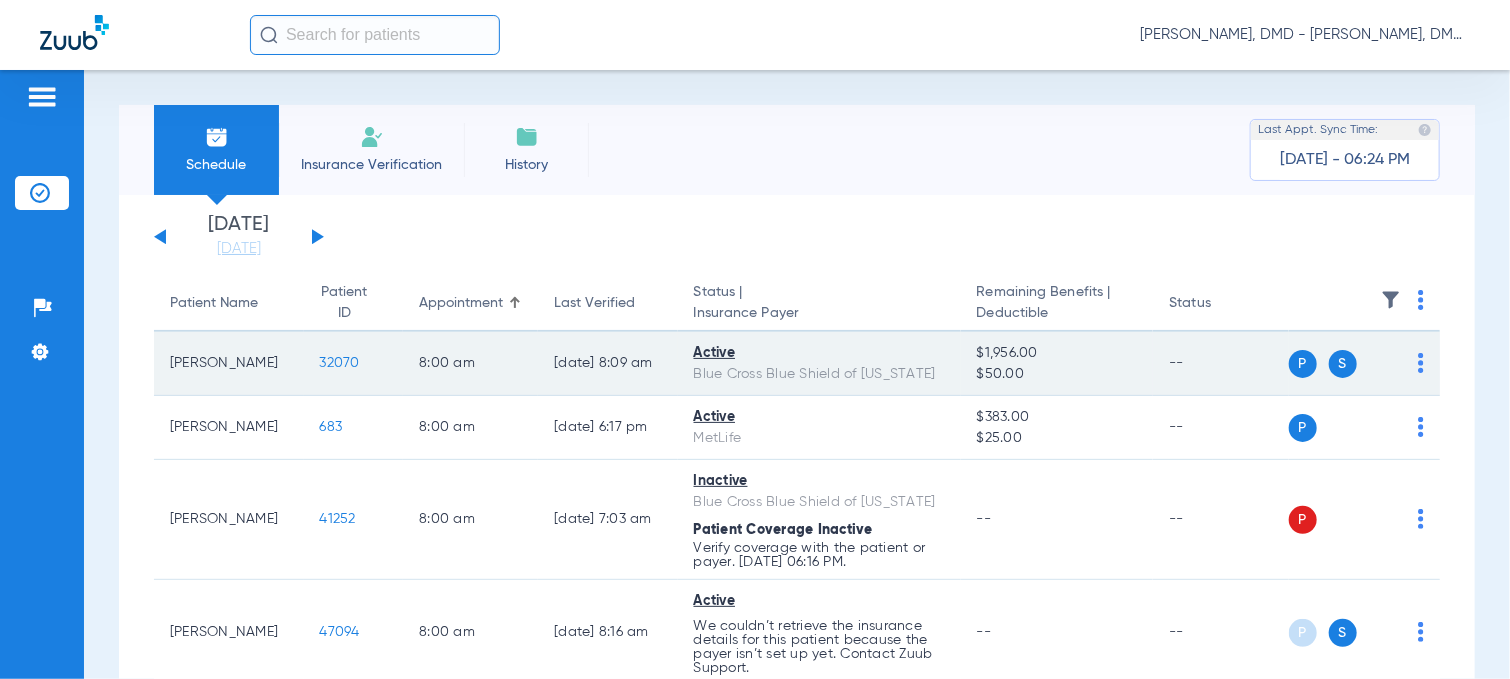 click 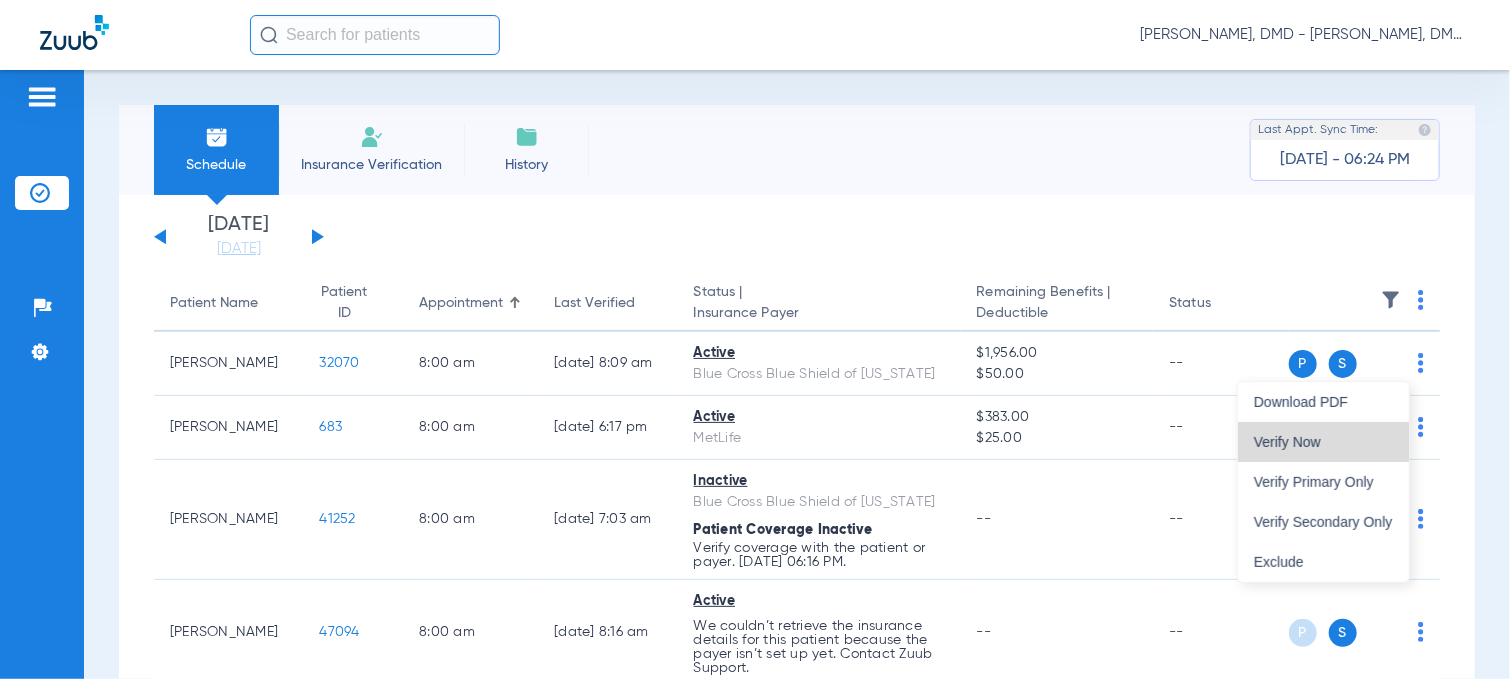 click on "Verify Now" at bounding box center (1323, 442) 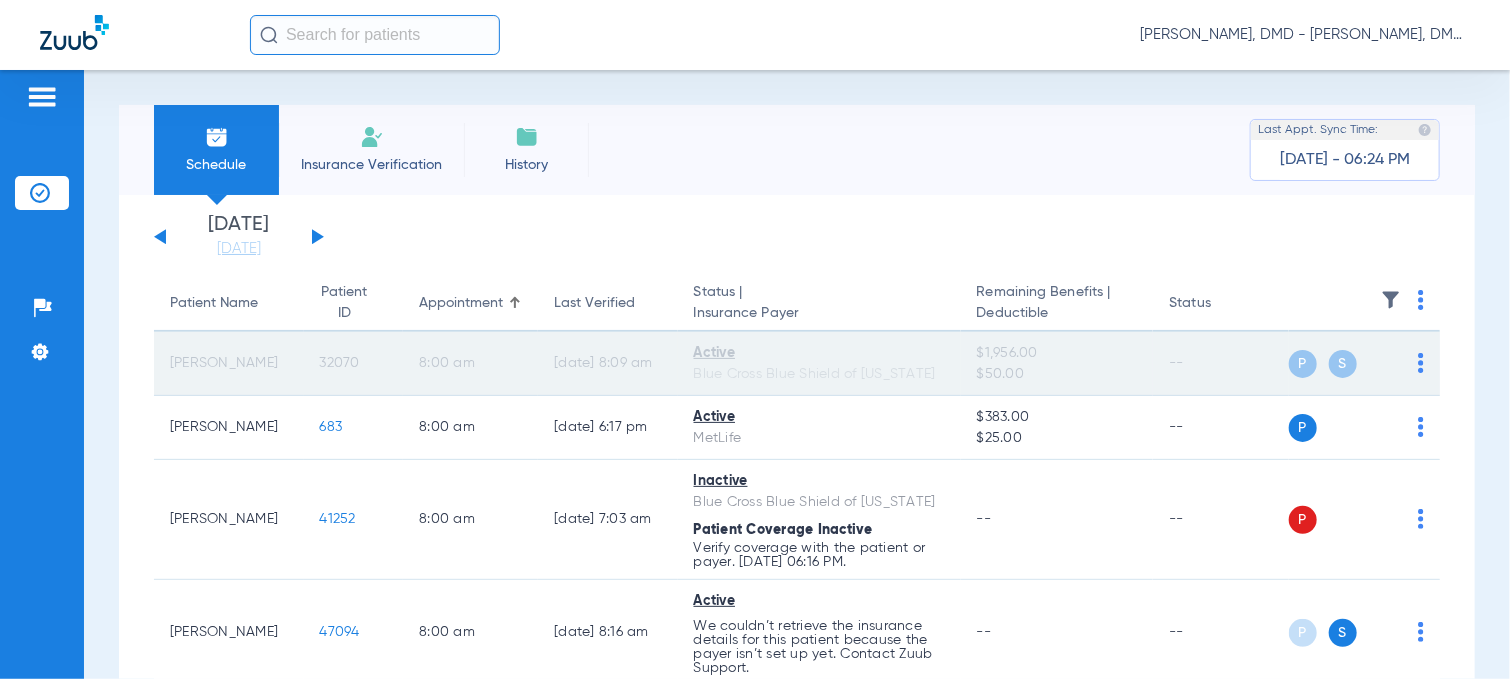 click on "32070" 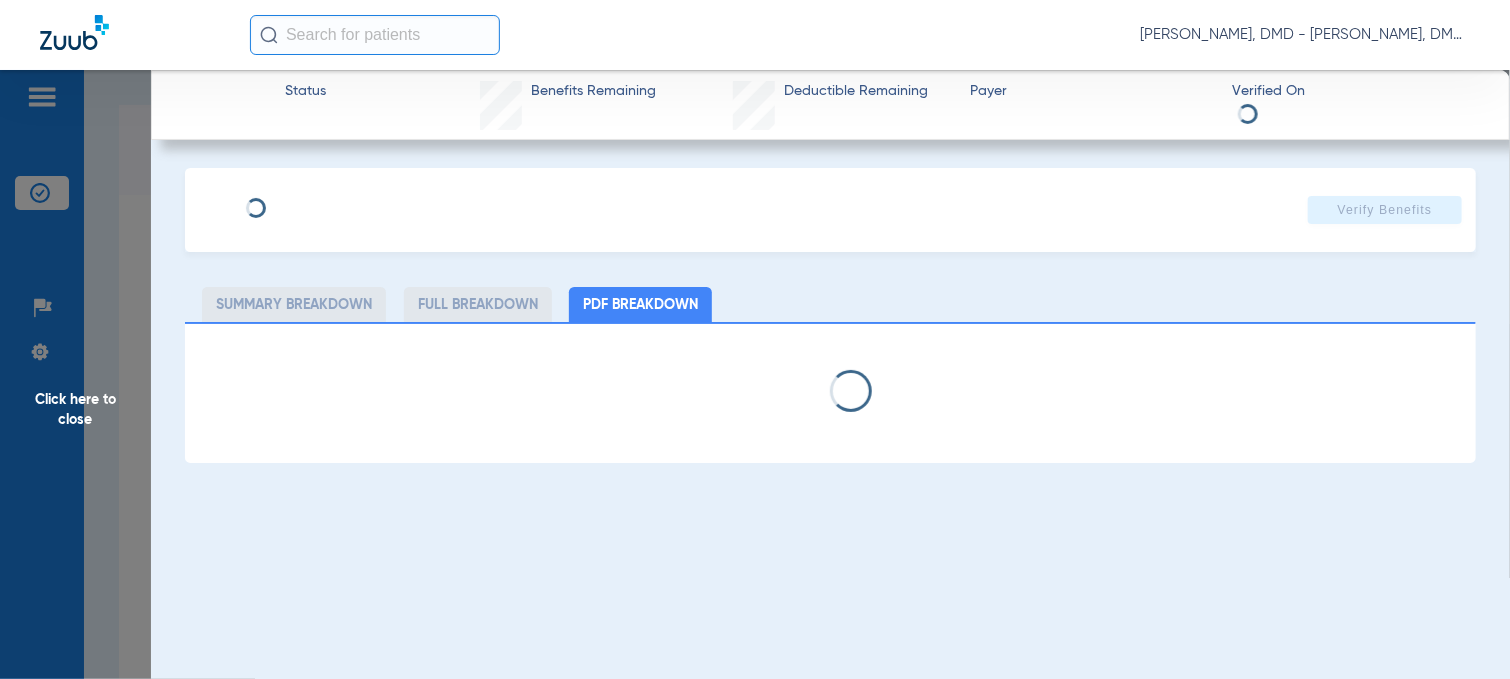 type on "[PERSON_NAME]" 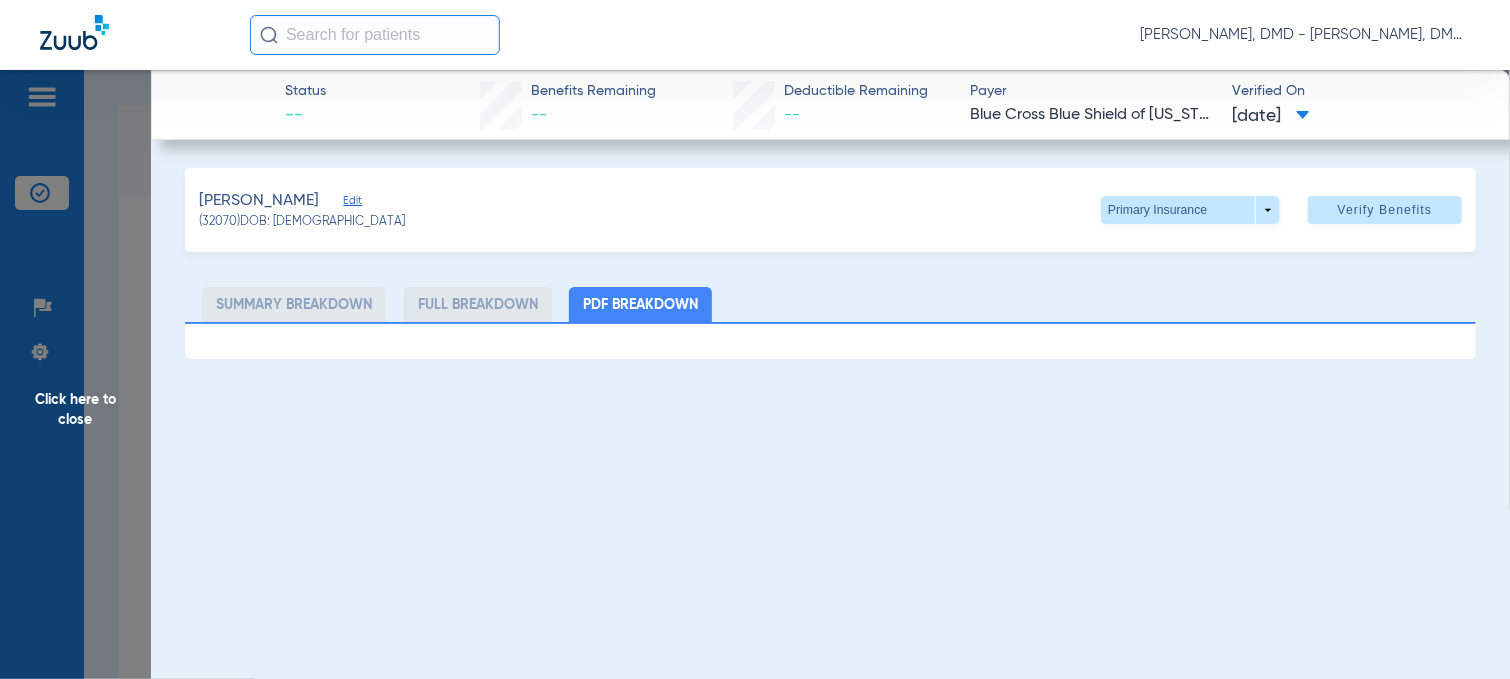click on "Edit" 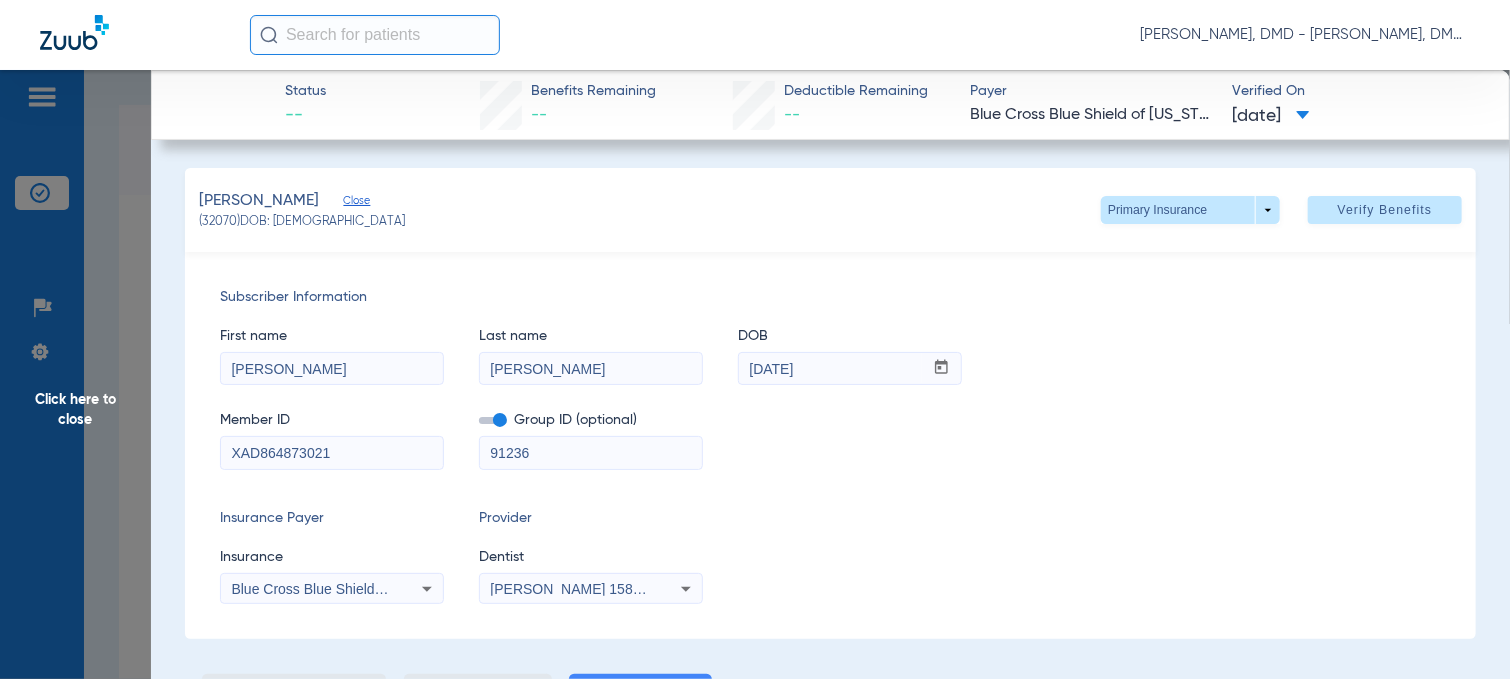 drag, startPoint x: 366, startPoint y: 462, endPoint x: -8, endPoint y: 441, distance: 374.5891 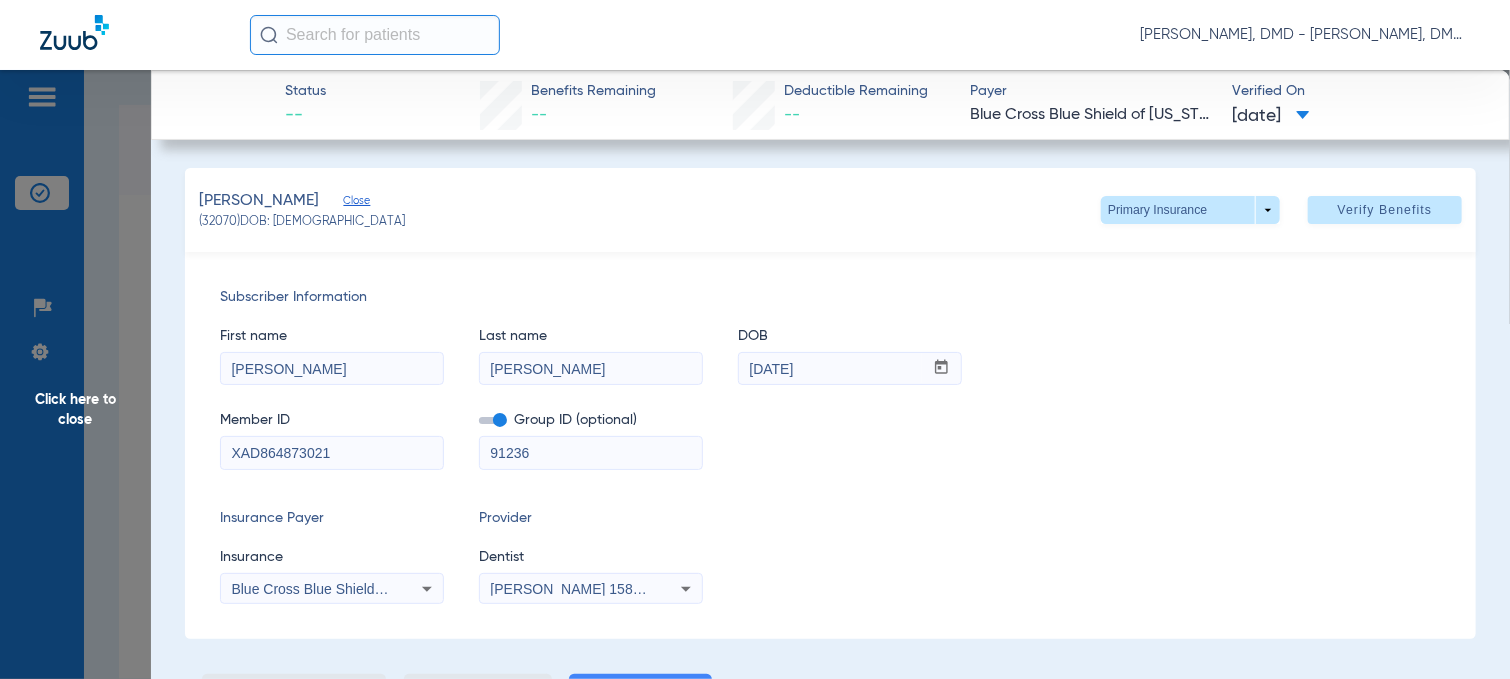 drag, startPoint x: 368, startPoint y: 374, endPoint x: -8, endPoint y: 372, distance: 376.0053 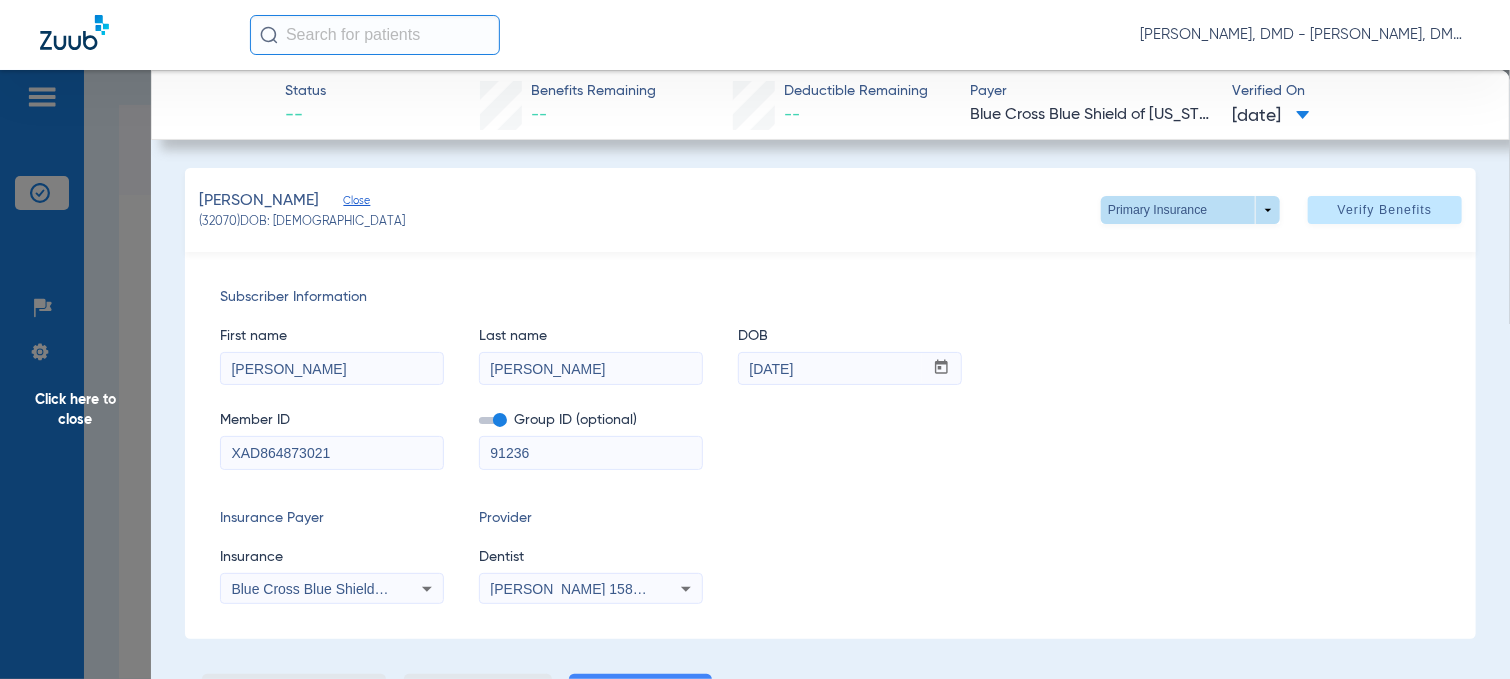 click 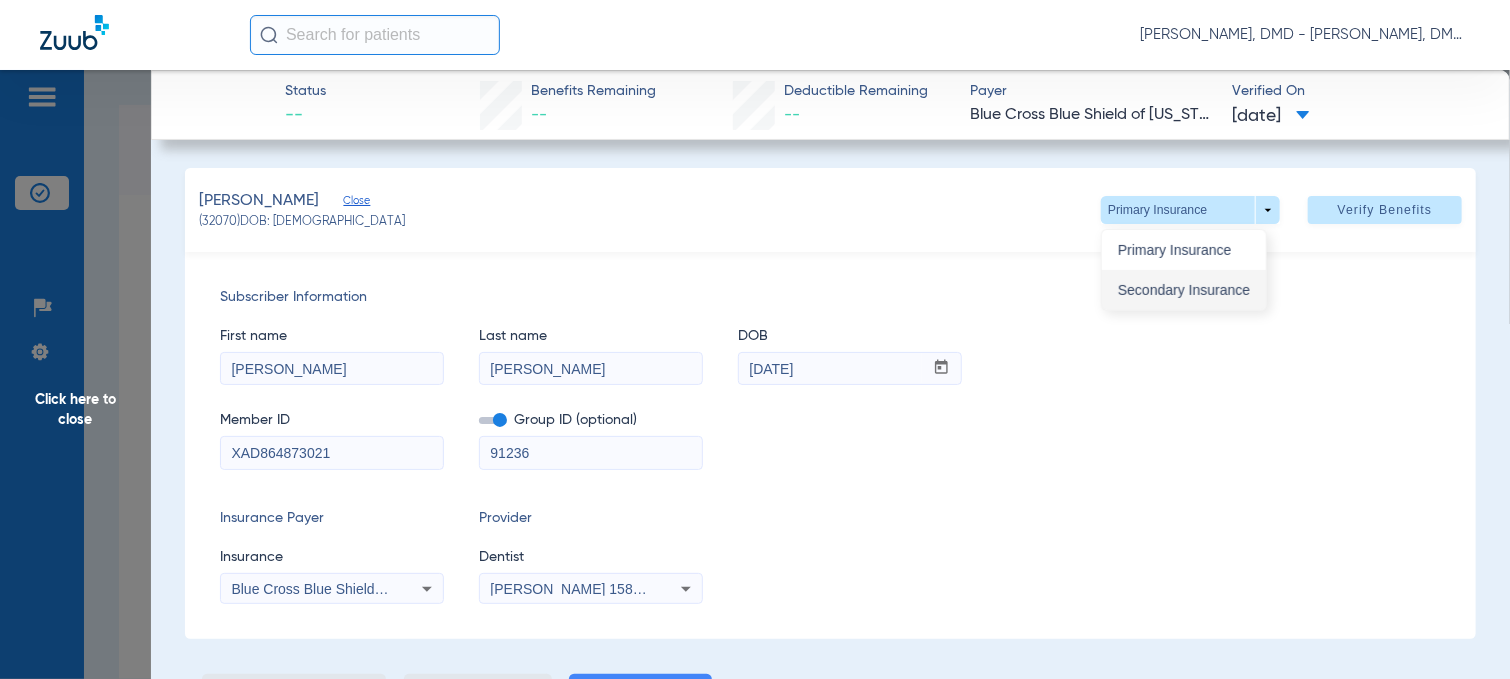 click on "Secondary Insurance" at bounding box center (1184, 290) 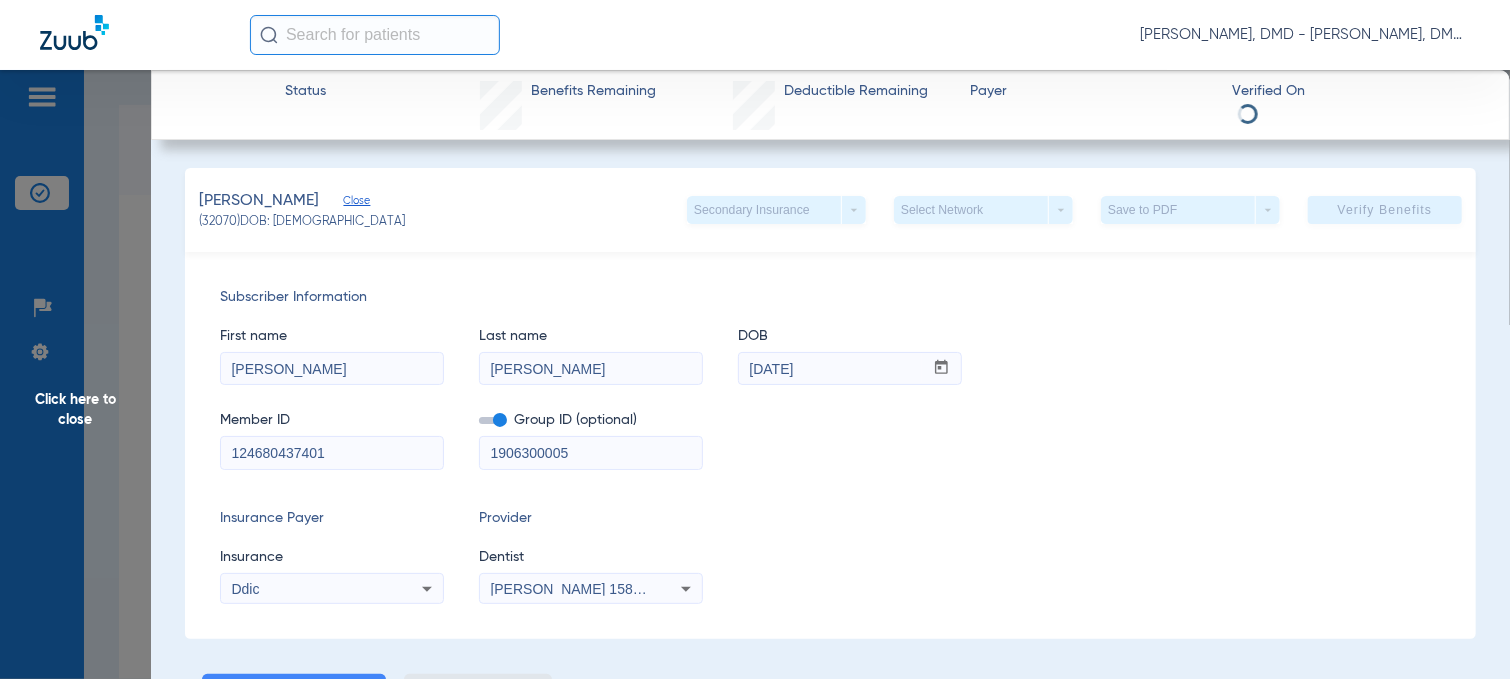 drag, startPoint x: 358, startPoint y: 452, endPoint x: -8, endPoint y: 468, distance: 366.34955 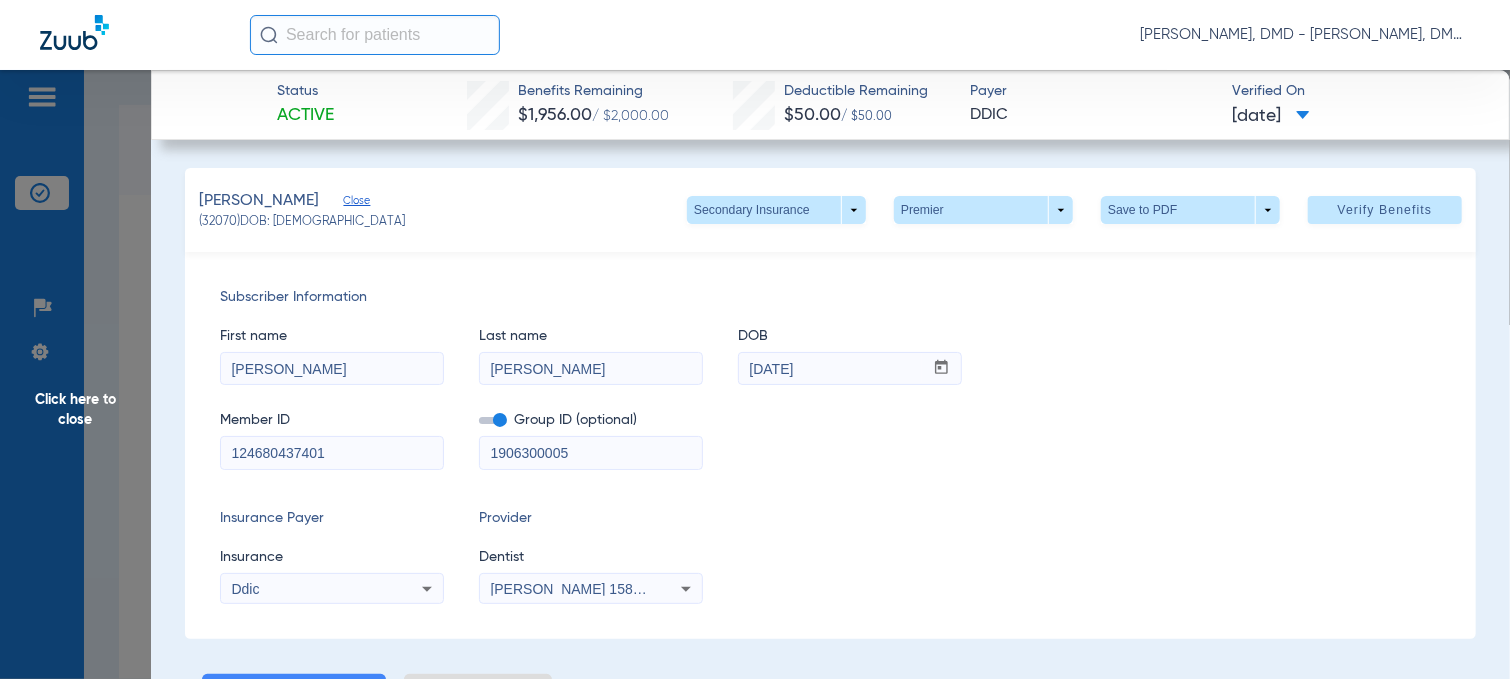 click on "Click here to close" 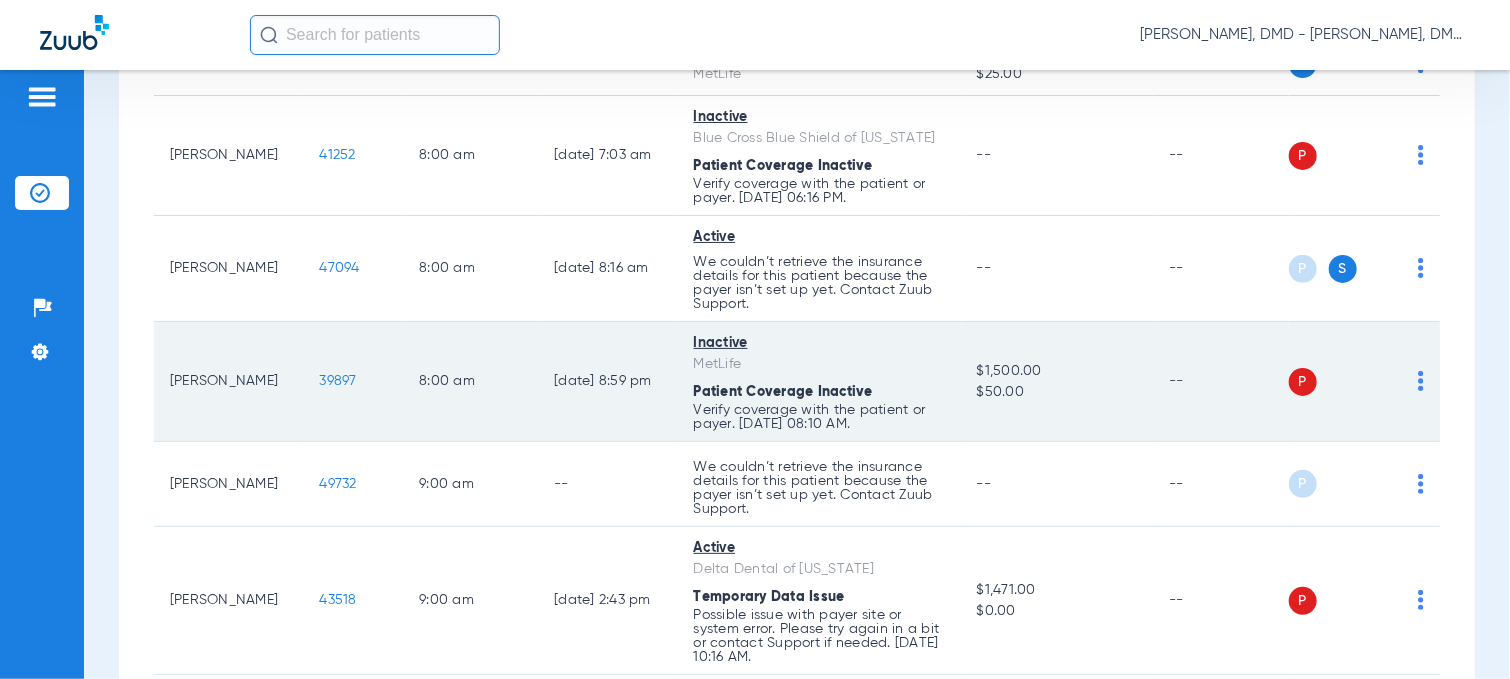 scroll, scrollTop: 400, scrollLeft: 0, axis: vertical 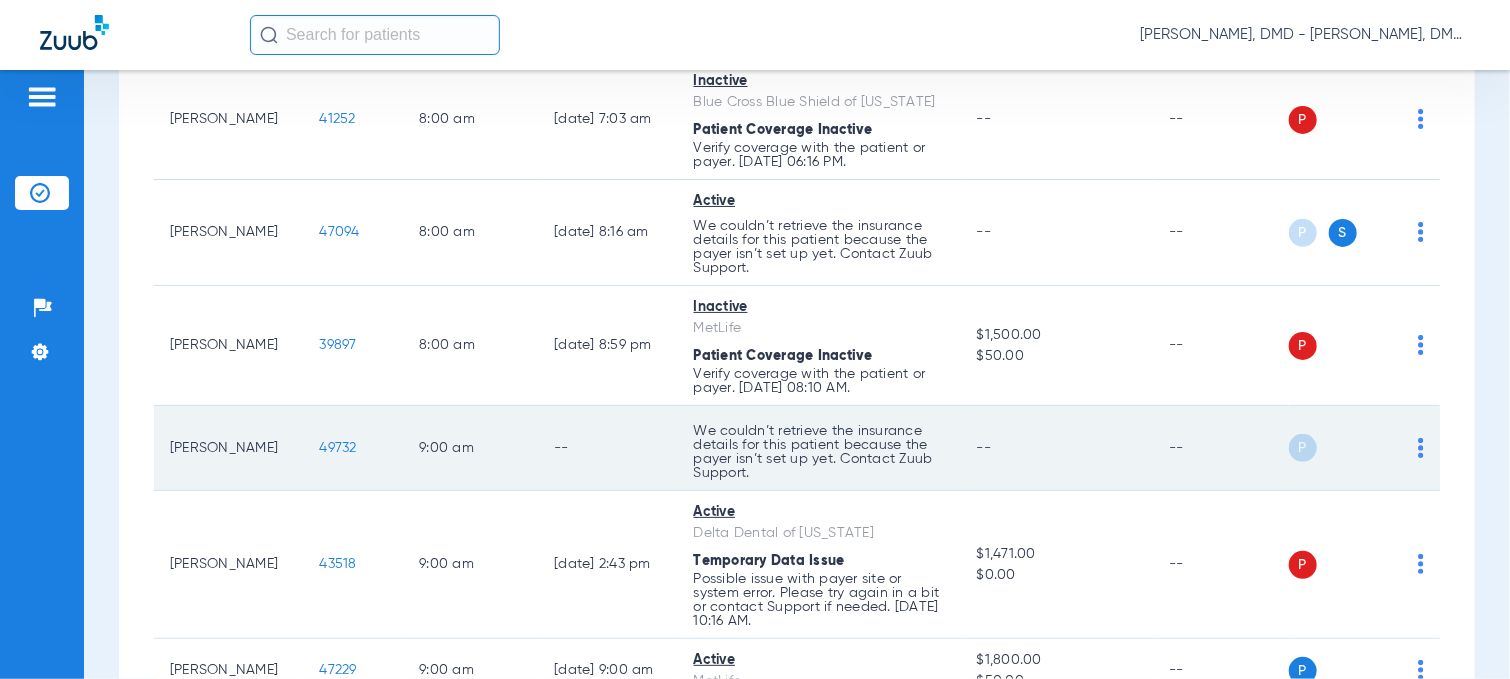 click on "49732" 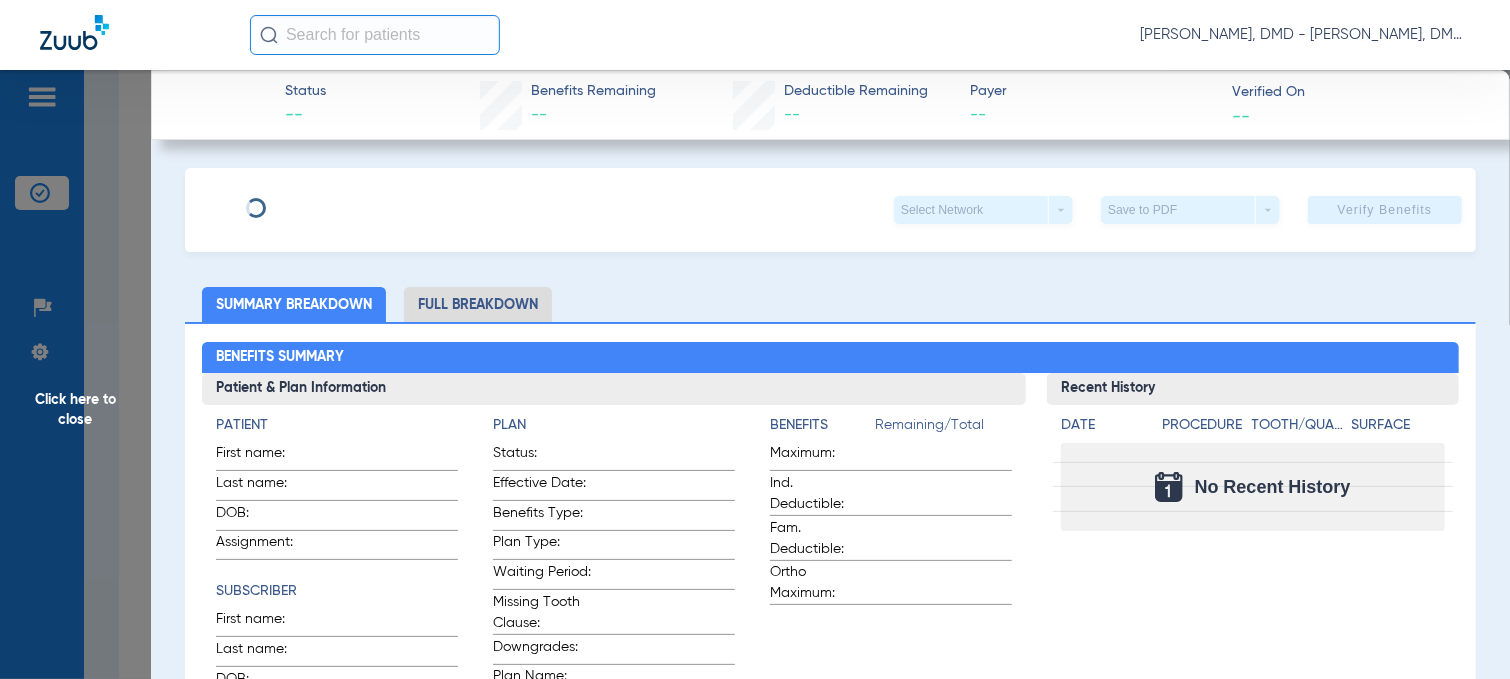 type on "Magen" 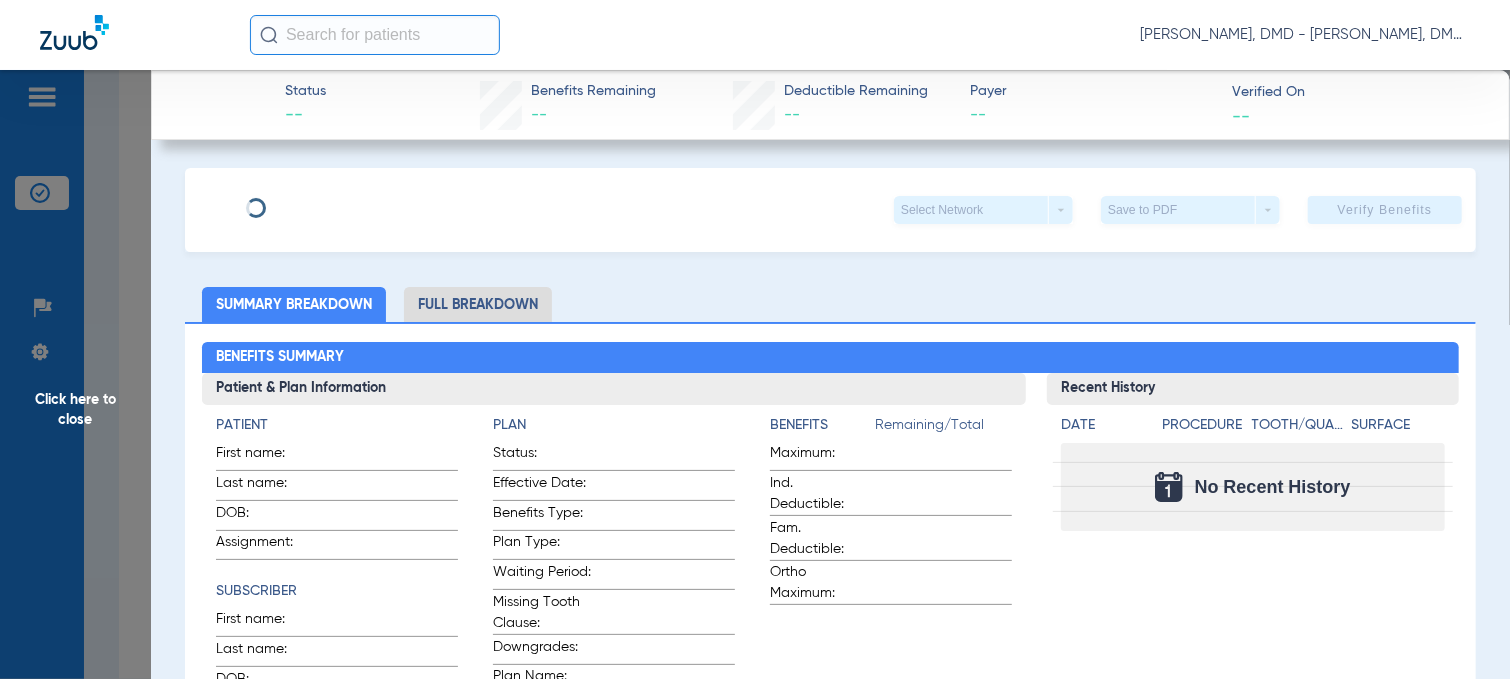 type on "[PERSON_NAME]" 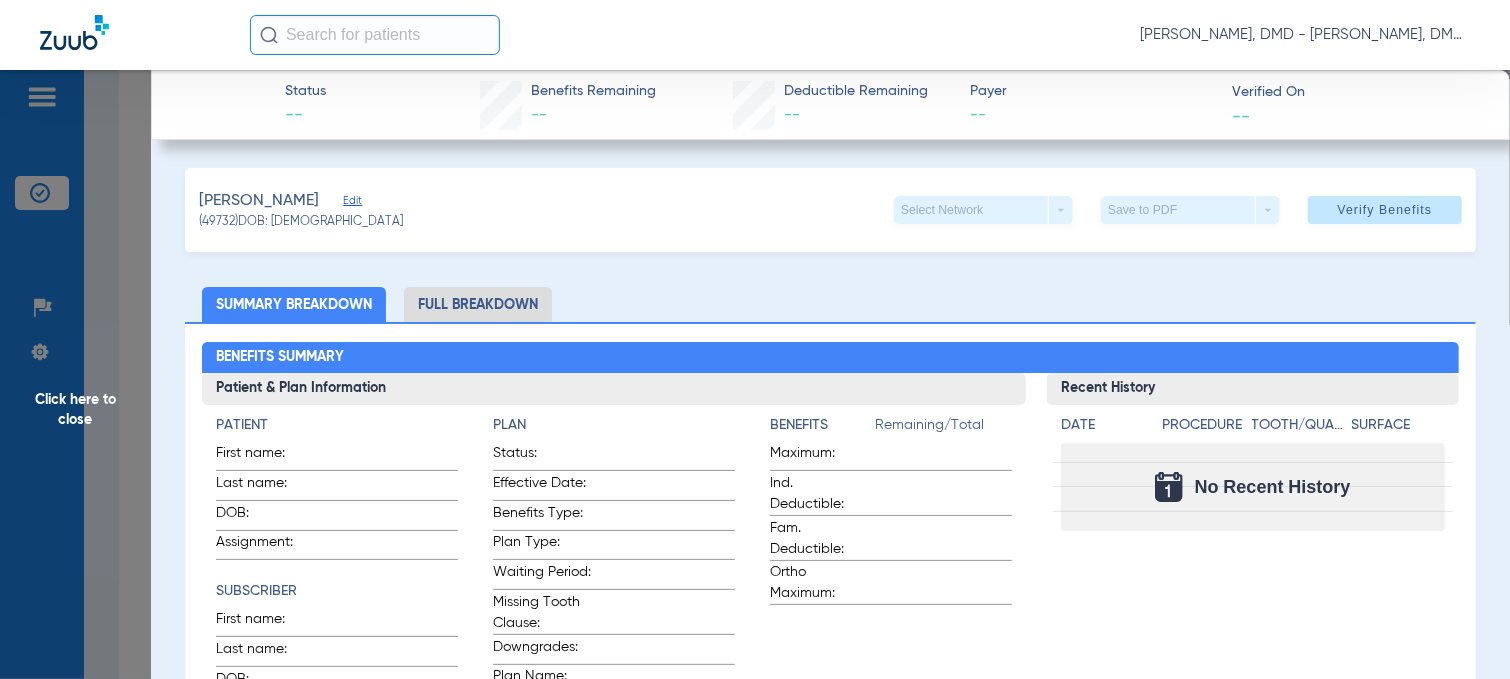 click on "Edit" 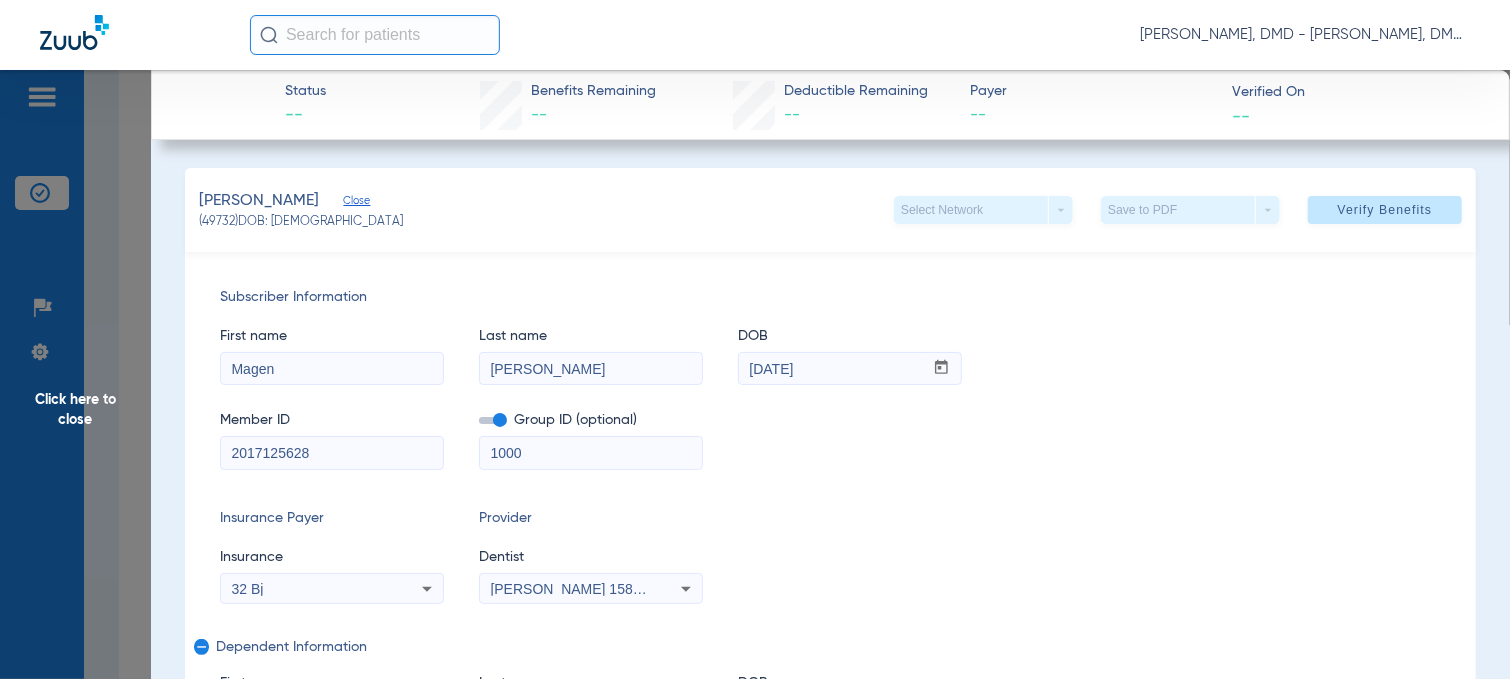 scroll, scrollTop: 100, scrollLeft: 0, axis: vertical 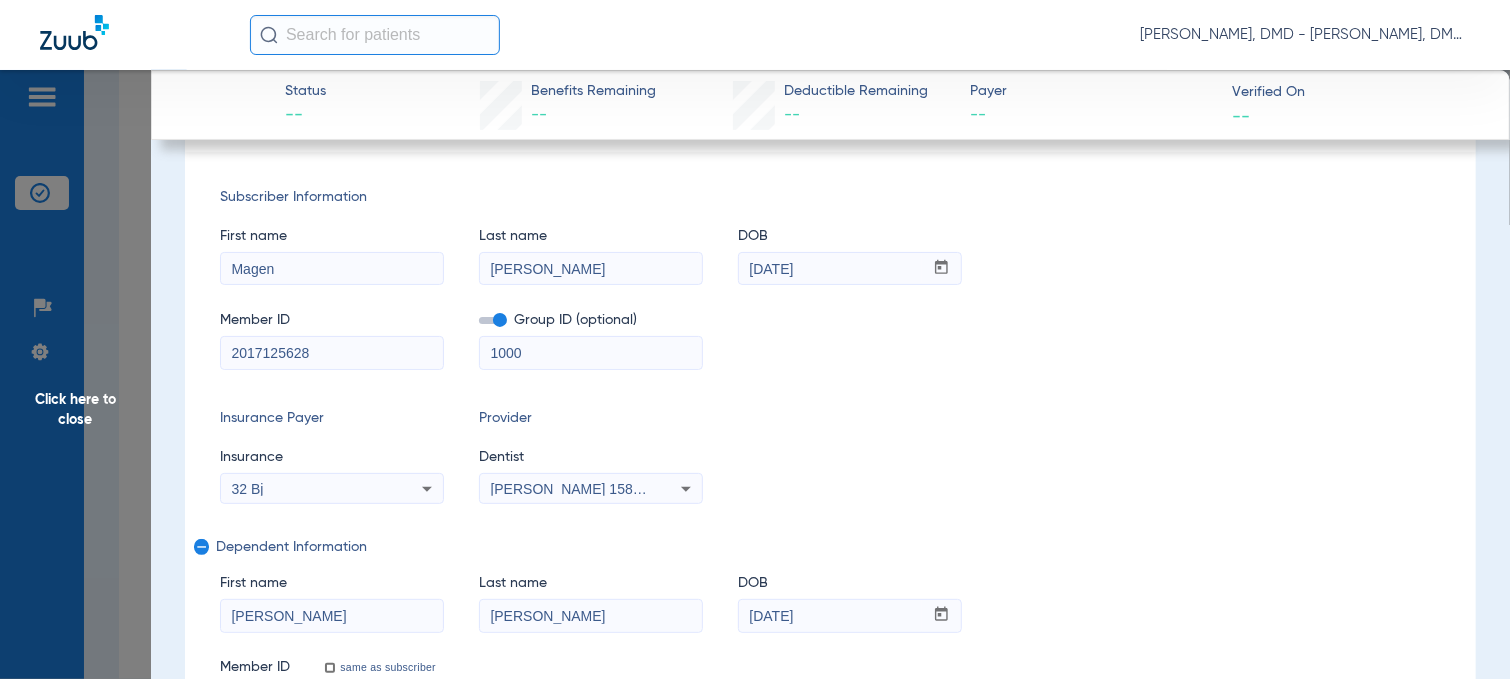 drag, startPoint x: 347, startPoint y: 353, endPoint x: 130, endPoint y: 359, distance: 217.08293 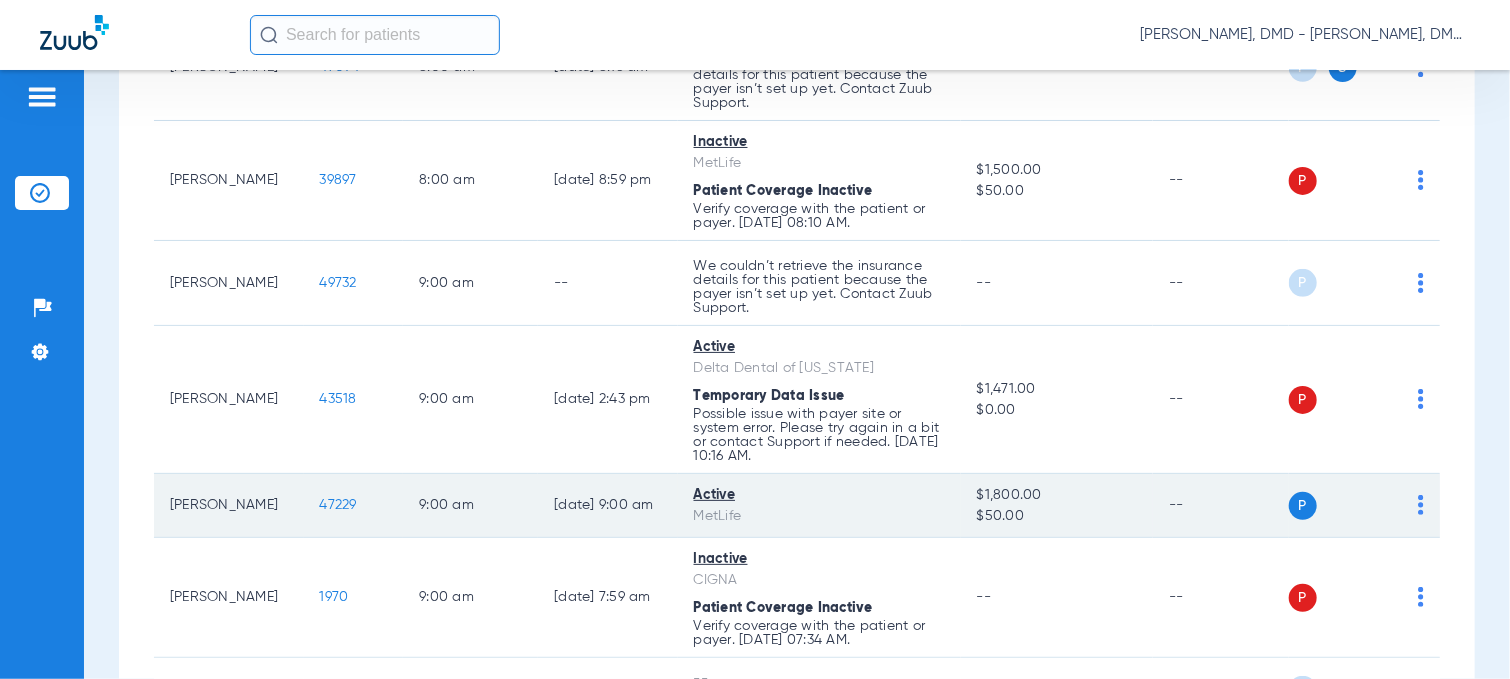 scroll, scrollTop: 600, scrollLeft: 0, axis: vertical 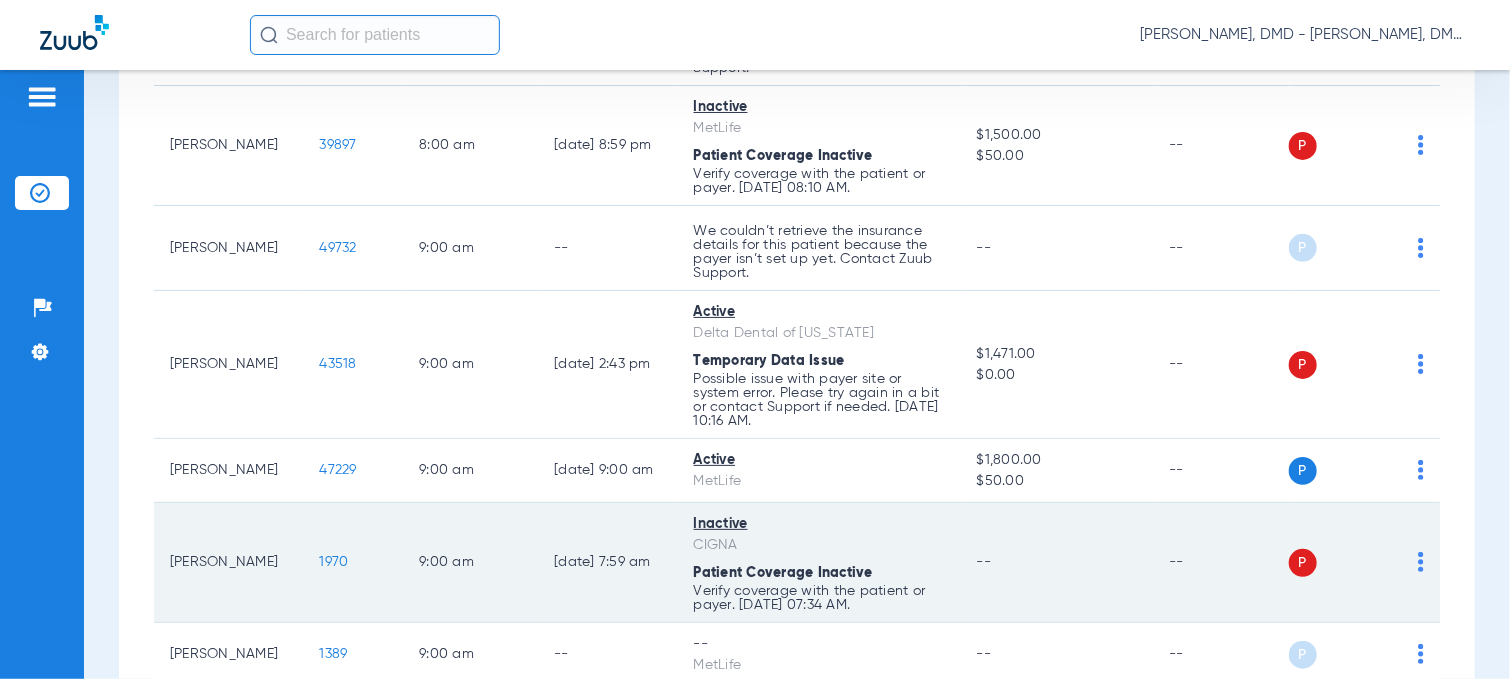 click on "1970" 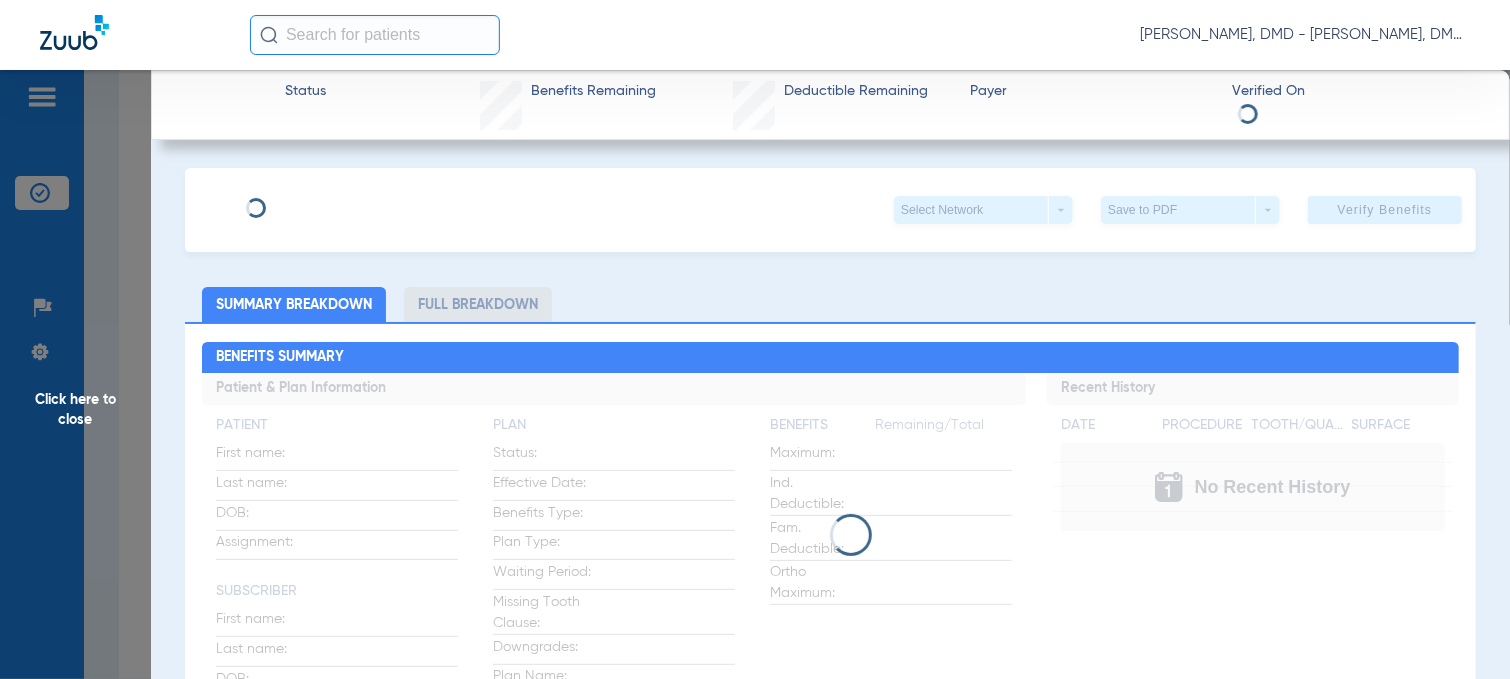 type on "[PERSON_NAME]" 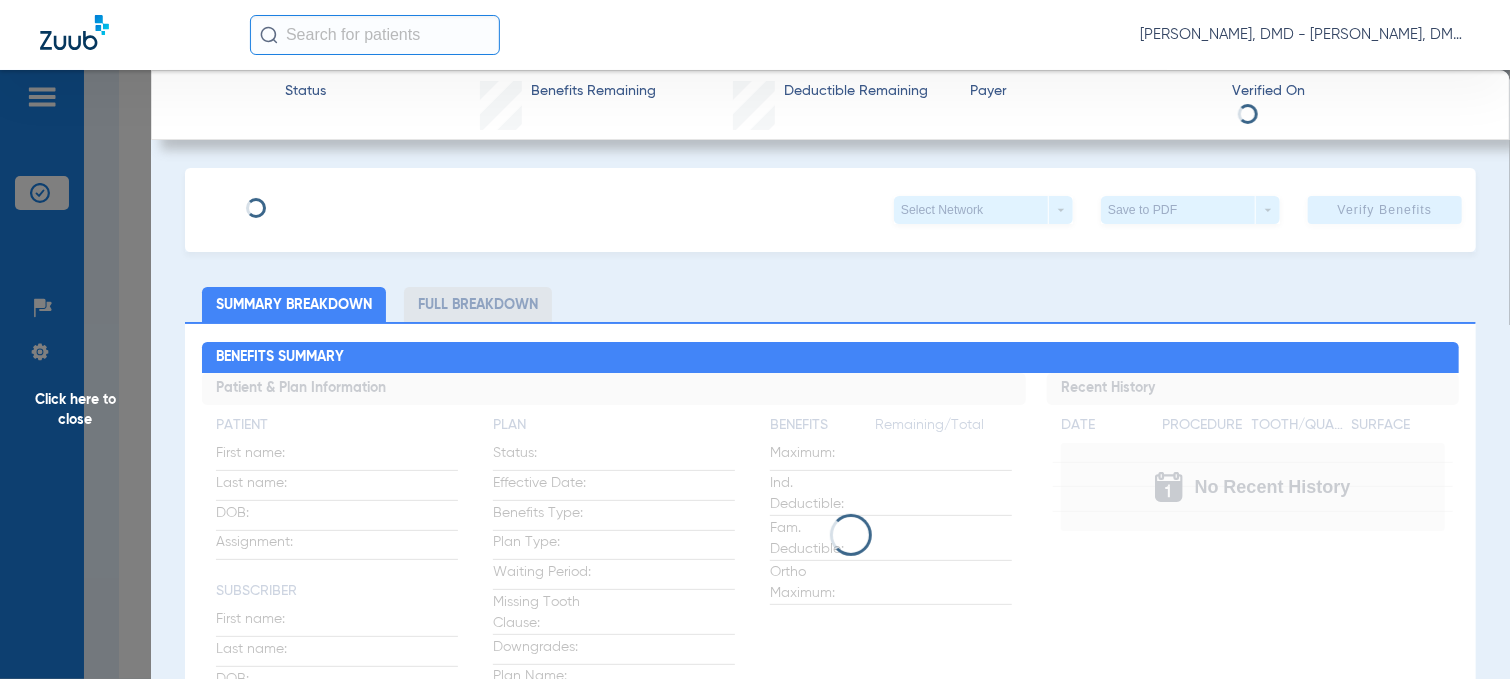 type on "[PERSON_NAME]" 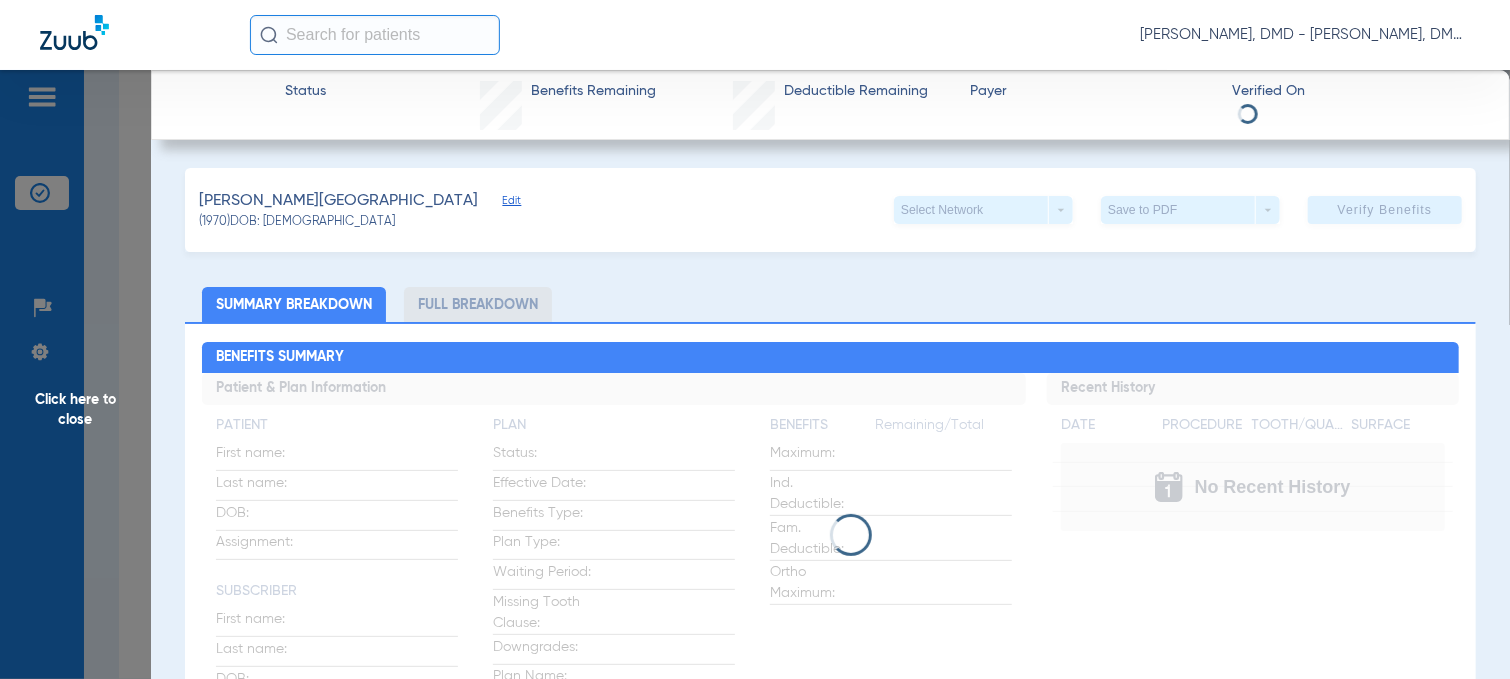 click on "Edit" 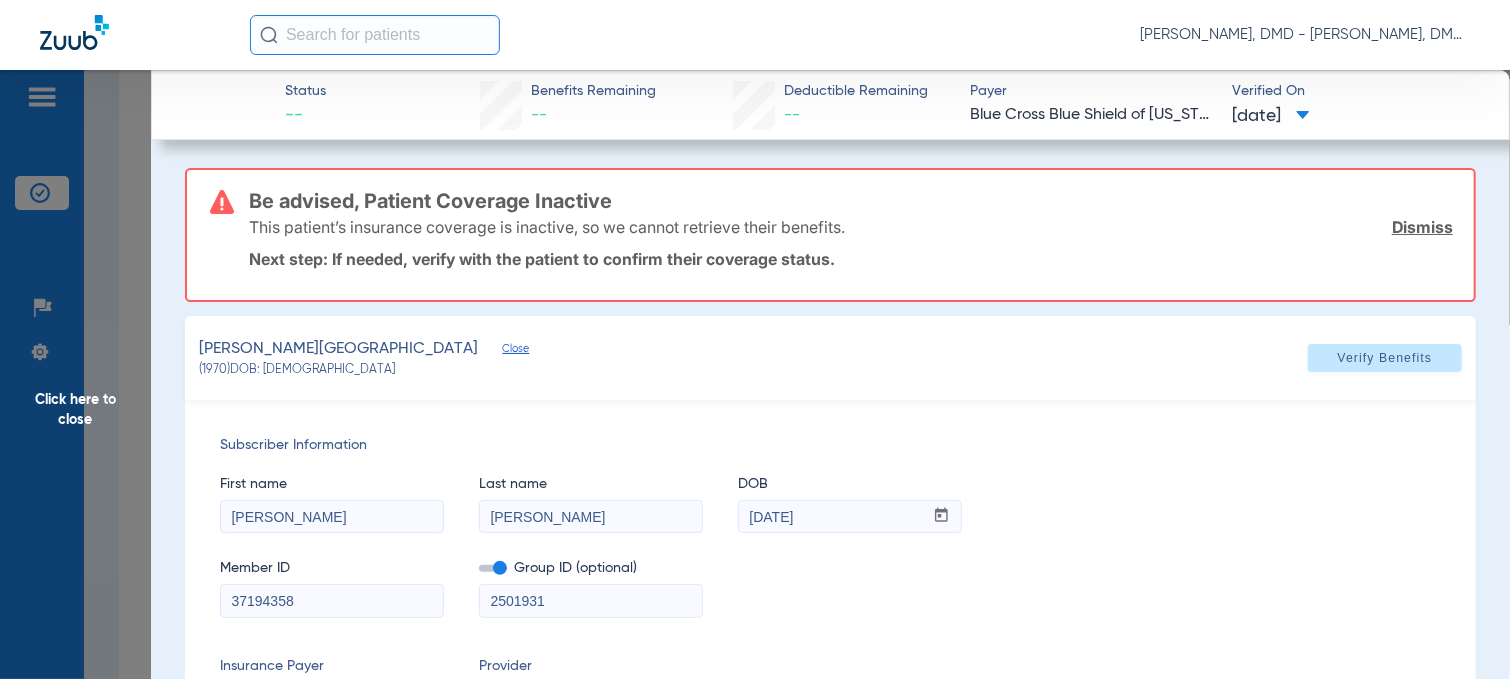 drag, startPoint x: 327, startPoint y: 591, endPoint x: 24, endPoint y: 591, distance: 303 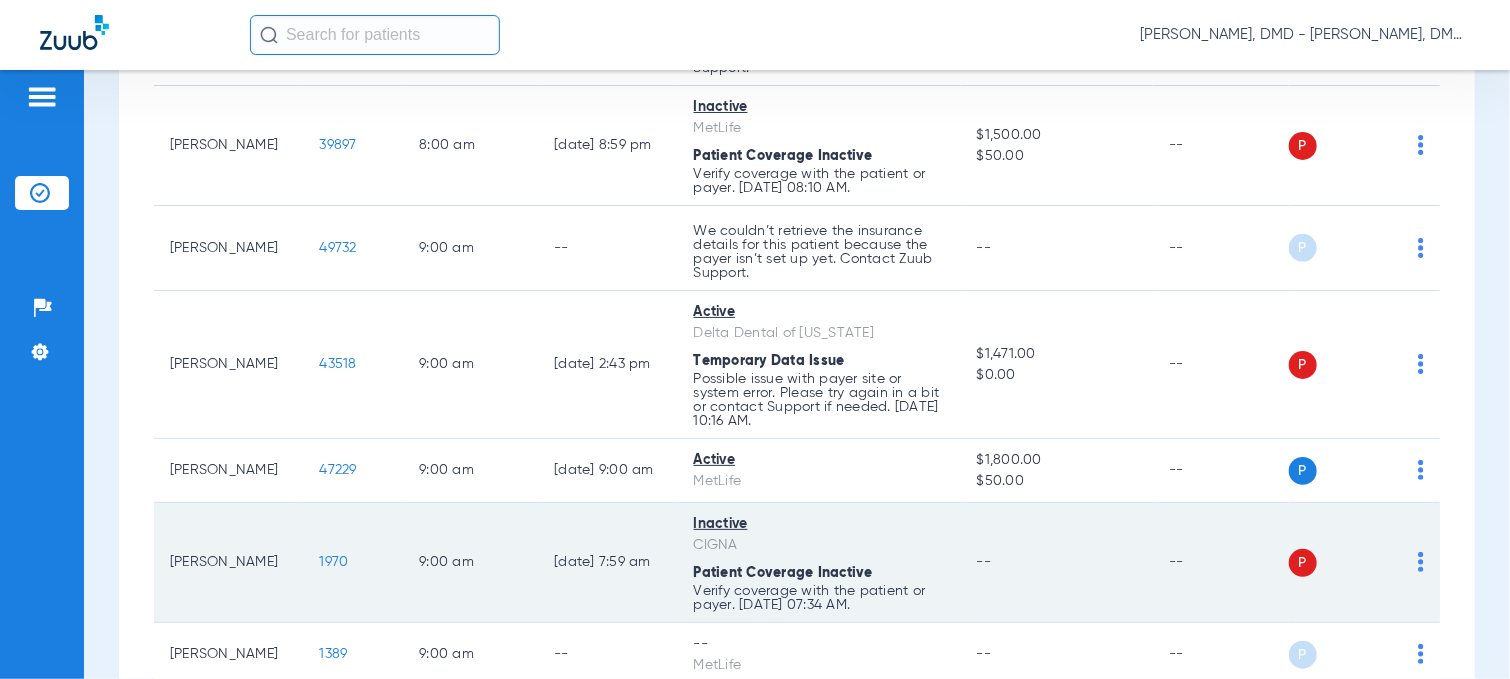 click on "P S" 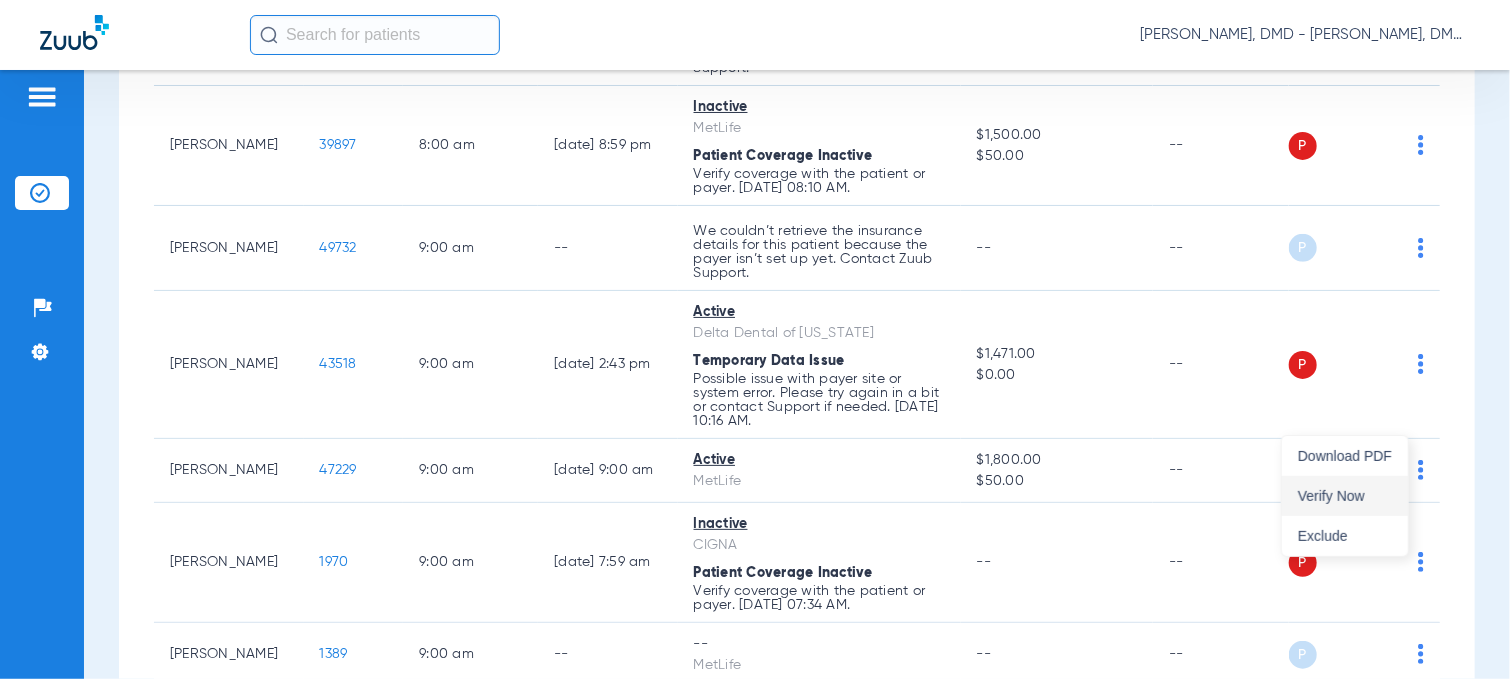 click on "Verify Now" at bounding box center [1345, 496] 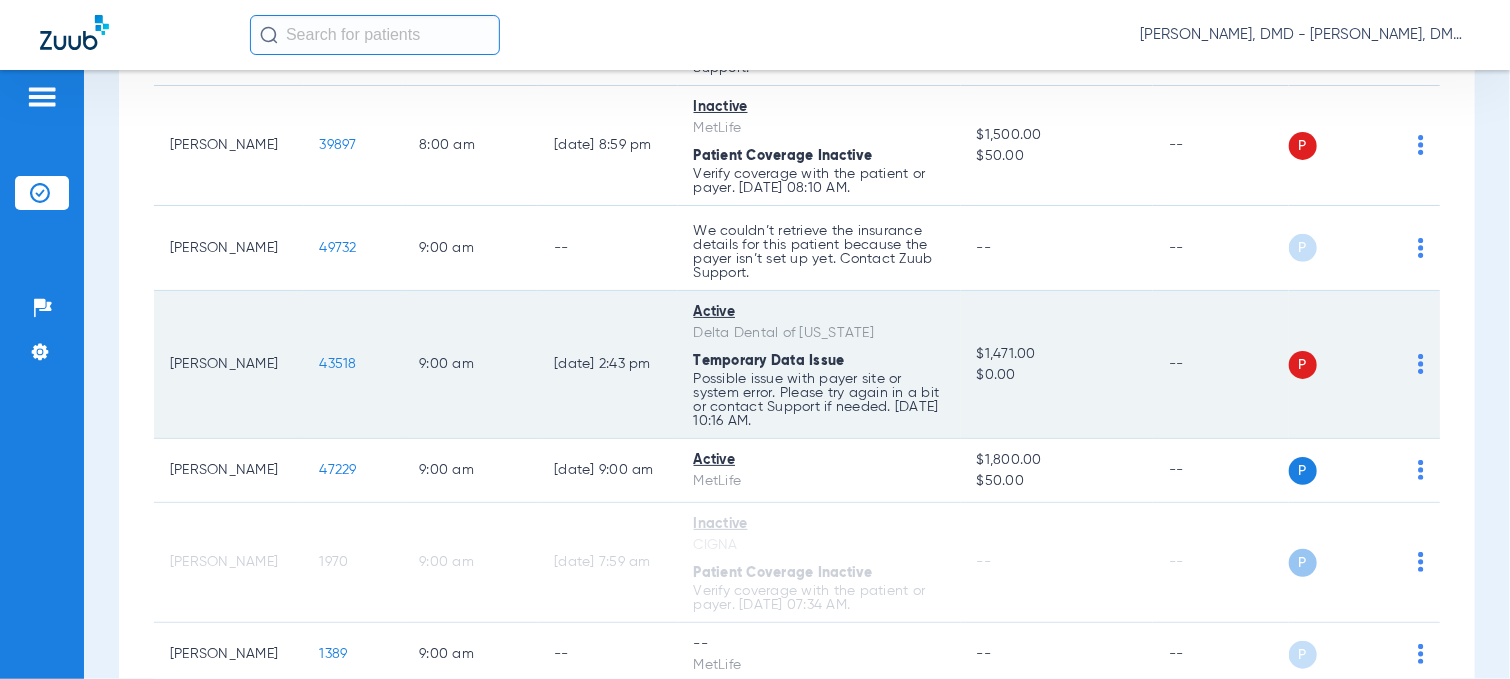 click 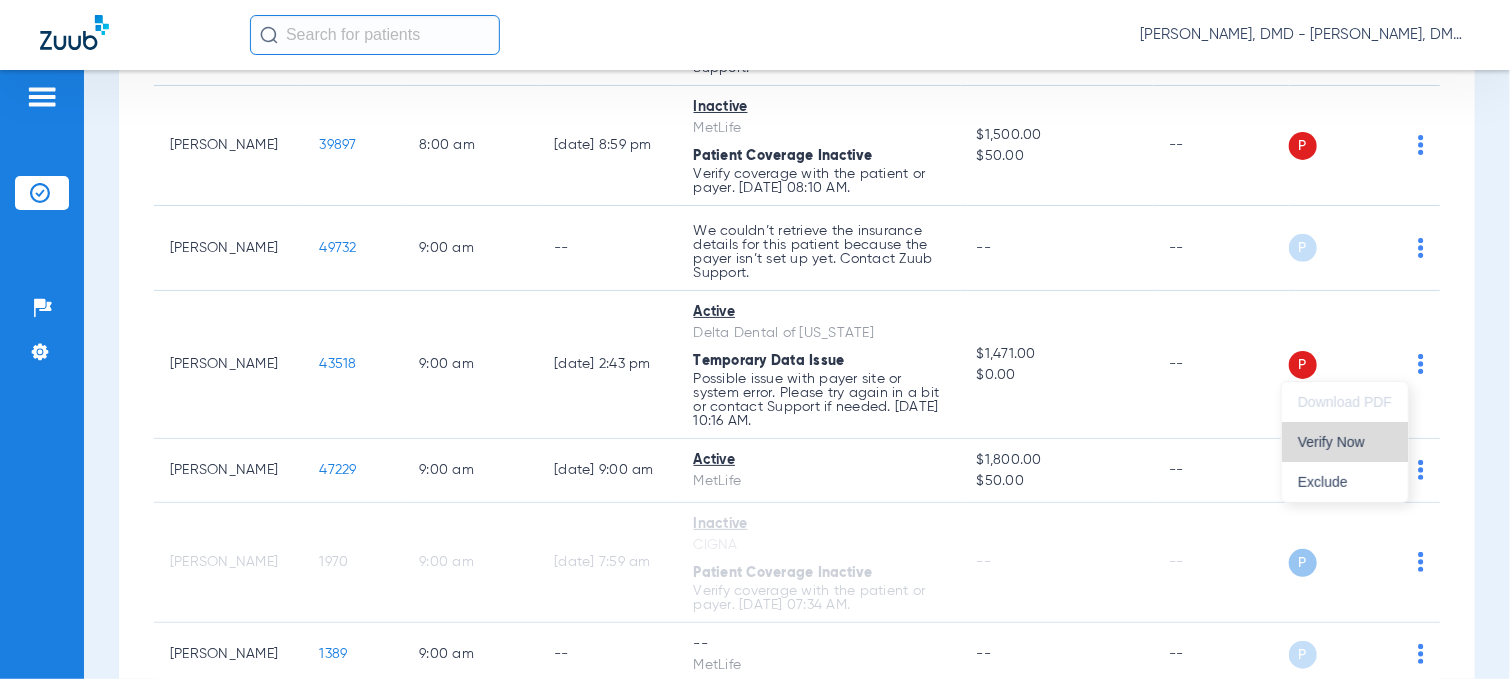 click on "Verify Now" at bounding box center [1345, 442] 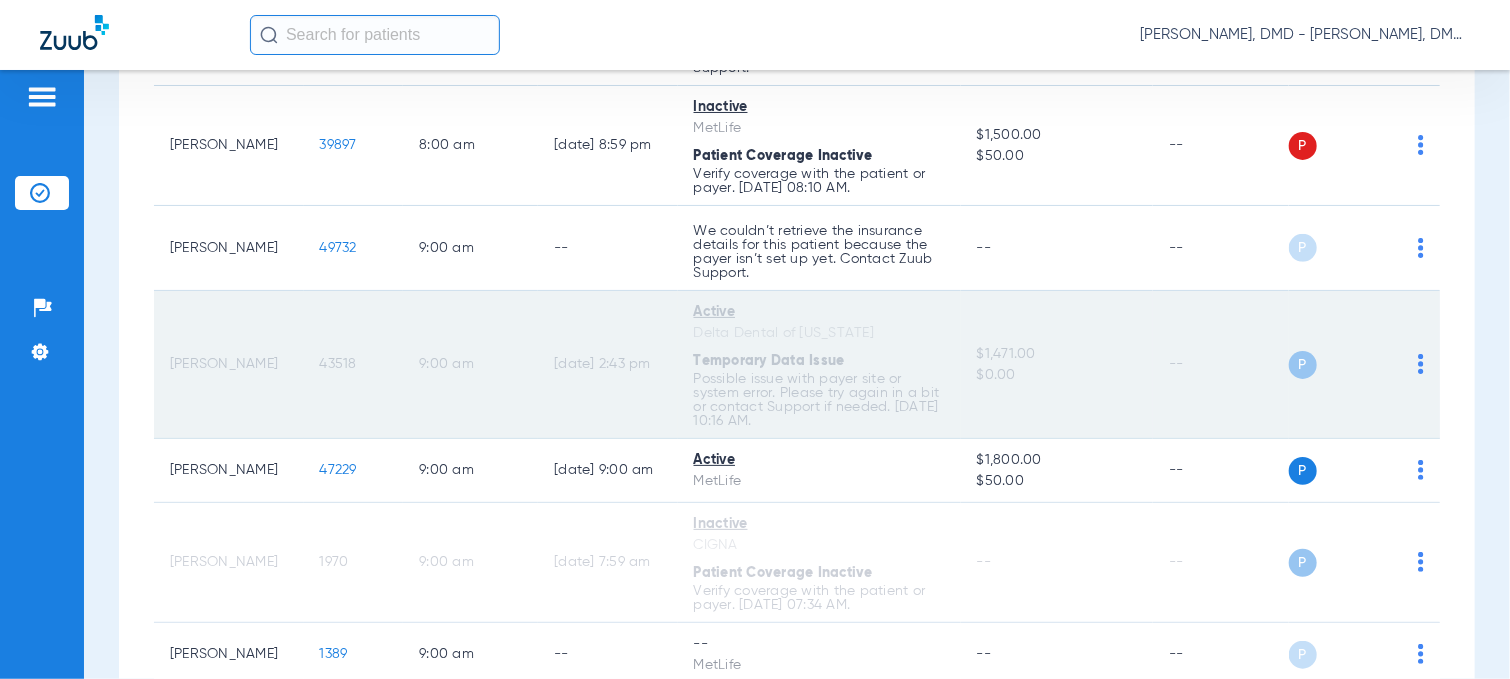 click on "43518" 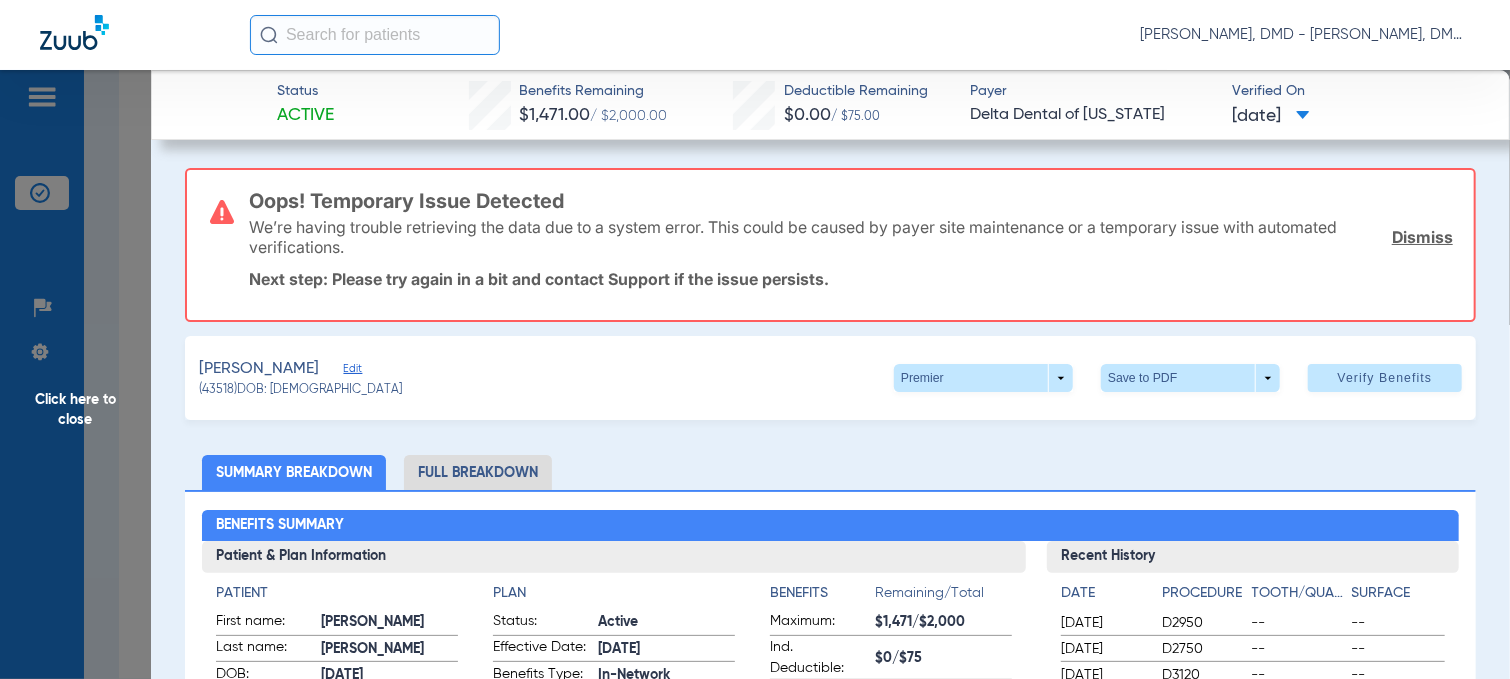 click on "Edit" 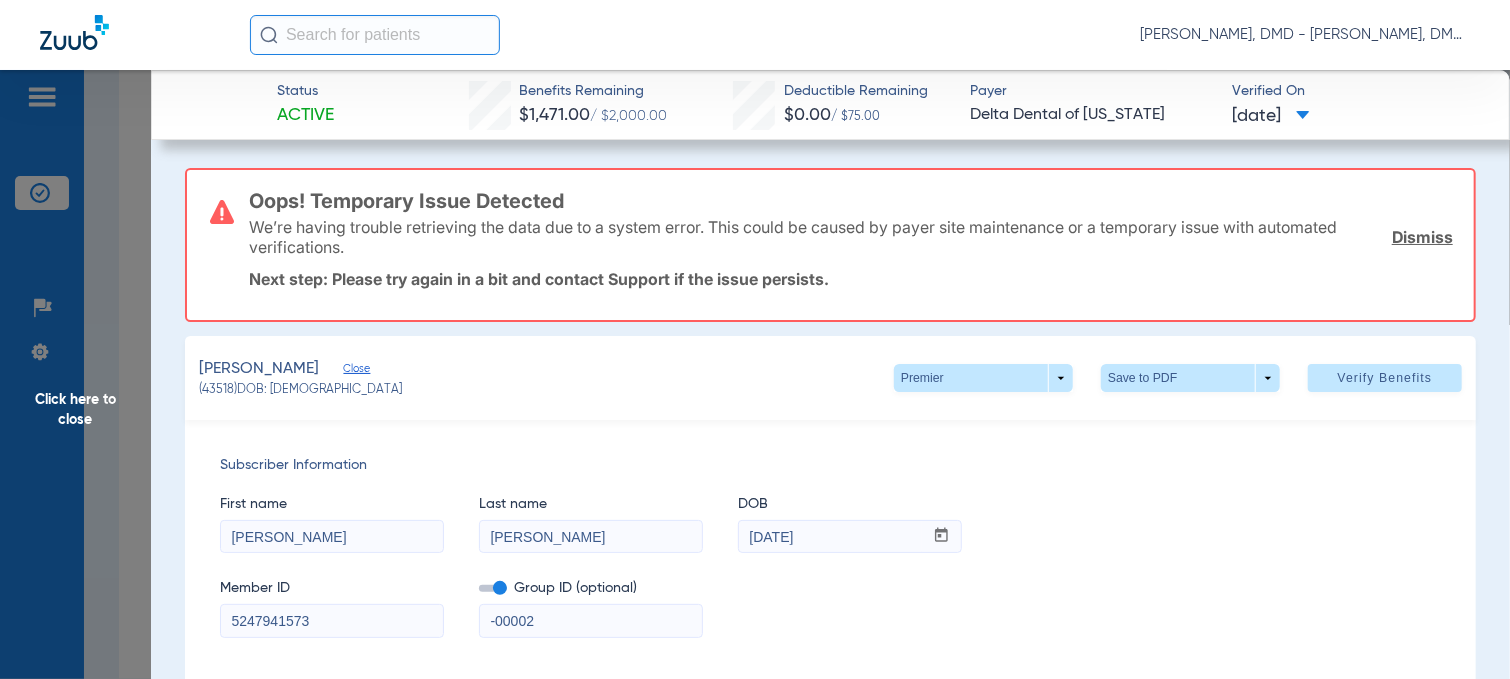 scroll, scrollTop: 100, scrollLeft: 0, axis: vertical 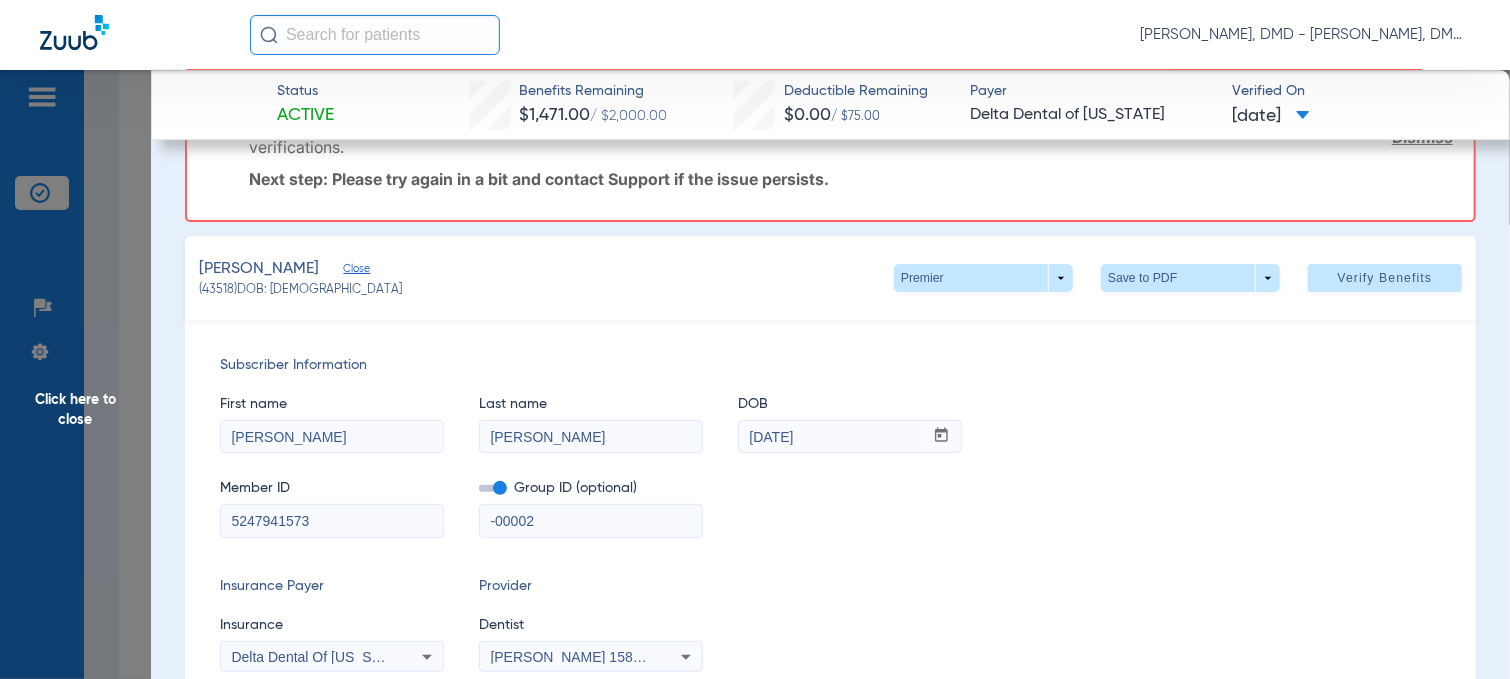drag, startPoint x: 323, startPoint y: 520, endPoint x: -7, endPoint y: 529, distance: 330.1227 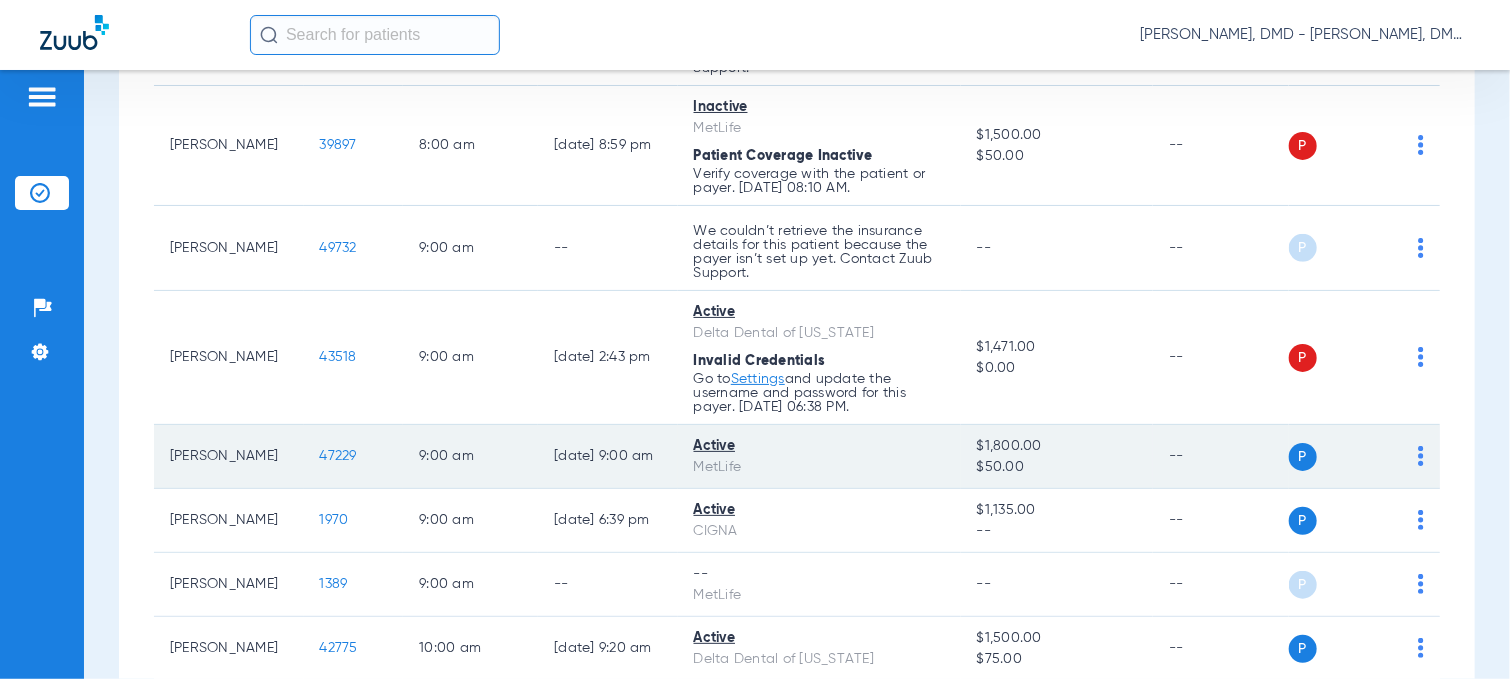 click 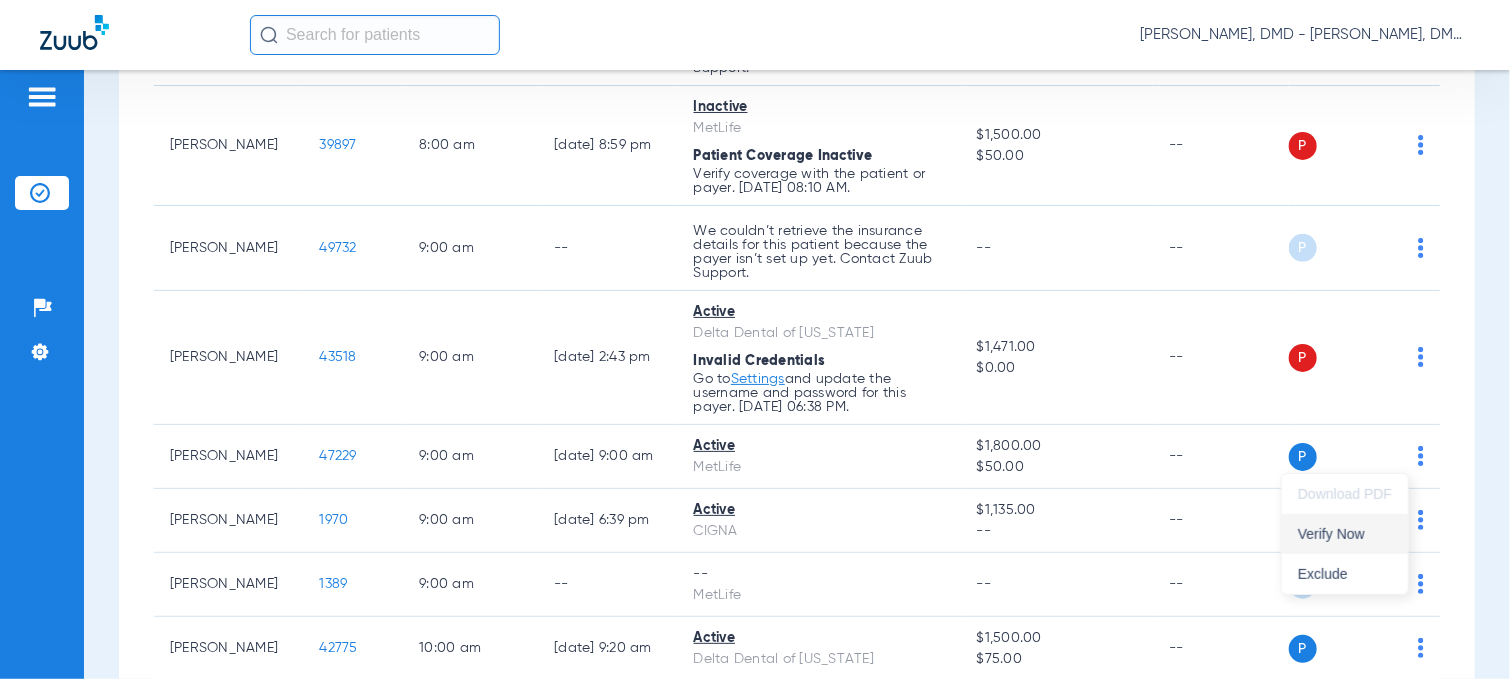 click on "Verify Now" at bounding box center [1345, 534] 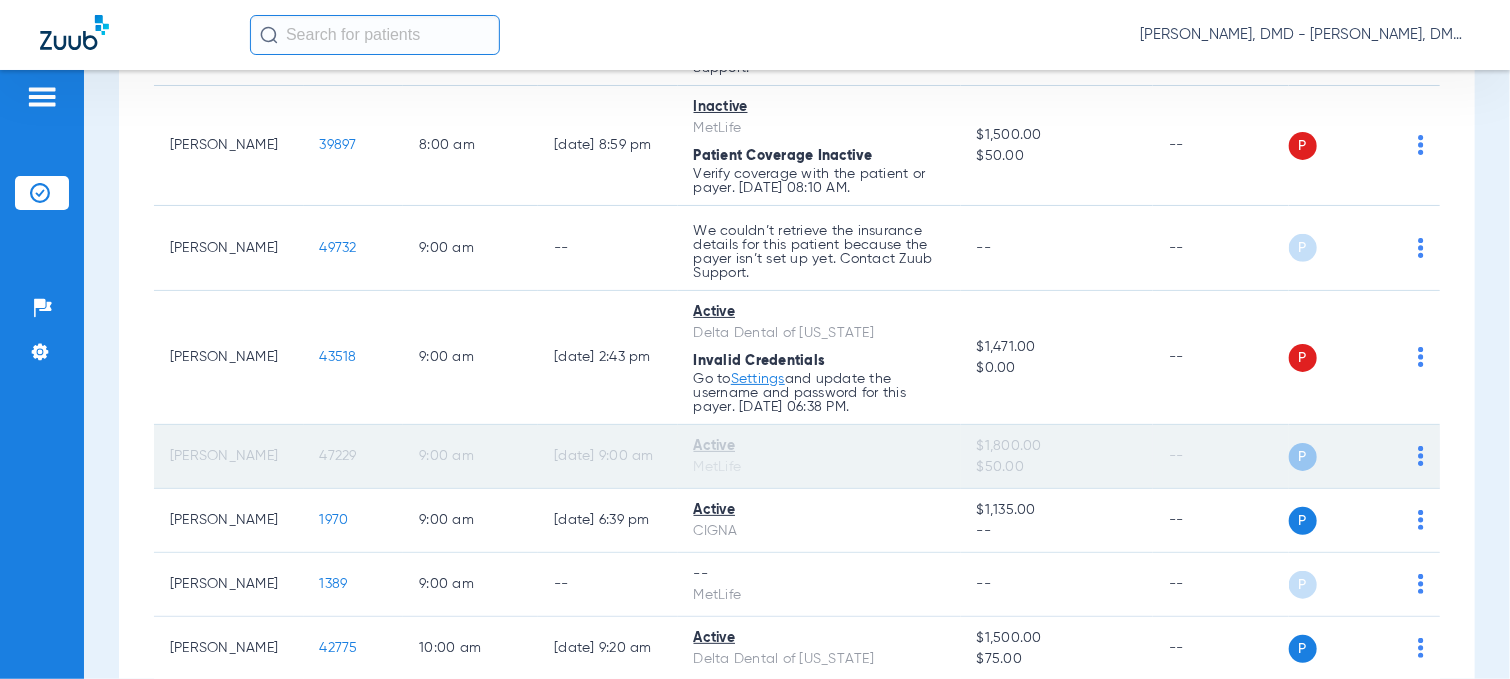 click on "47229" 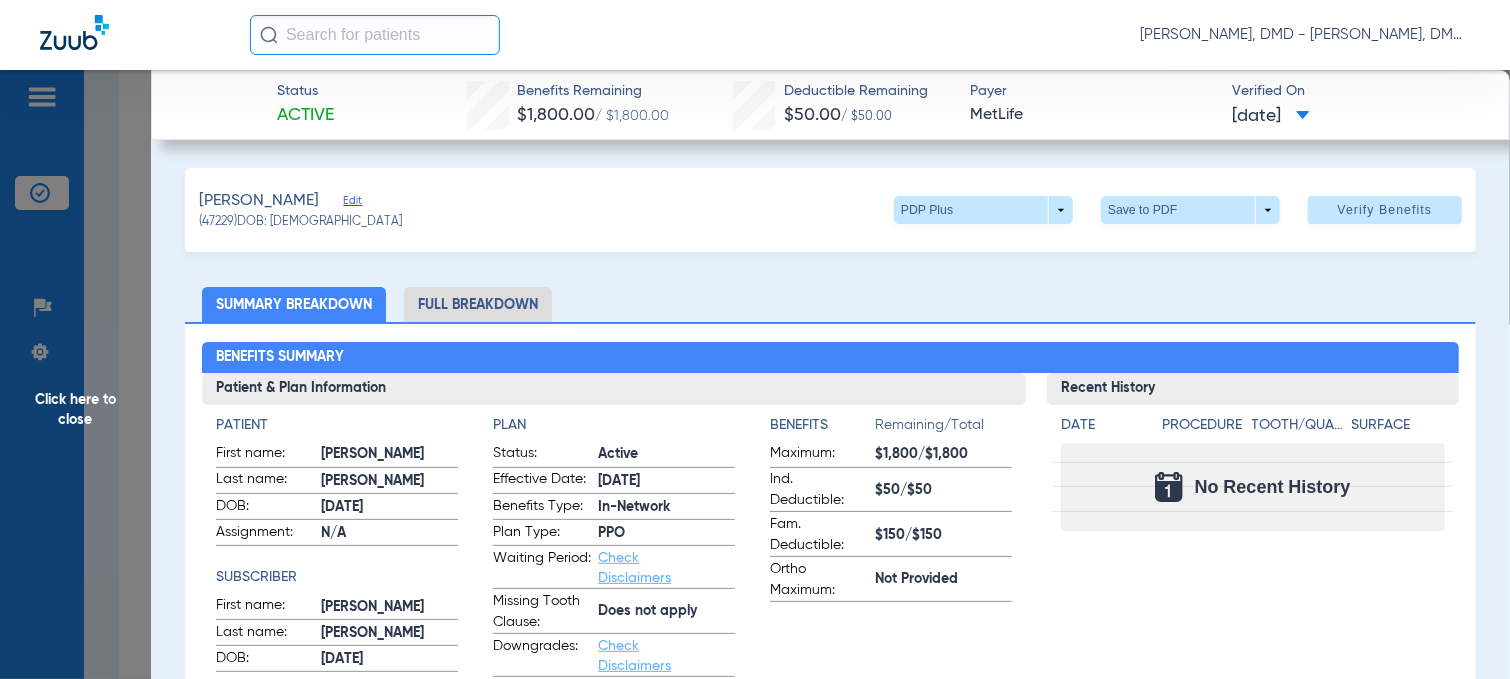 click on "Edit" 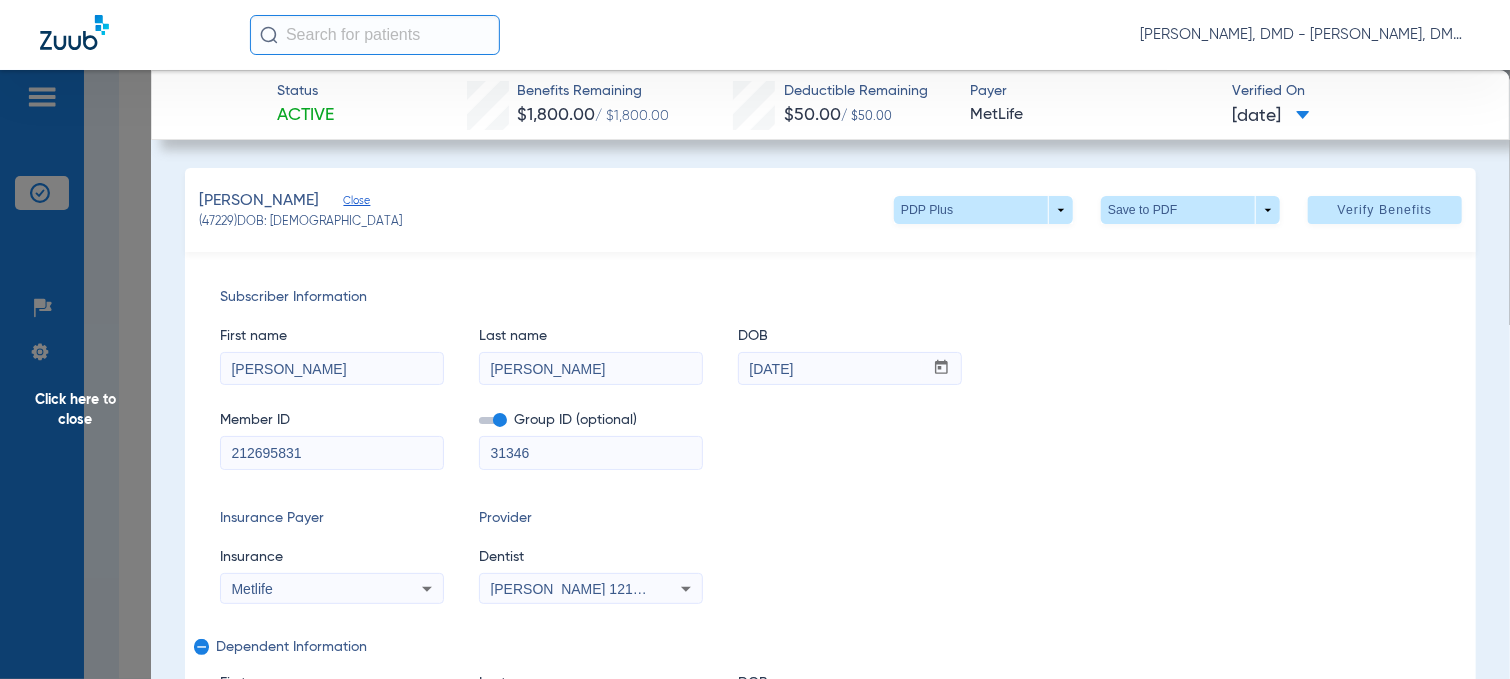drag, startPoint x: 333, startPoint y: 460, endPoint x: 151, endPoint y: 463, distance: 182.02472 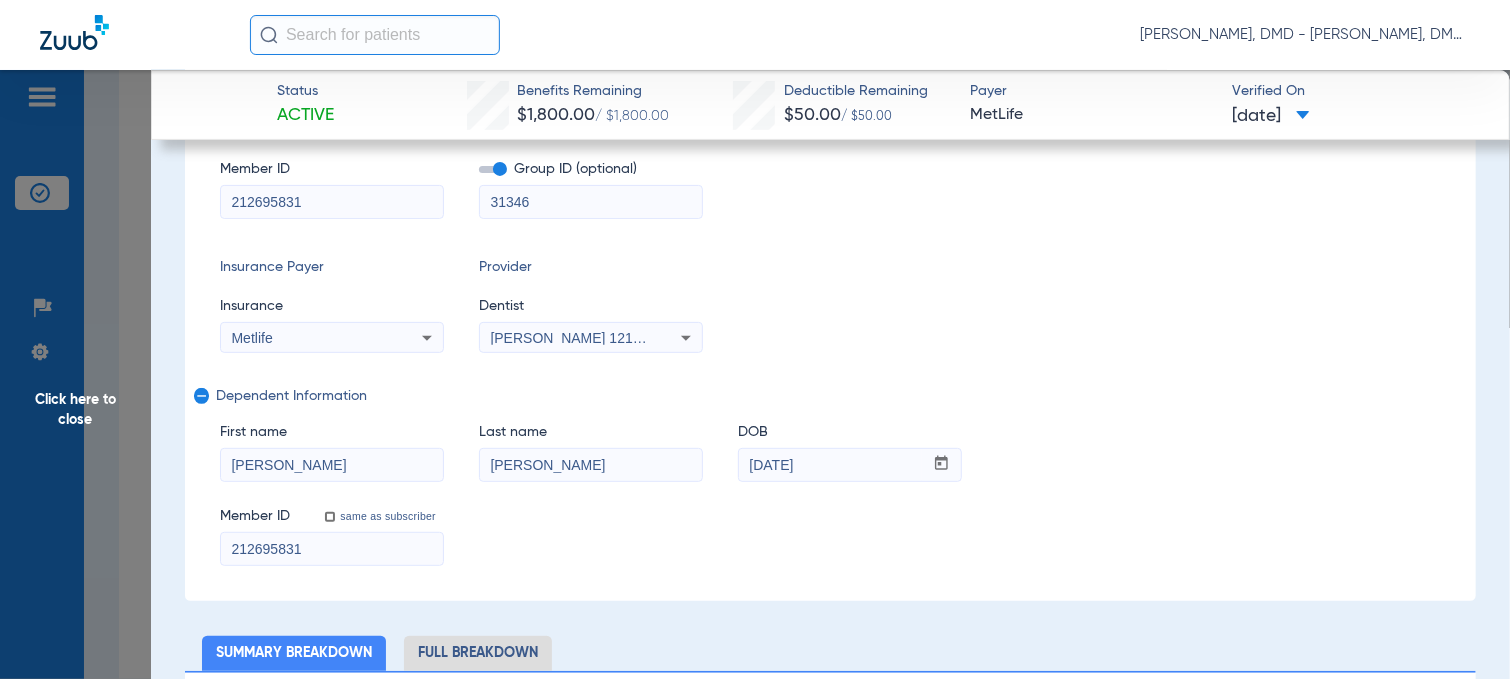 scroll, scrollTop: 300, scrollLeft: 0, axis: vertical 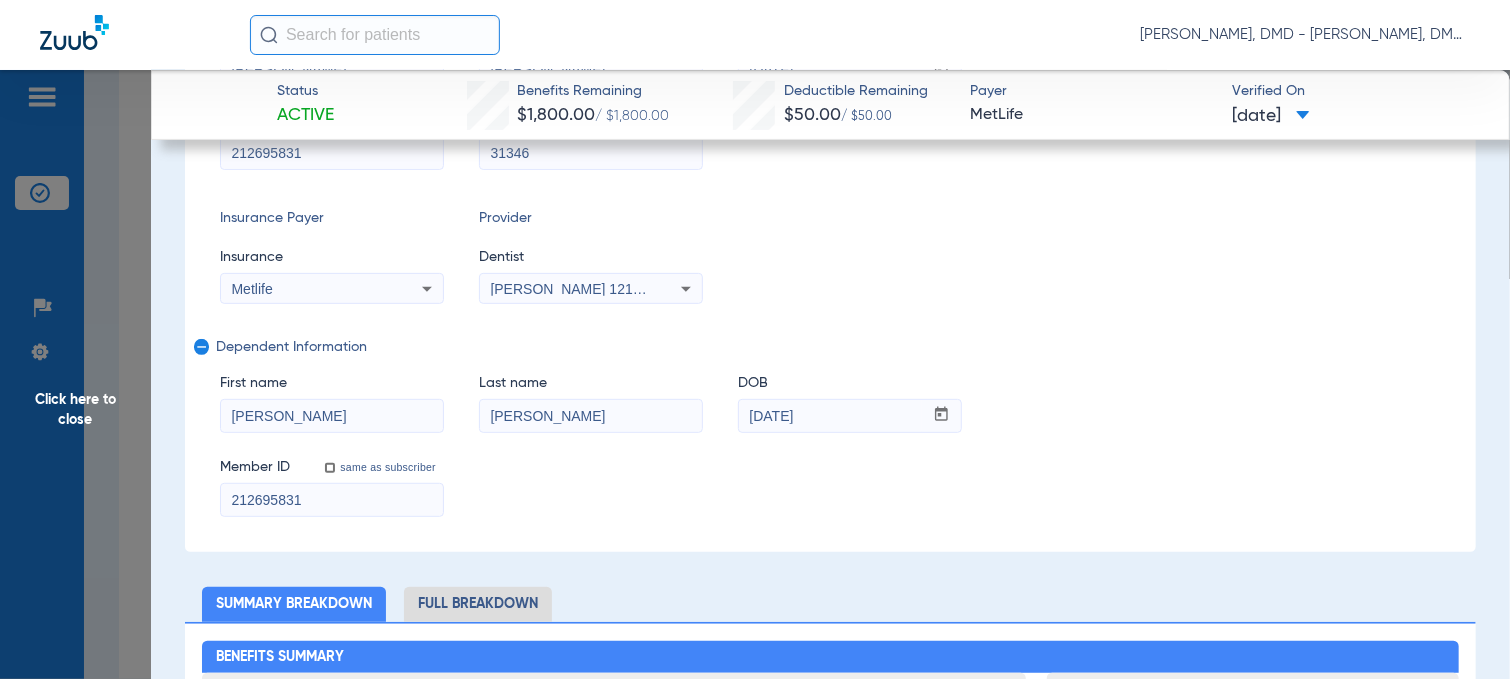 click on "Click here to close" 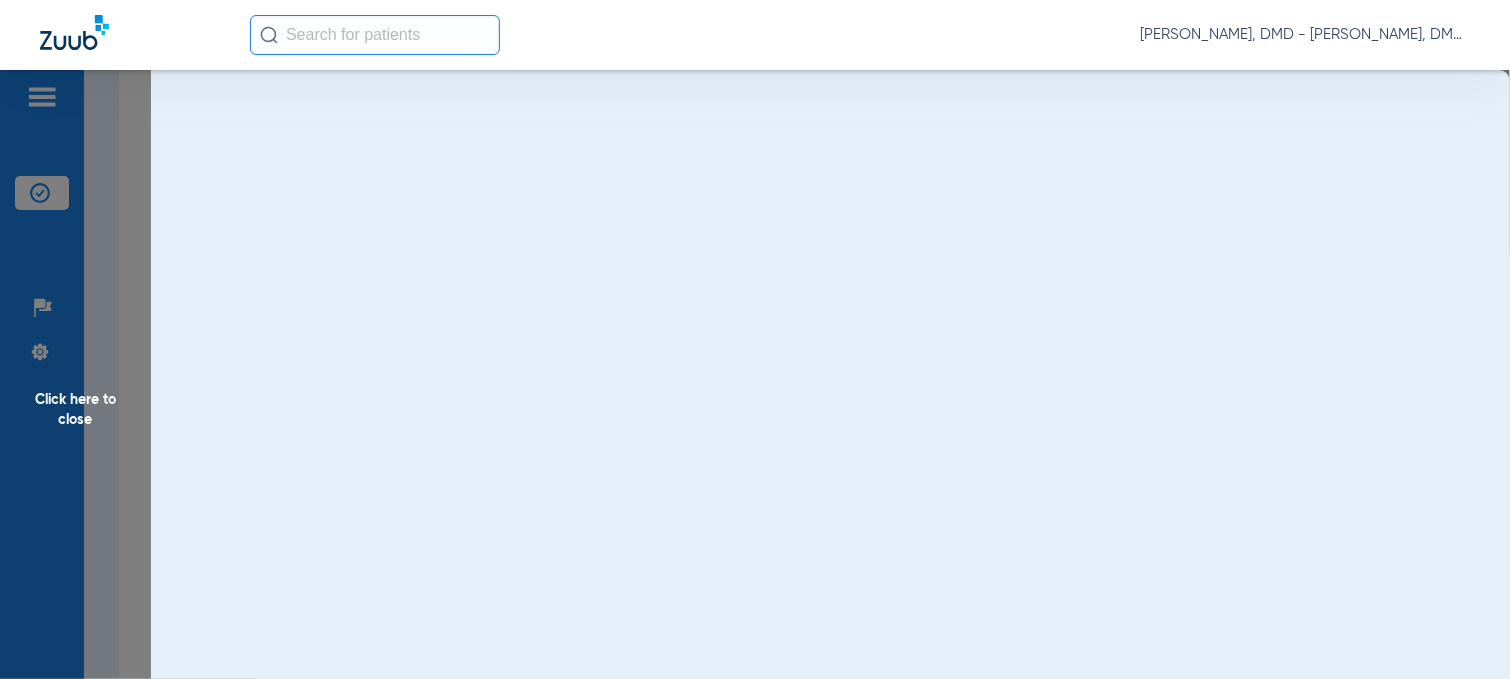 scroll, scrollTop: 0, scrollLeft: 0, axis: both 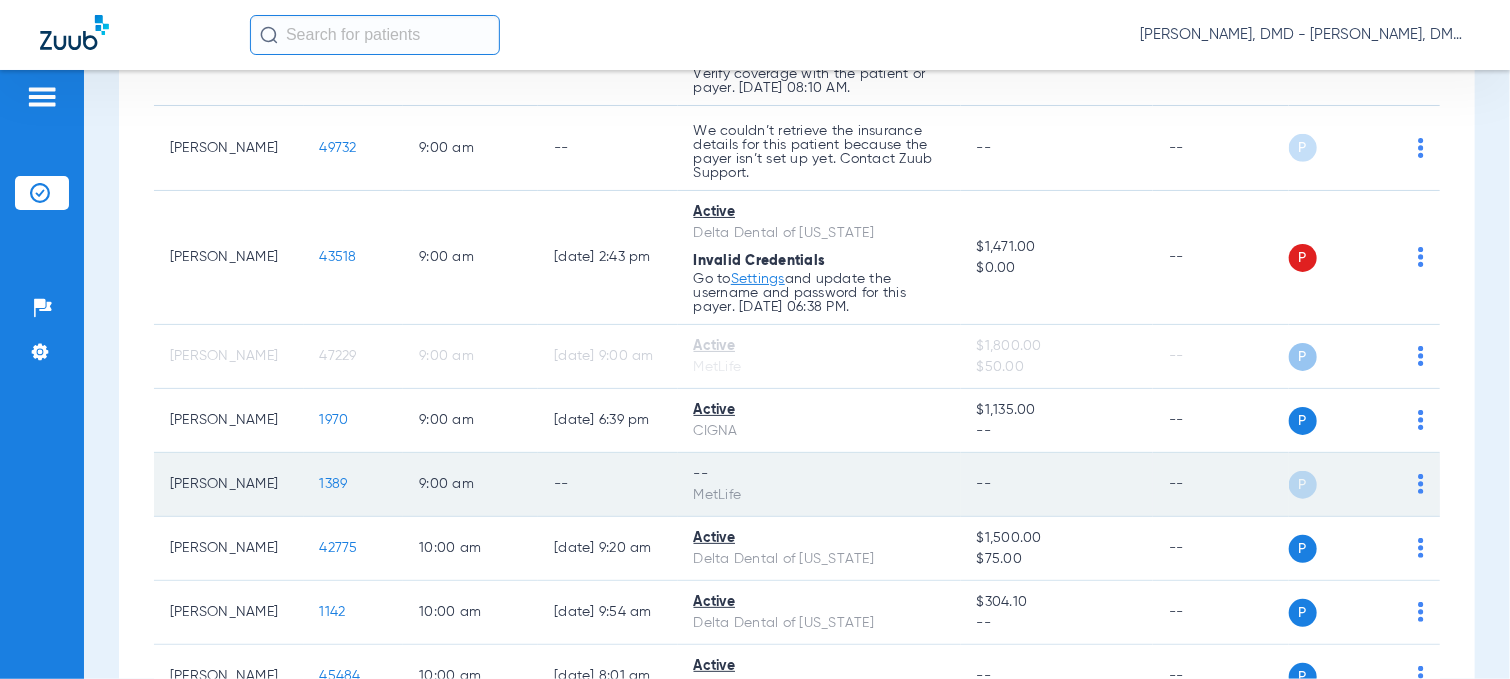 click 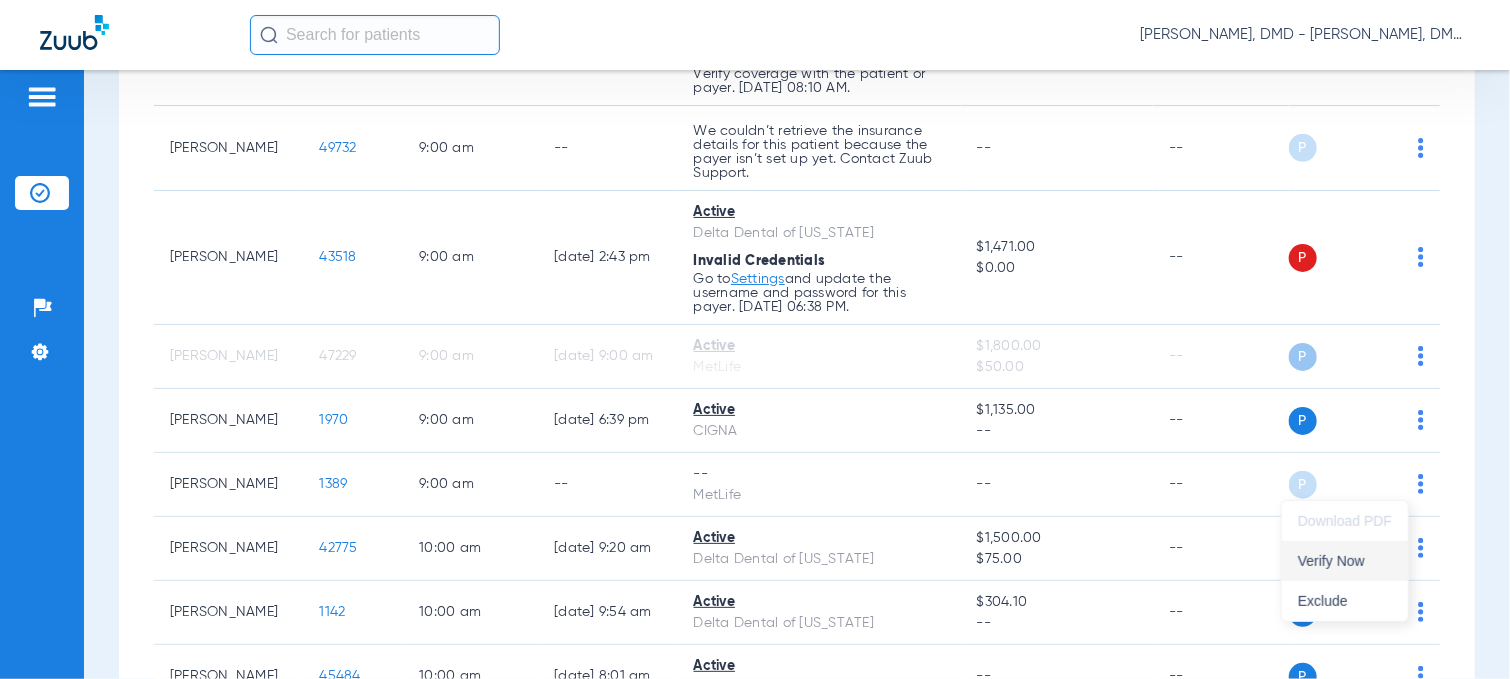 click on "Verify Now" at bounding box center [1345, 561] 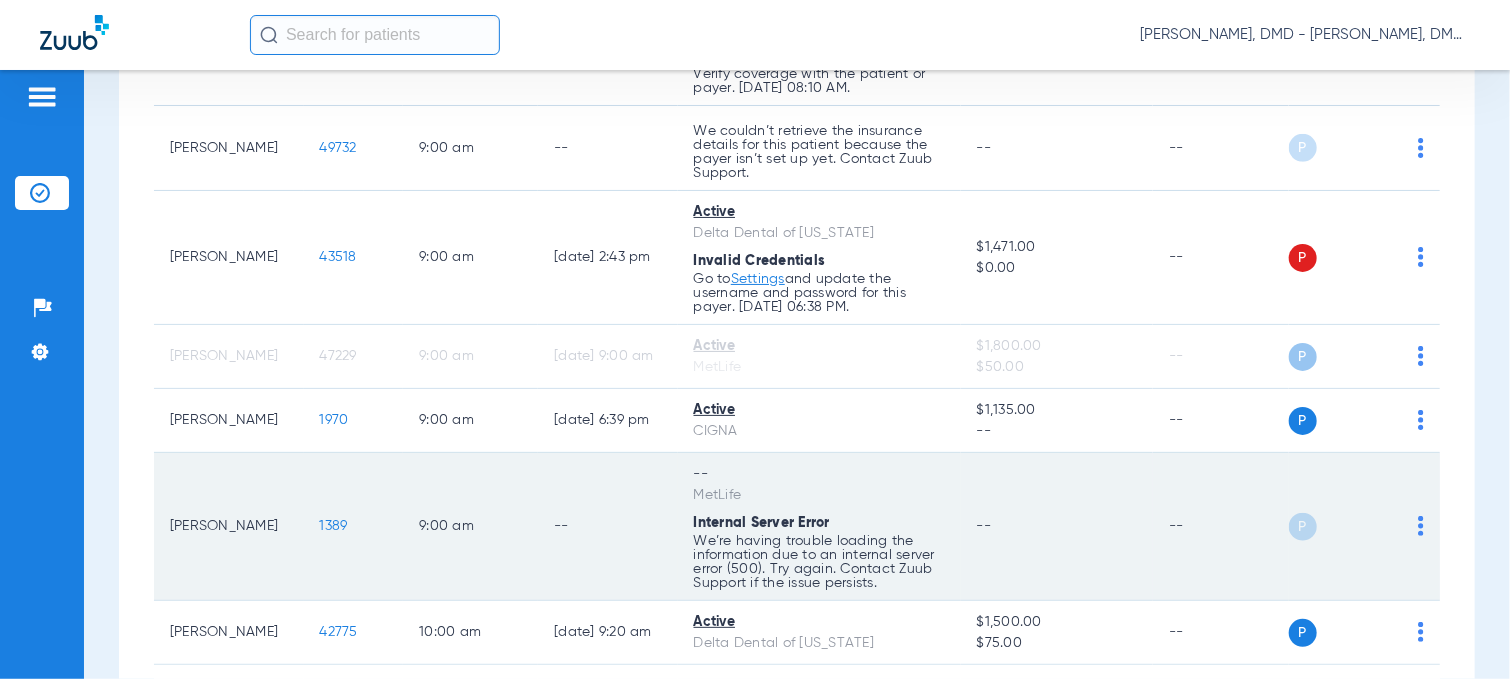 click on "1389" 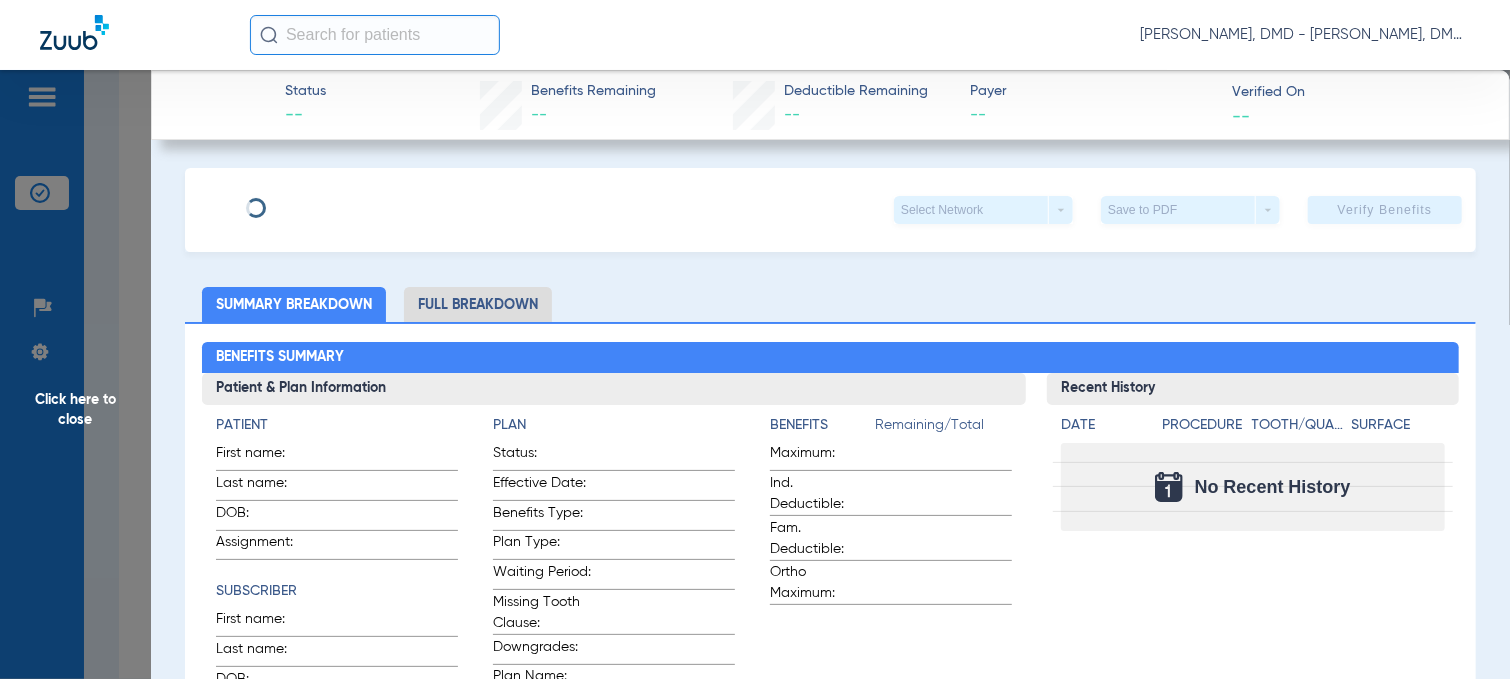 type on "[PERSON_NAME]" 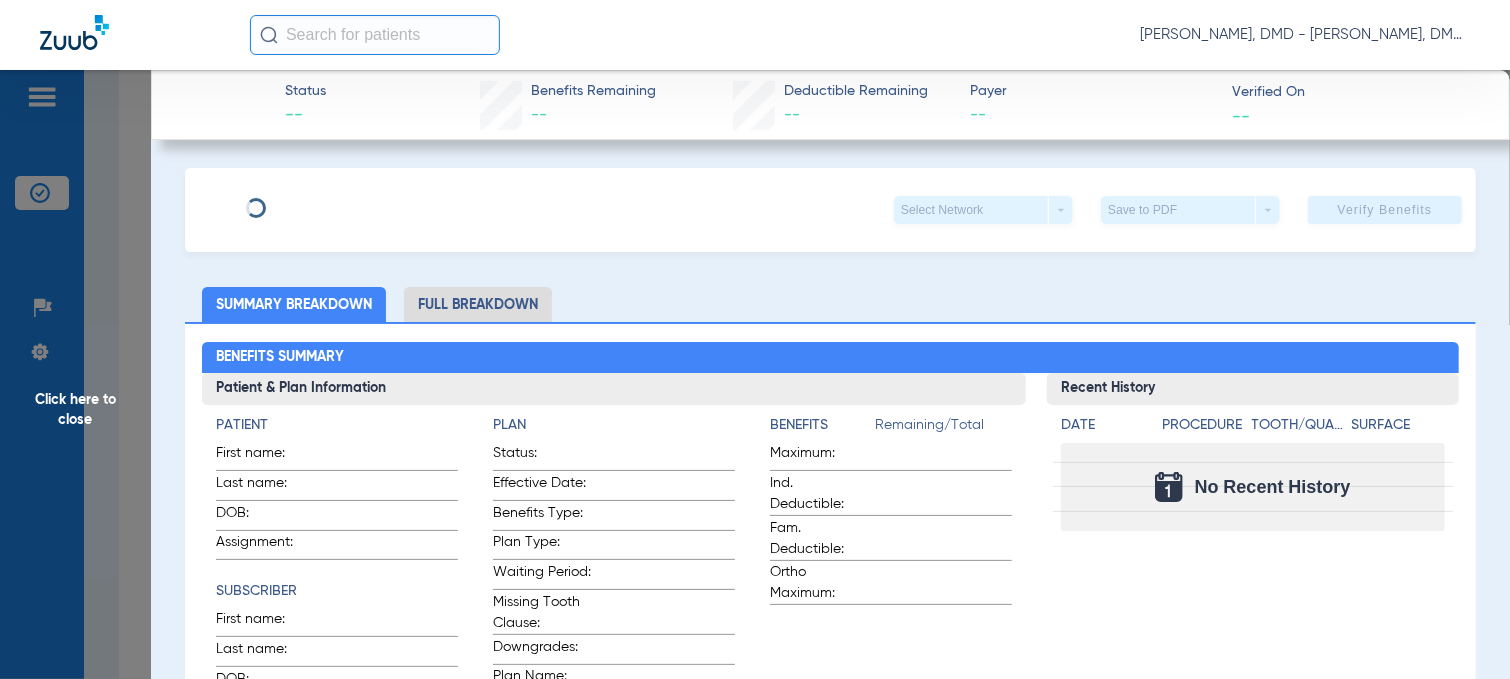 type on "[DATE]" 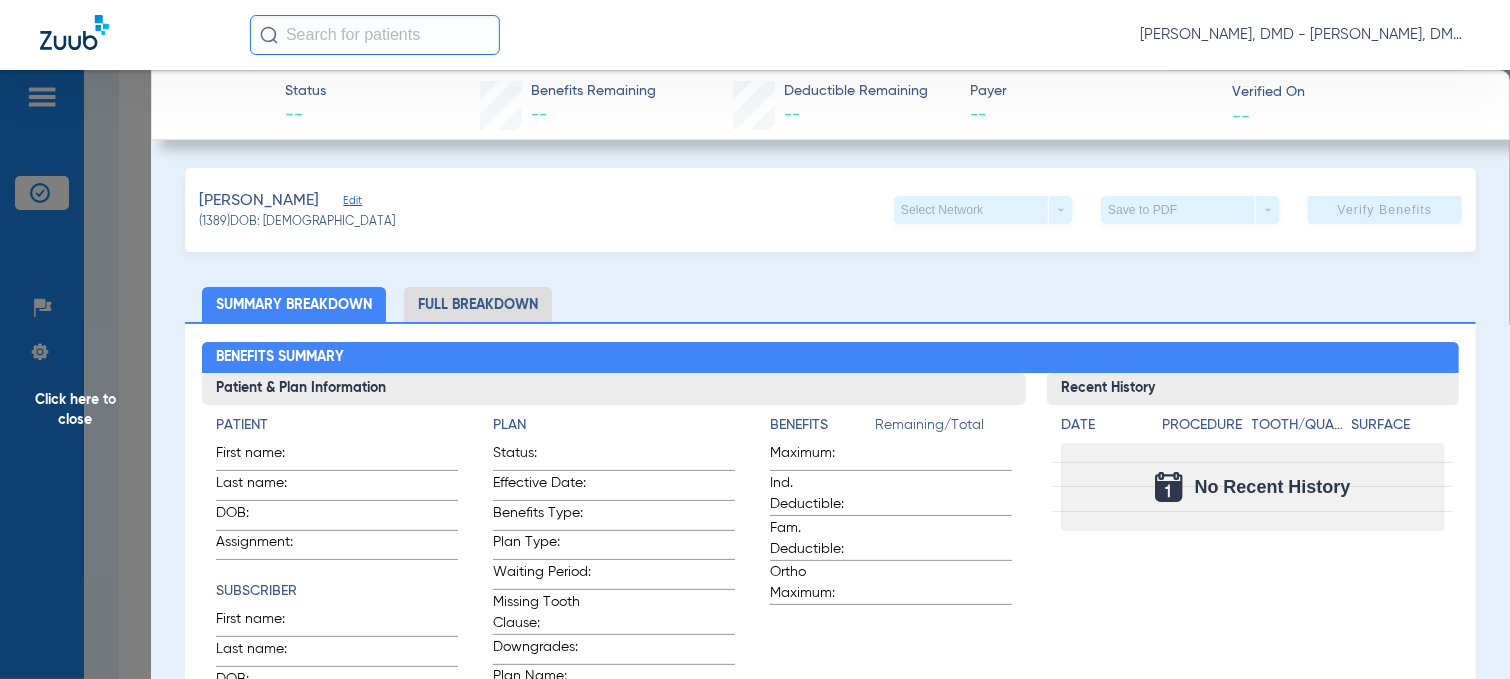 click on "[PERSON_NAME]   Edit" 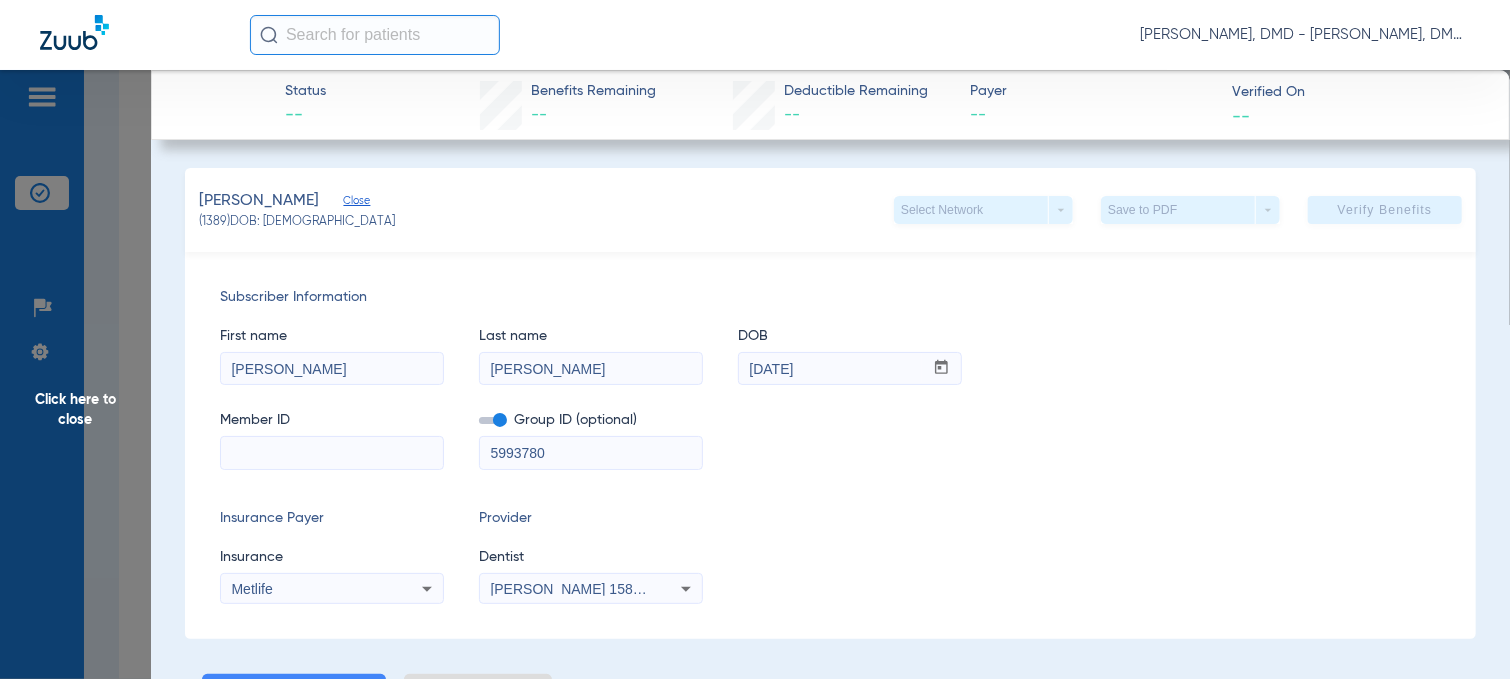 click on "Click here to close" 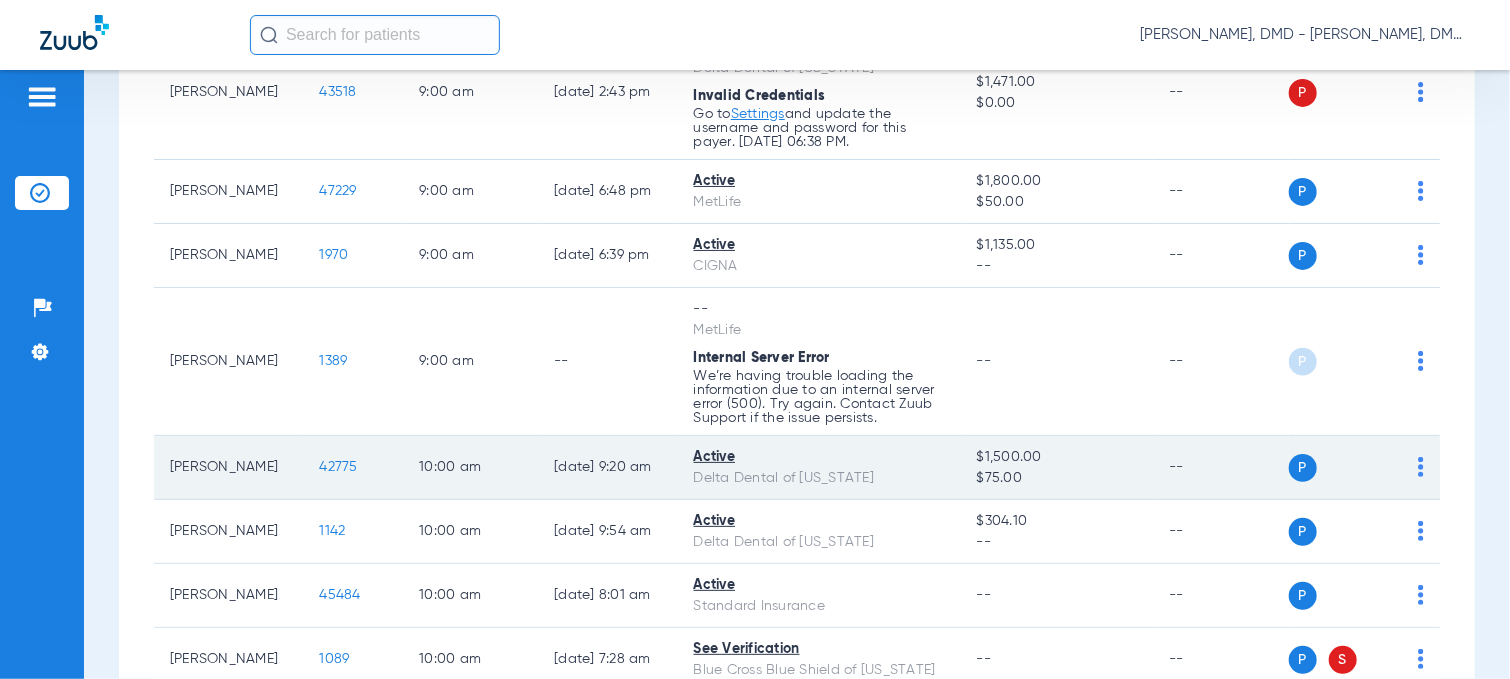 scroll, scrollTop: 900, scrollLeft: 0, axis: vertical 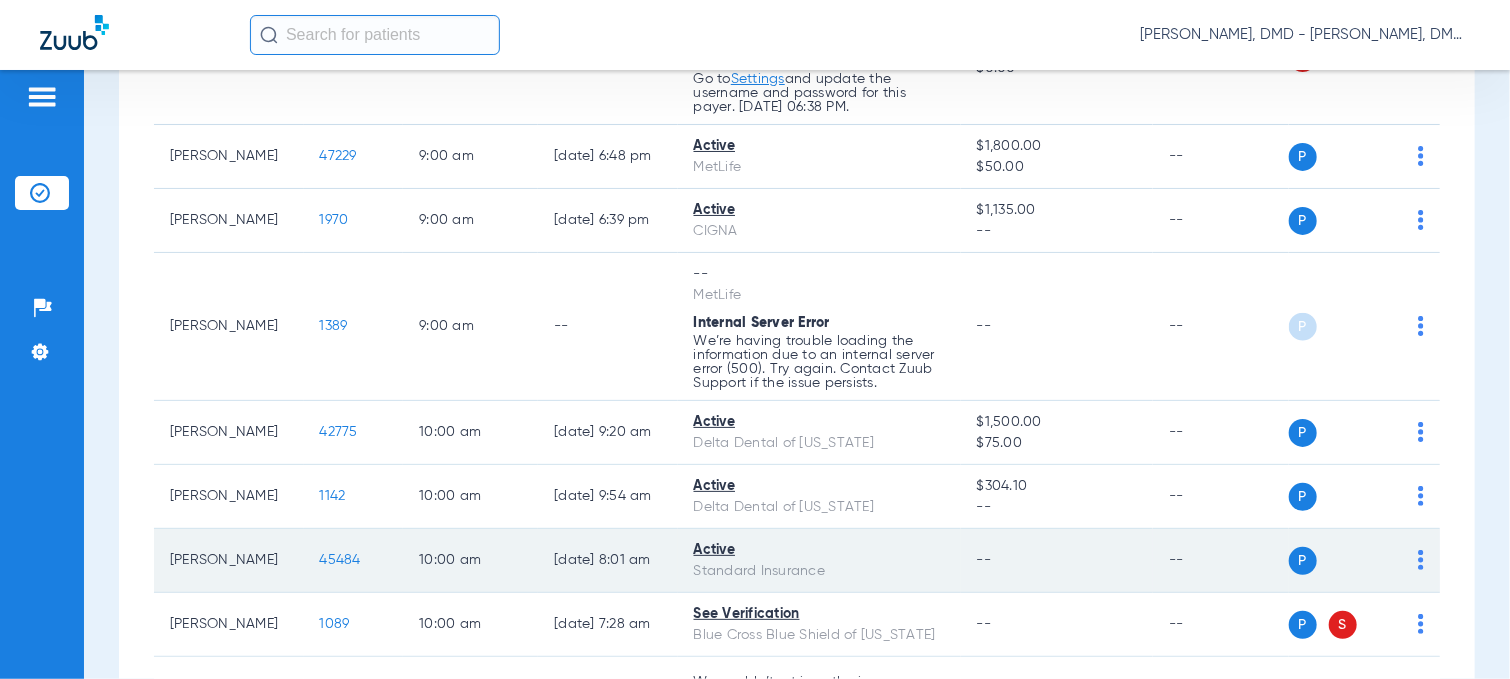 click 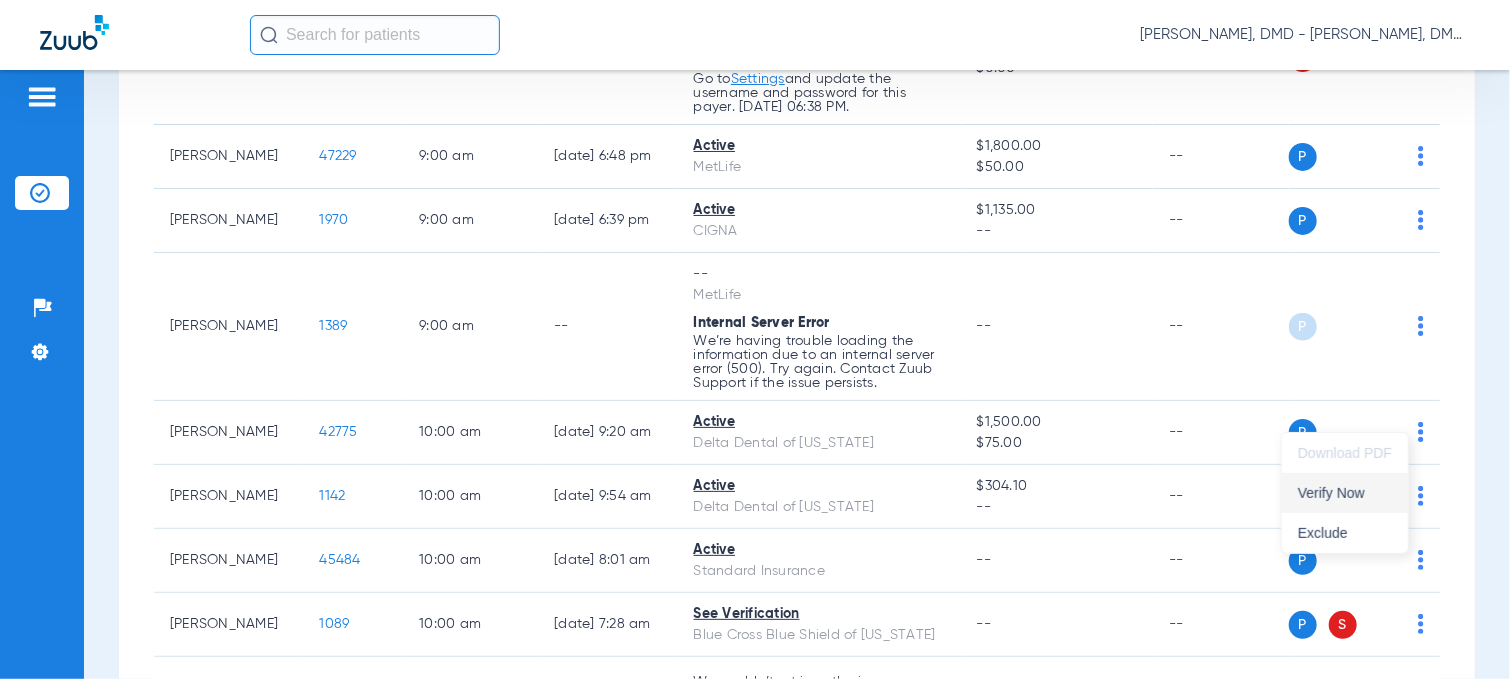 click on "Verify Now" at bounding box center [1345, 493] 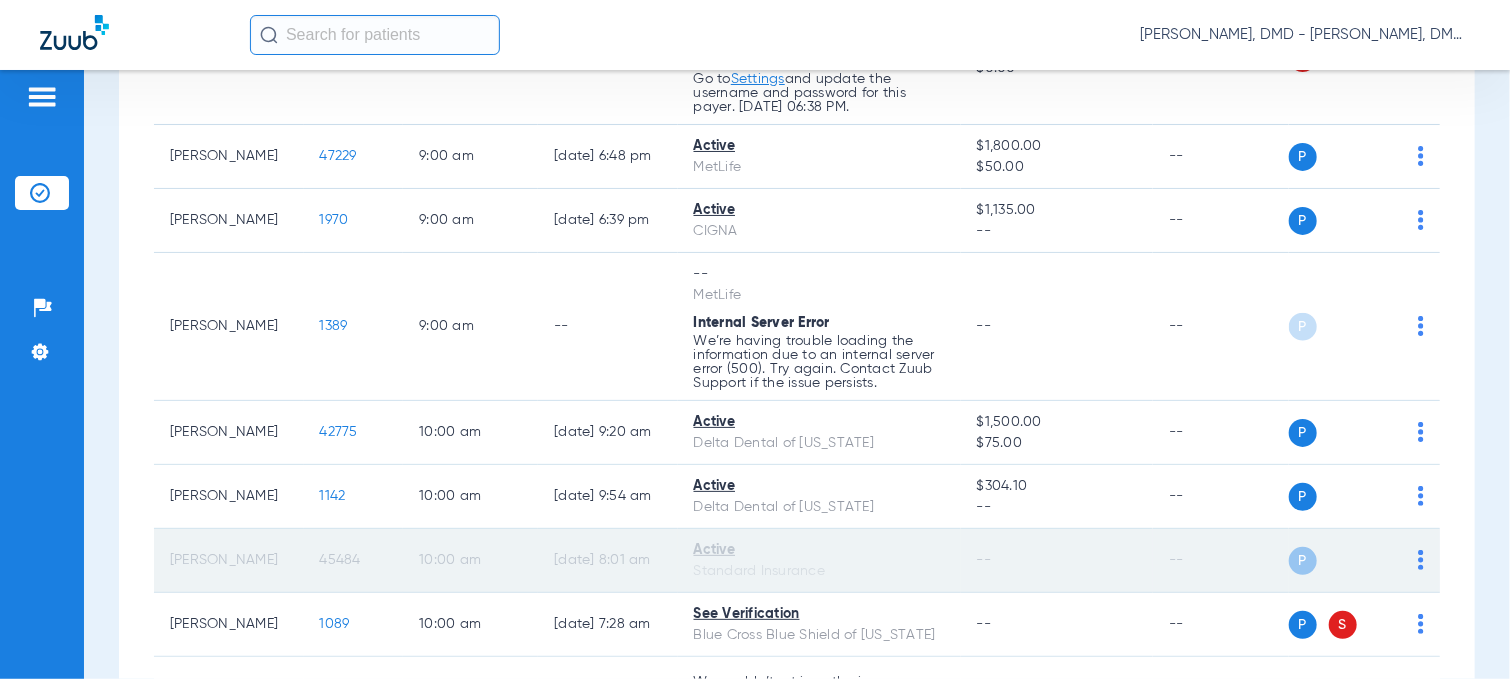 click on "45484" 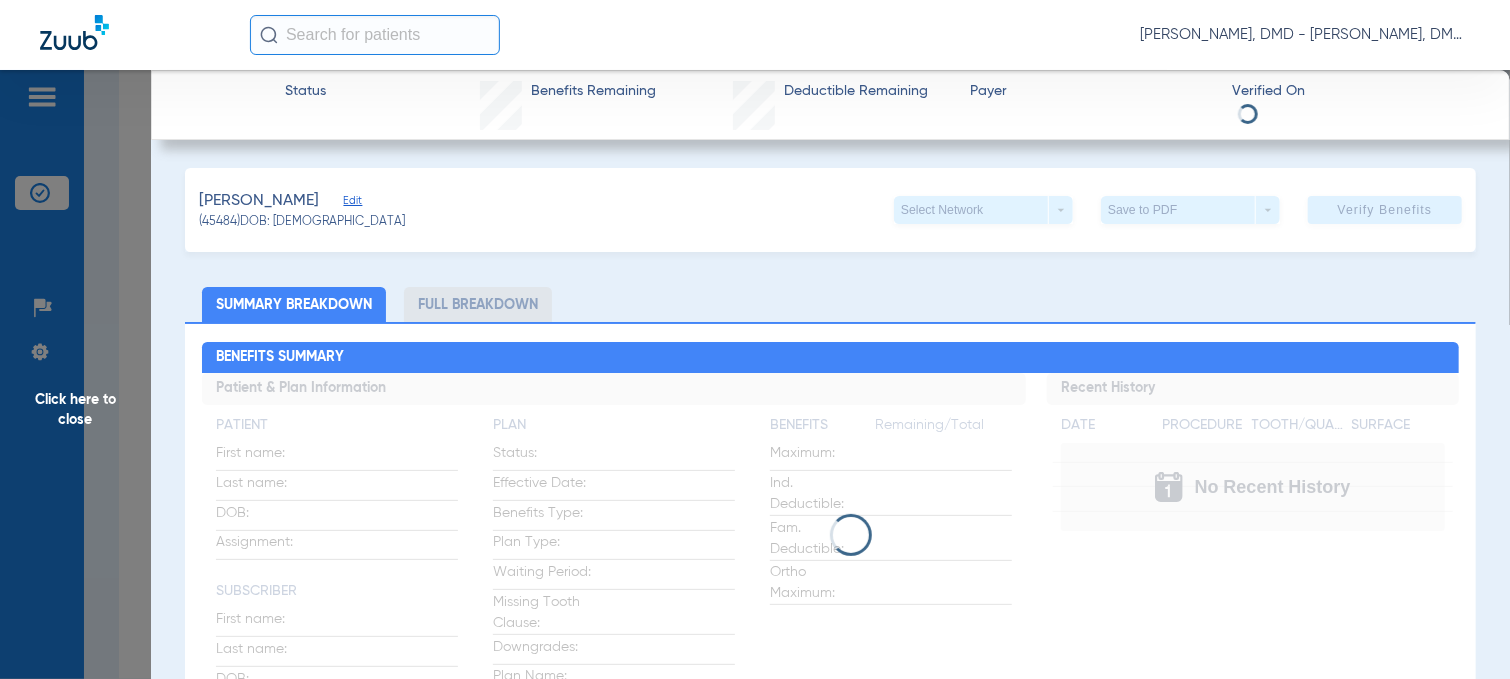 click on "Edit" 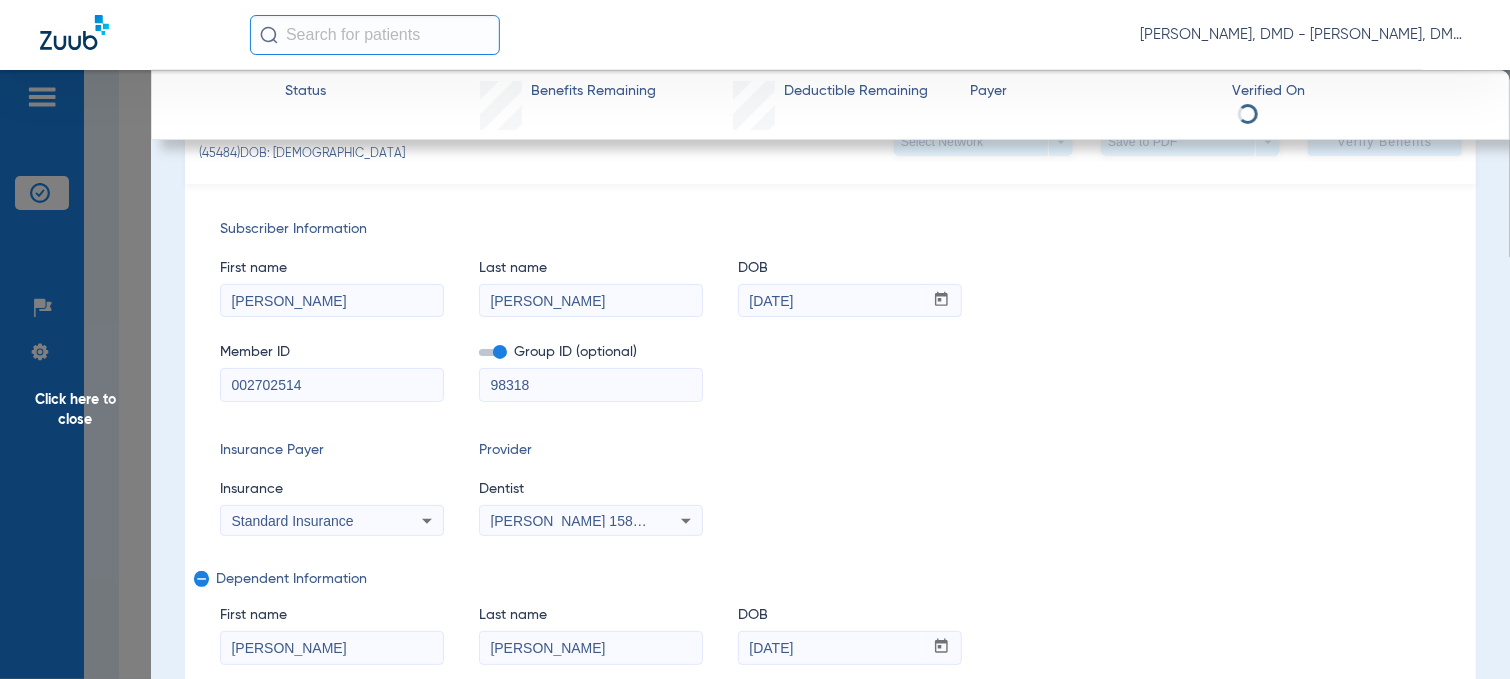 scroll, scrollTop: 100, scrollLeft: 0, axis: vertical 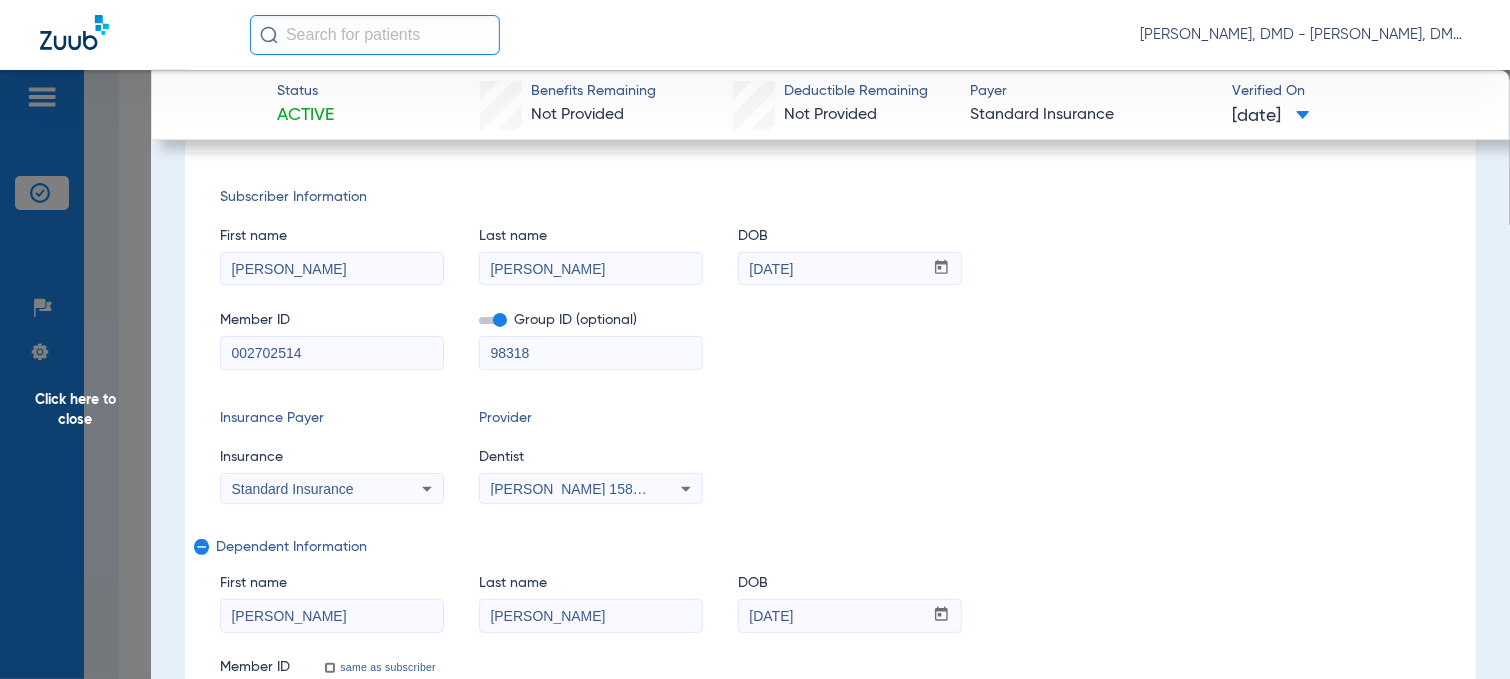 click on "Click here to close" 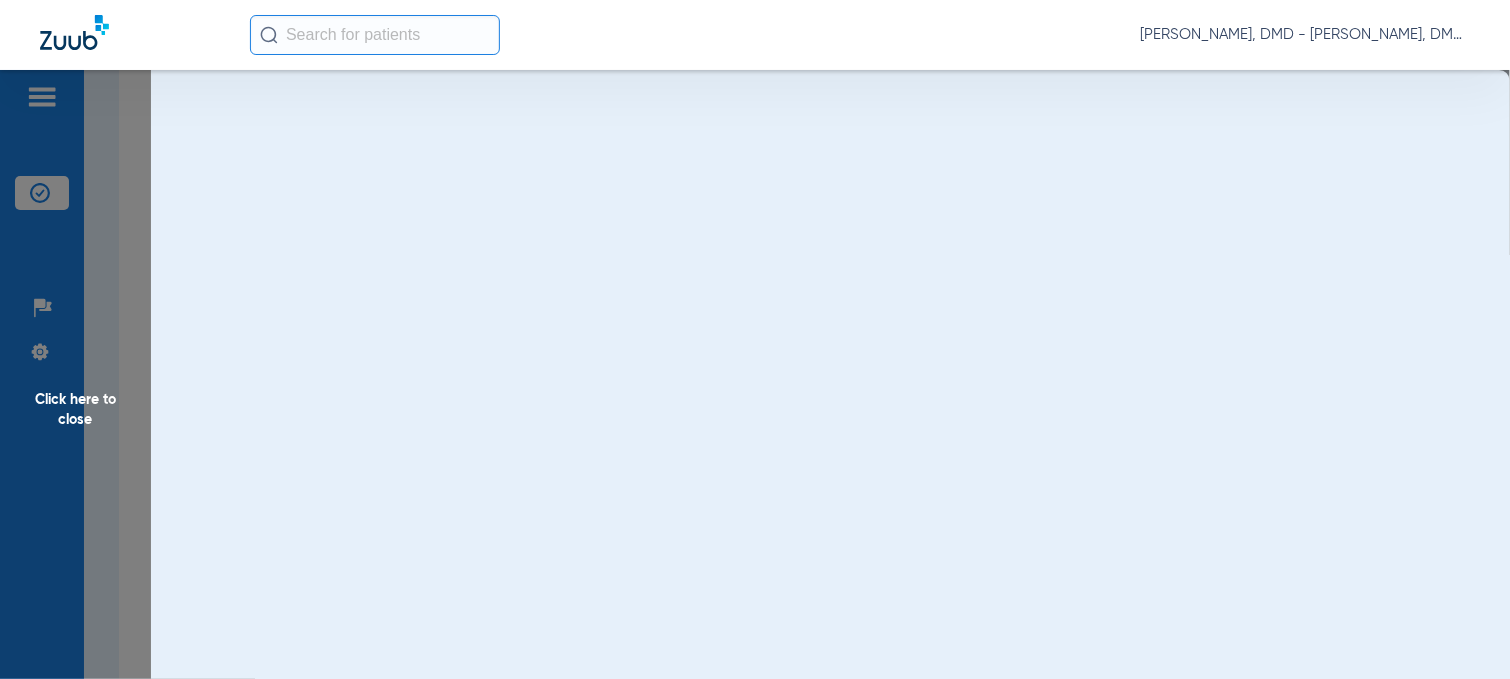 scroll, scrollTop: 0, scrollLeft: 0, axis: both 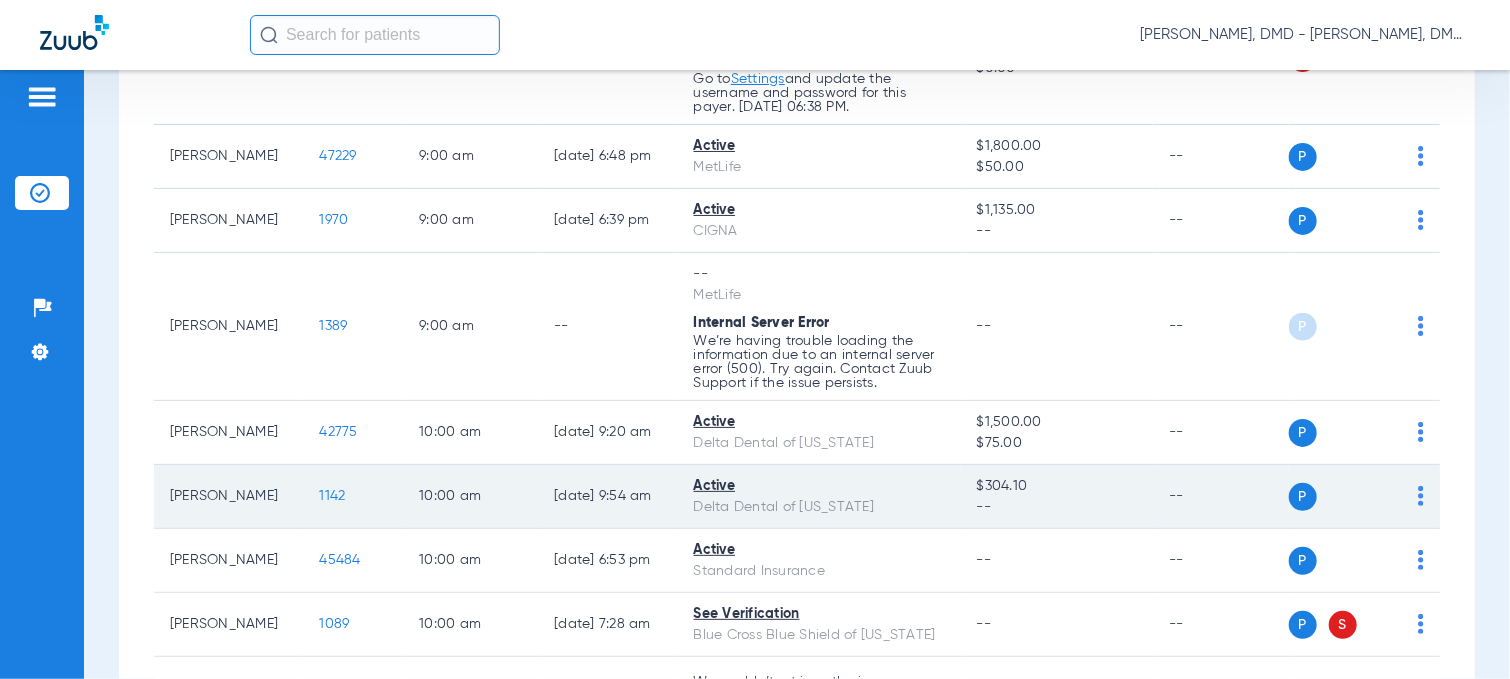 click 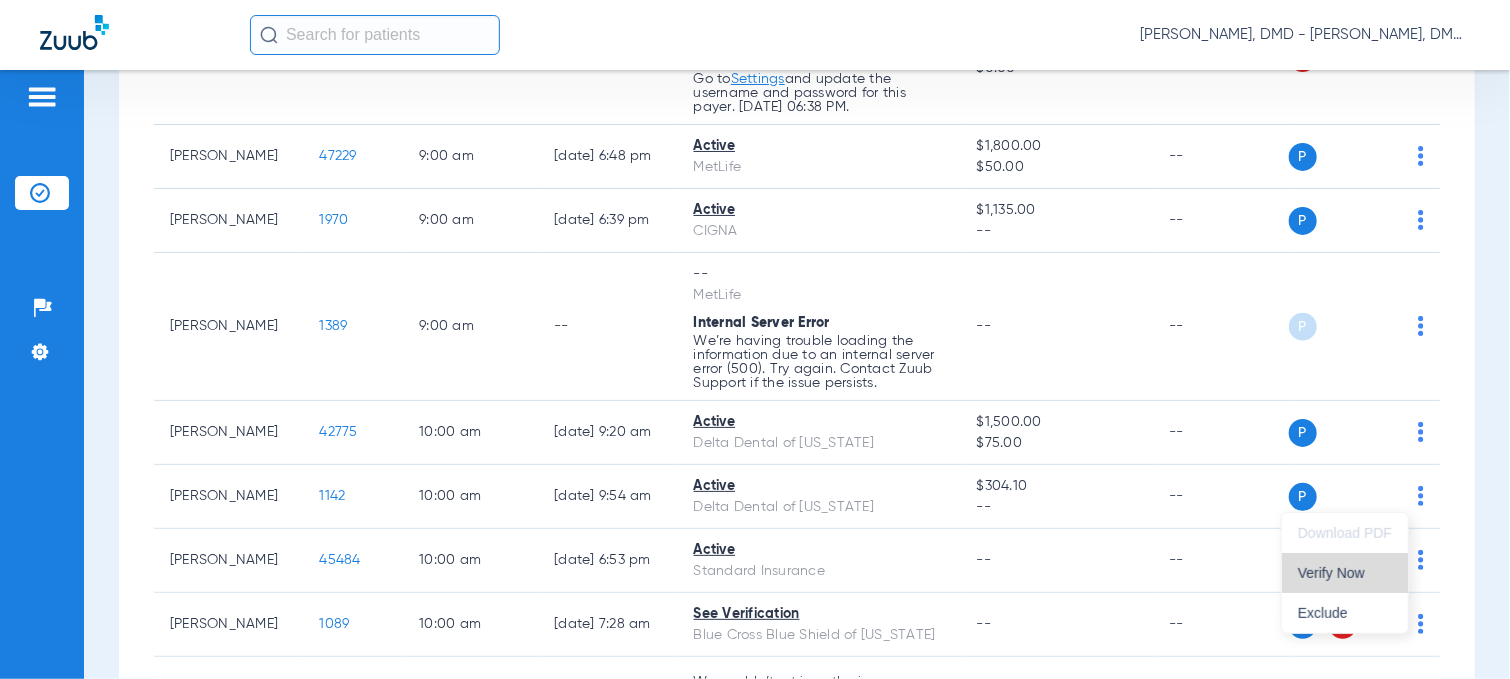 click on "Verify Now" at bounding box center (1345, 573) 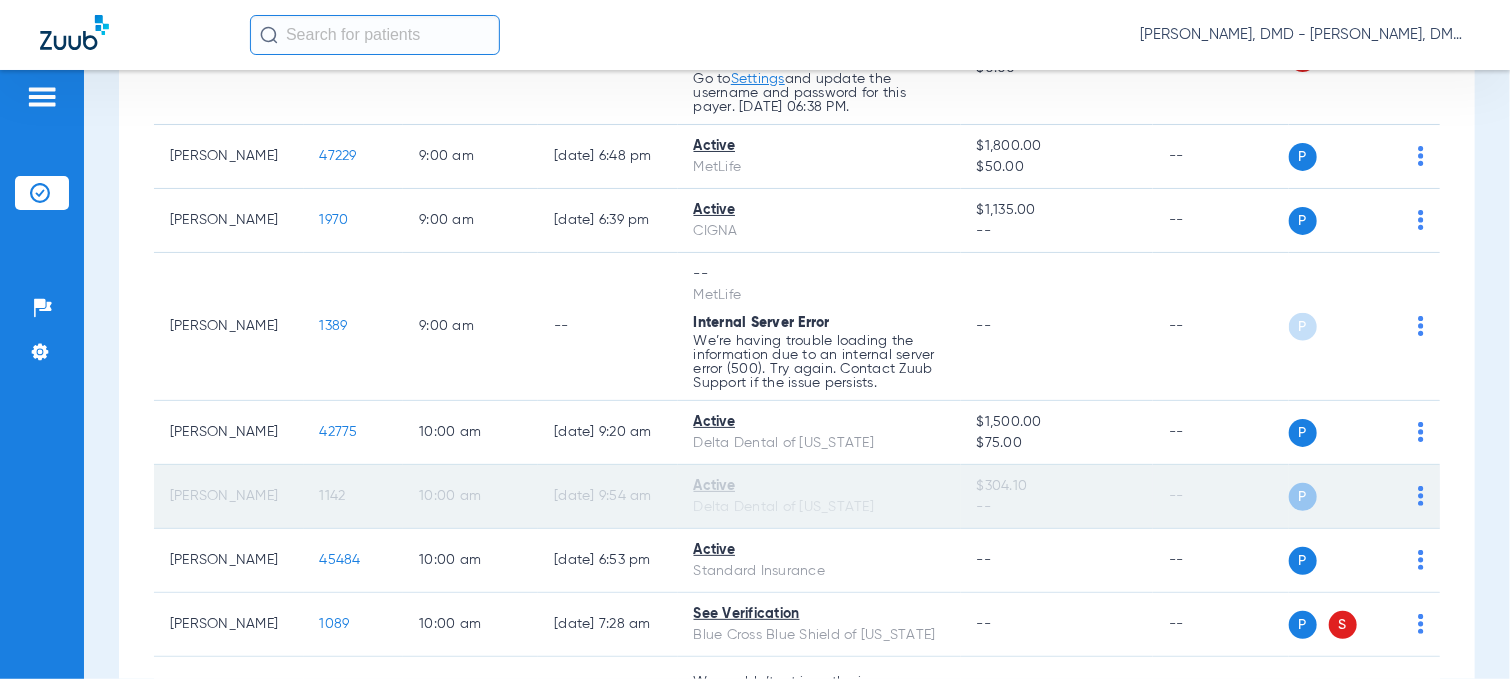 click on "1142" 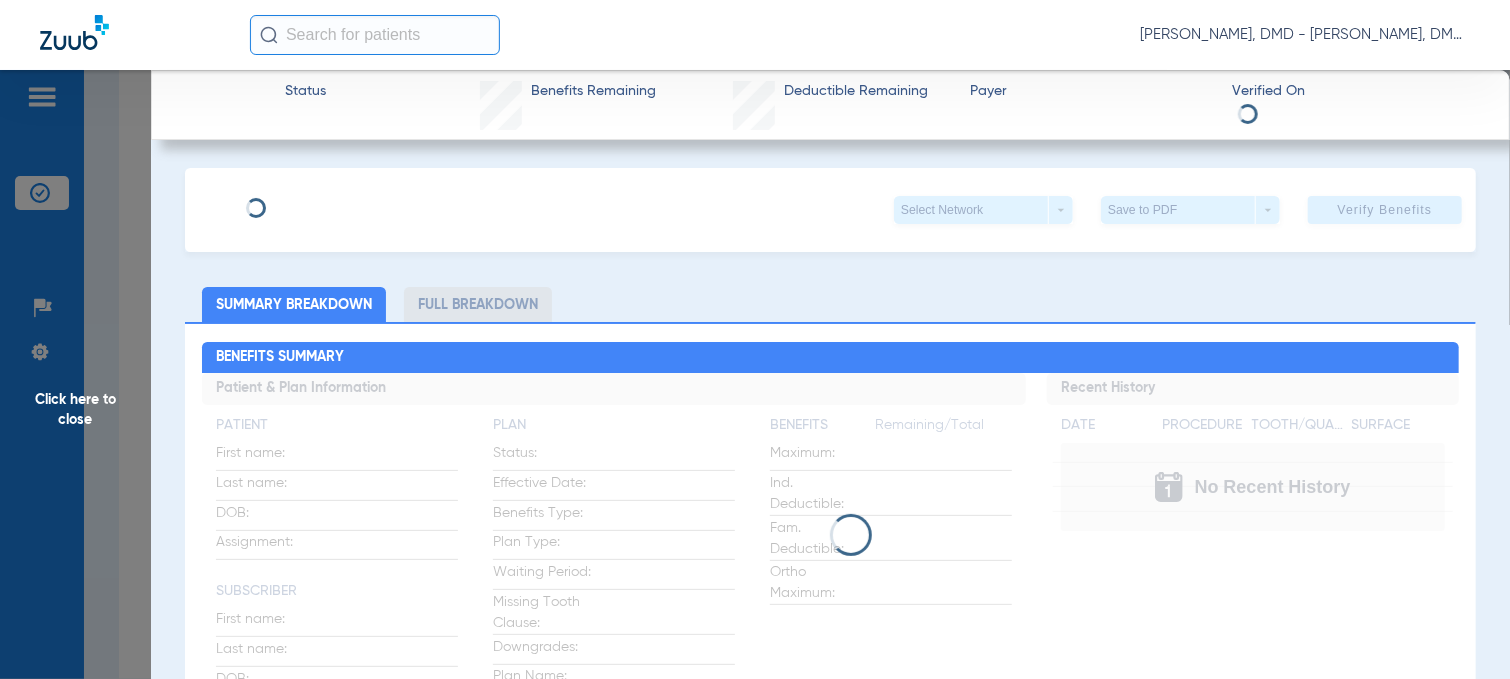 type on "[PERSON_NAME]" 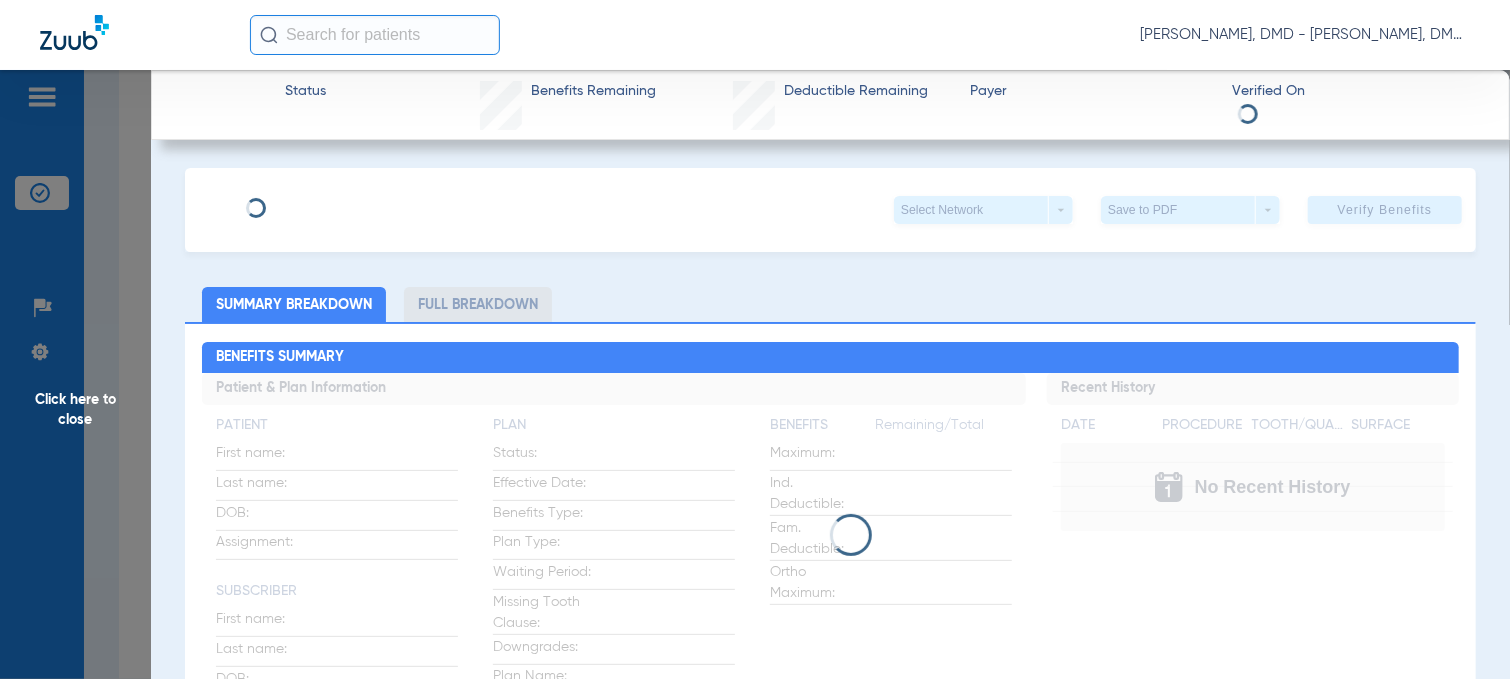 type on "902041535" 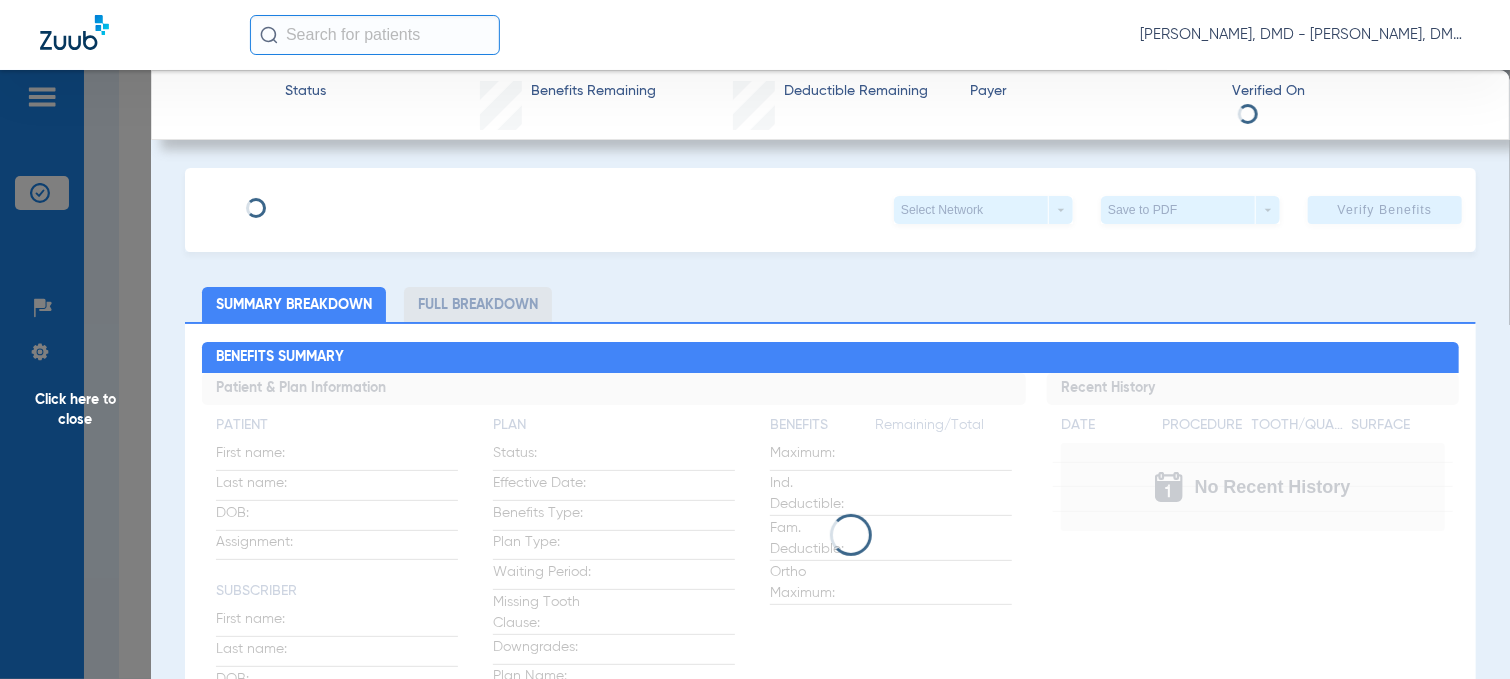 type on "11665000" 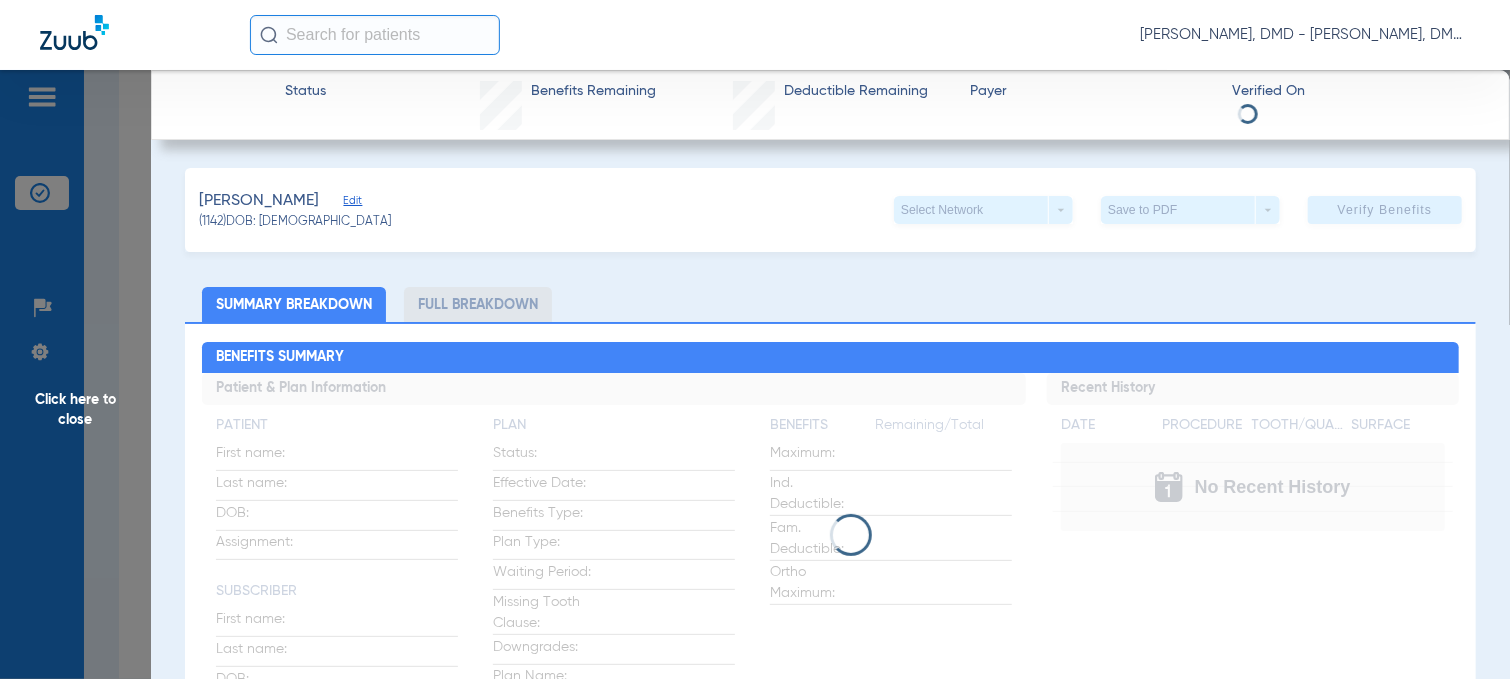 click on "Edit" 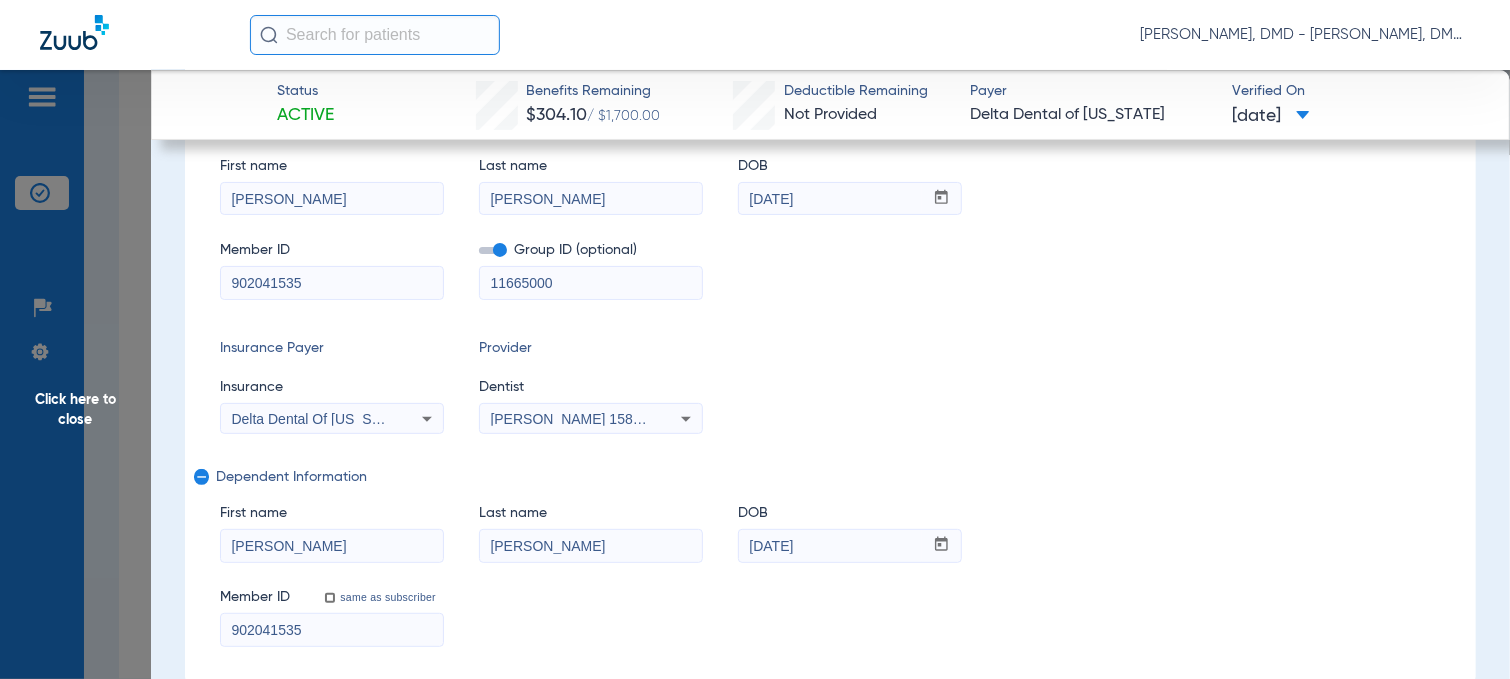 scroll, scrollTop: 200, scrollLeft: 0, axis: vertical 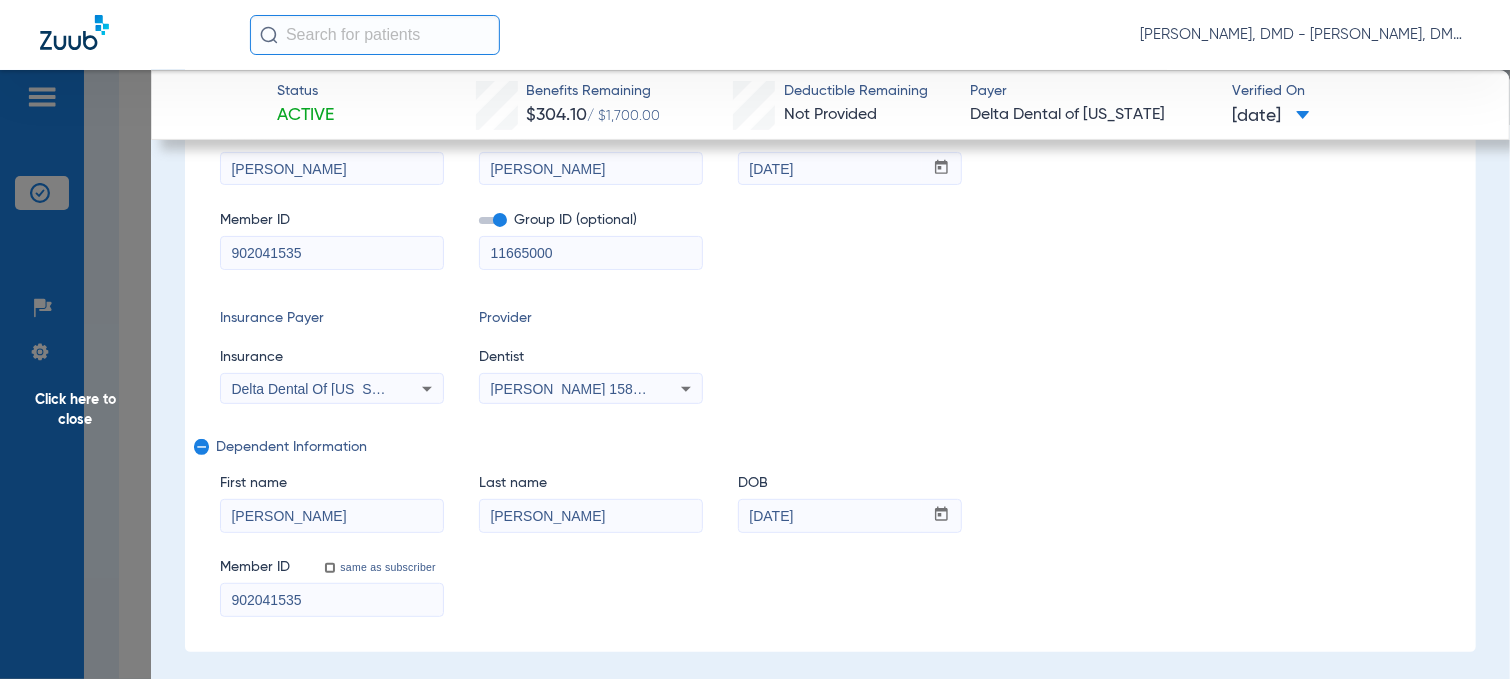 drag, startPoint x: 322, startPoint y: 516, endPoint x: 129, endPoint y: 519, distance: 193.02332 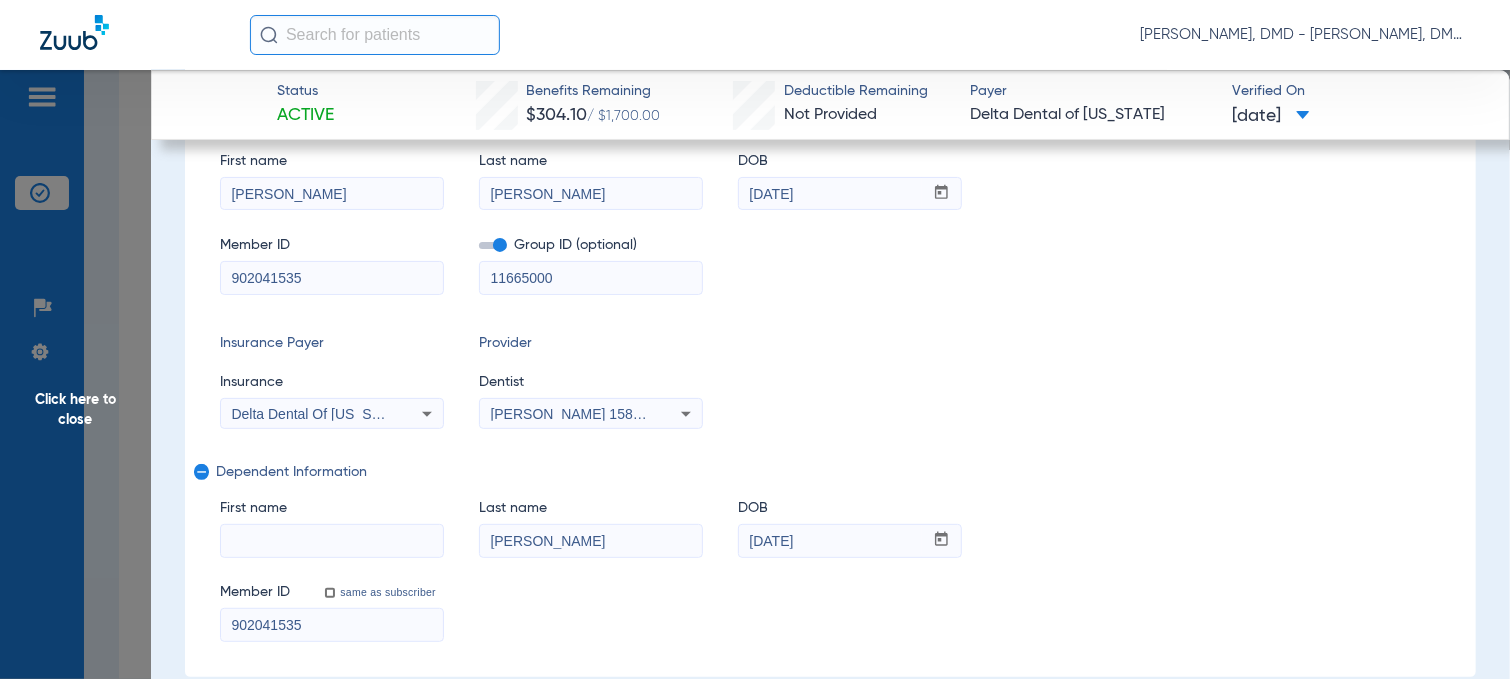 scroll, scrollTop: 300, scrollLeft: 0, axis: vertical 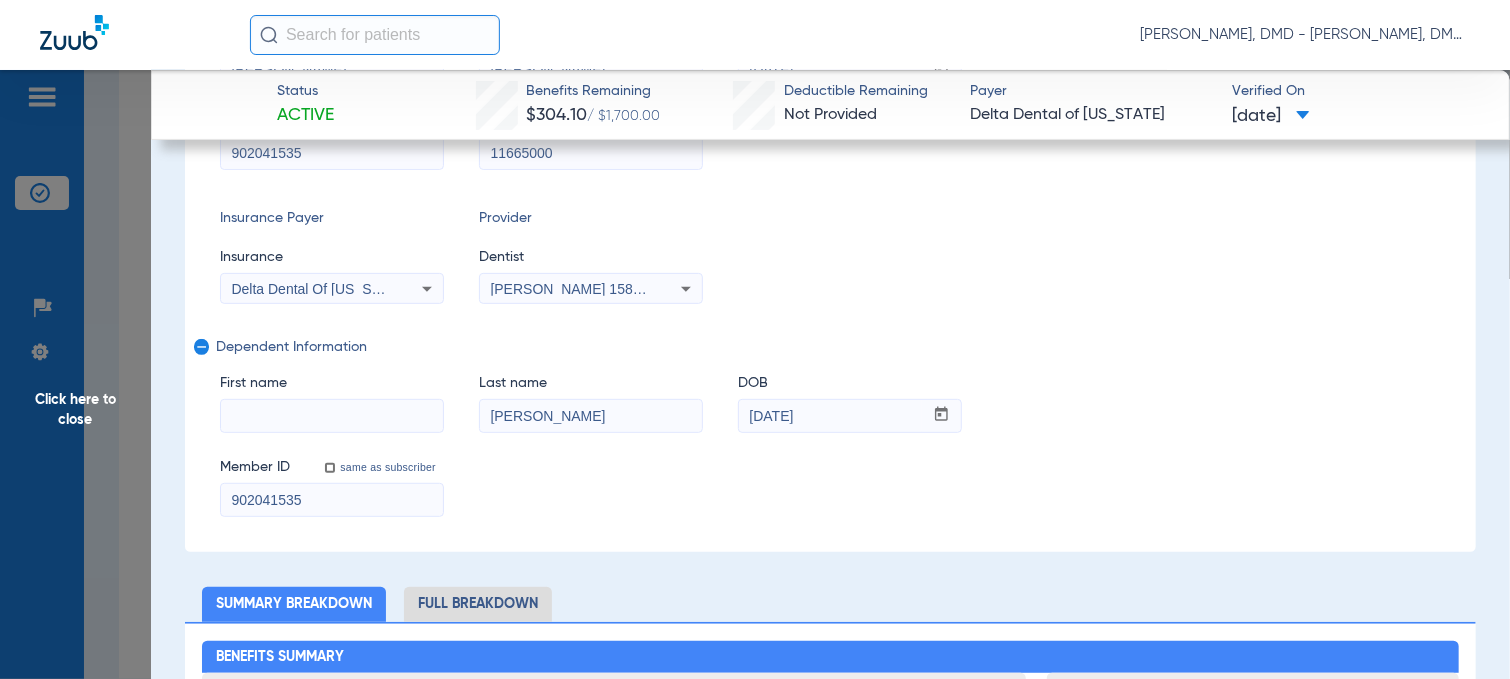 paste on "[PERSON_NAME]" 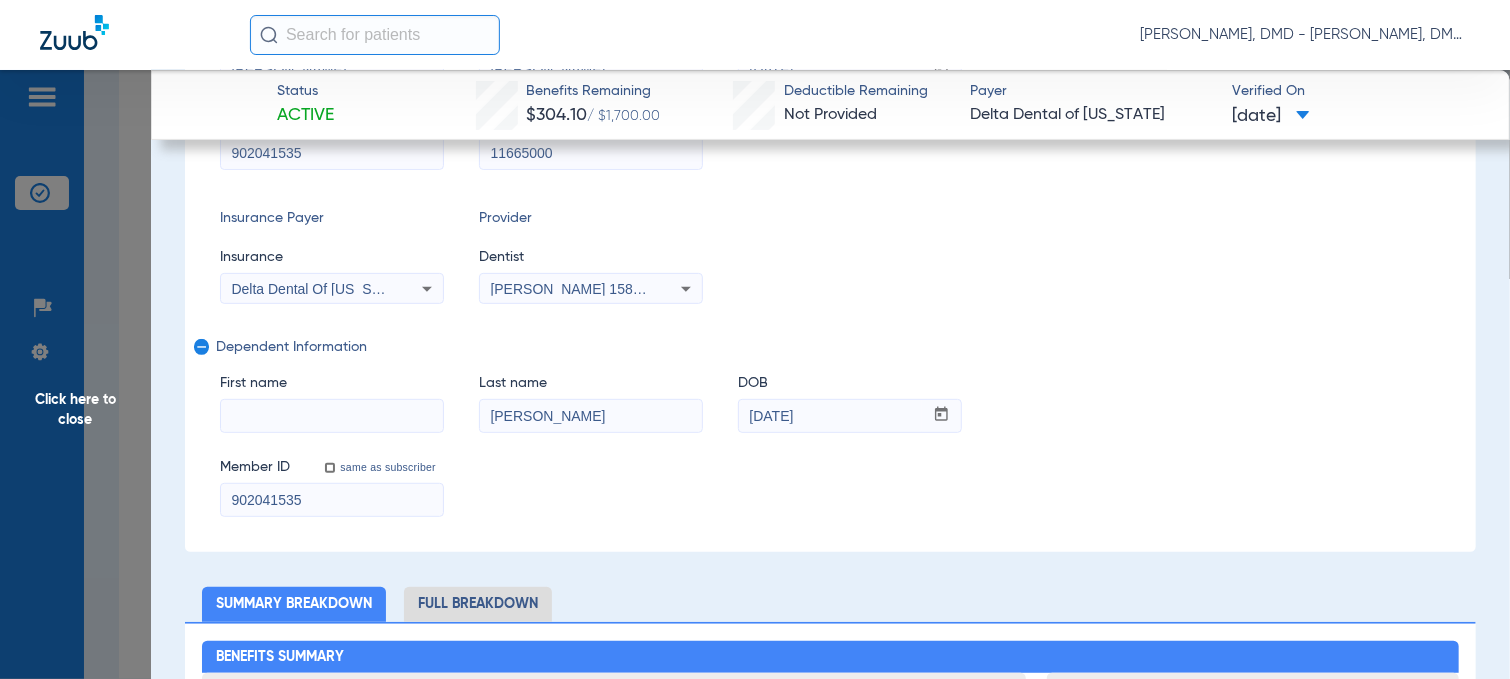 type on "[PERSON_NAME]" 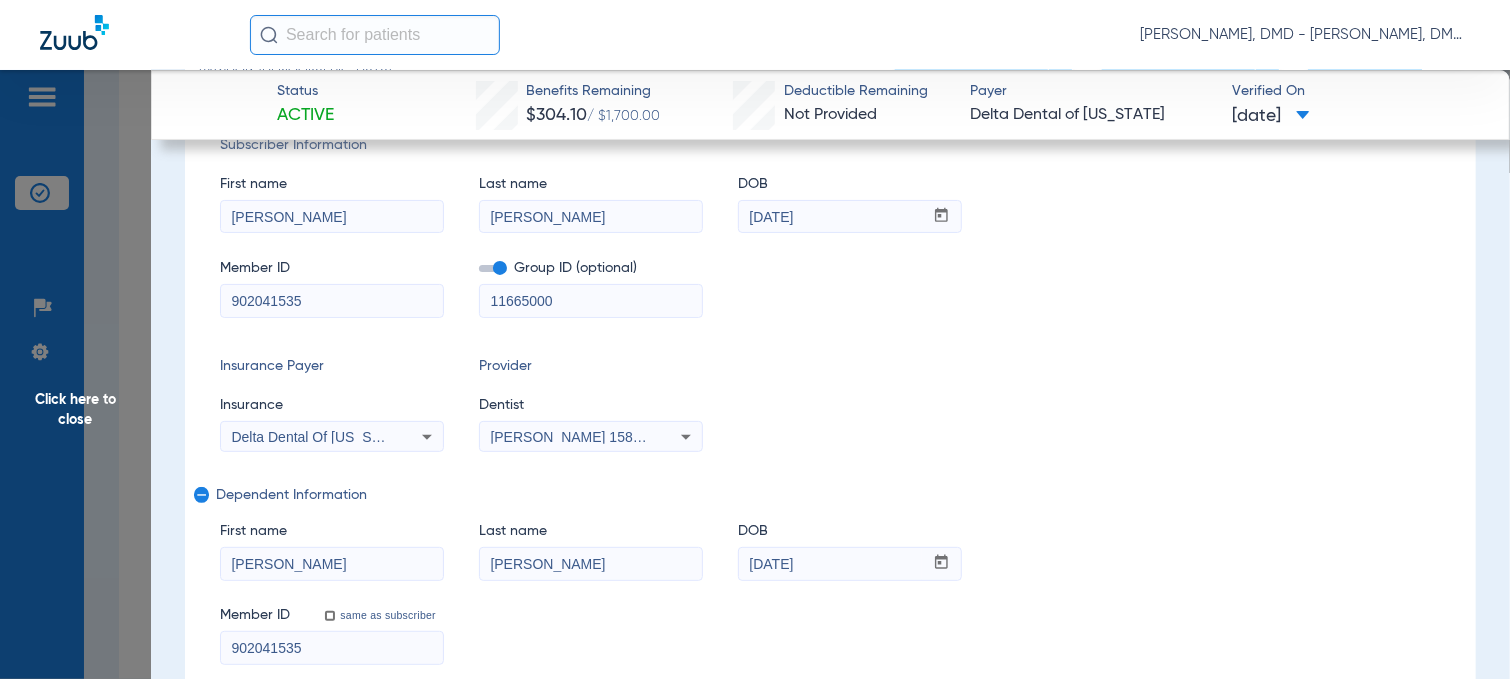 scroll, scrollTop: 200, scrollLeft: 0, axis: vertical 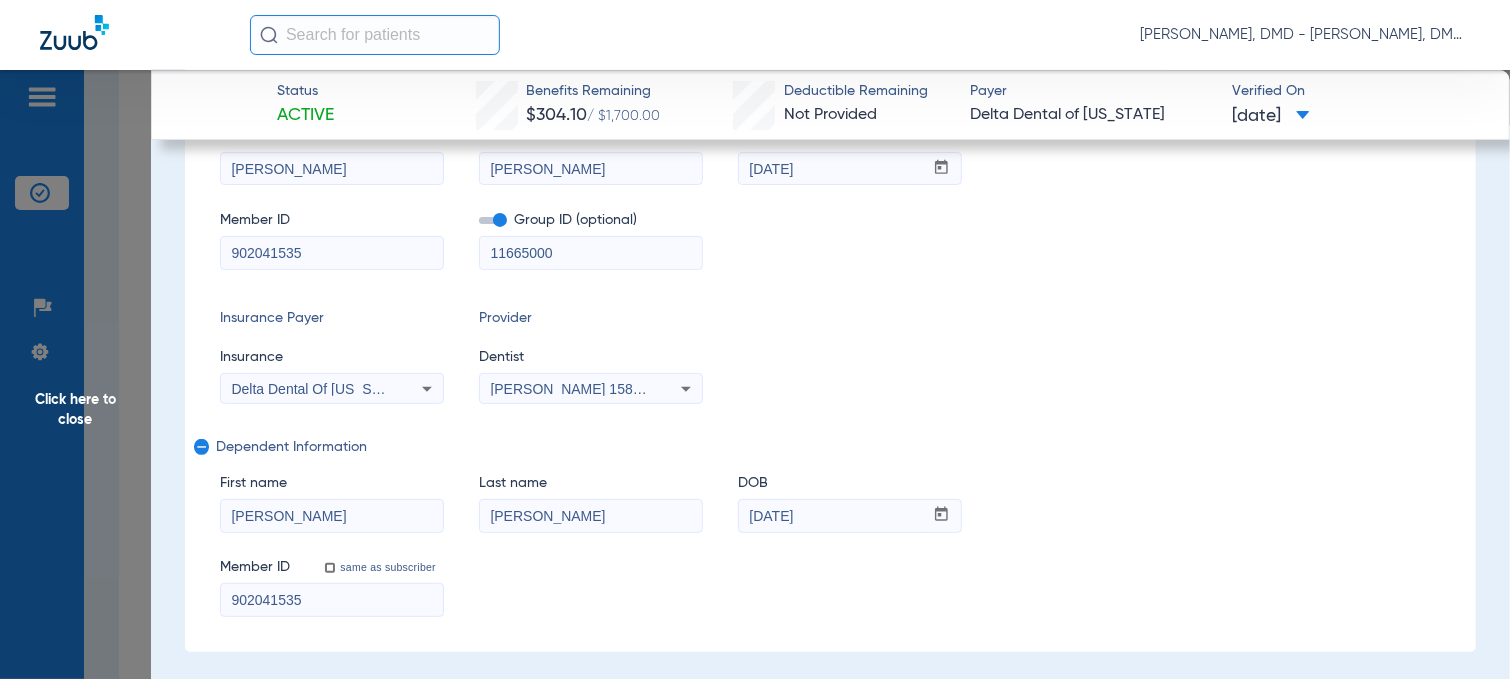 drag, startPoint x: 310, startPoint y: 167, endPoint x: 93, endPoint y: 162, distance: 217.0576 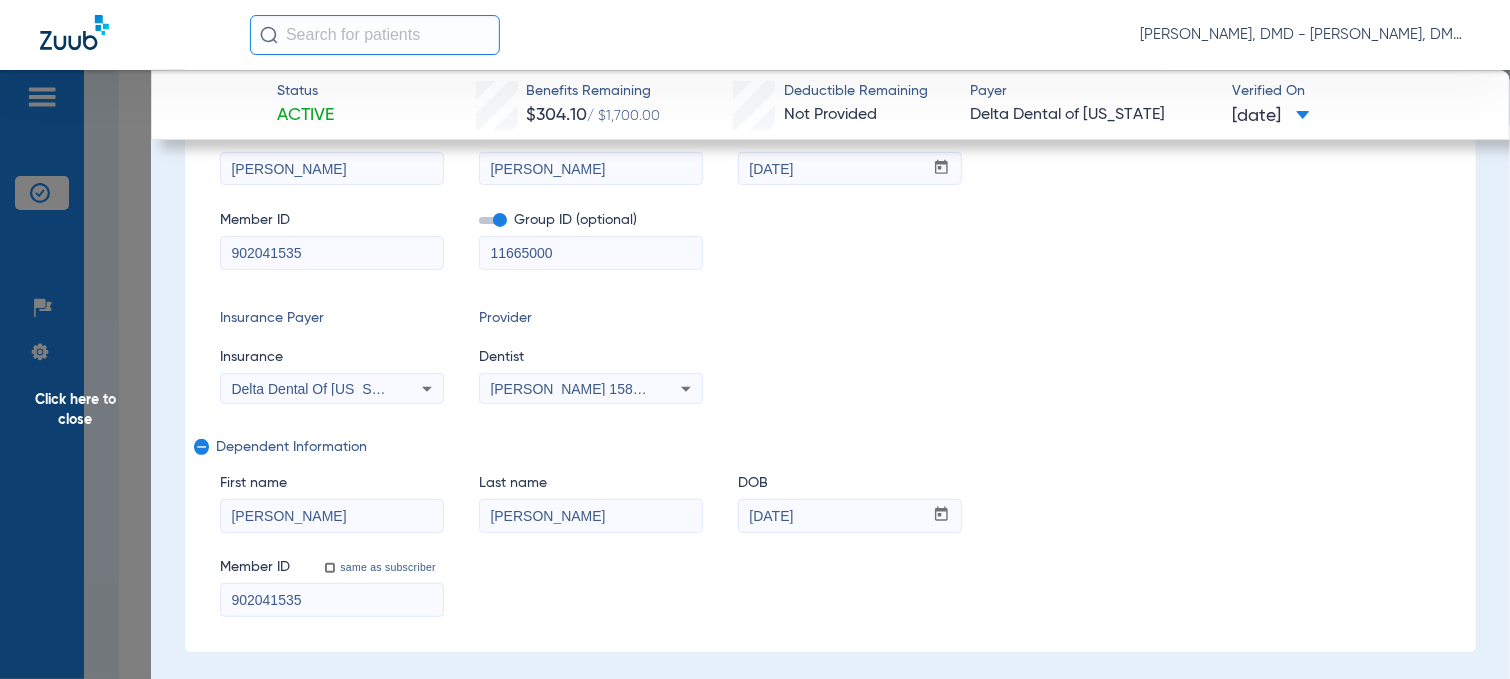 click on "Click here to close Status Active  Benefits Remaining   $304.10   / $1,700.00   Deductible Remaining   Not Provided  Payer Delta Dental of [US_STATE]  Verified On
[DATE]   [PERSON_NAME]   ([DEMOGRAPHIC_DATA])   DOB: [DEMOGRAPHIC_DATA]   Premier  arrow_drop_down  Save to PDF  arrow_drop_down  Verify Benefits   Subscriber Information   First name  [PERSON_NAME]  Last name  [PERSON_NAME]  mm / dd / yyyy [DATE]  Member ID  902041535  Group ID (optional)  11665000  Insurance Payer   Insurance
Delta Dental Of [US_STATE]  Provider   Dentist
[PERSON_NAME]  1588827992  remove   Dependent Information   First name  [PERSON_NAME]  Last name  [PERSON_NAME]  DOB  mm / dd / yyyy [DATE]  Member ID  same as subscriber 902041535  Summary Breakdown   Full Breakdown  Benefits Summary Patient & Plan Information Patient First name:  [PERSON_NAME] name:  [PERSON_NAME]  DOB:  [DEMOGRAPHIC_DATA]  Assignment:  N/A  Subscriber First name:  [PERSON_NAME]  Last name:  [PERSON_NAME]:  [DEMOGRAPHIC_DATA]  Plan Status:  Active  Effective Date:  [DATE]  Benefits Type:  In-Network   PPO  3" 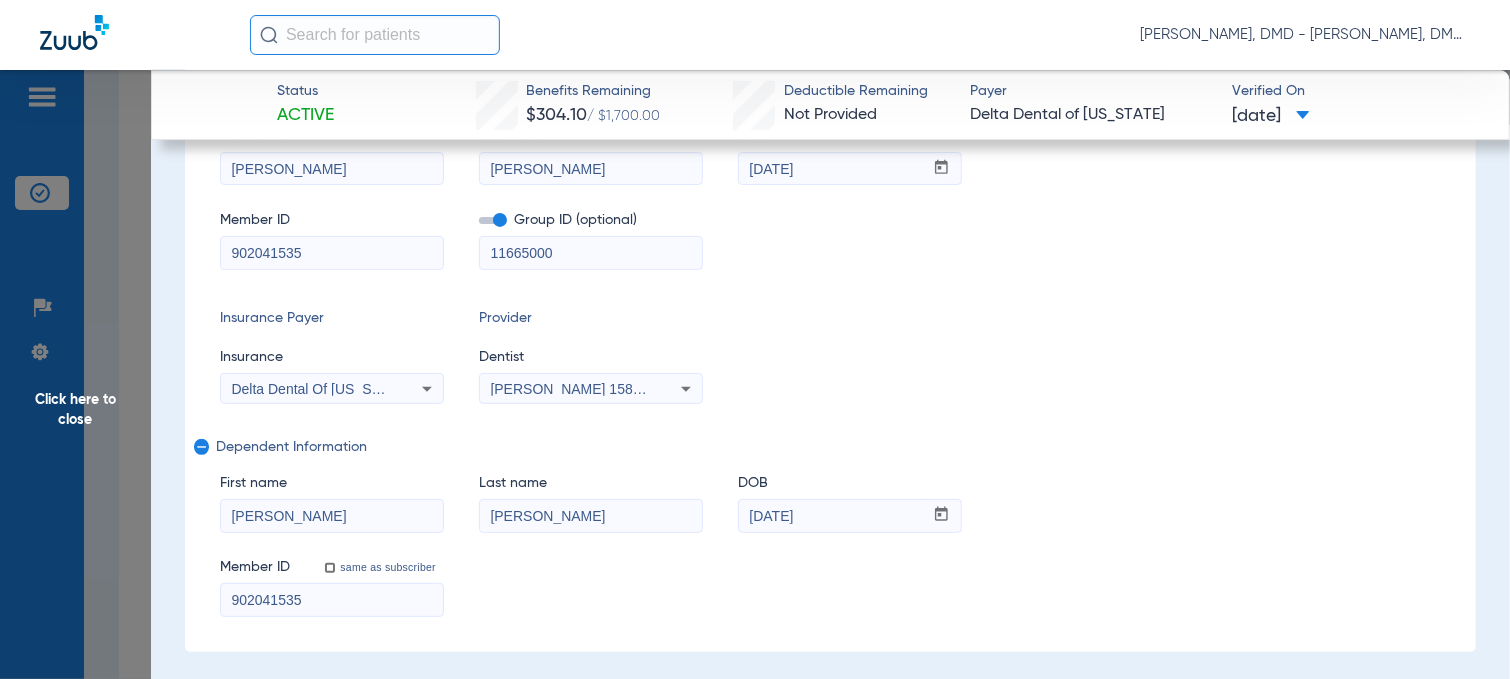 drag, startPoint x: 631, startPoint y: 513, endPoint x: 352, endPoint y: 511, distance: 279.00717 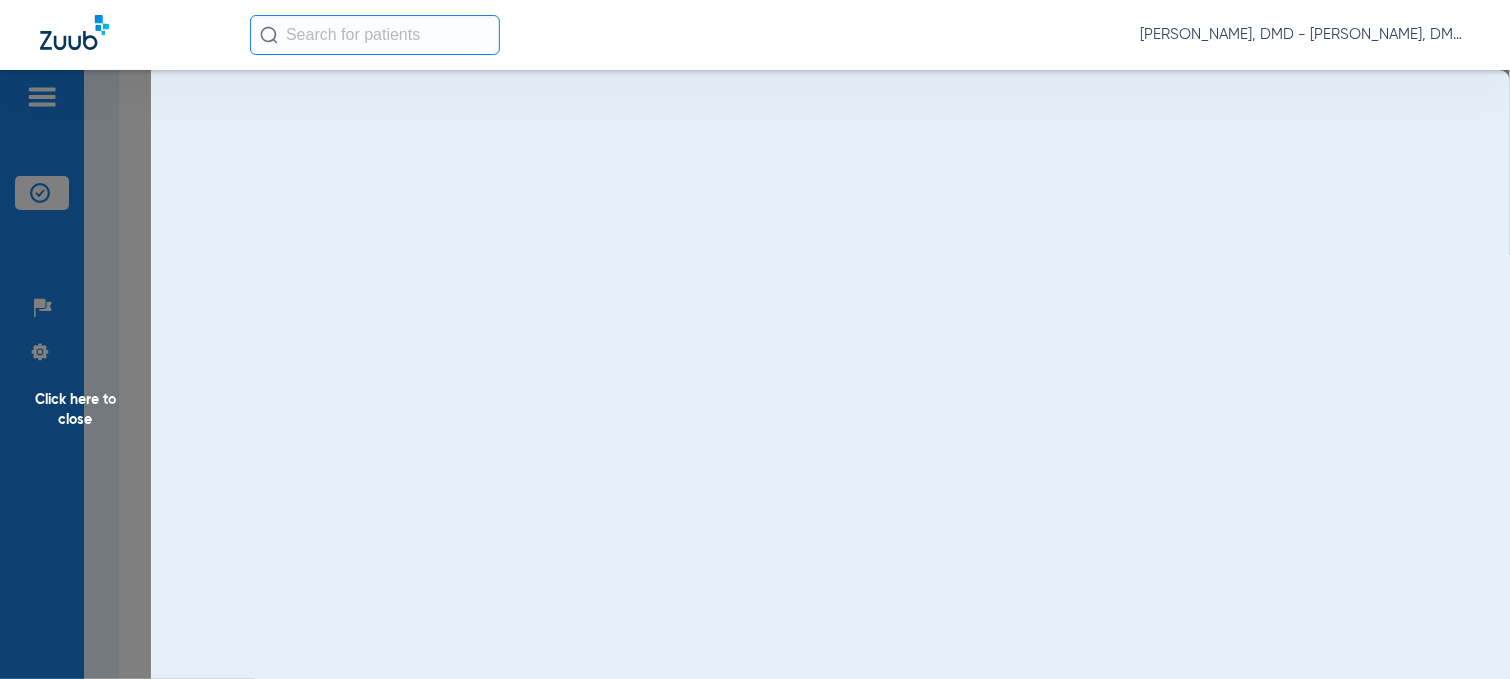 scroll, scrollTop: 0, scrollLeft: 0, axis: both 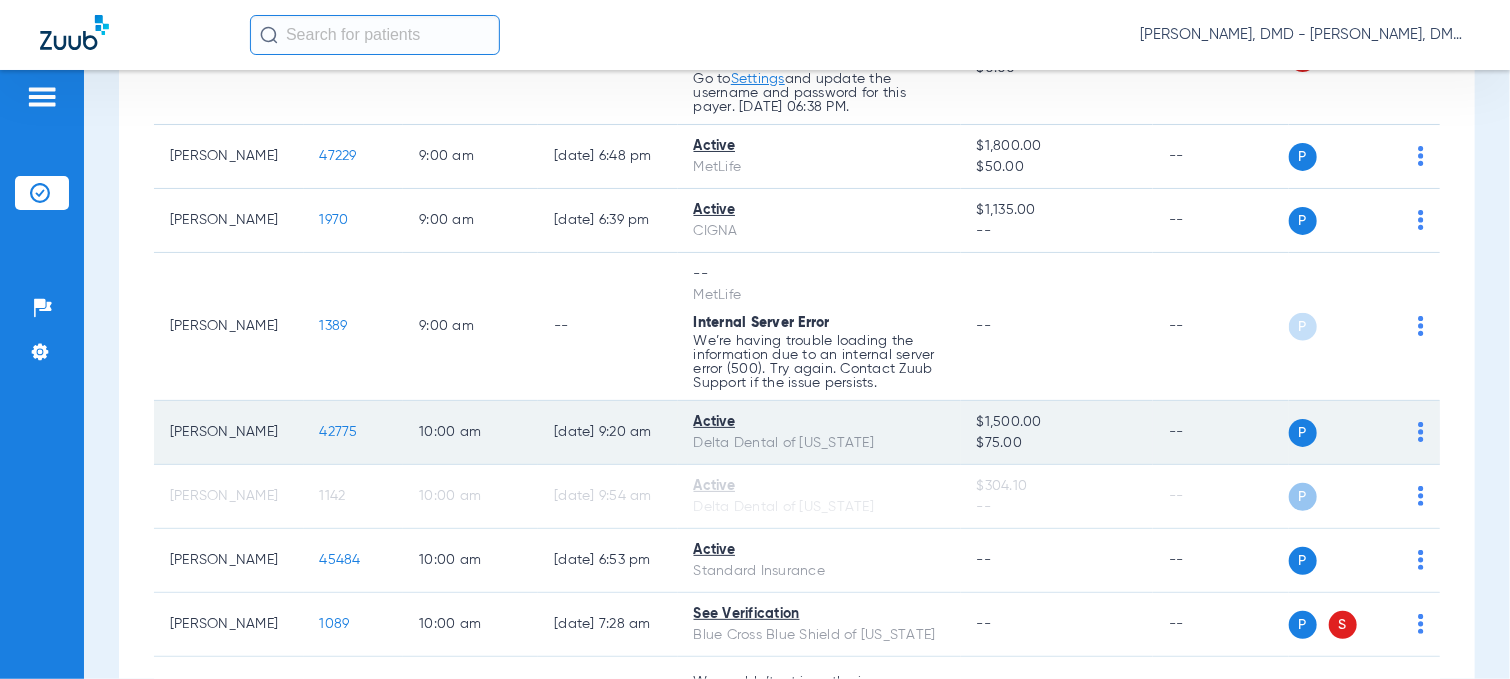 click on "P S" 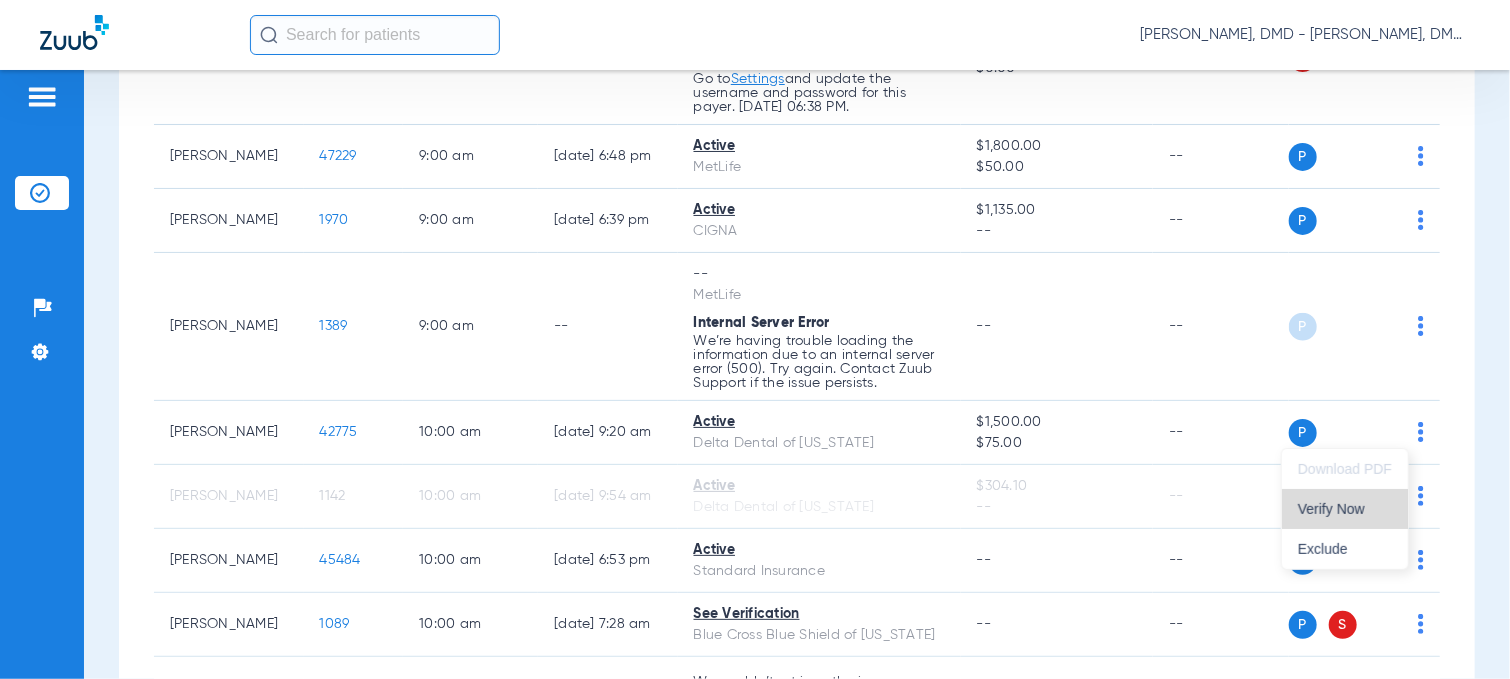 click on "Verify Now" at bounding box center (1345, 509) 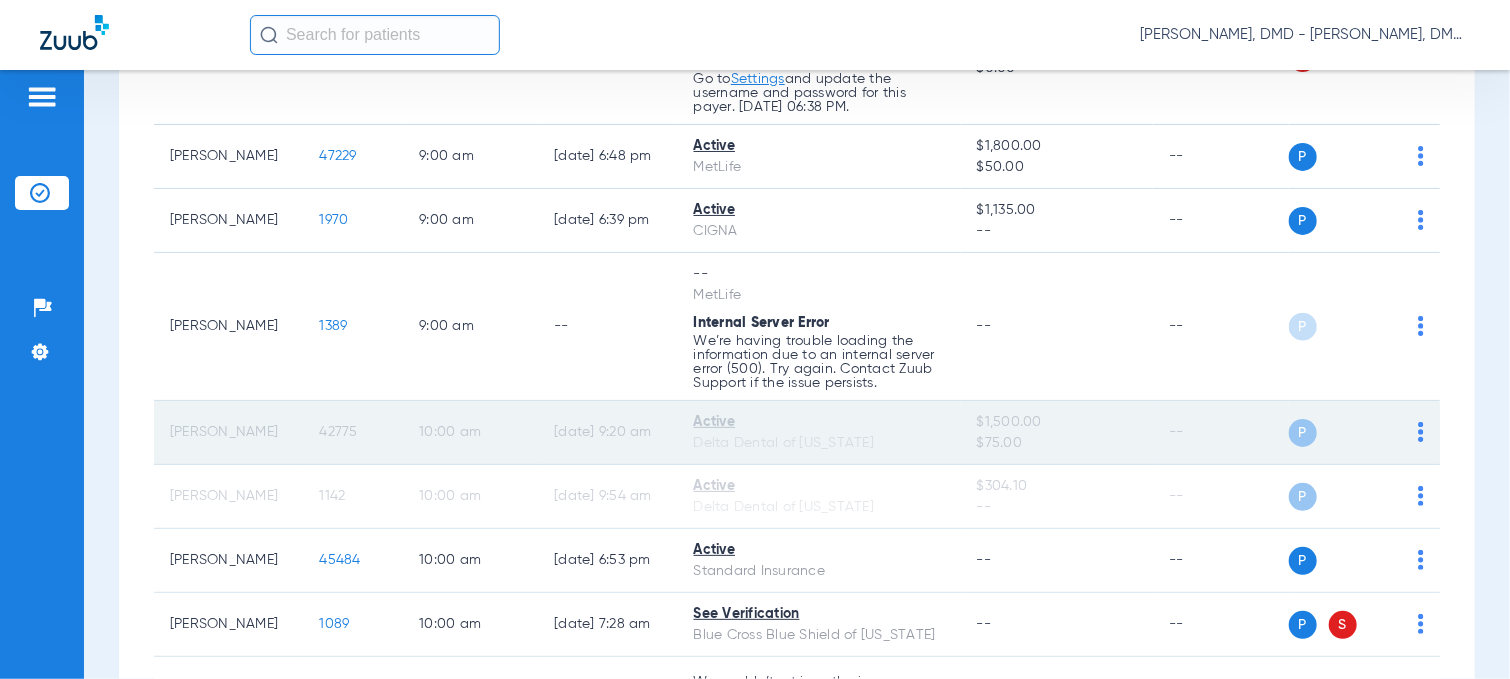 click on "42775" 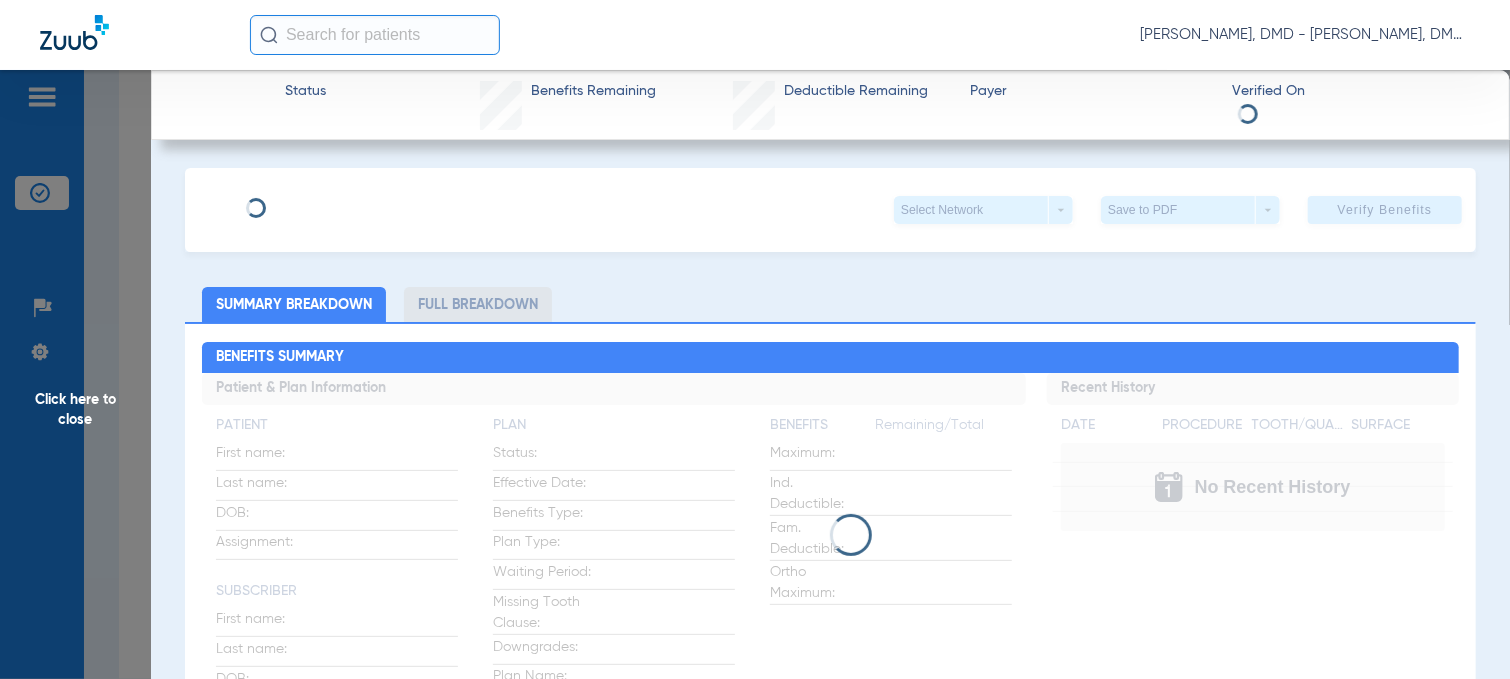 type on "[PERSON_NAME]" 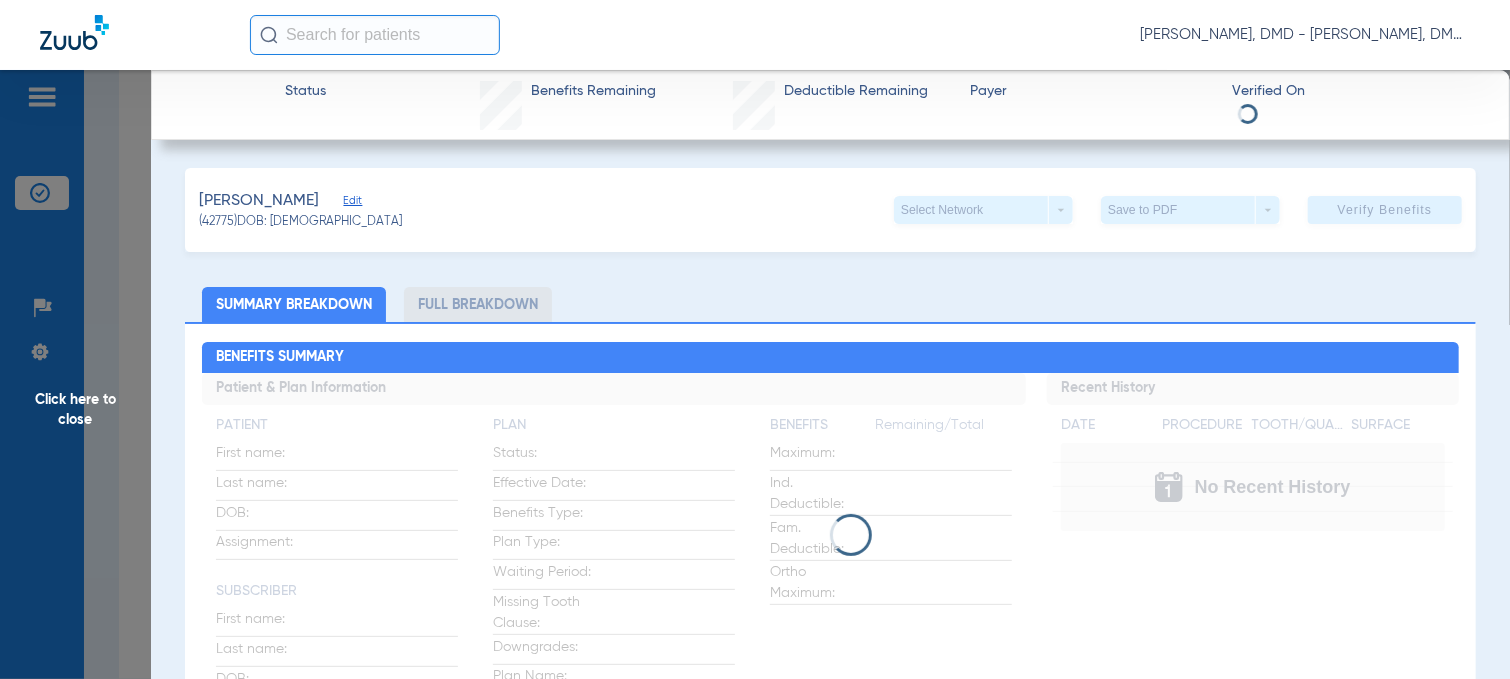 click on "Edit" 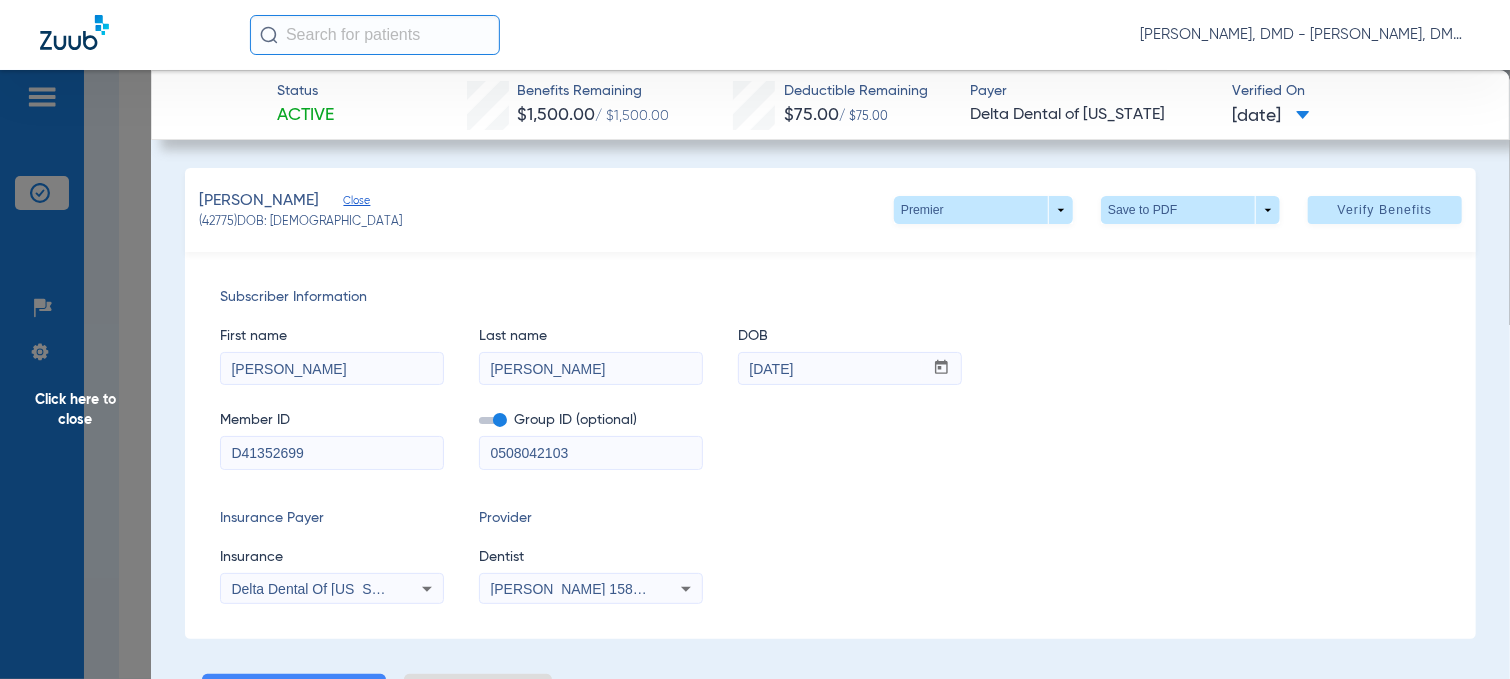 drag, startPoint x: 323, startPoint y: 360, endPoint x: 76, endPoint y: 367, distance: 247.09917 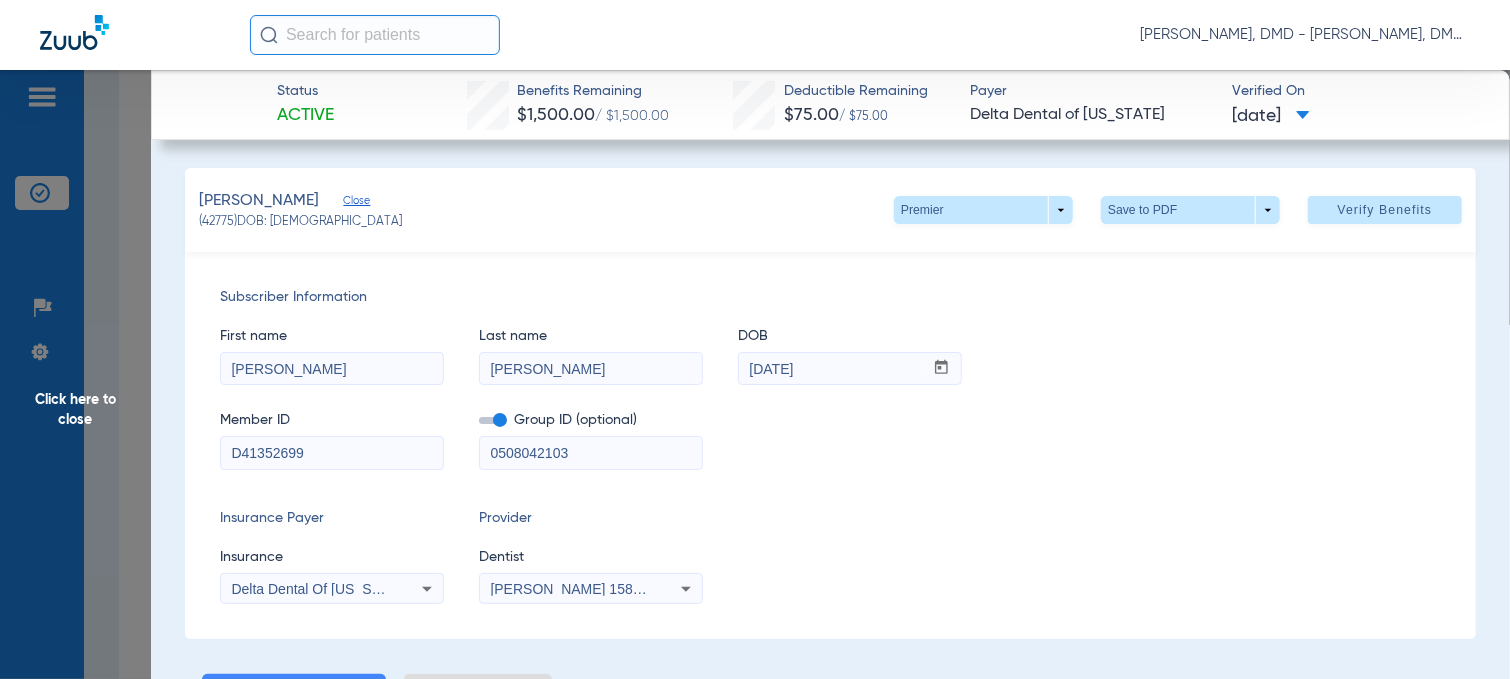 drag, startPoint x: 630, startPoint y: 367, endPoint x: 160, endPoint y: 352, distance: 470.2393 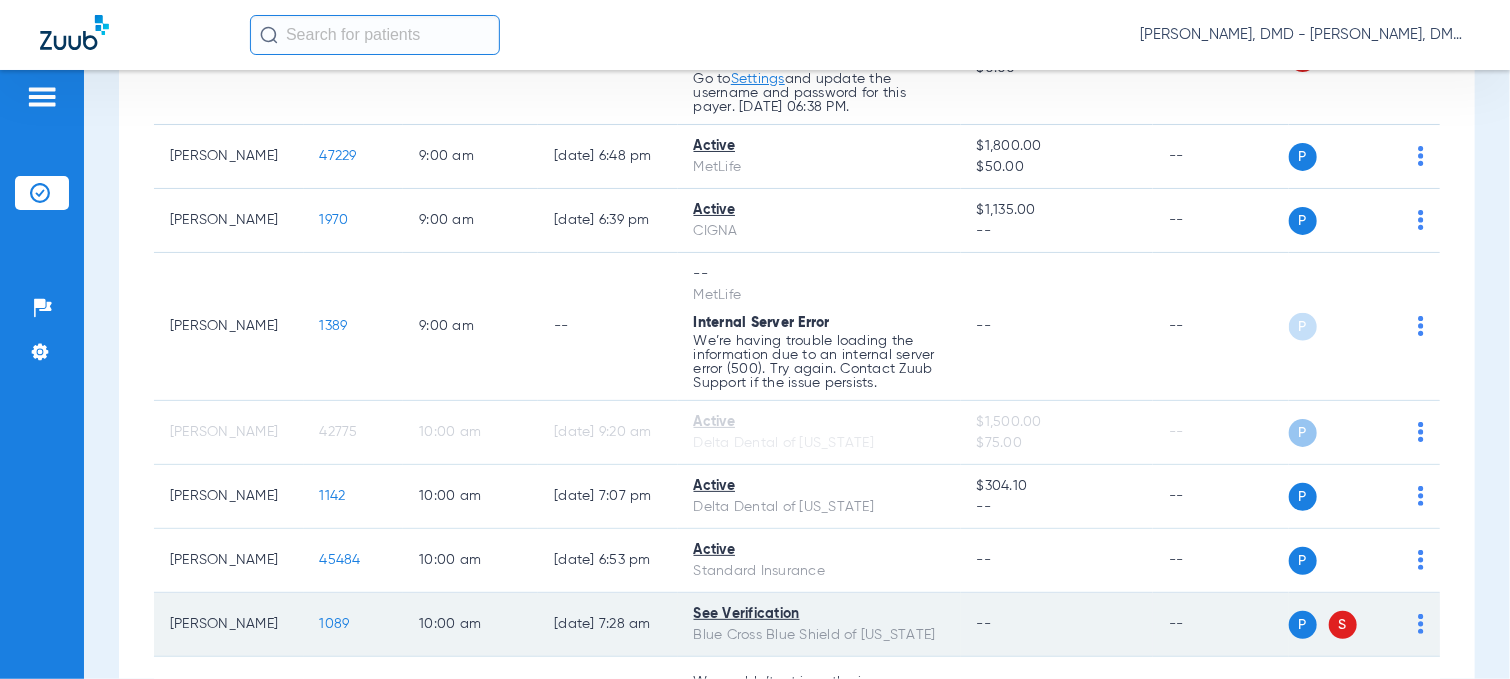 click 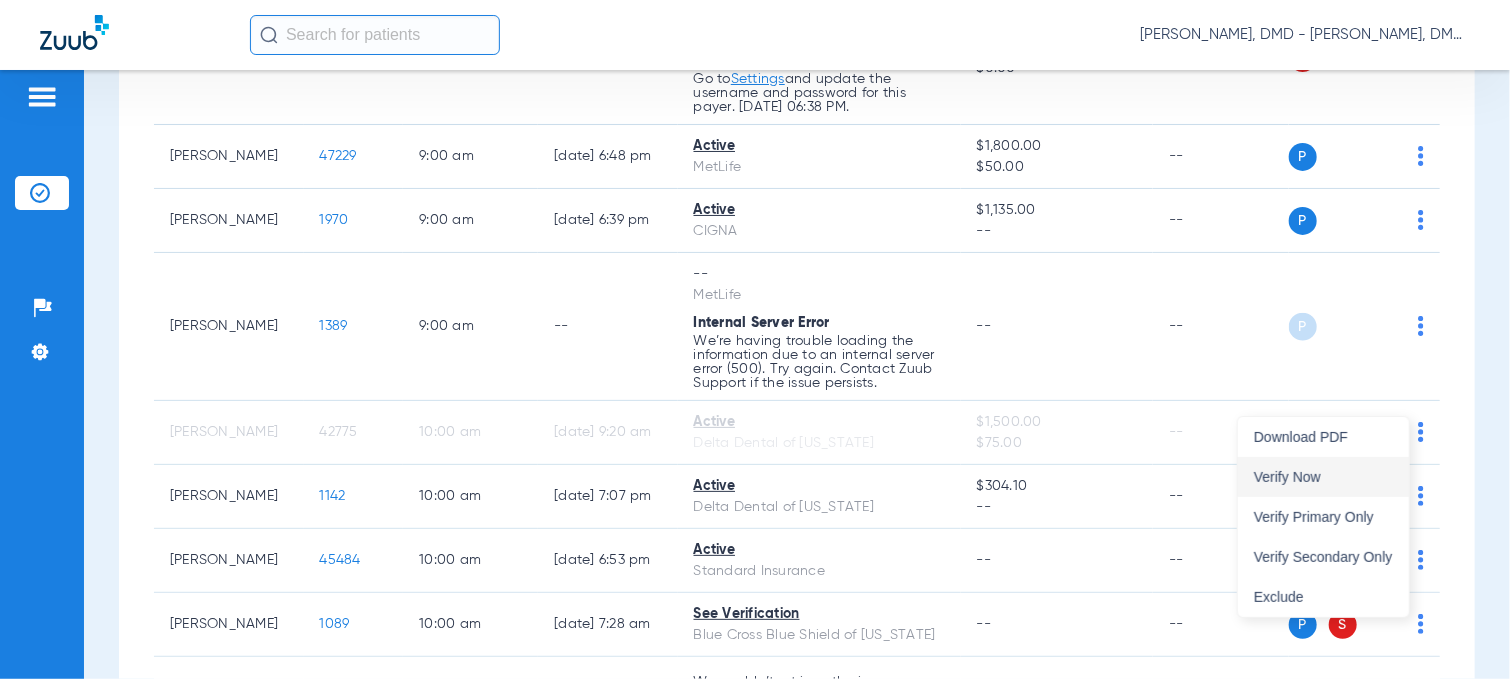 click on "Verify Now" at bounding box center (1323, 477) 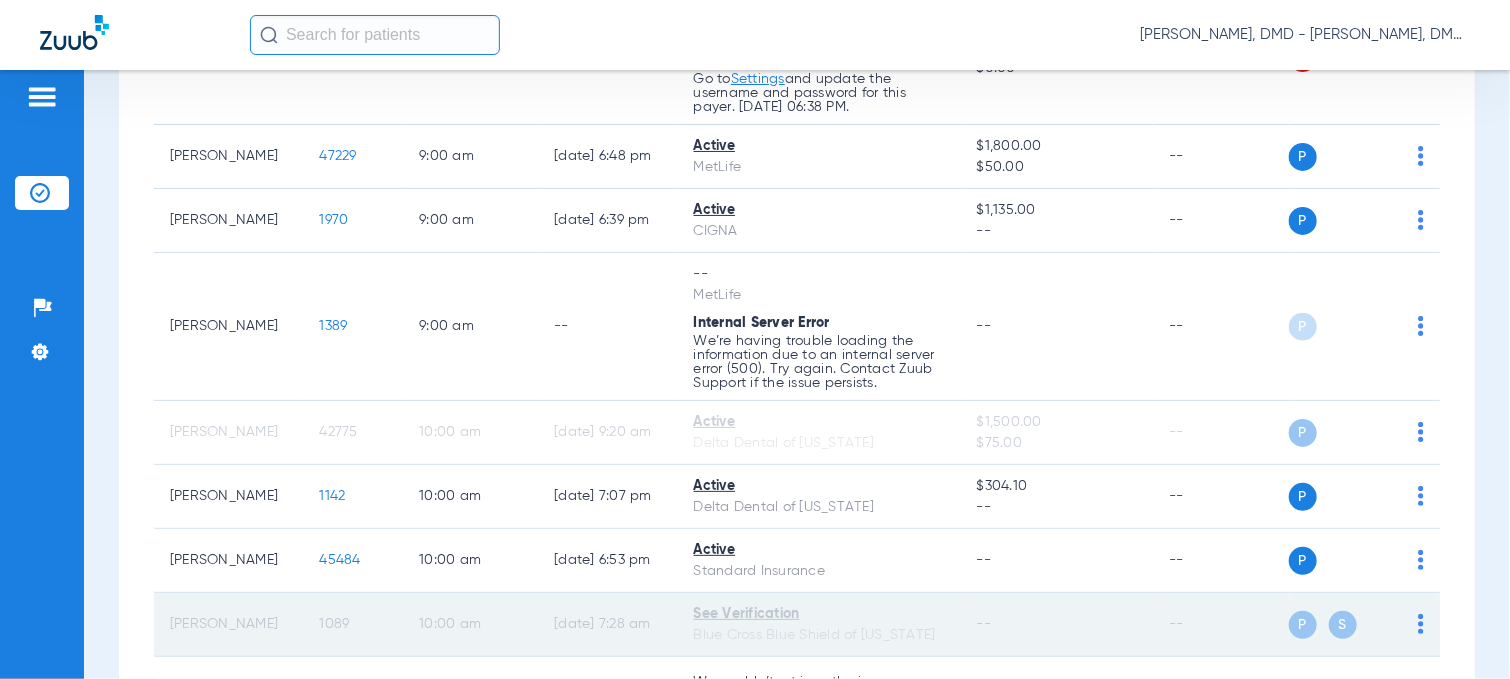 click on "1089" 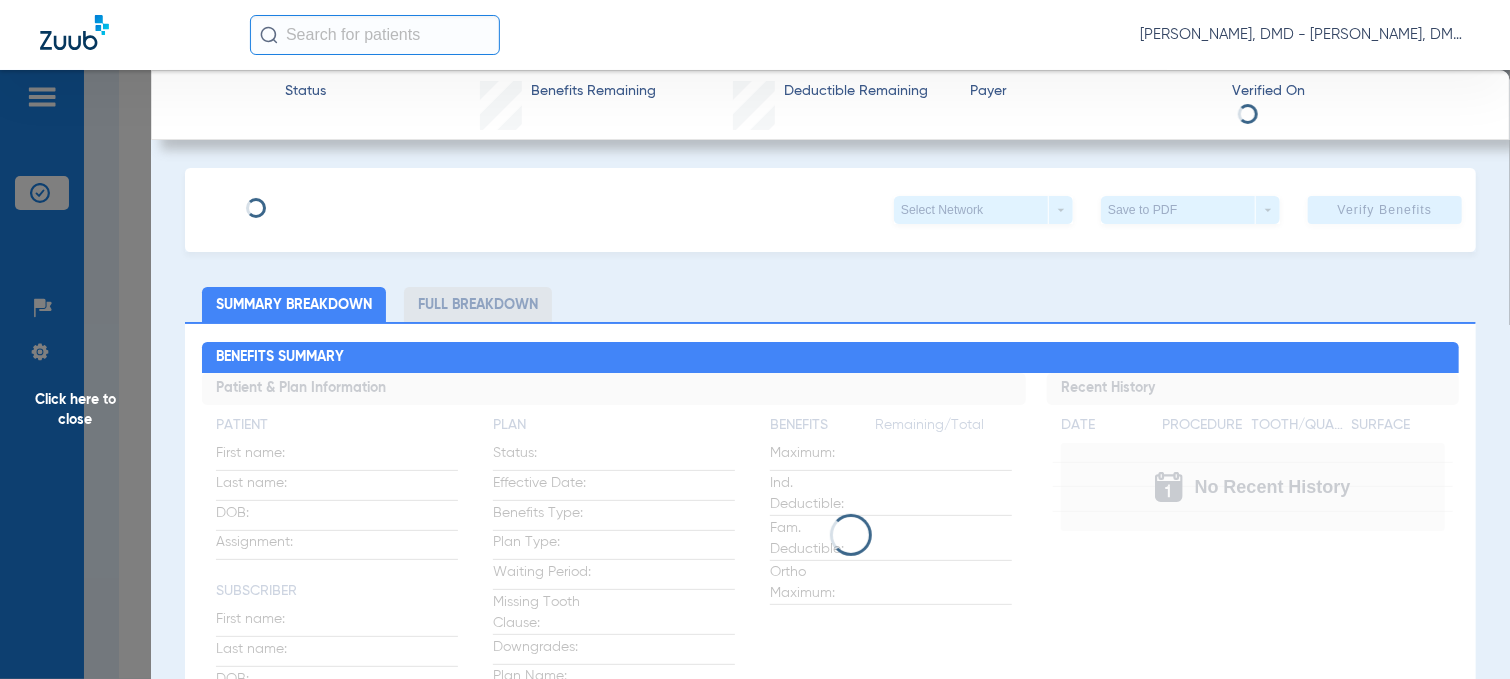type on "[PERSON_NAME]" 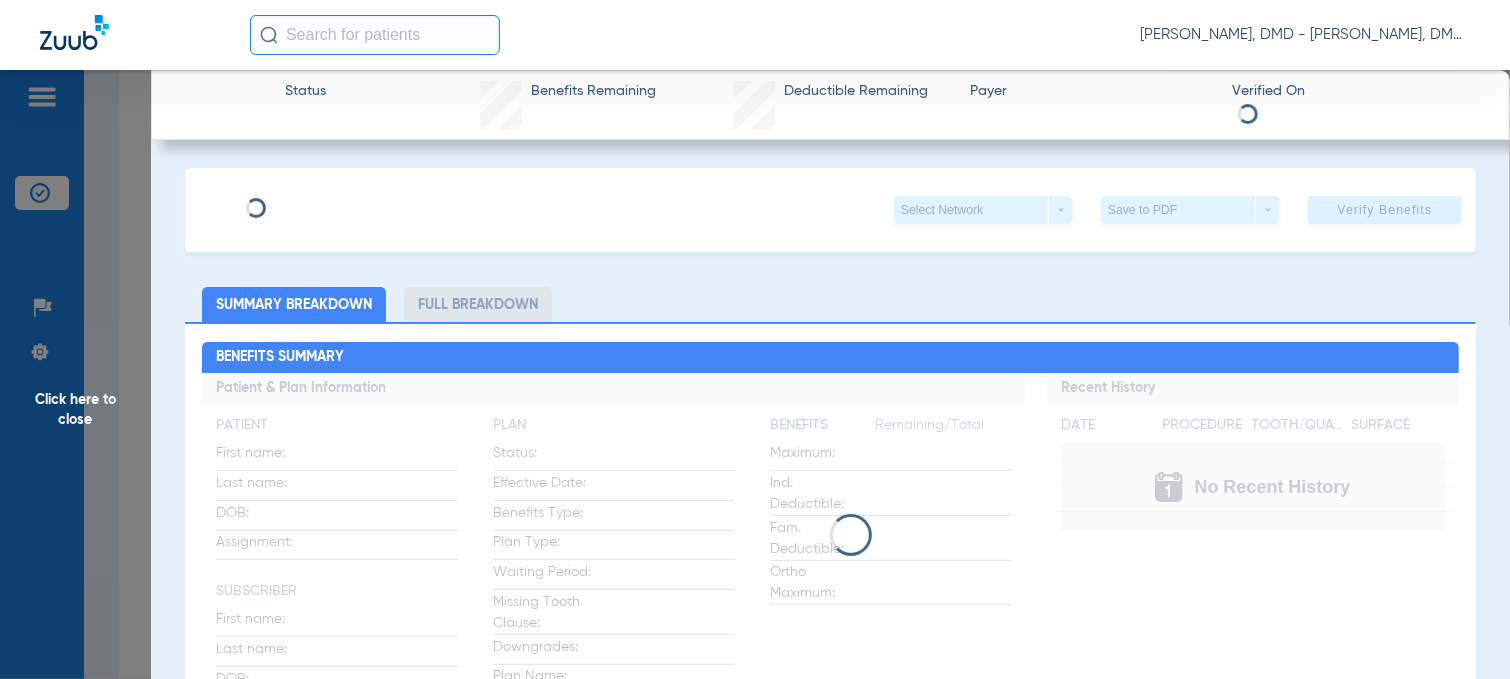 type on "UCN887500794" 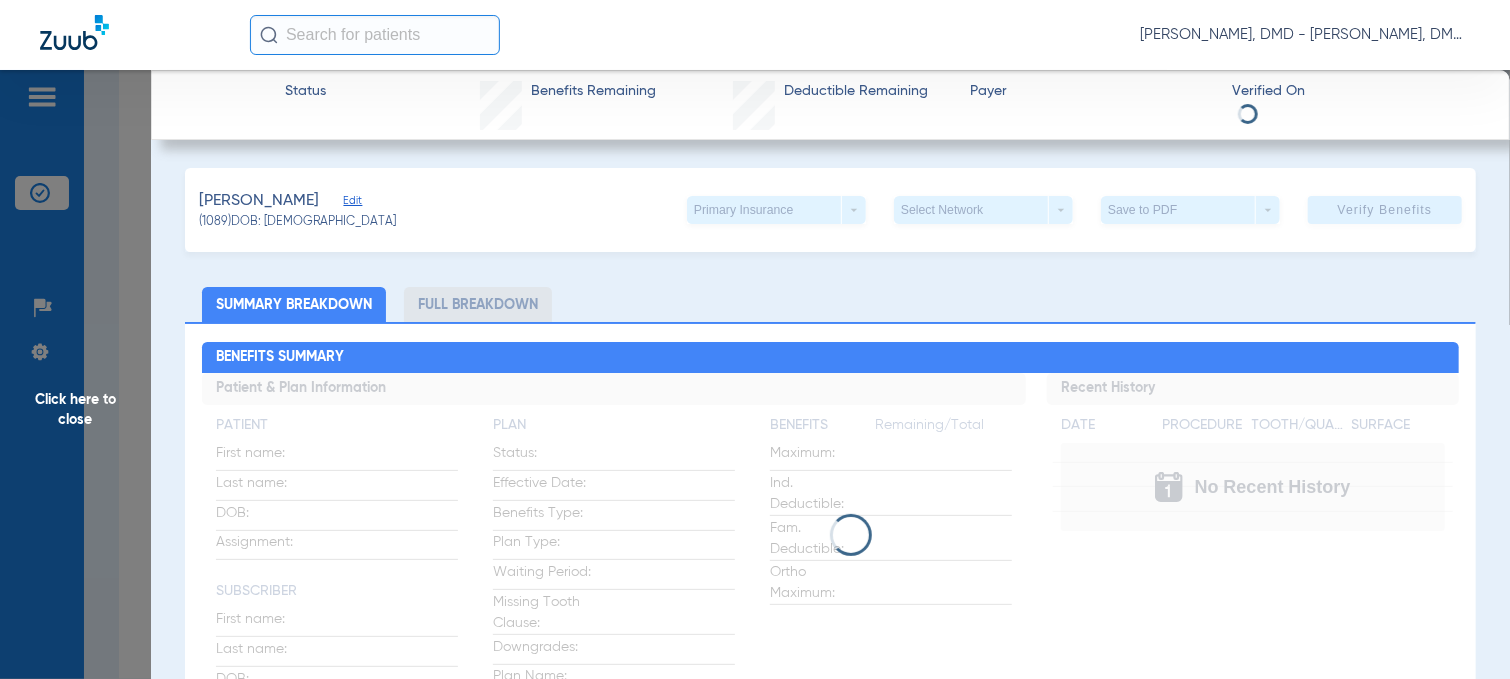 click on "Edit" 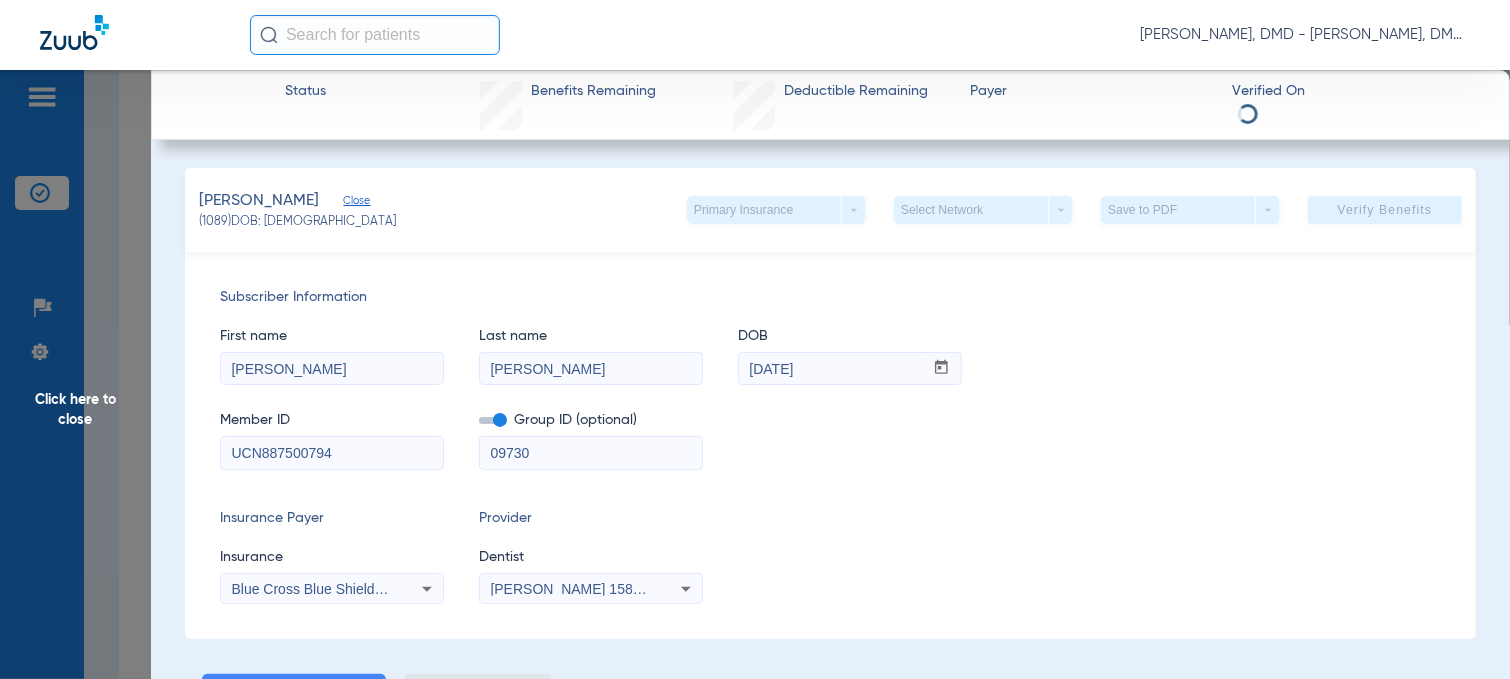 drag, startPoint x: 355, startPoint y: 459, endPoint x: 26, endPoint y: 467, distance: 329.09726 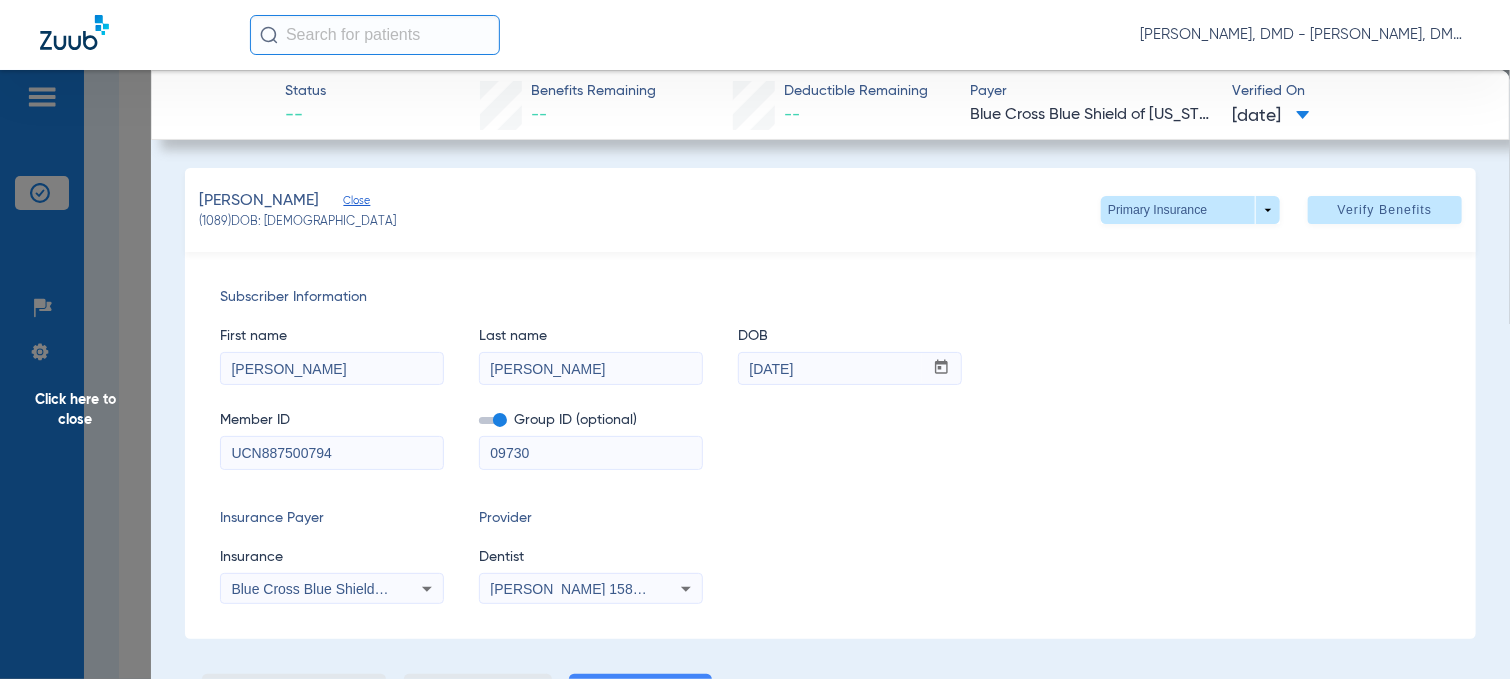 drag, startPoint x: 335, startPoint y: 372, endPoint x: -8, endPoint y: 364, distance: 343.0933 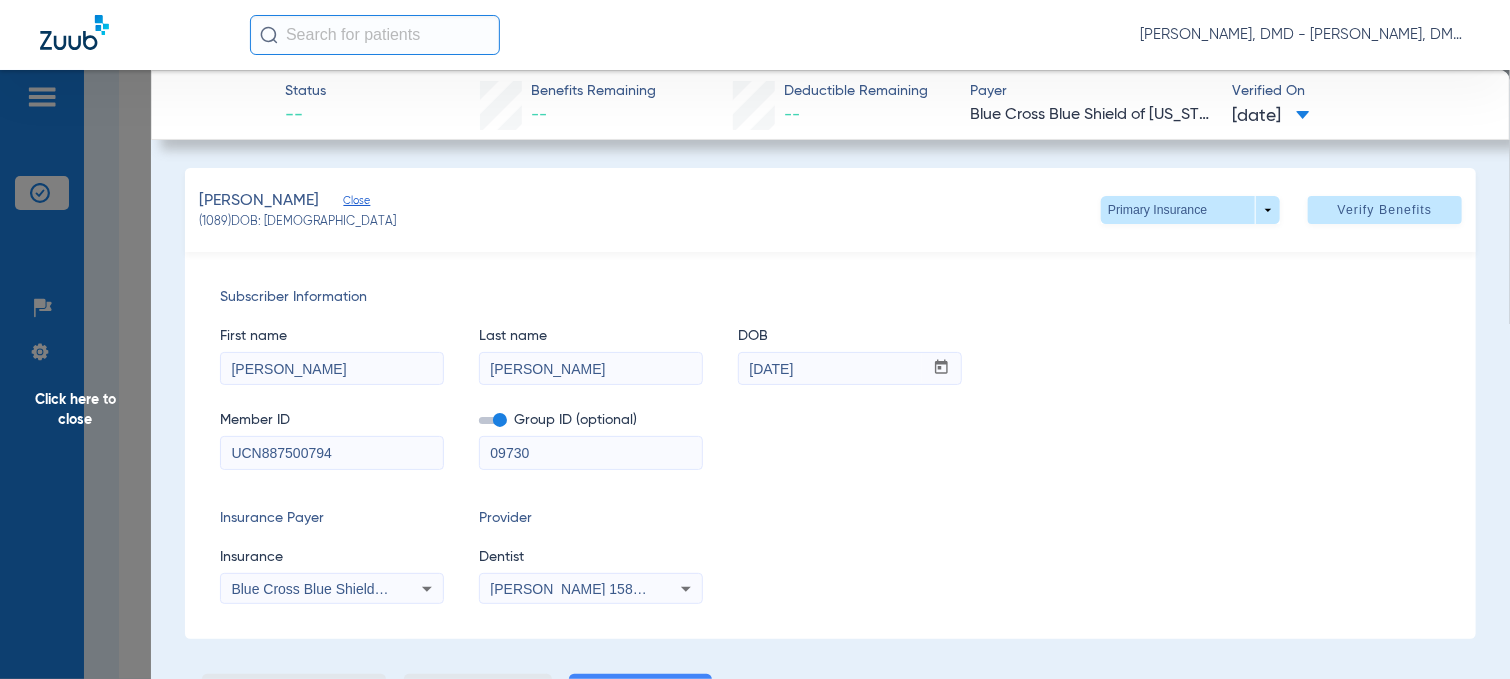 drag, startPoint x: 577, startPoint y: 360, endPoint x: 258, endPoint y: 363, distance: 319.0141 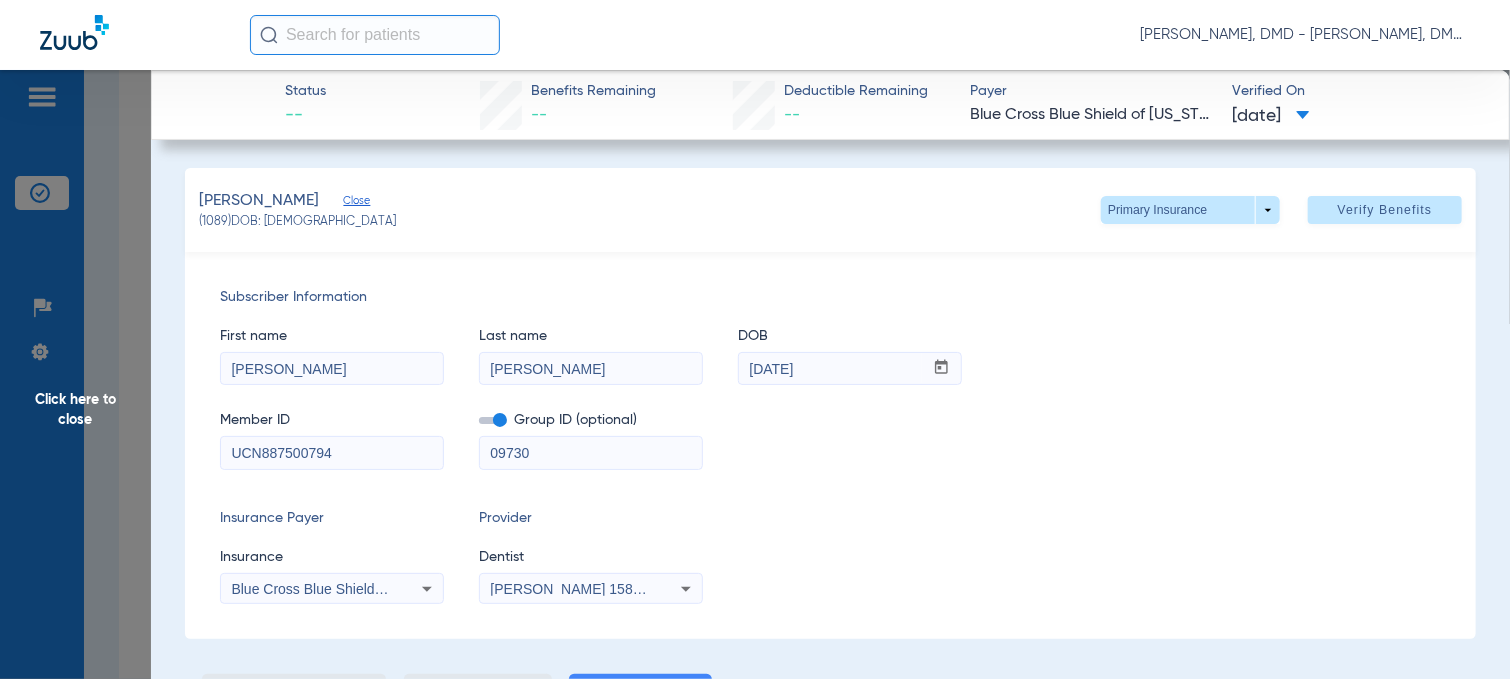 drag, startPoint x: 868, startPoint y: 371, endPoint x: 585, endPoint y: 358, distance: 283.29843 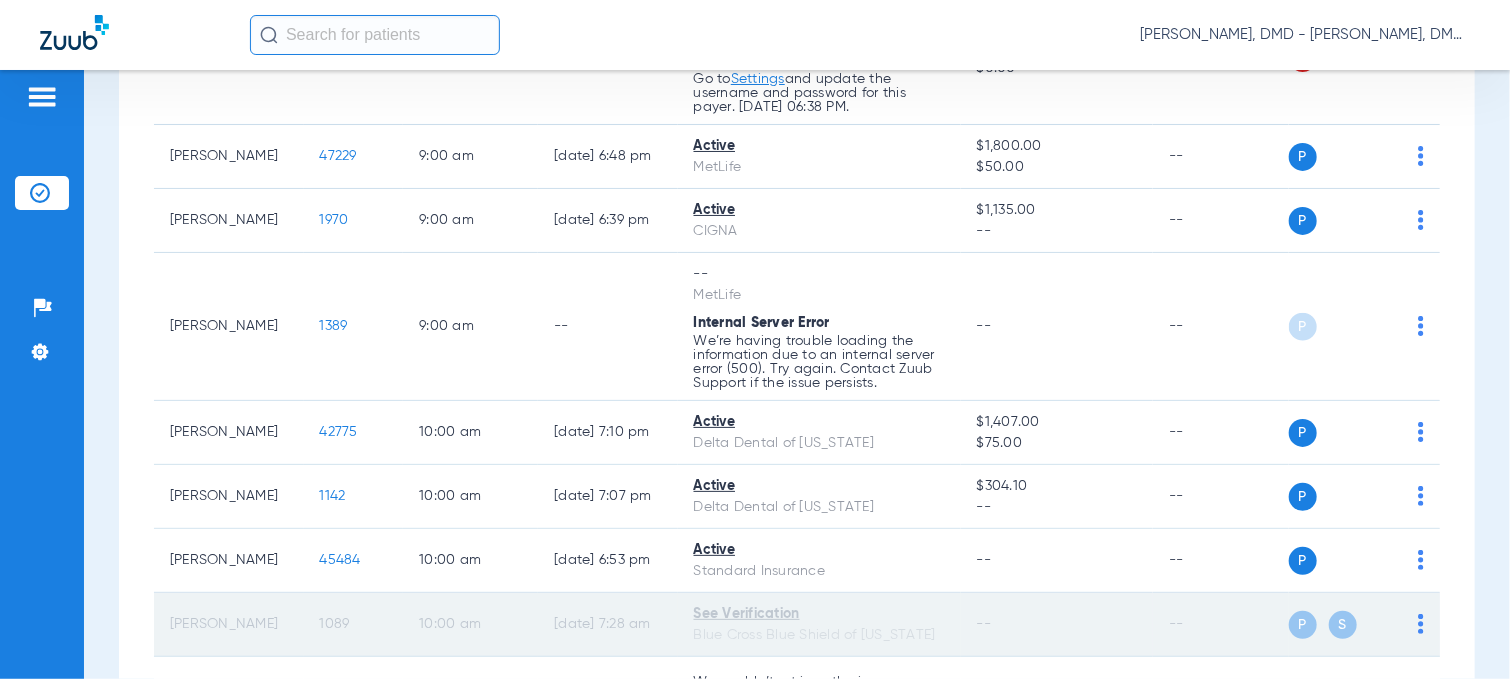 click on "1089" 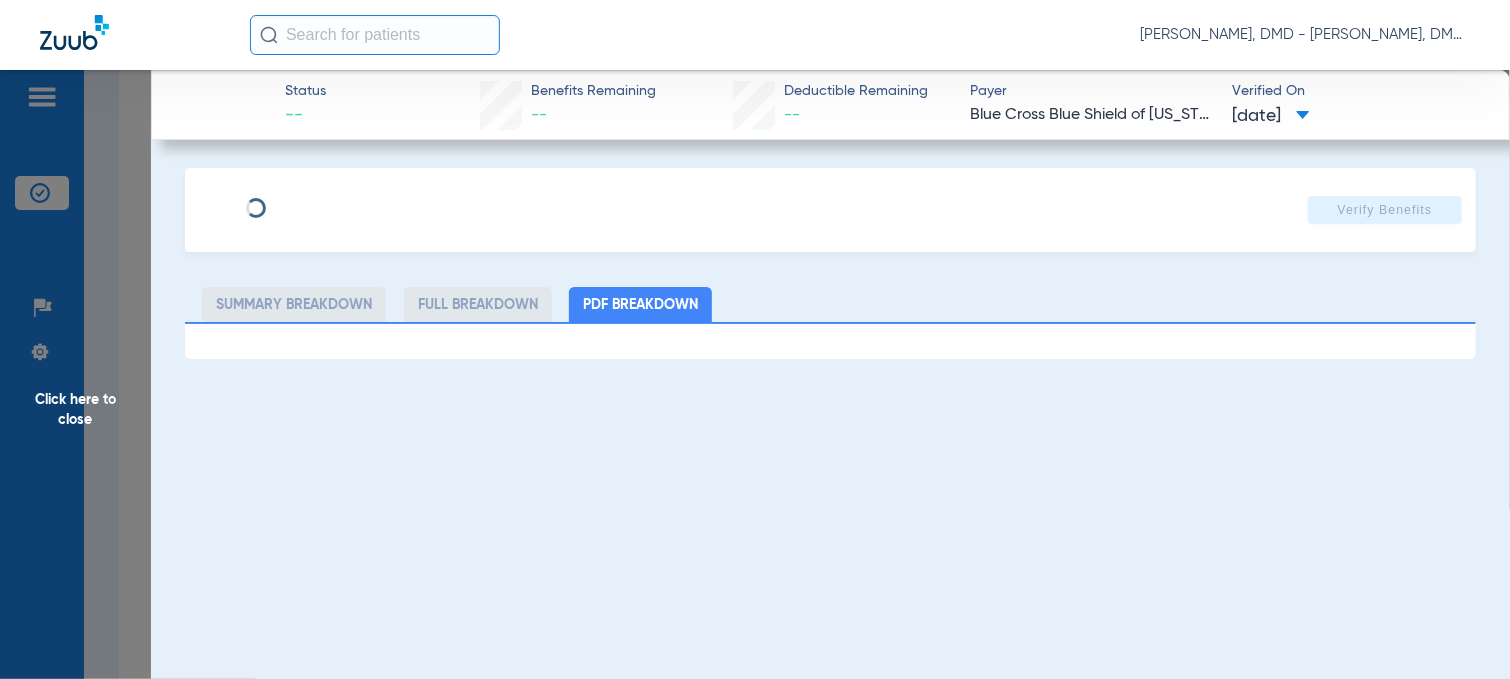 type on "[PERSON_NAME]" 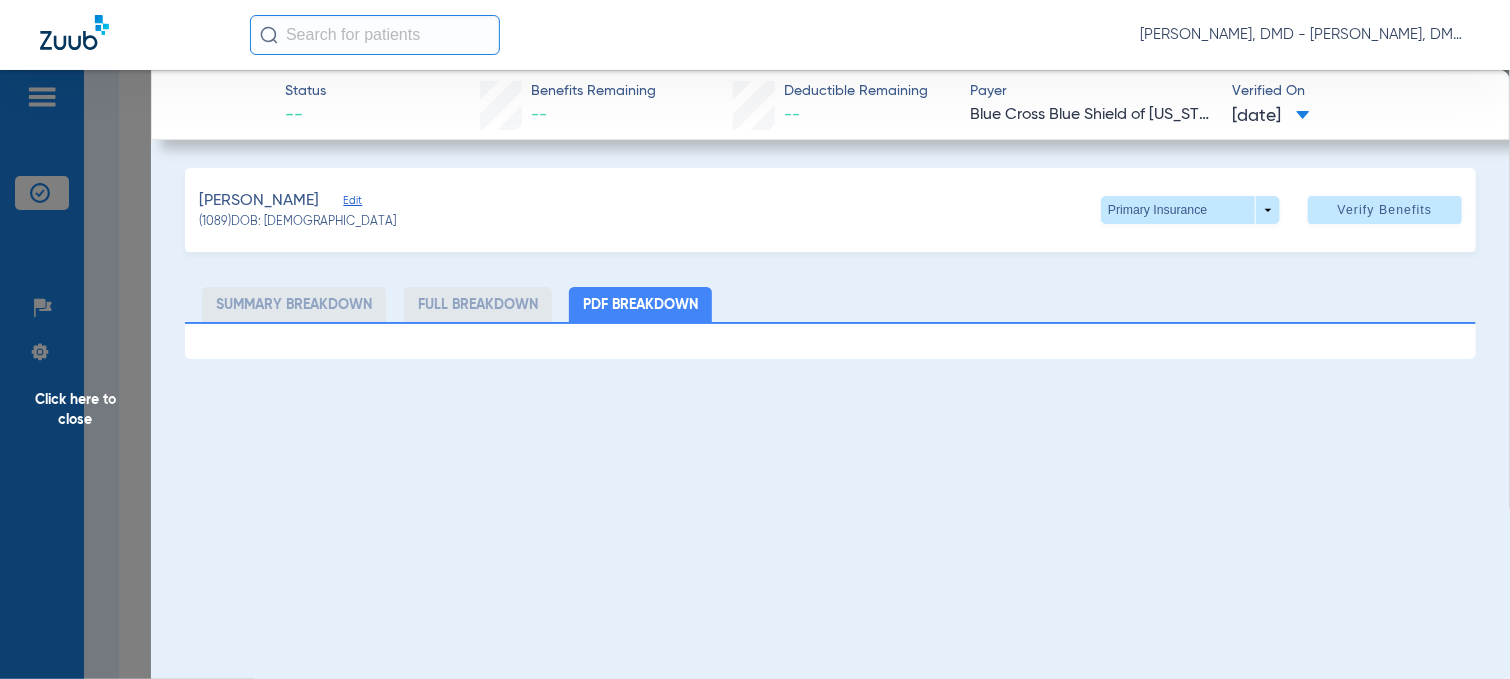 click on "Edit" 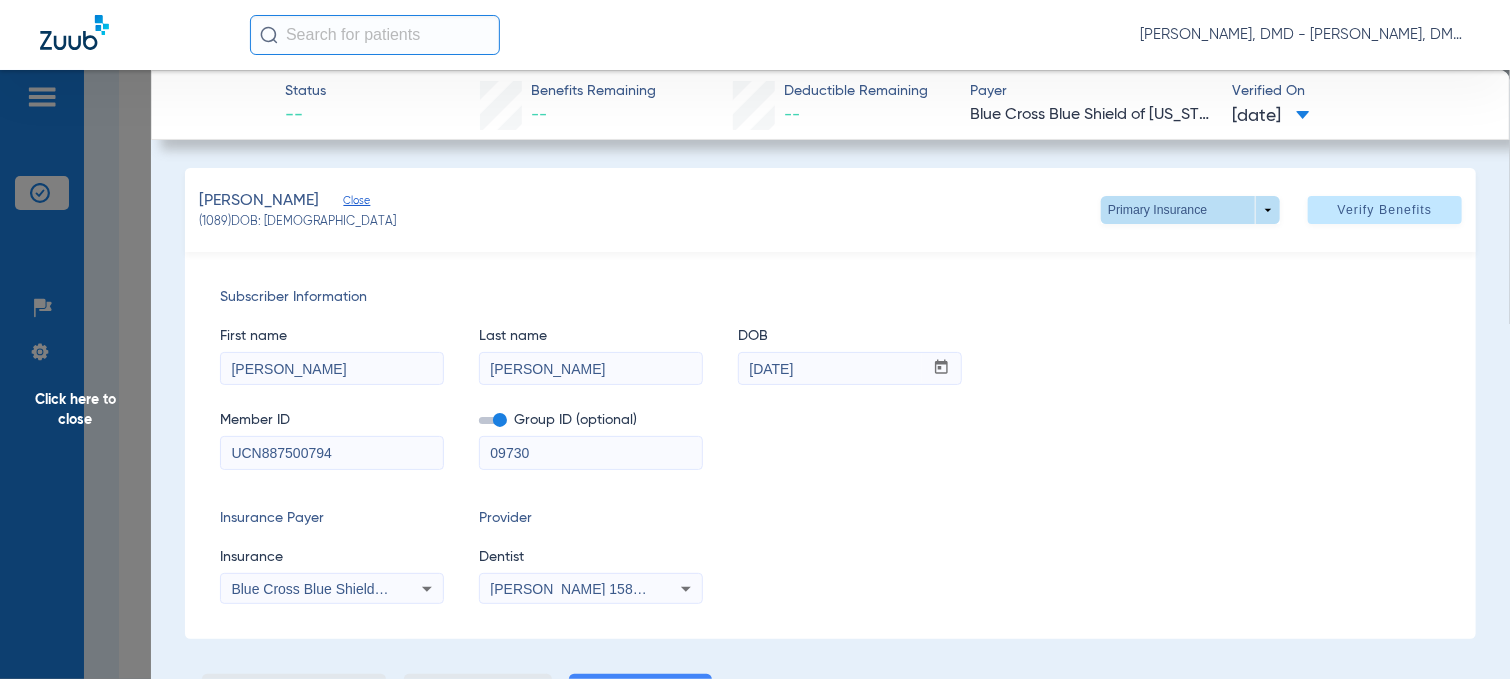 click 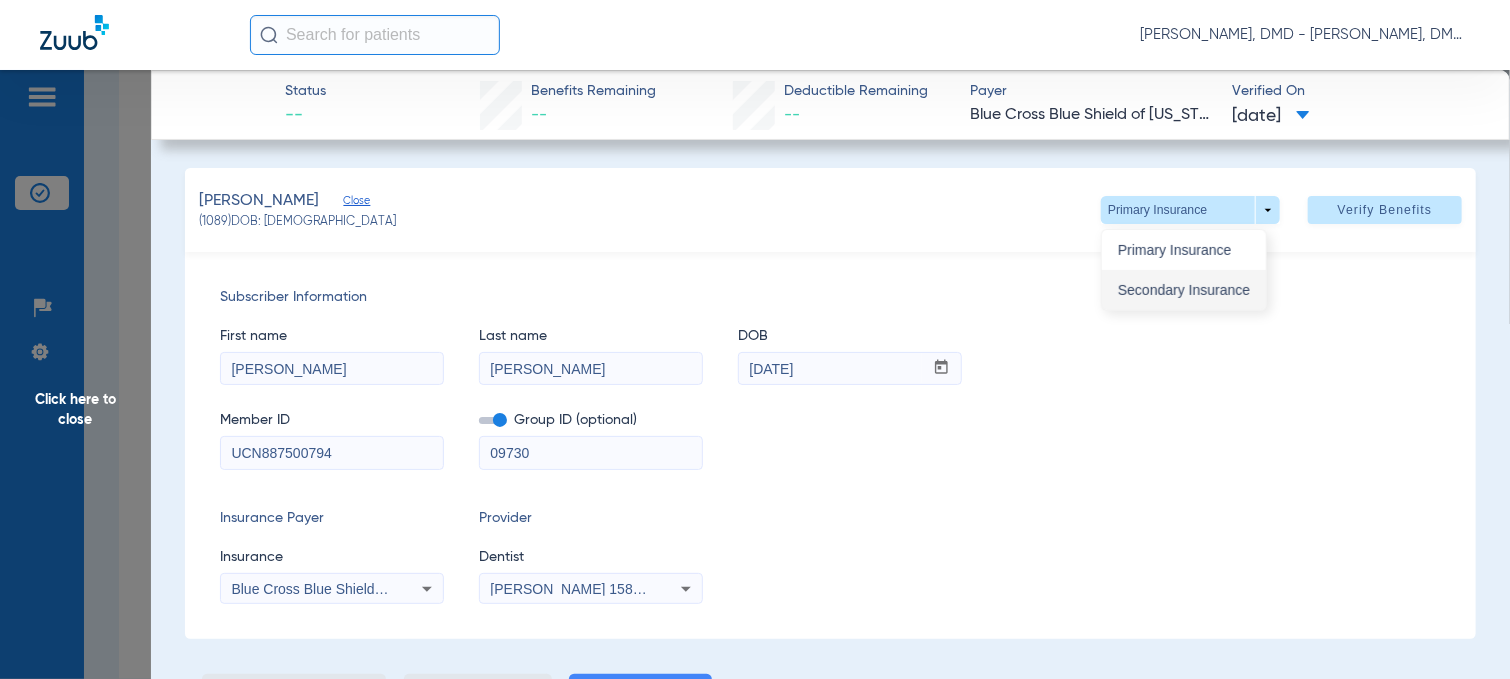 click on "Secondary Insurance" at bounding box center [1184, 290] 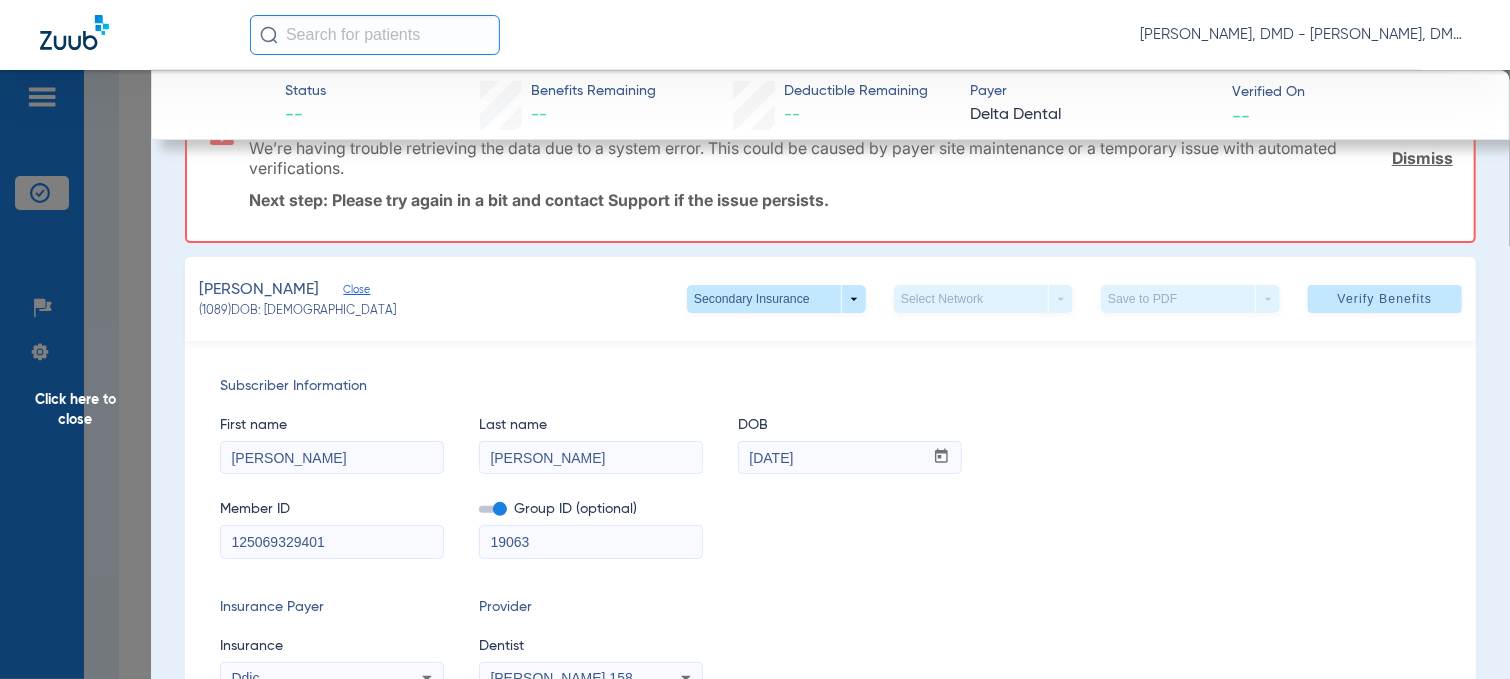 scroll, scrollTop: 100, scrollLeft: 0, axis: vertical 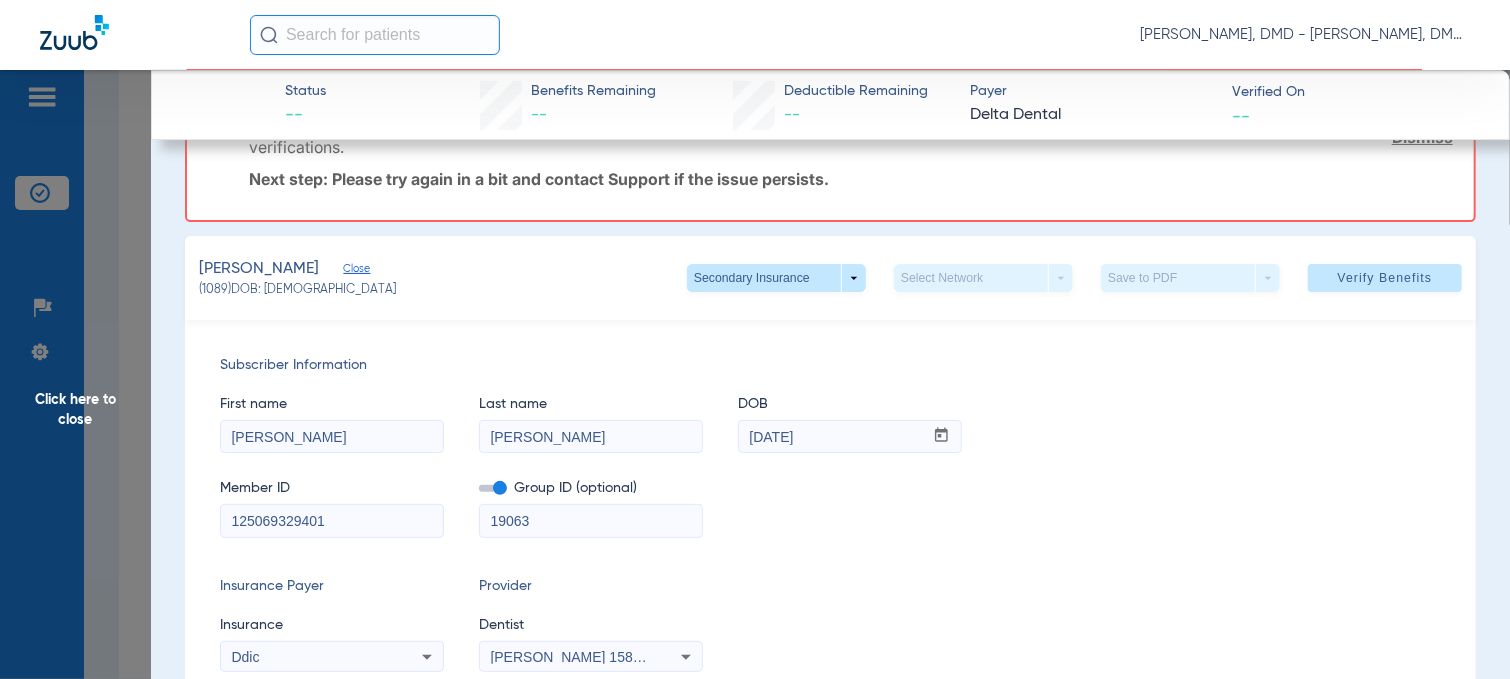 drag, startPoint x: 311, startPoint y: 436, endPoint x: -8, endPoint y: 469, distance: 320.70236 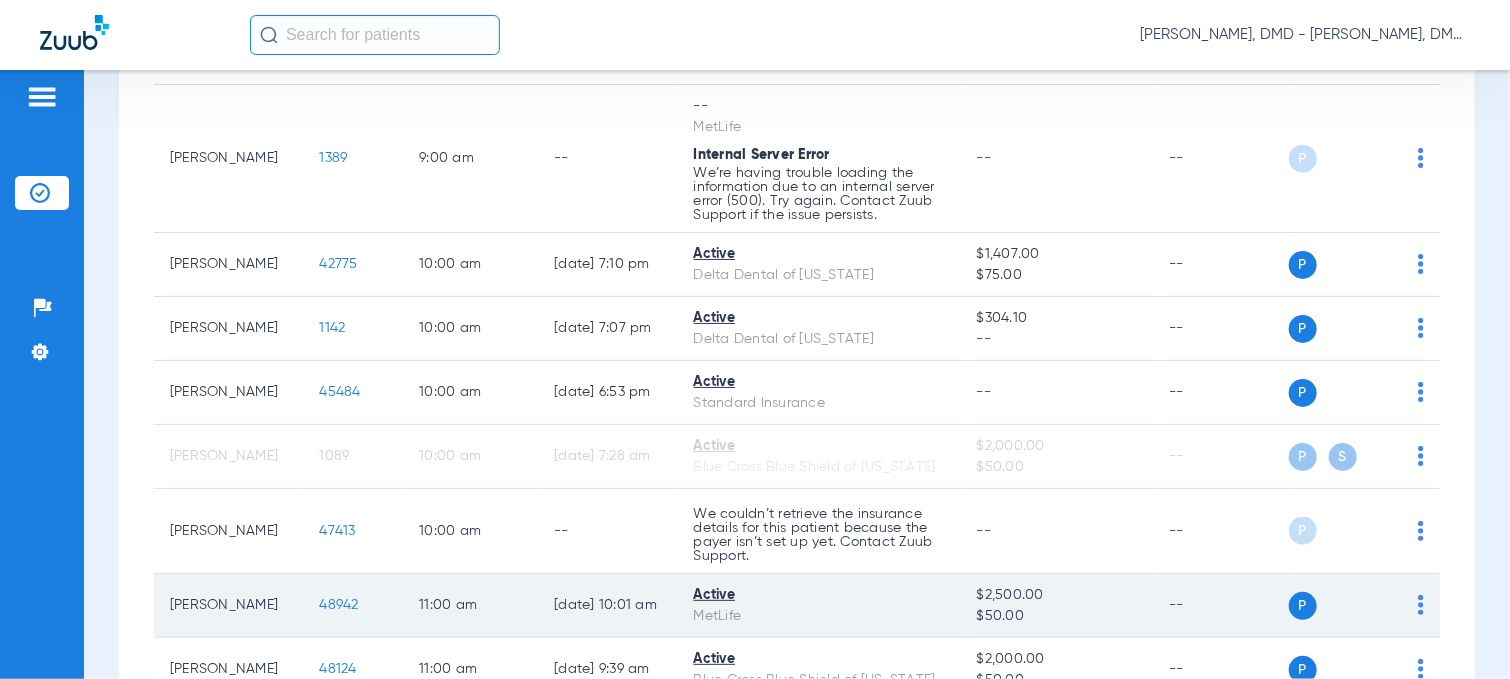 scroll, scrollTop: 1100, scrollLeft: 0, axis: vertical 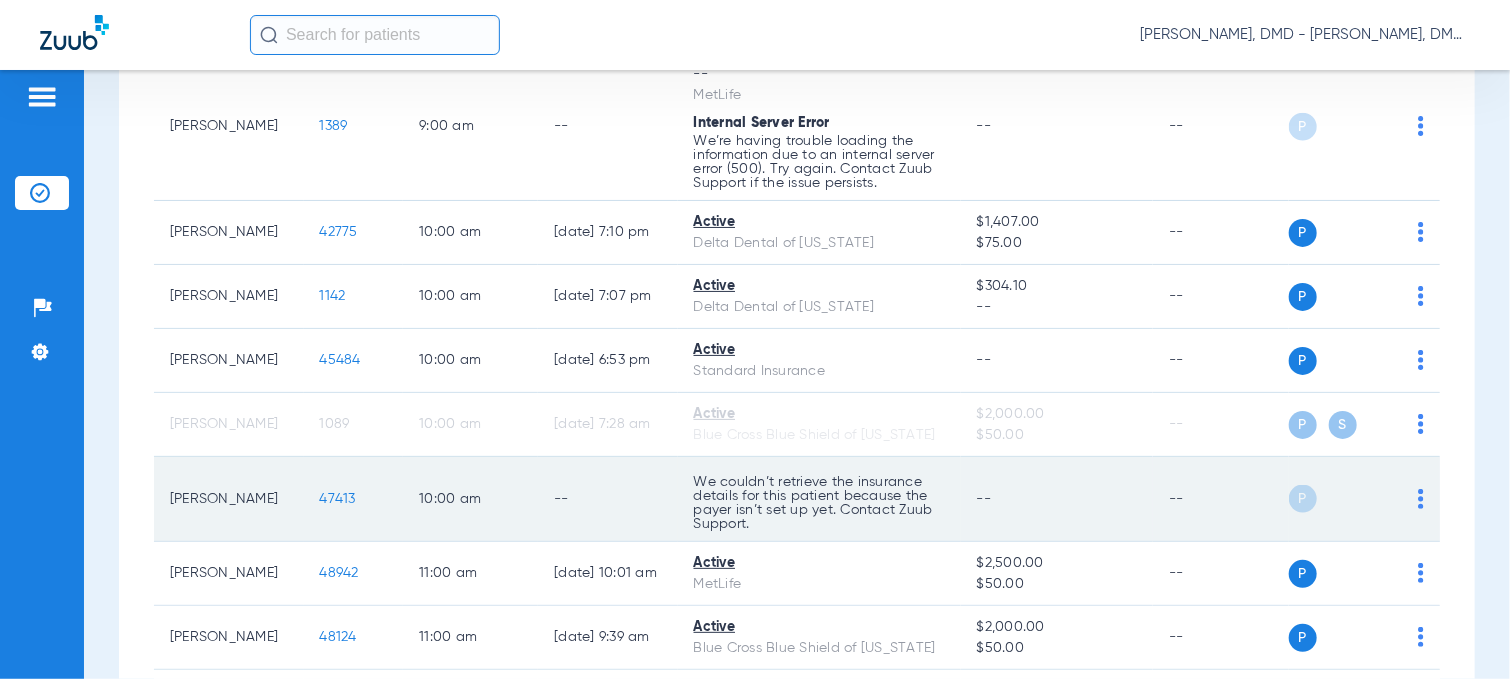 click on "47413" 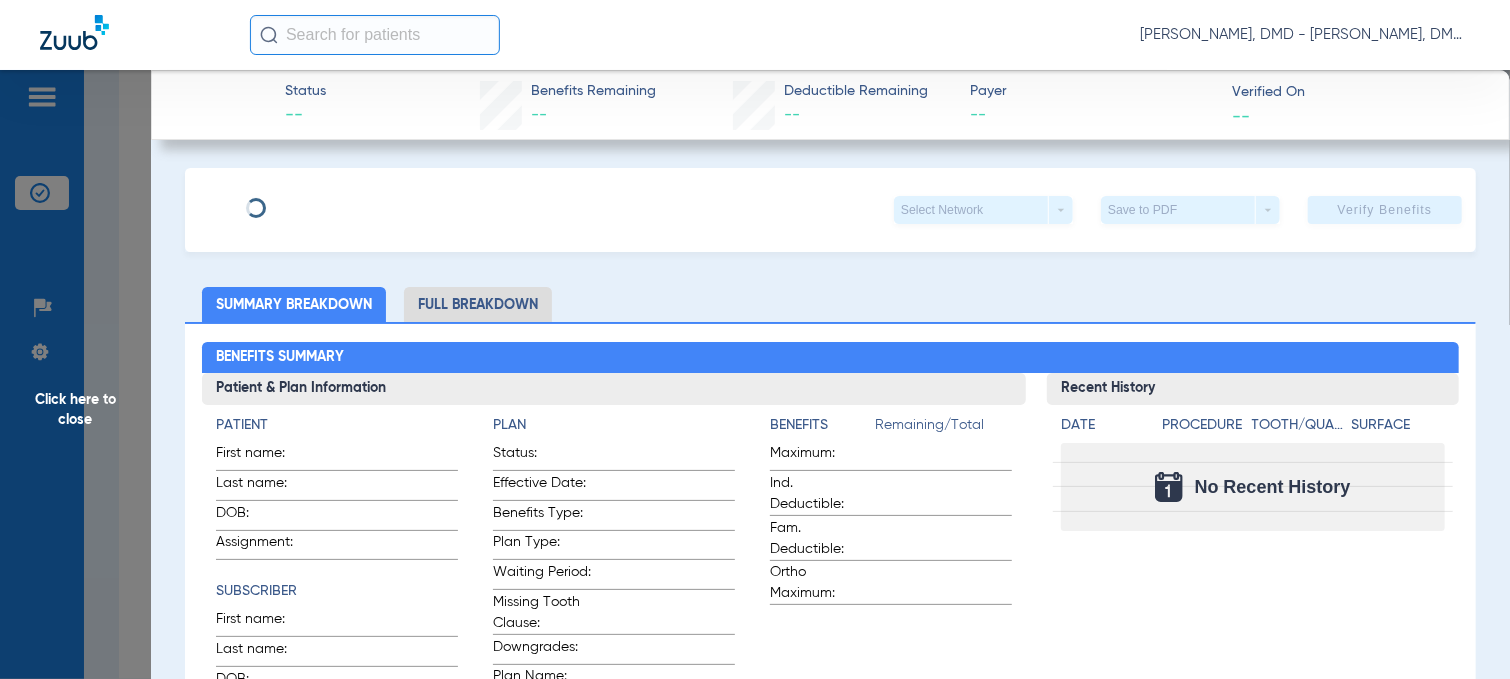 type on "[PERSON_NAME]" 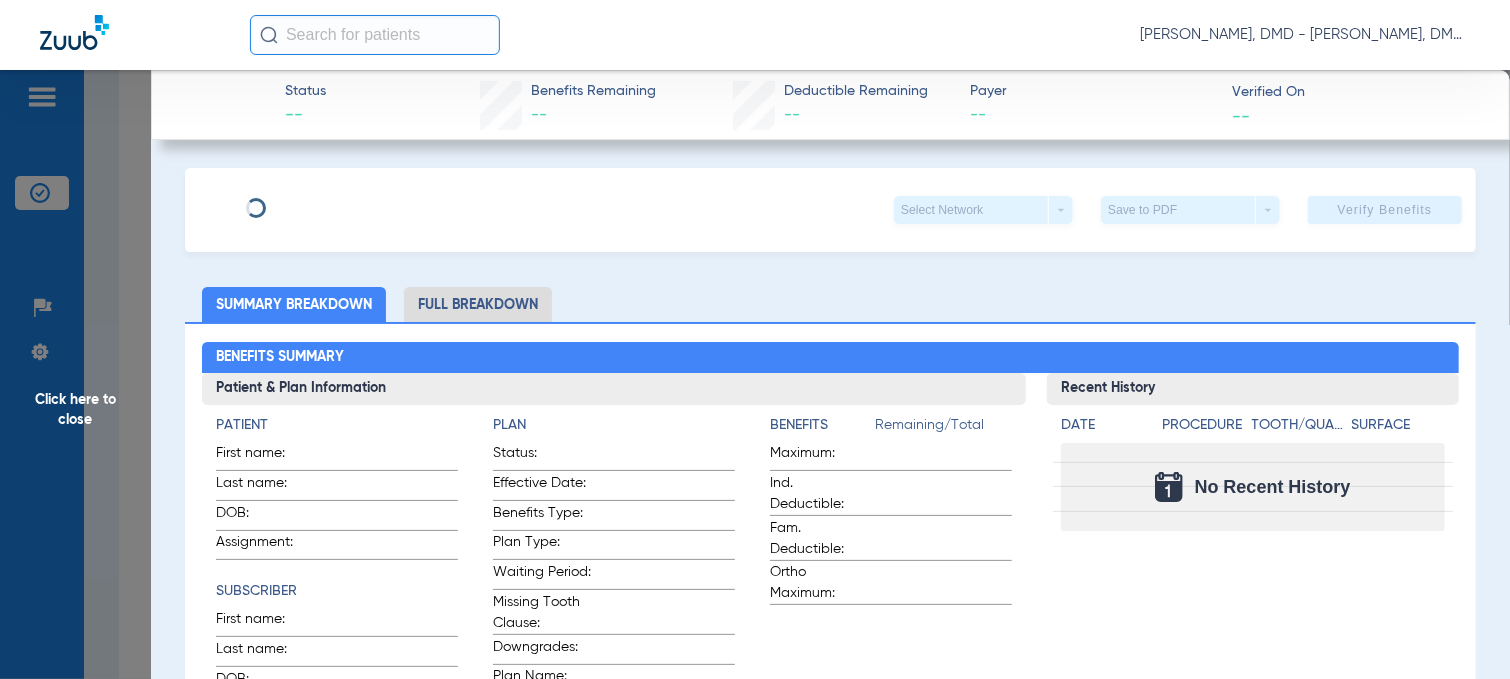 type on "[PERSON_NAME]" 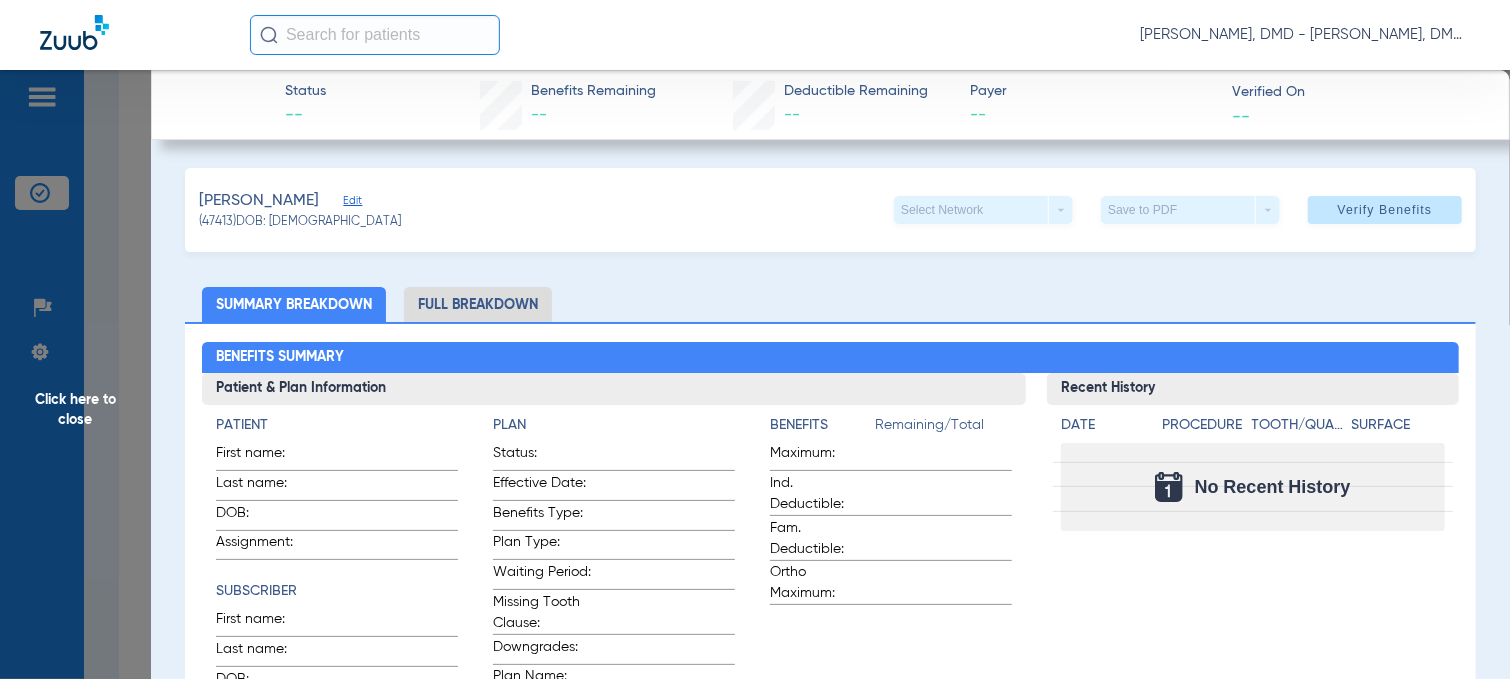 drag, startPoint x: 297, startPoint y: 203, endPoint x: 421, endPoint y: 206, distance: 124.036285 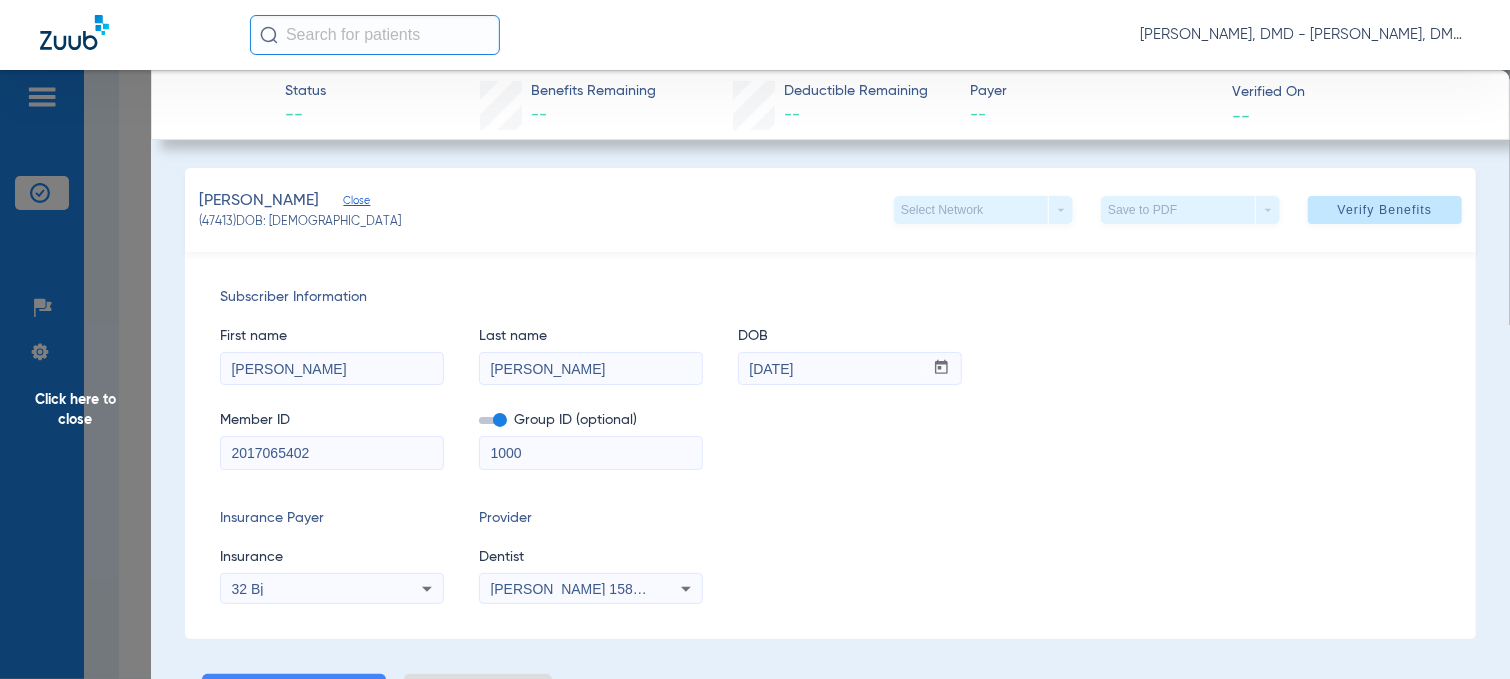 drag, startPoint x: 341, startPoint y: 452, endPoint x: -8, endPoint y: 452, distance: 349 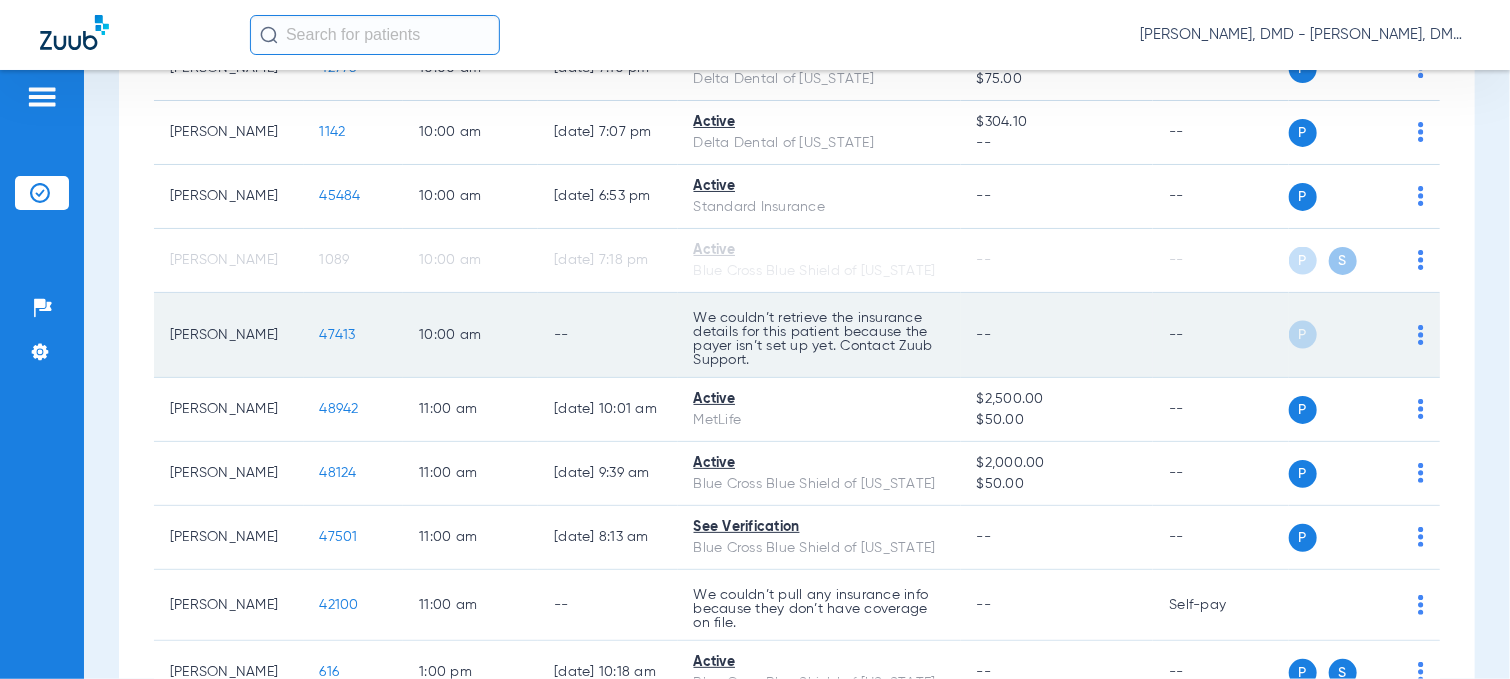 scroll, scrollTop: 1300, scrollLeft: 0, axis: vertical 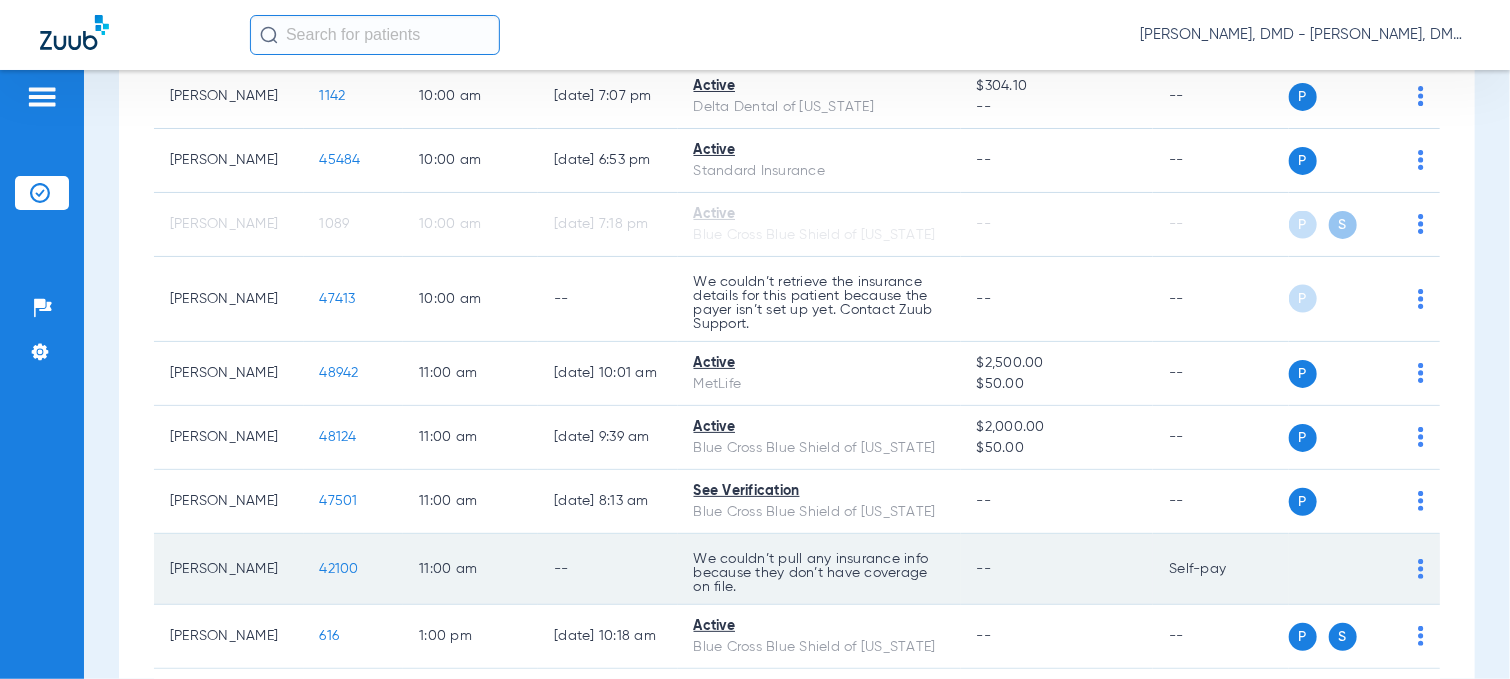 click on "42100" 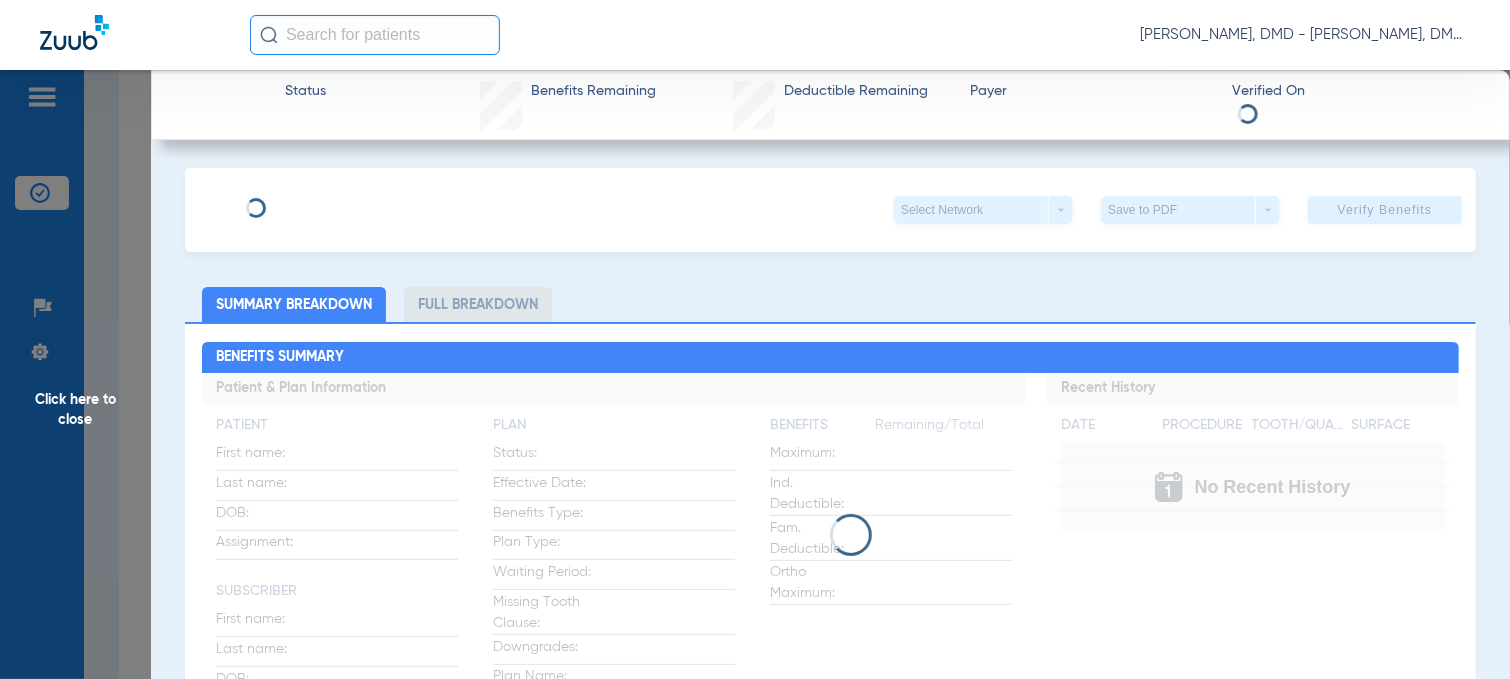 type on "[PERSON_NAME]" 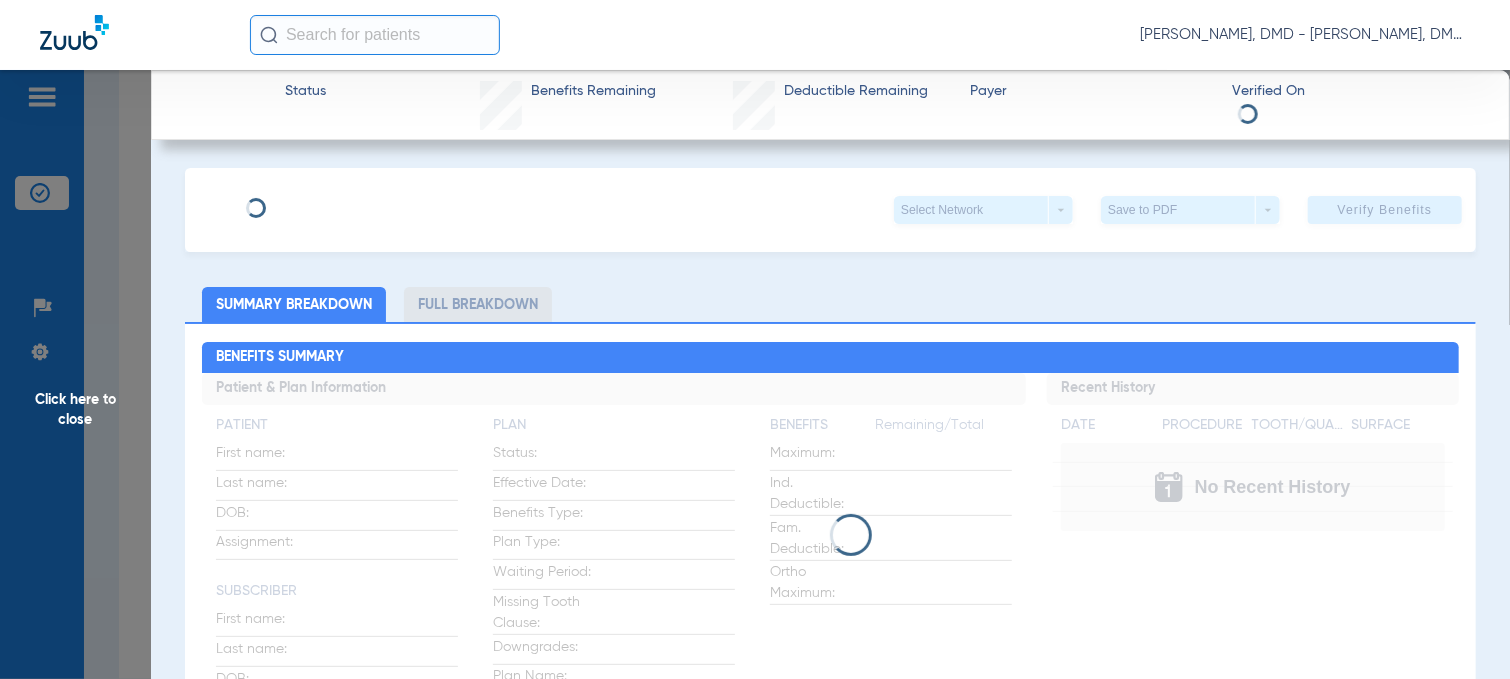 type on "[DATE]" 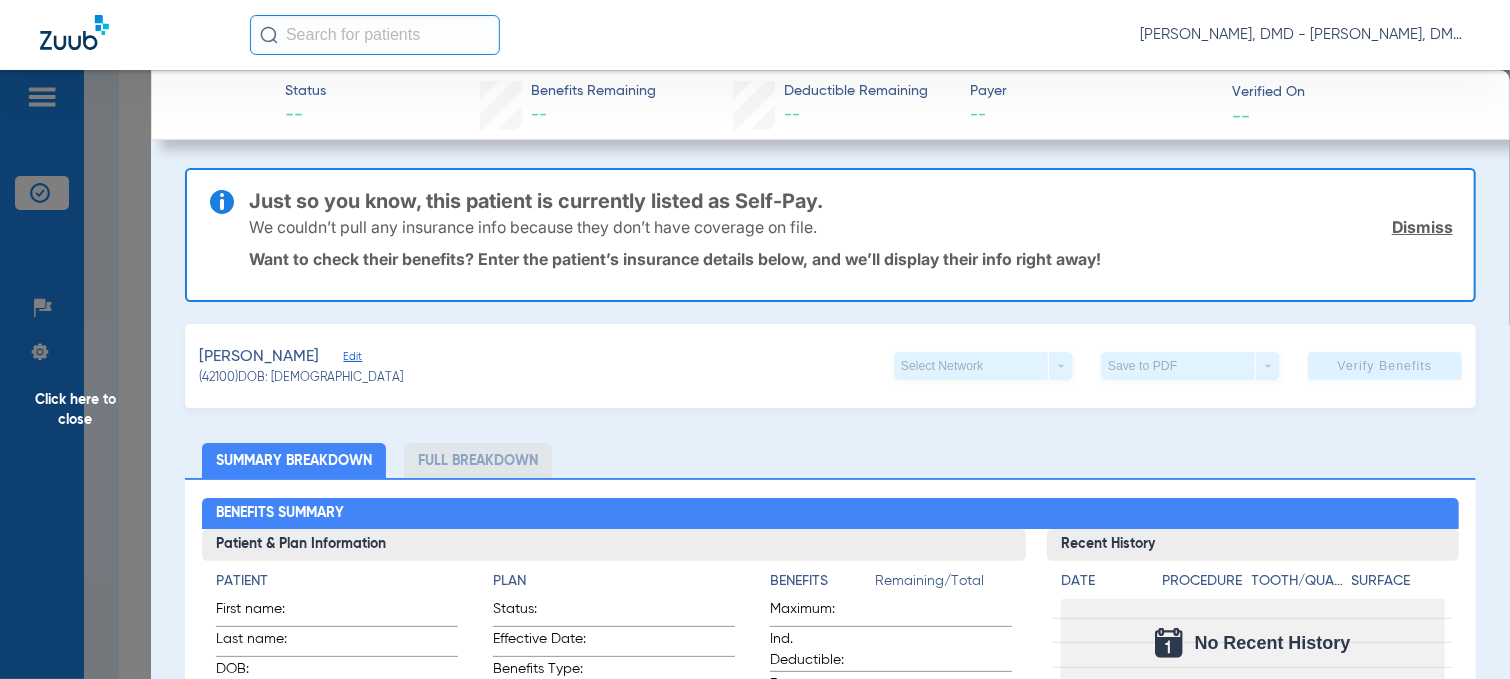 click on "Edit" 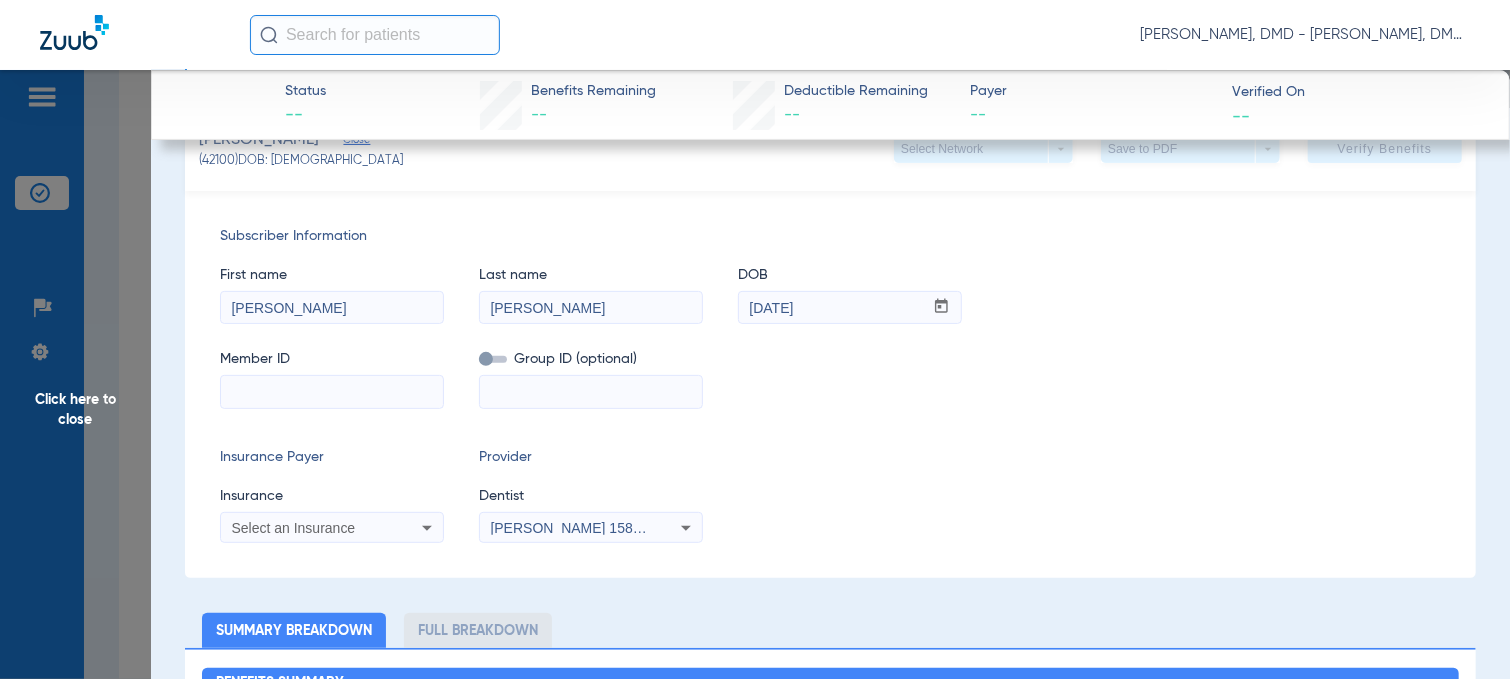 scroll, scrollTop: 0, scrollLeft: 0, axis: both 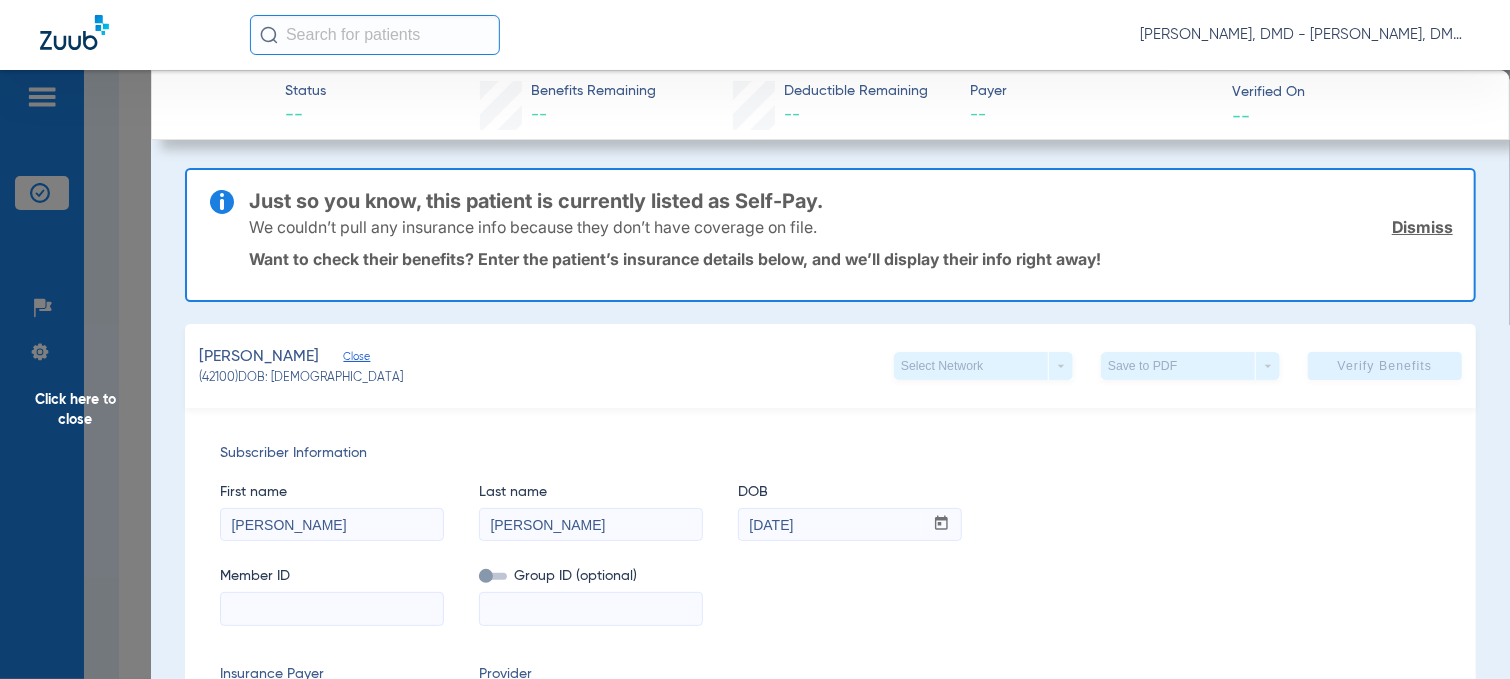 drag, startPoint x: 305, startPoint y: 523, endPoint x: -8, endPoint y: 539, distance: 313.4087 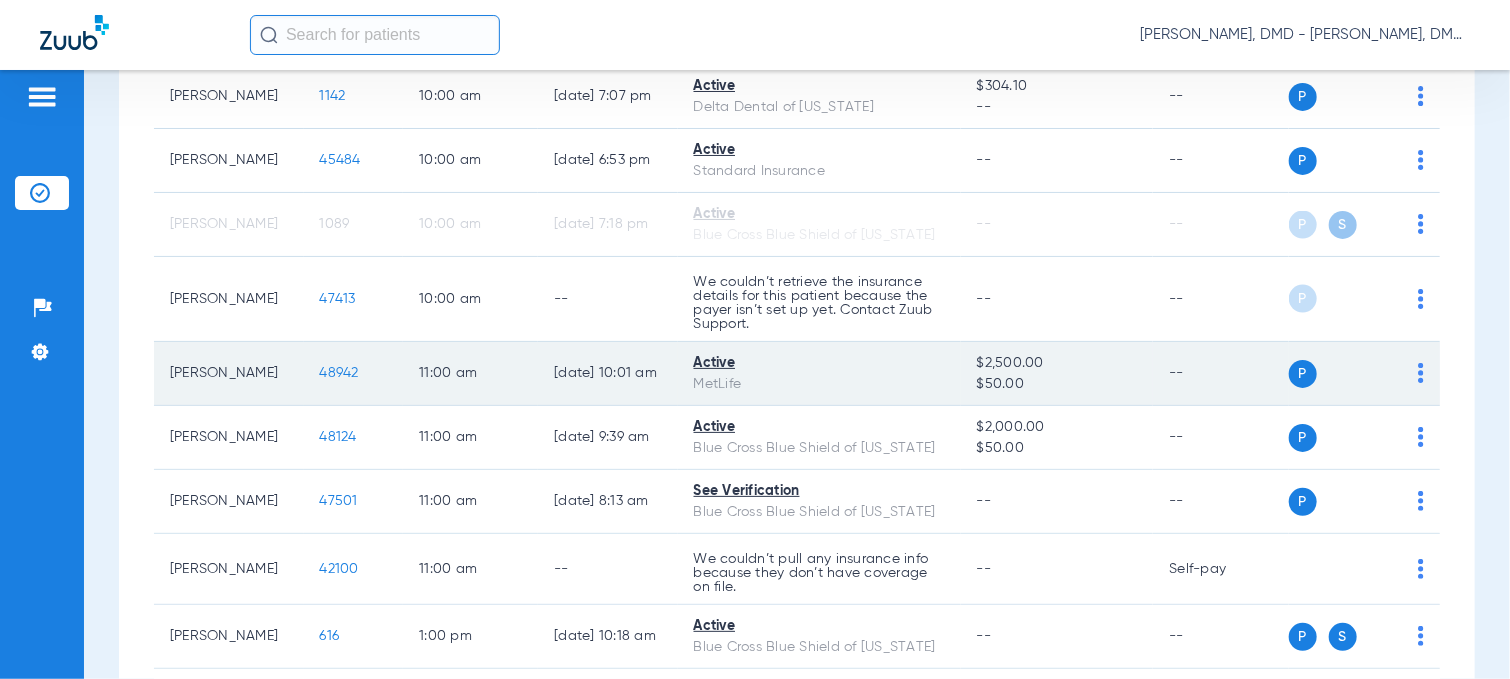 click on "P S" 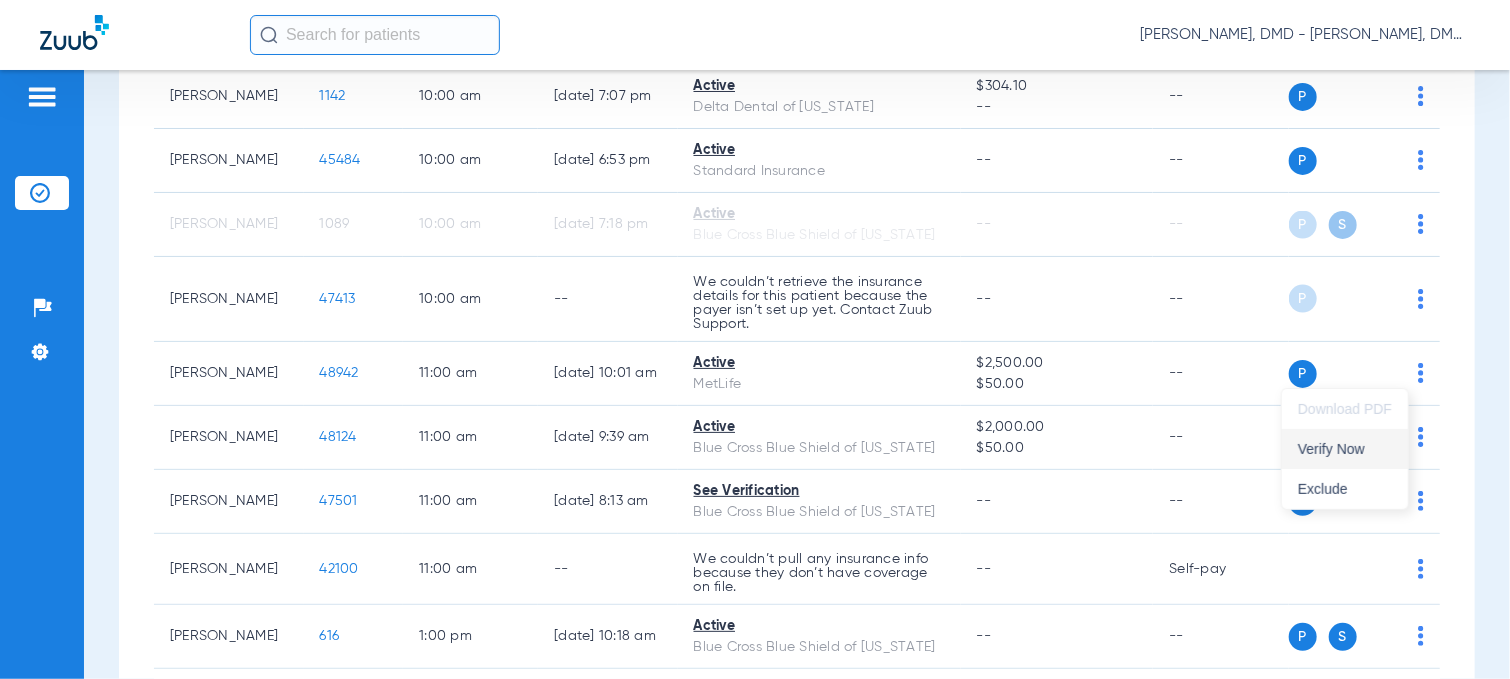 click on "Verify Now" at bounding box center [1345, 449] 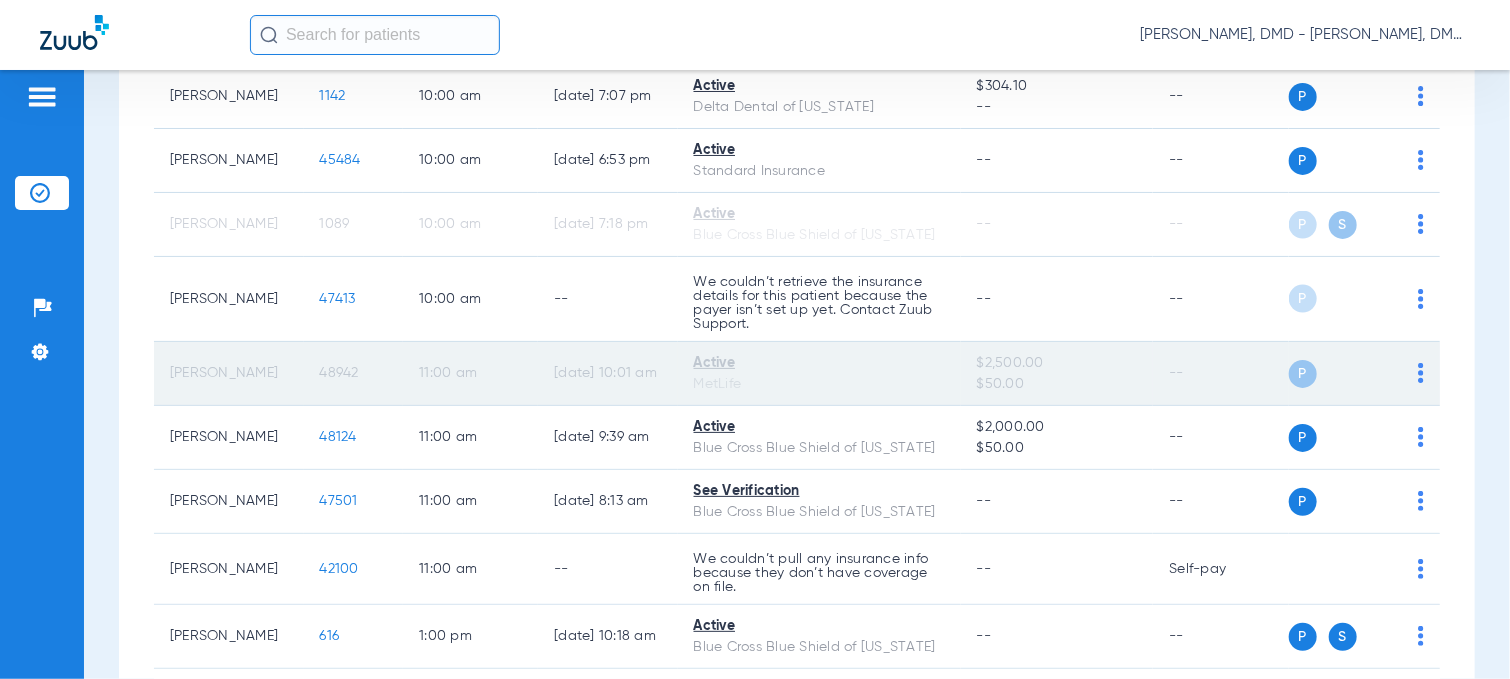 click on "48942" 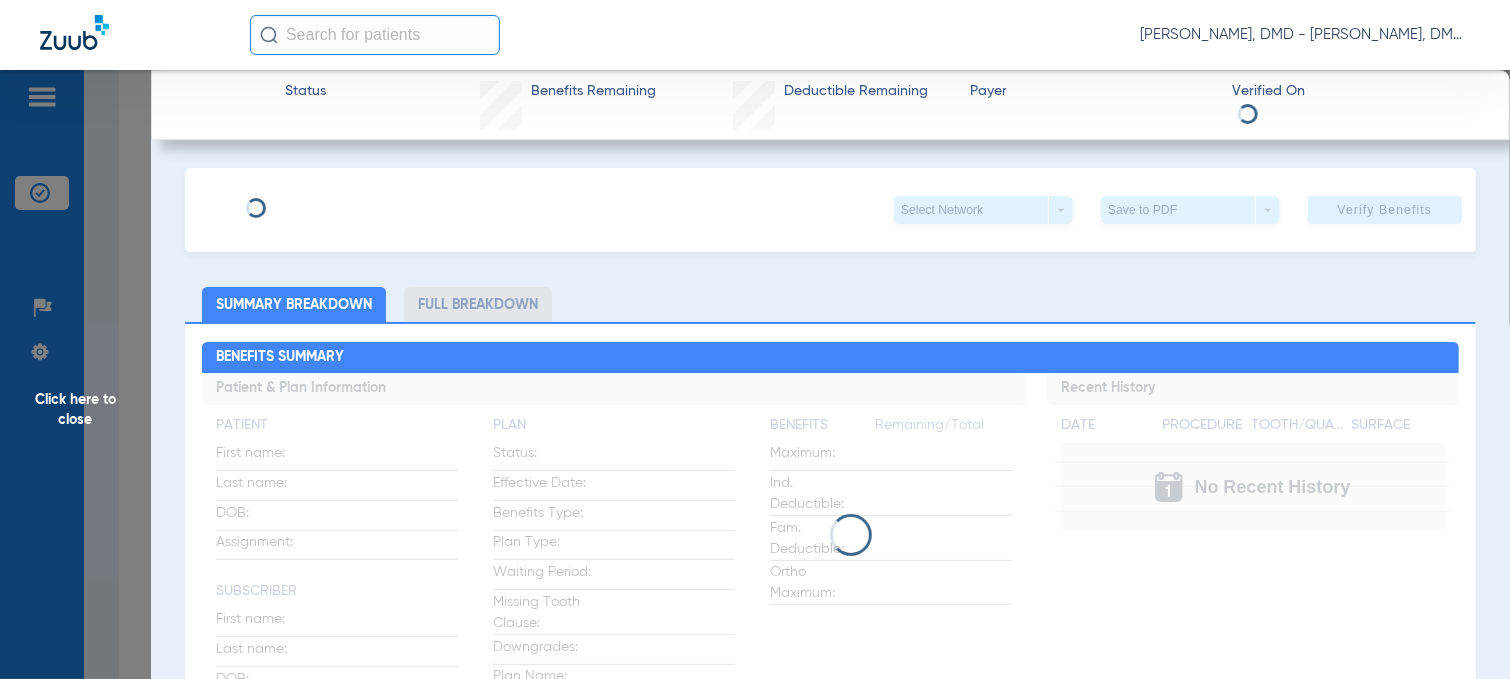 type on "Faith" 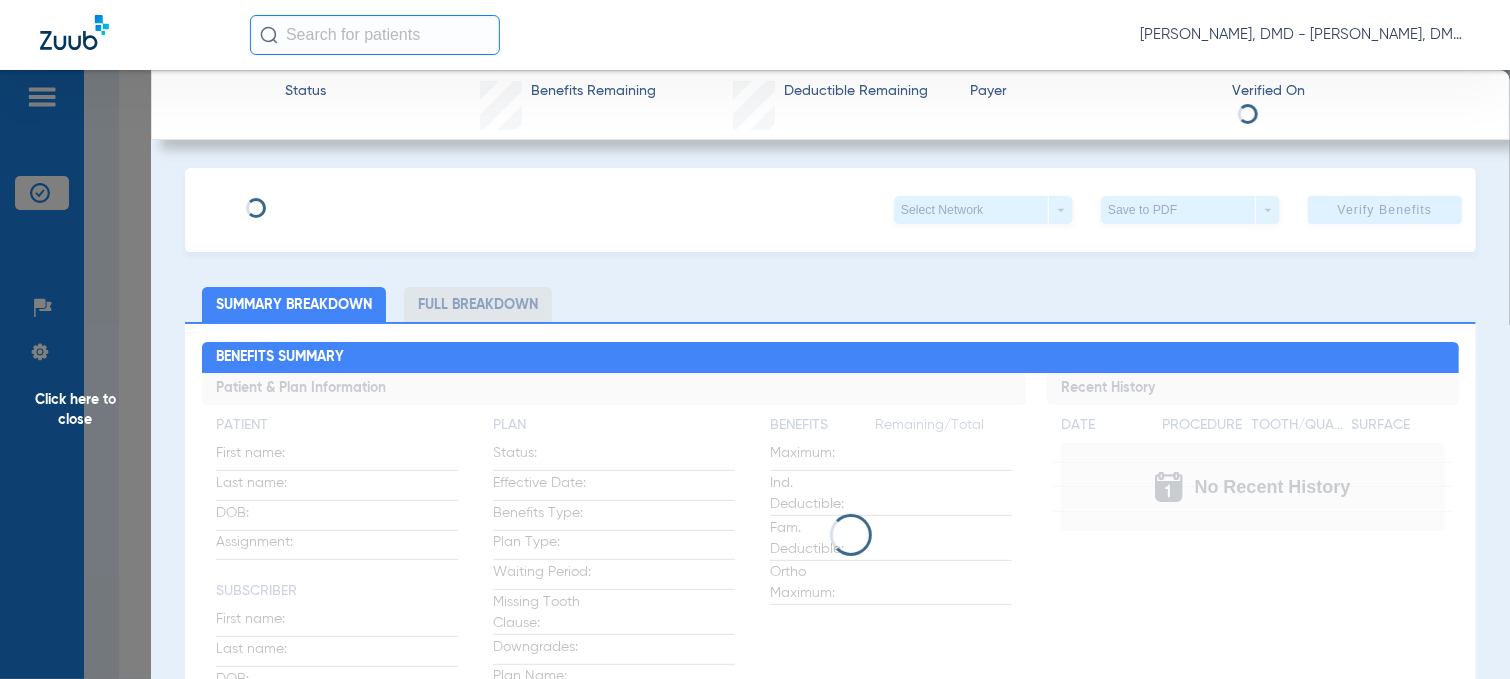 type on "310447" 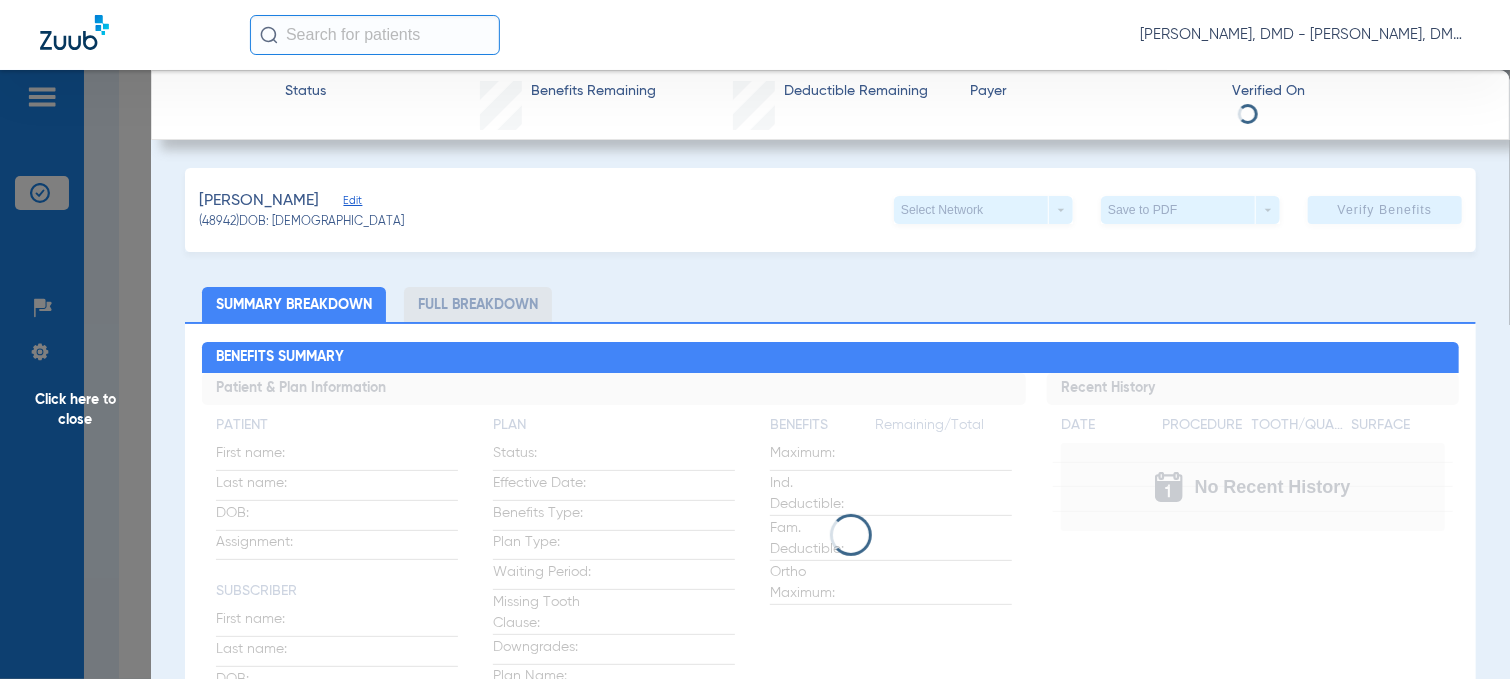 click on "Edit" 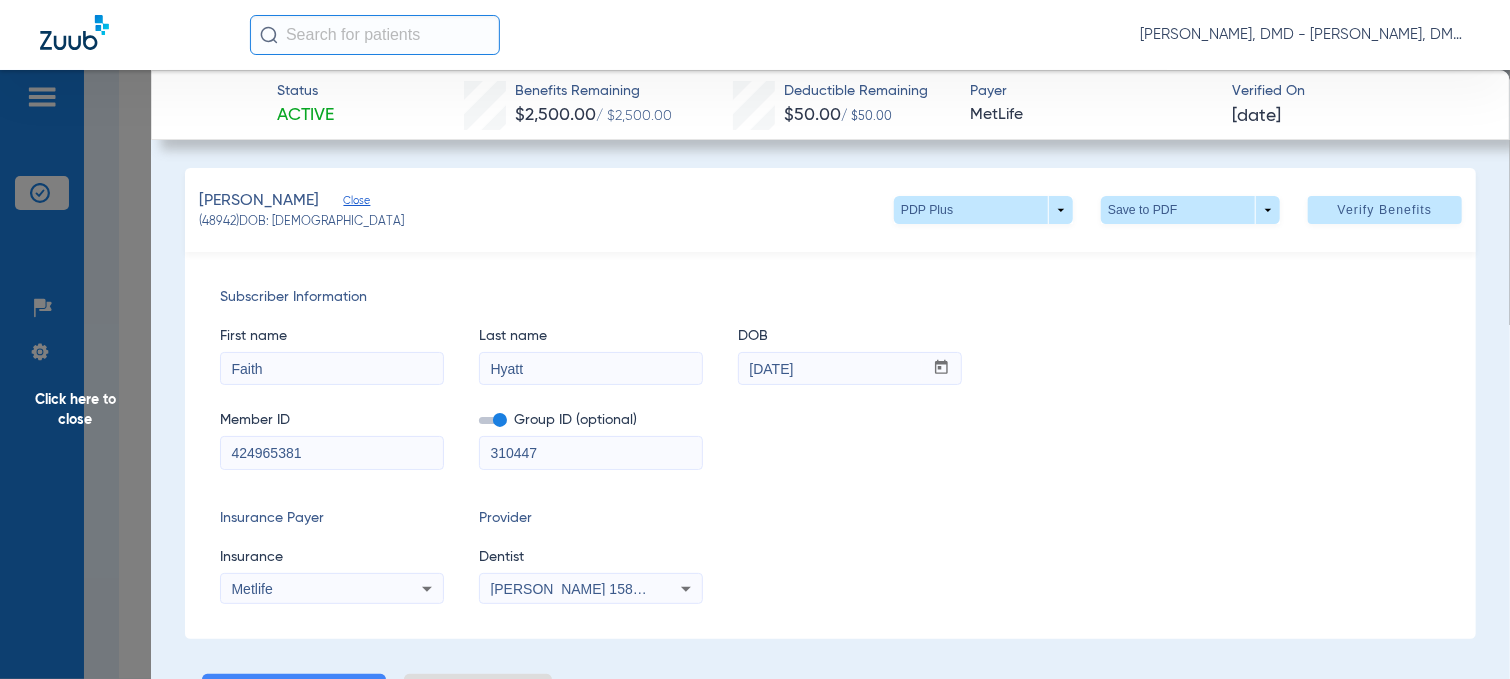 drag, startPoint x: 330, startPoint y: 444, endPoint x: 69, endPoint y: 461, distance: 261.55304 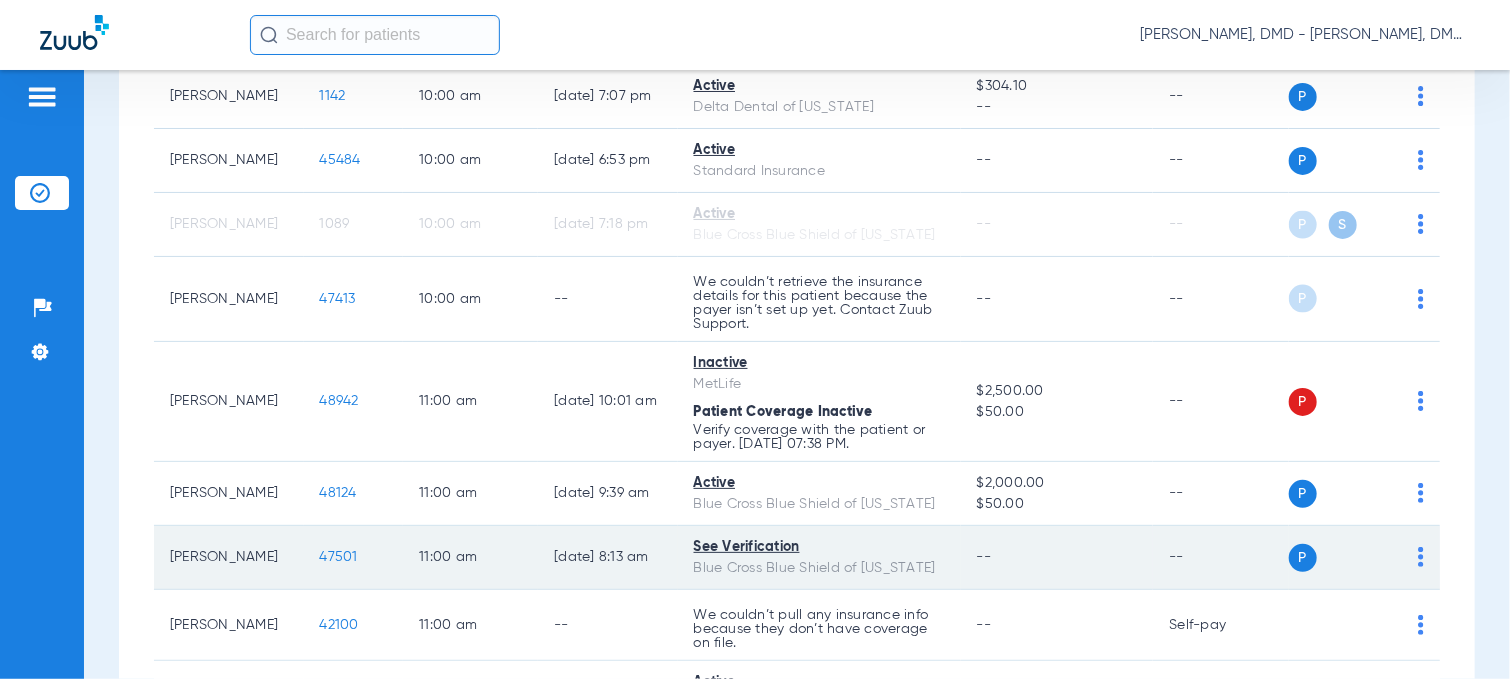 click 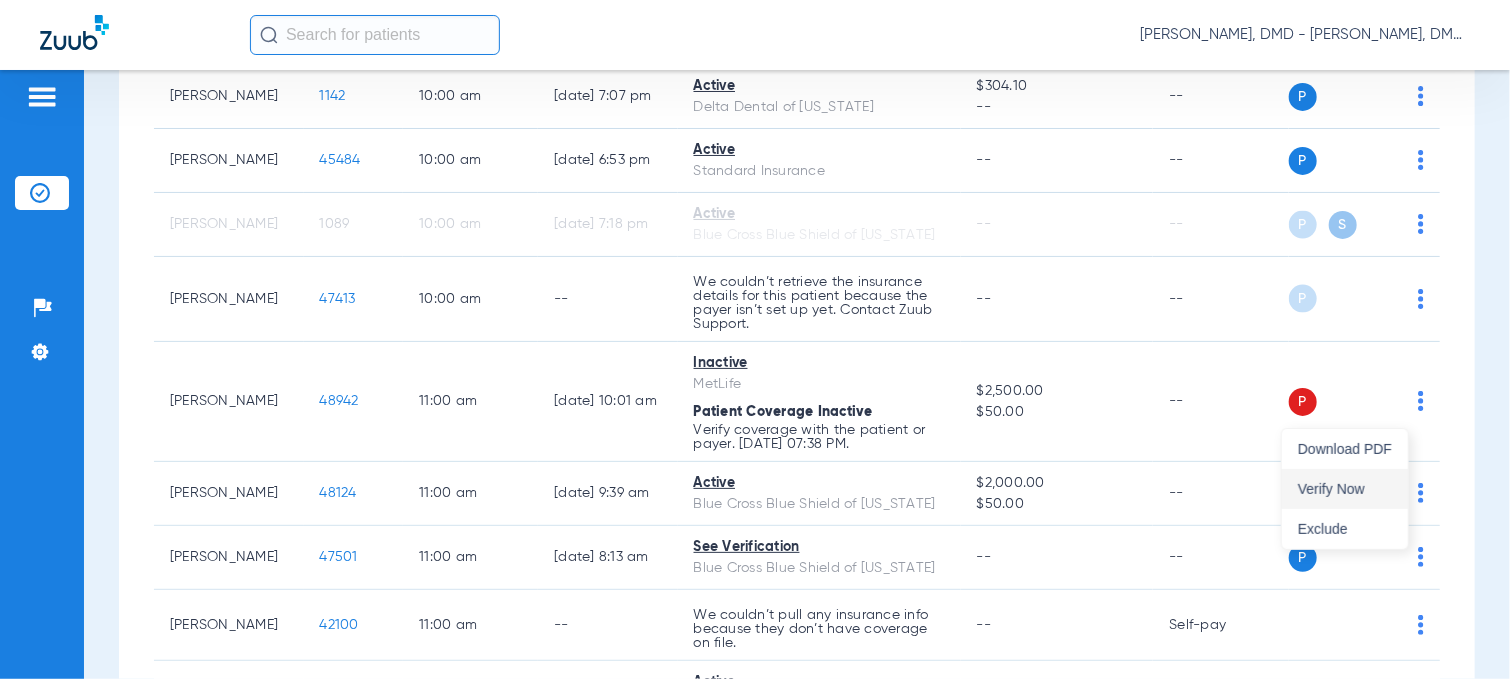 click on "Verify Now" at bounding box center (1345, 489) 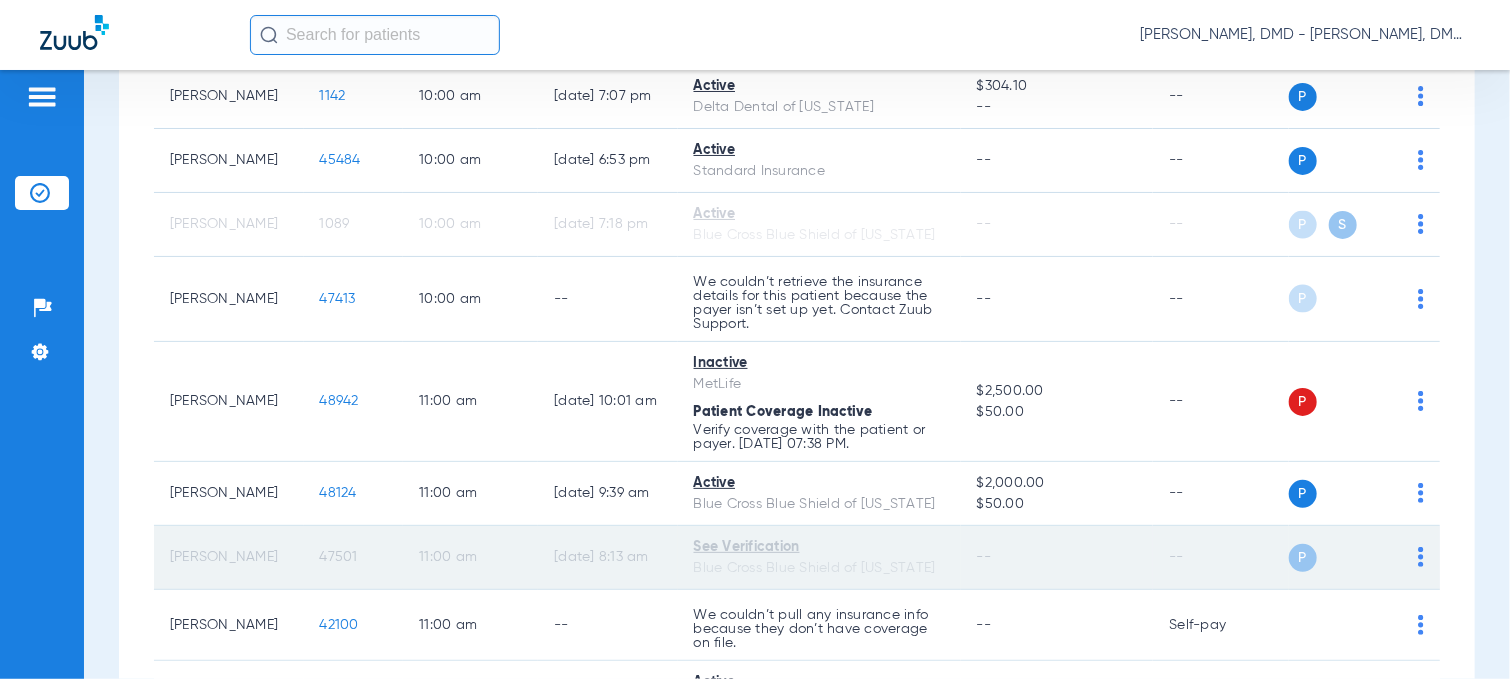 click on "47501" 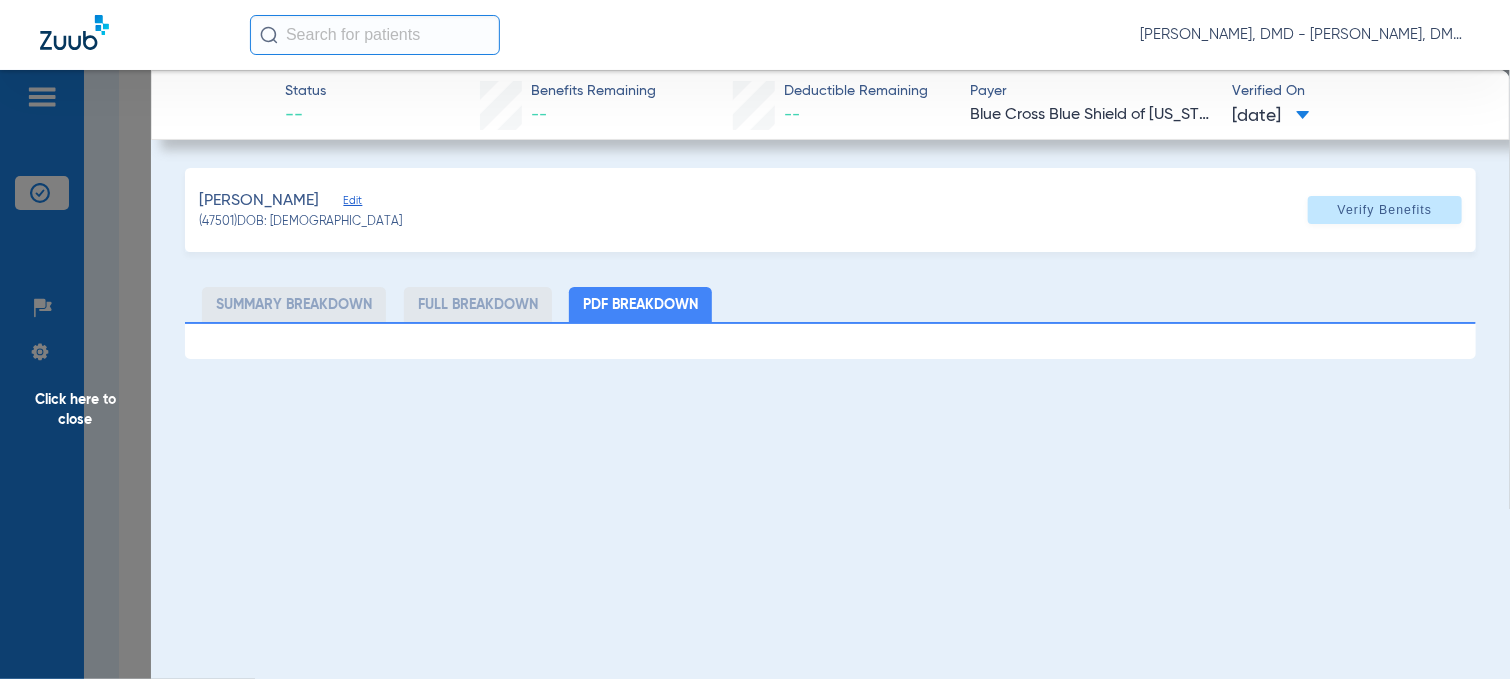click on "Edit" 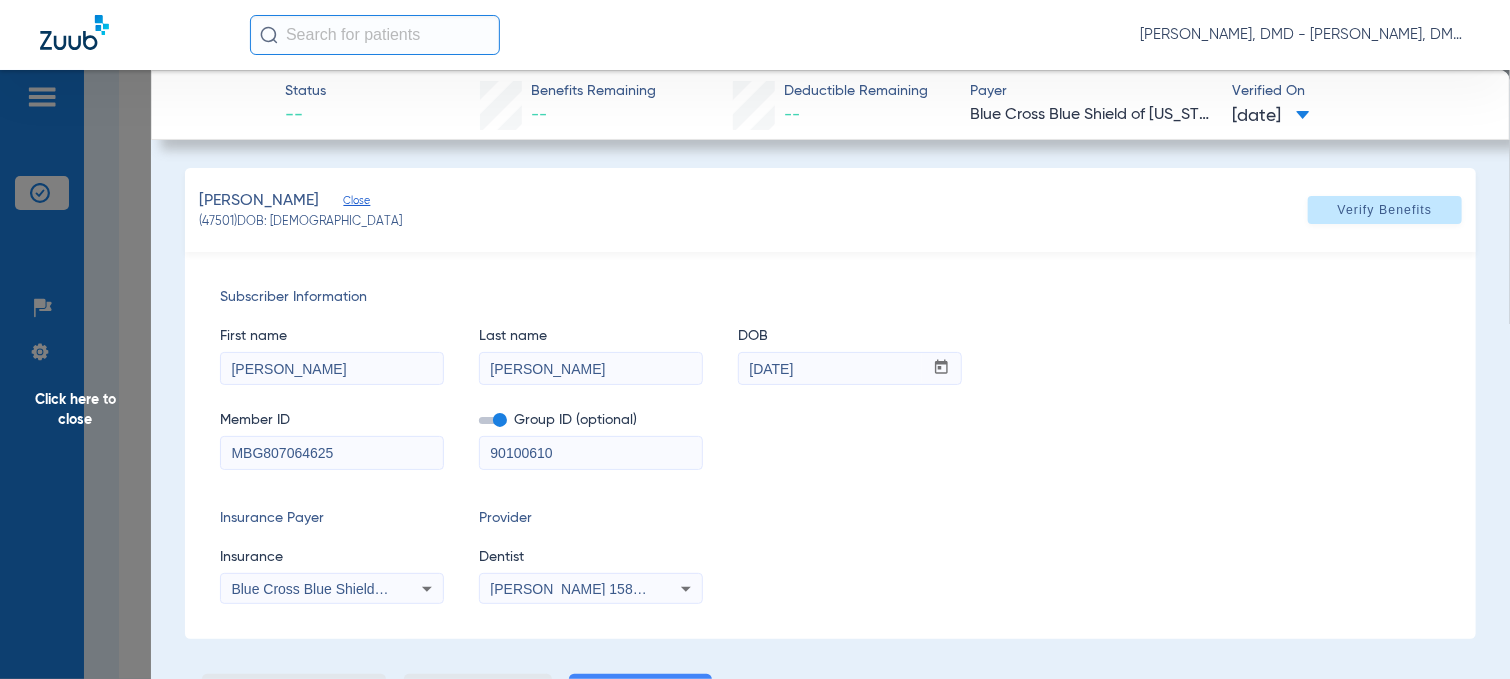drag, startPoint x: 373, startPoint y: 458, endPoint x: 173, endPoint y: 481, distance: 201.31816 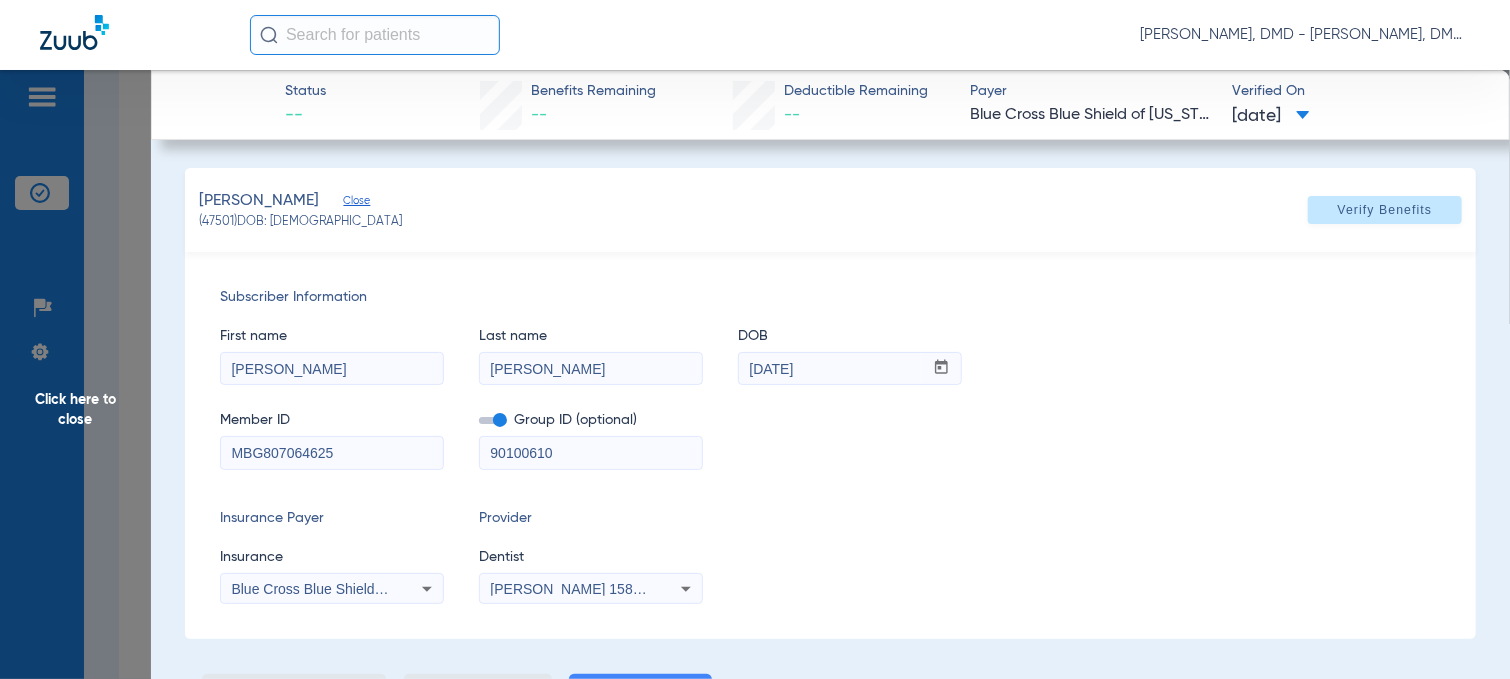 drag, startPoint x: 846, startPoint y: 363, endPoint x: 600, endPoint y: 387, distance: 247.16795 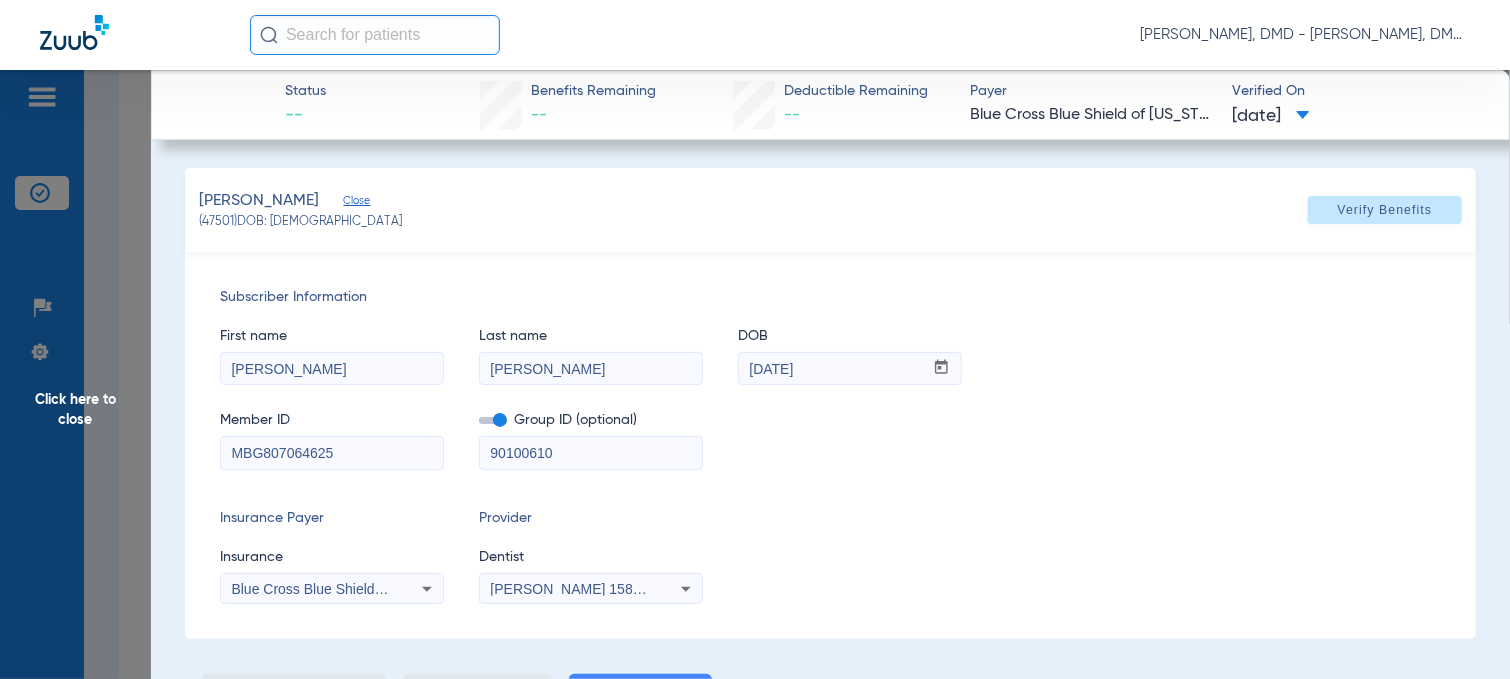 click on "First name  [PERSON_NAME]  Last name  [PERSON_NAME]  DOB  mm / dd / yyyy [DATE]  Member ID  MBG807064625  Group ID (optional)  90100610" 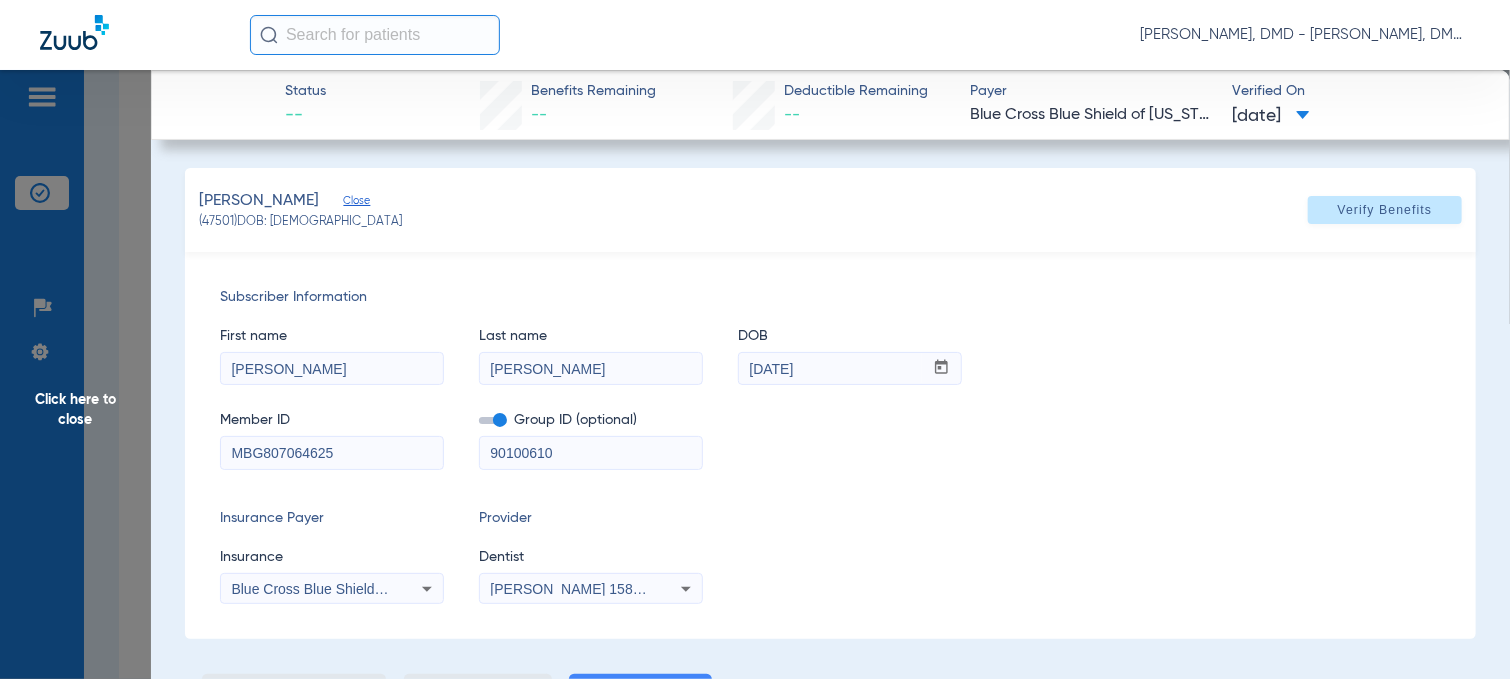 click on "Click here to close" 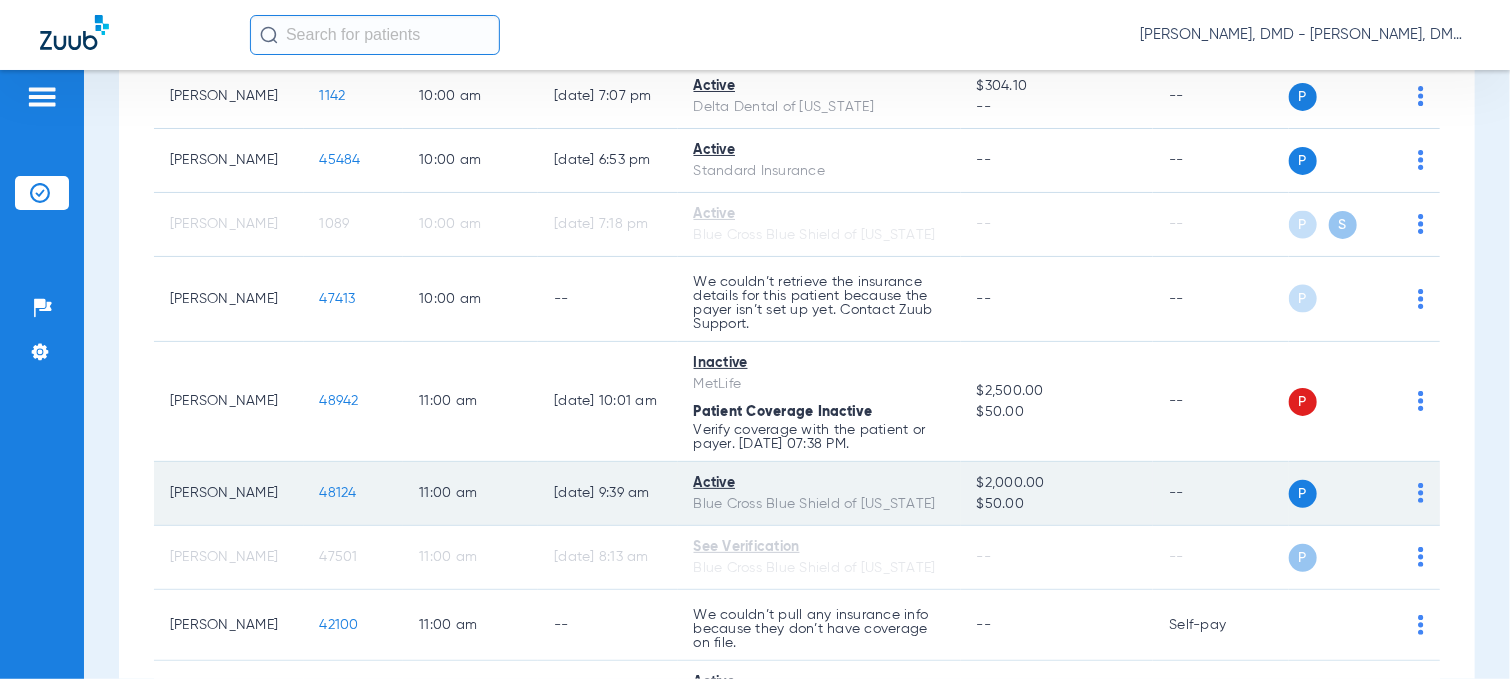click on "P S" 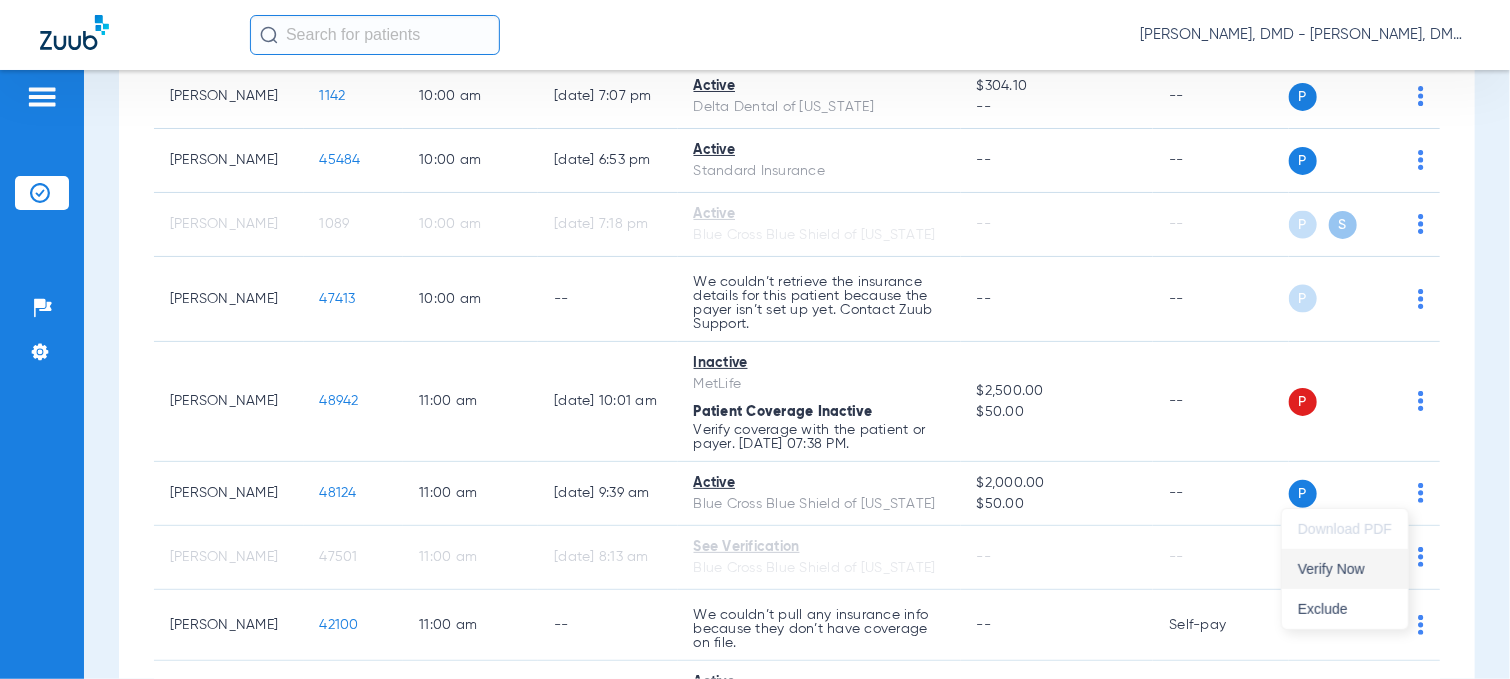 click on "Verify Now" at bounding box center (1345, 569) 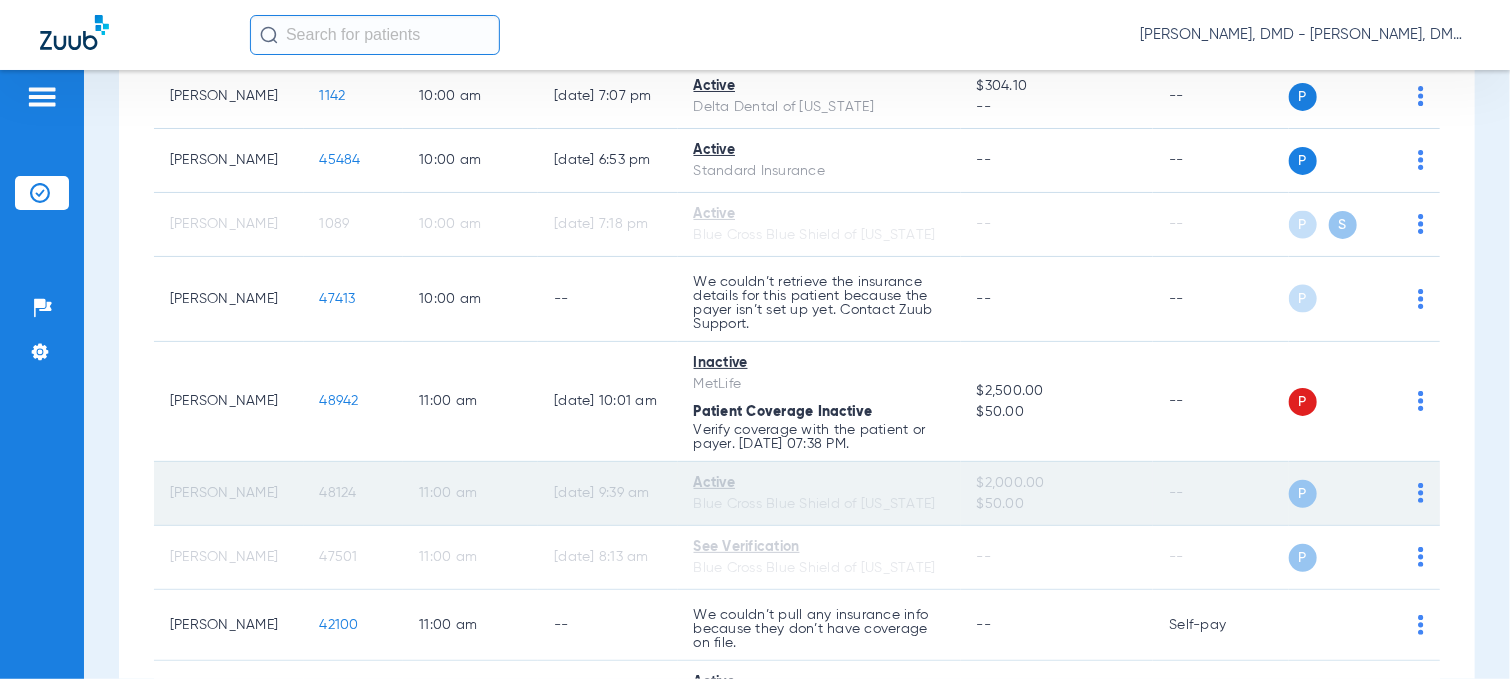 click on "48124" 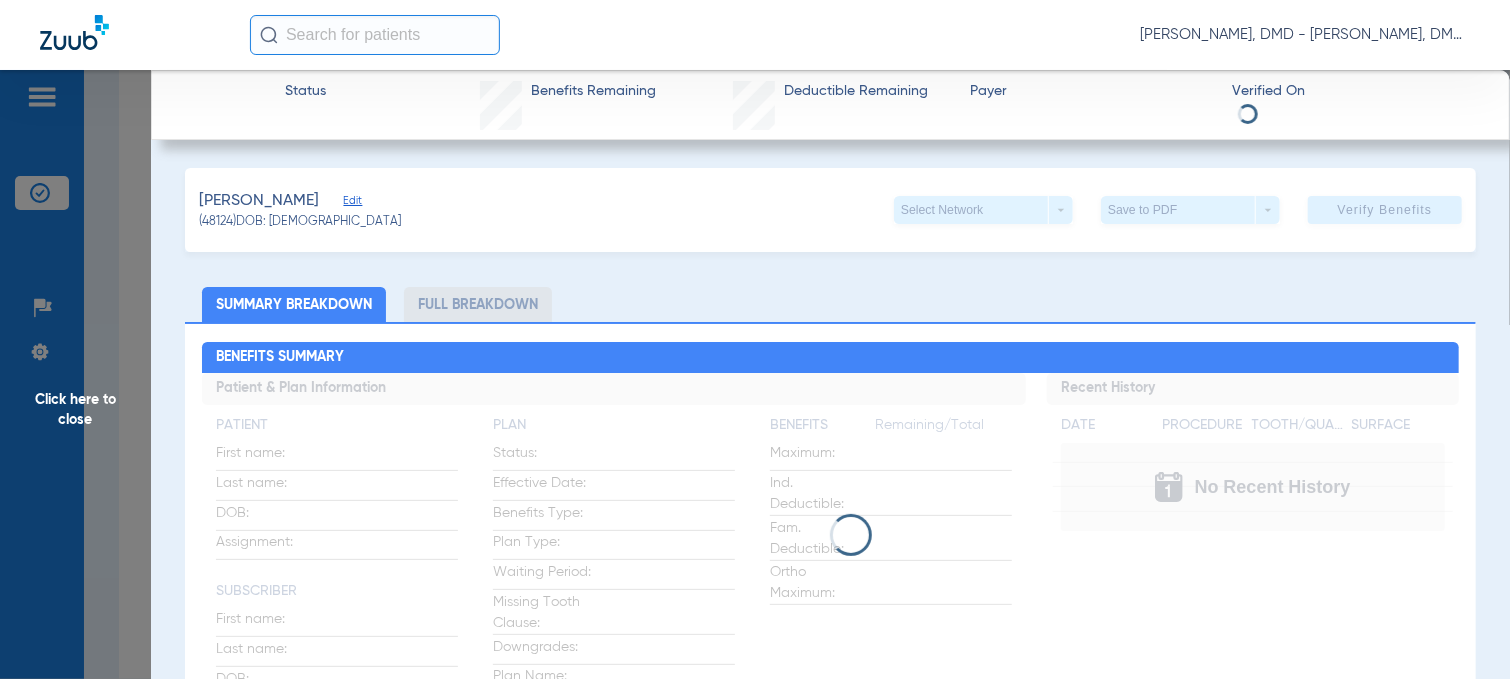 click on "Edit" 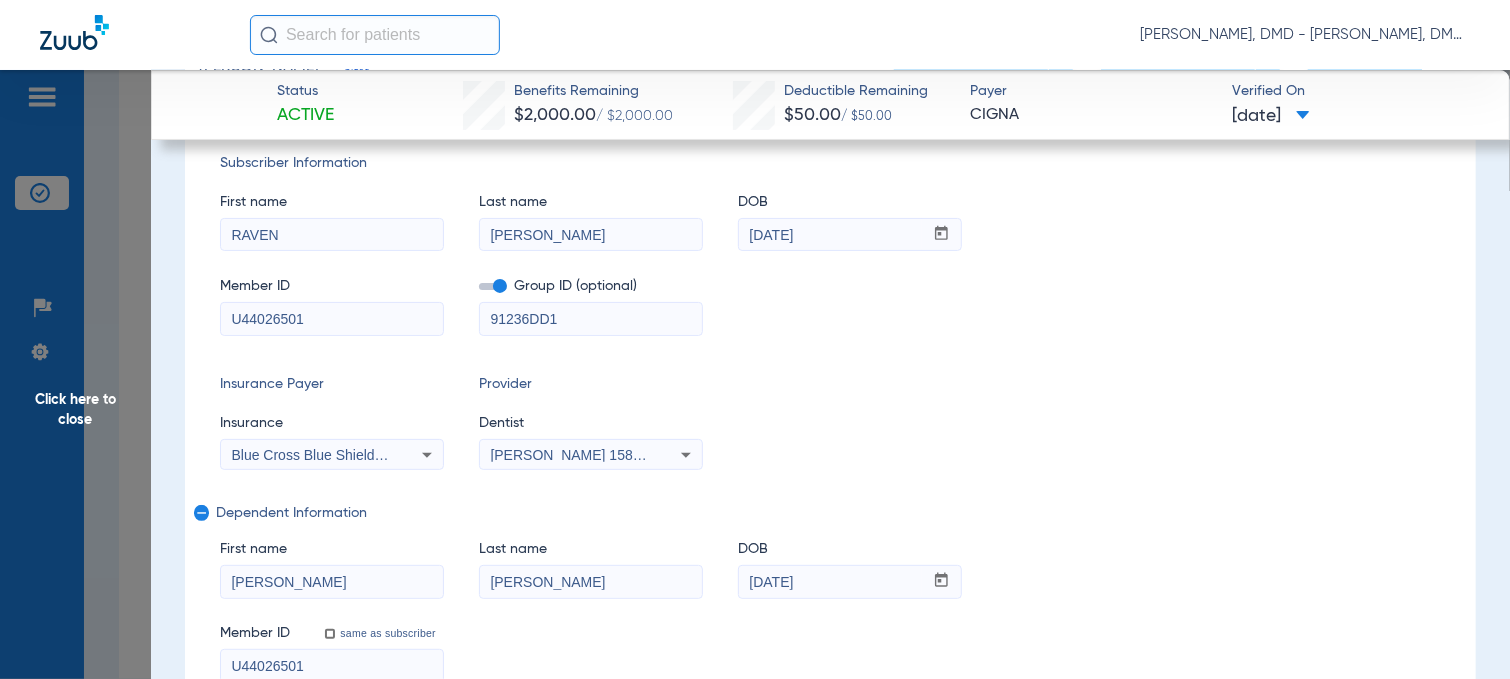 scroll, scrollTop: 200, scrollLeft: 0, axis: vertical 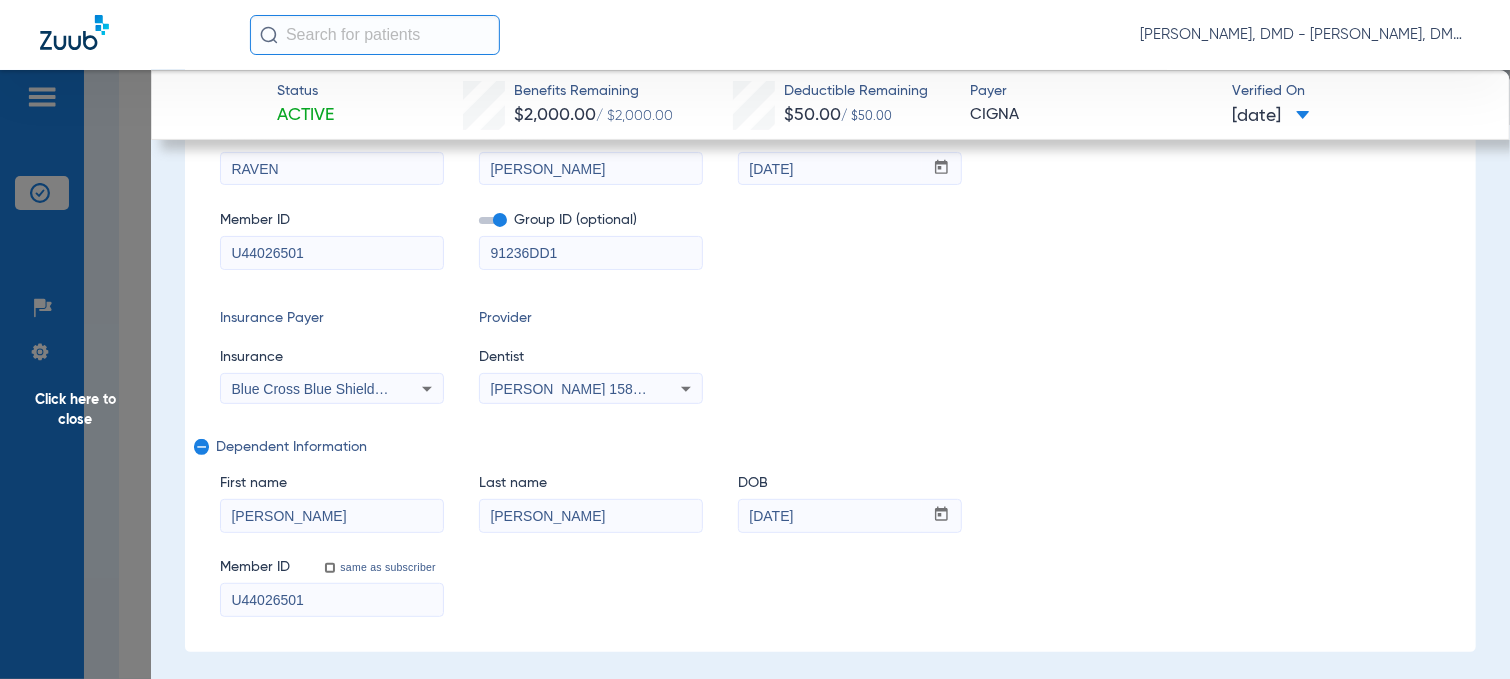 drag, startPoint x: 331, startPoint y: 599, endPoint x: -8, endPoint y: 609, distance: 339.14746 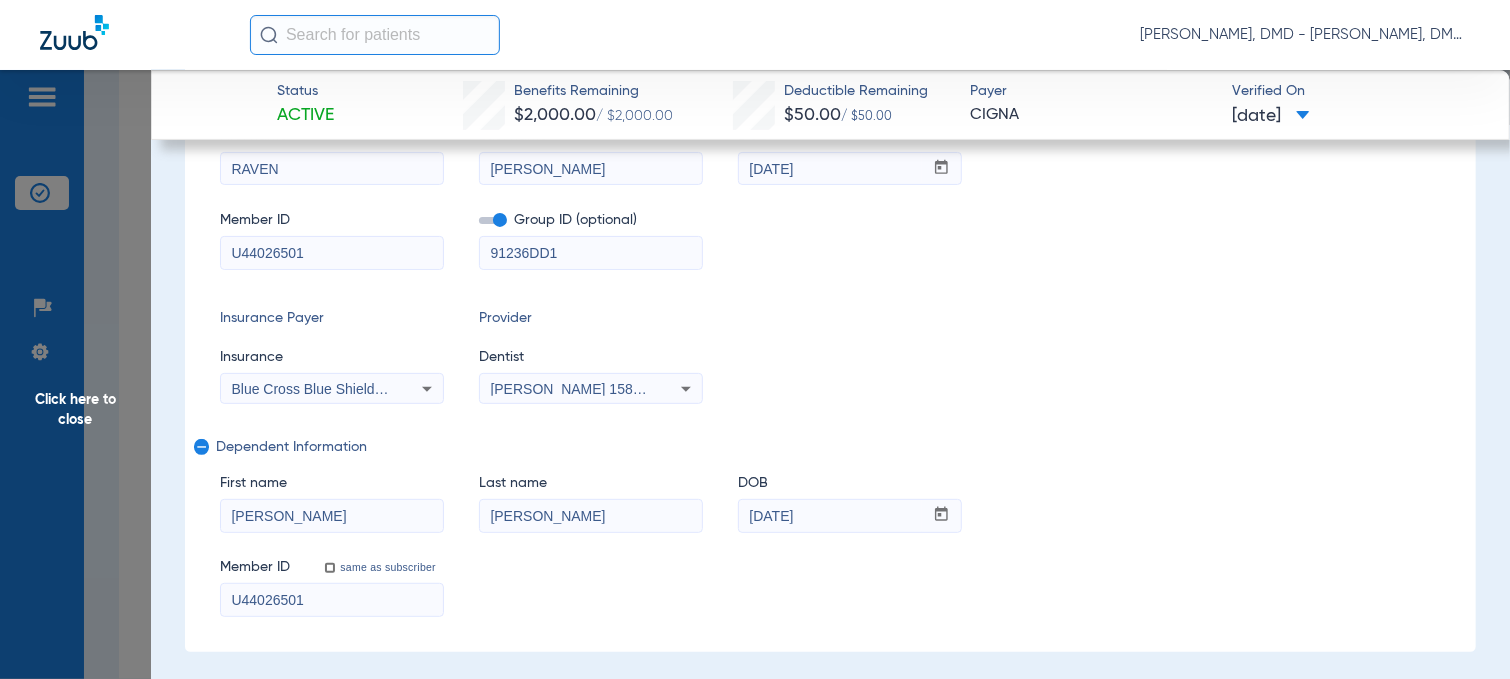 click on "Click here to close Status Active  Benefits Remaining   $2,000.00   / $2,000.00   Deductible Remaining   $50.00   / $50.00  Payer CIGNA  Verified On
[DATE]   [PERSON_NAME], [PERSON_NAME]   (48124)   DOB: [DEMOGRAPHIC_DATA]   TOTAL  arrow_drop_down  Save to PDF  arrow_drop_down  Verify Benefits   Subscriber Information   First name  RAVEN  Last name  [PERSON_NAME]  DOB  mm / dd / yyyy [DATE]  Member ID  U44026501  Group ID (optional)  91236DD1  Insurance Payer   Insurance
Blue Cross Blue Shield Of [US_STATE]  Provider   Dentist
[PERSON_NAME]  1588827992  remove   Dependent Information   First name  [PERSON_NAME]  Last name  [PERSON_NAME]  DOB  mm / dd / yyyy [DATE]  Member ID  same as subscriber U44026501  Summary Breakdown   Full Breakdown  Benefits Summary Patient & Plan Information Patient First name:  [PERSON_NAME]  Last name:  [PERSON_NAME]  DOB:  [DEMOGRAPHIC_DATA]  Assignment:  N/A  Subscriber First name:  [PERSON_NAME]  Last name:  [PERSON_NAME]  DOB:  [DEMOGRAPHIC_DATA]  Plan Status:  Active  Effective Date:  [DATE] - [DATE]  Benefits Type:  In-Network  Plan Type:" 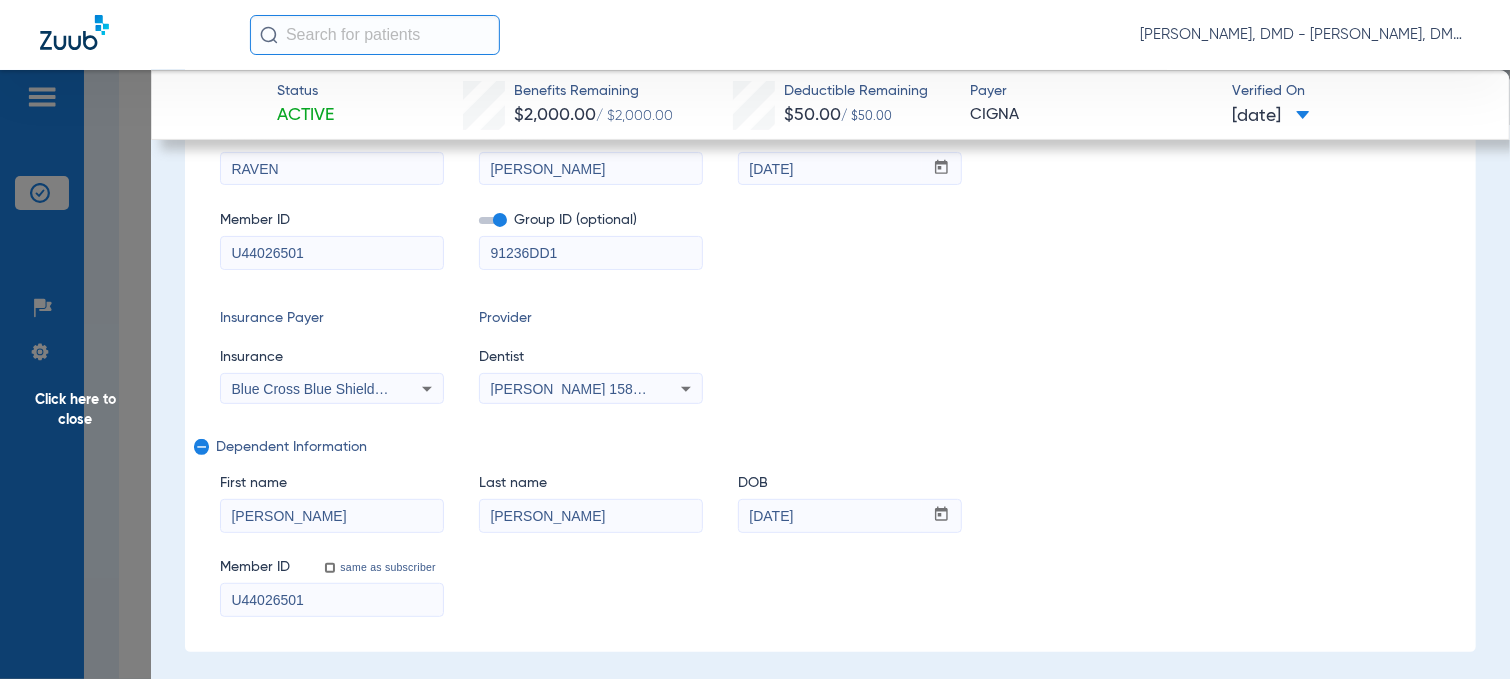 drag, startPoint x: 695, startPoint y: 518, endPoint x: 271, endPoint y: 514, distance: 424.01886 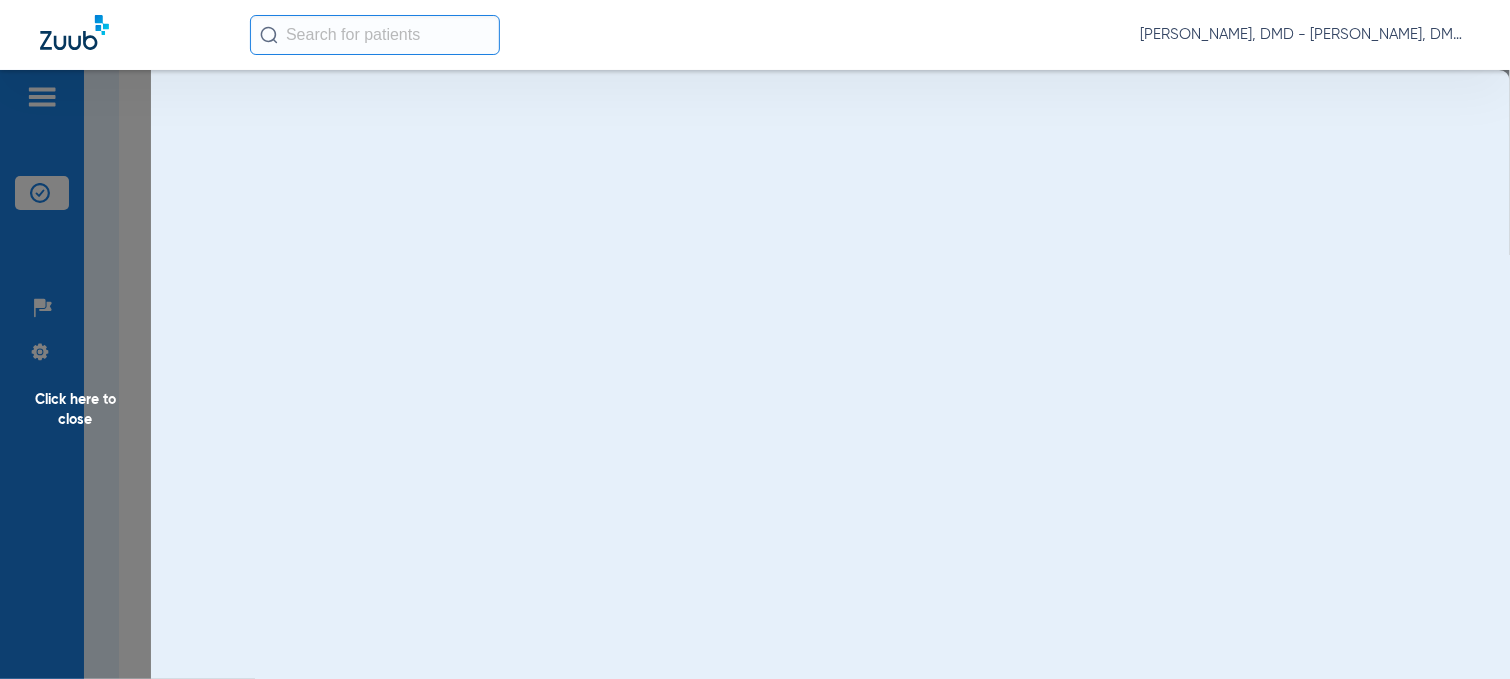 scroll, scrollTop: 0, scrollLeft: 0, axis: both 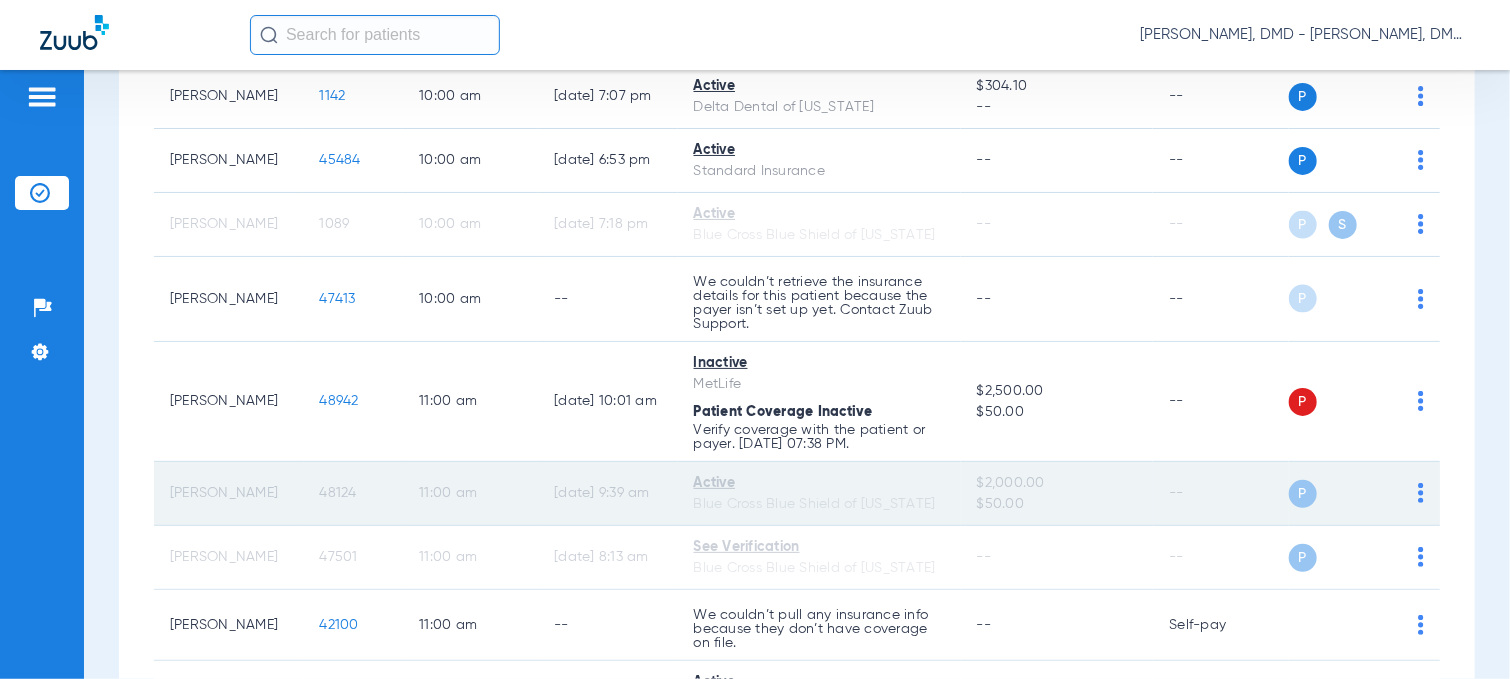 click on "48124" 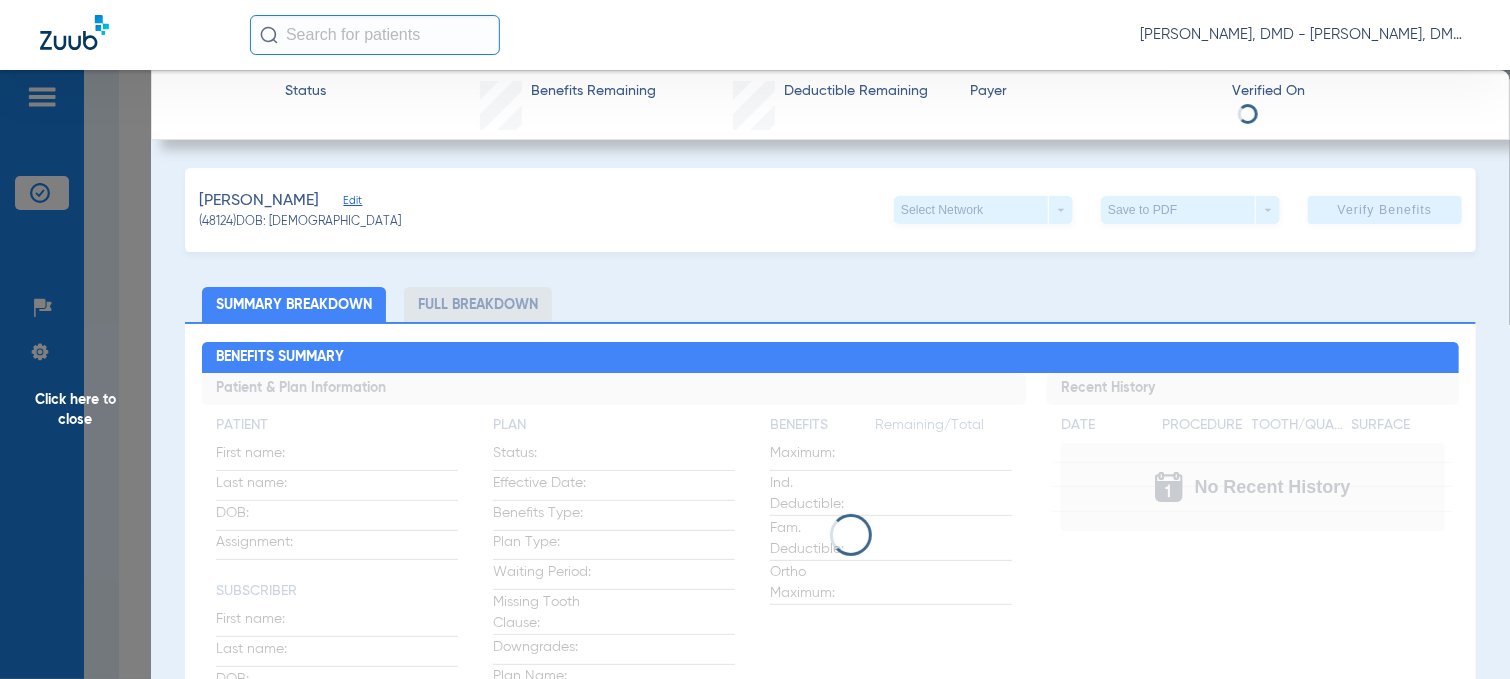 click on "Edit" 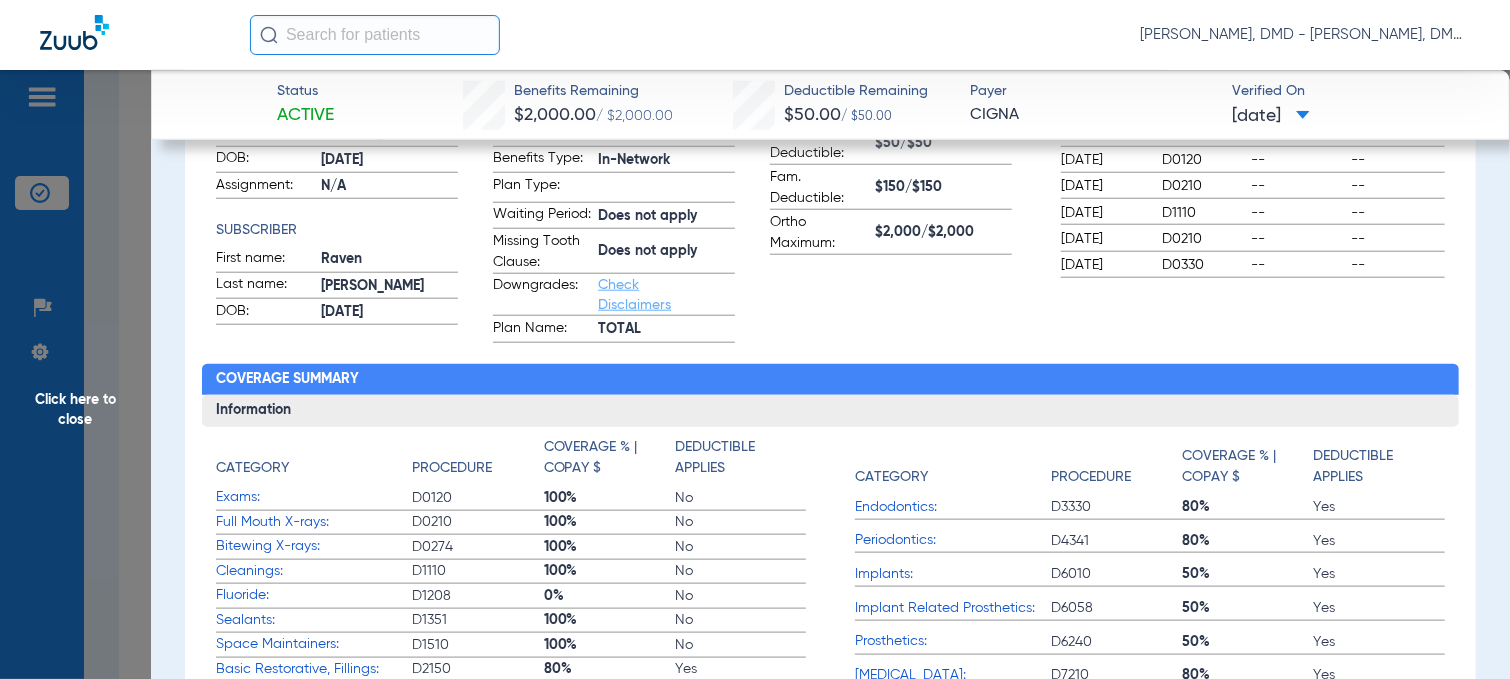 scroll, scrollTop: 700, scrollLeft: 0, axis: vertical 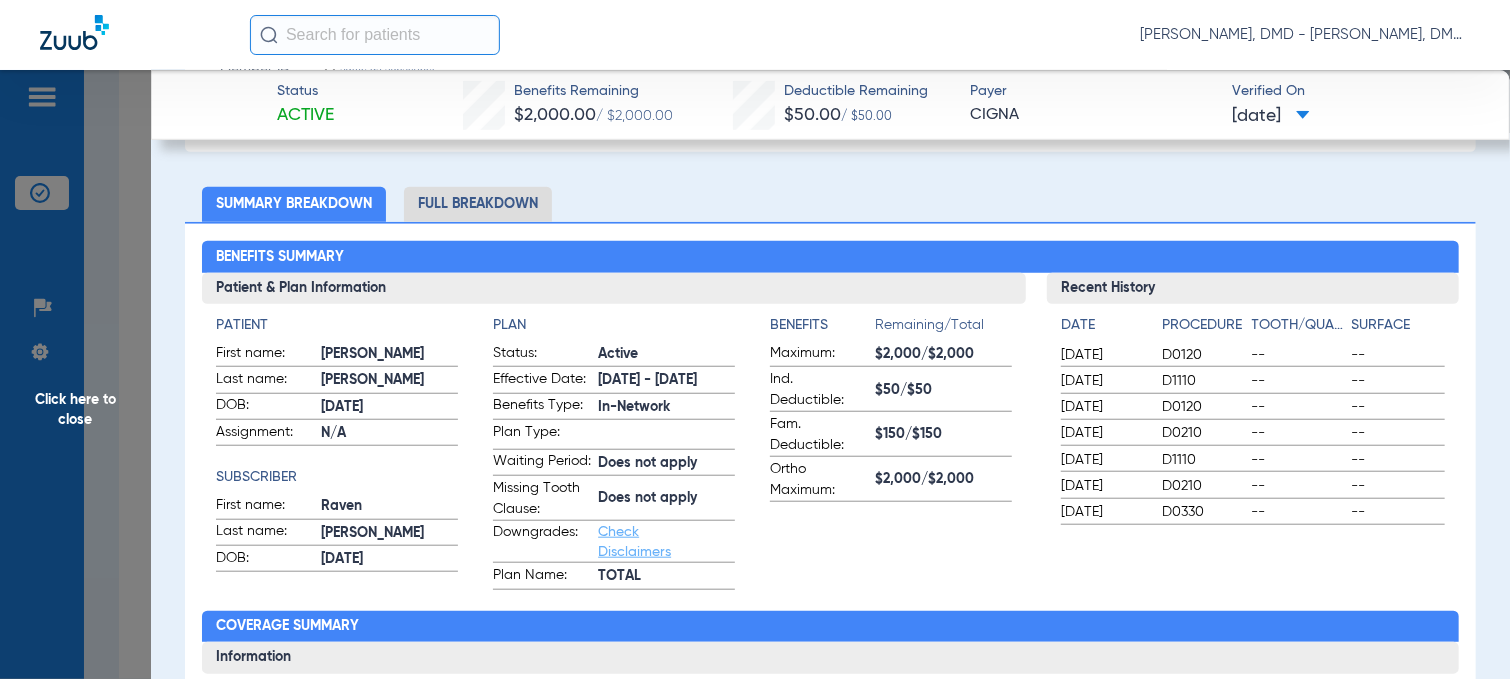 click on "Click here to close" 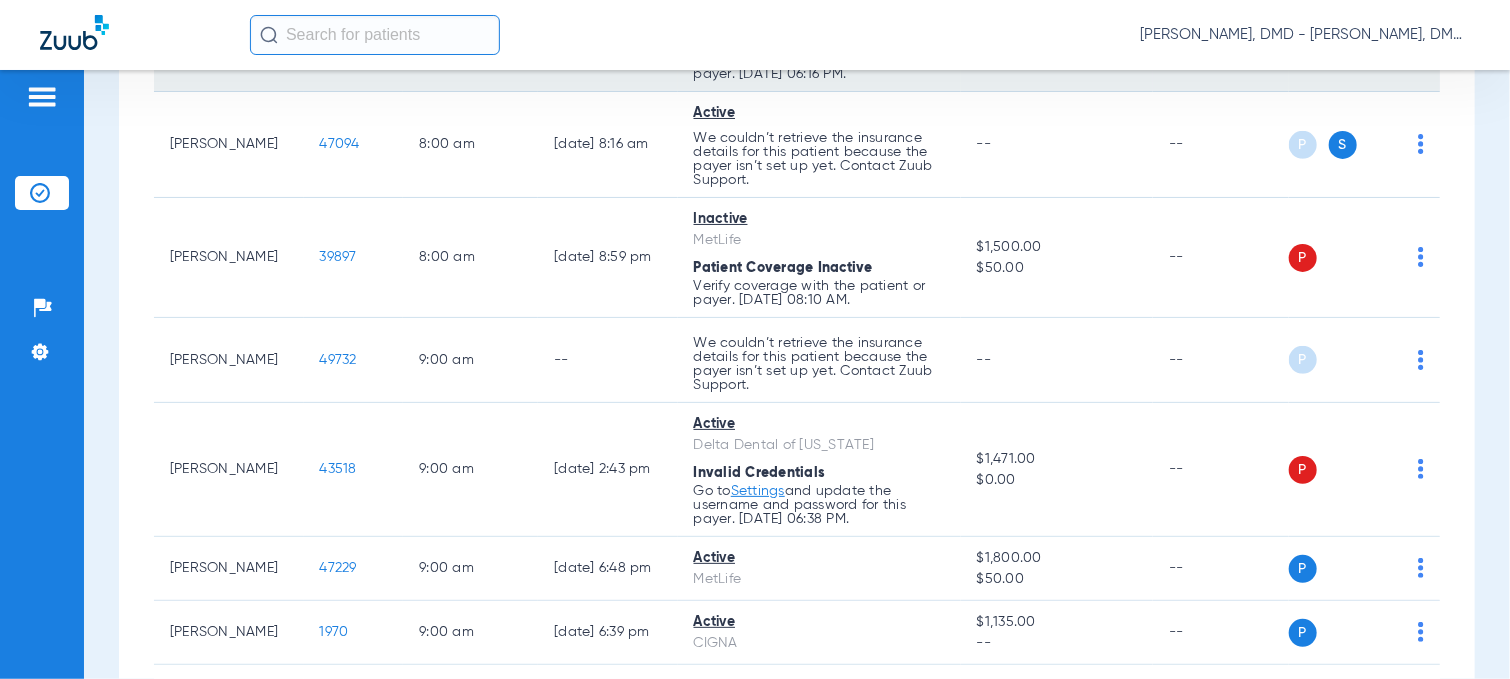 scroll, scrollTop: 0, scrollLeft: 0, axis: both 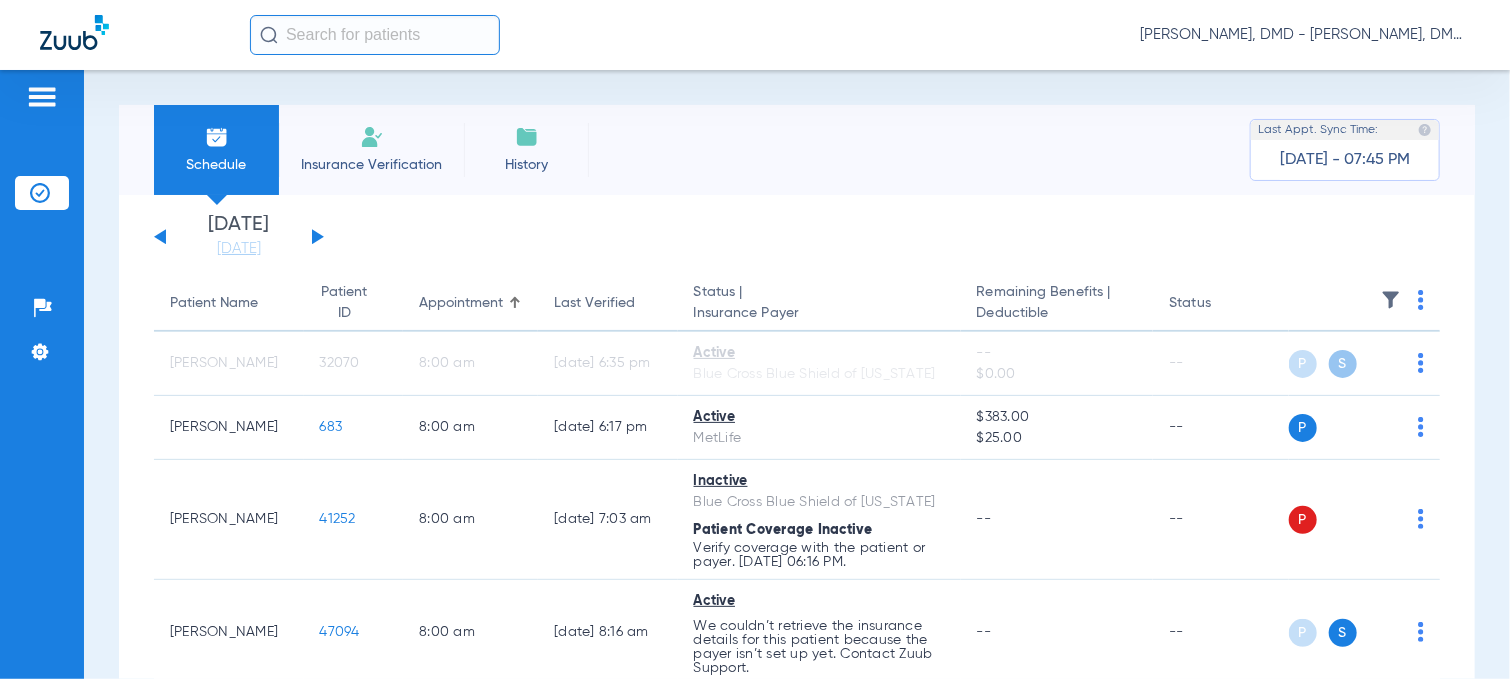 click 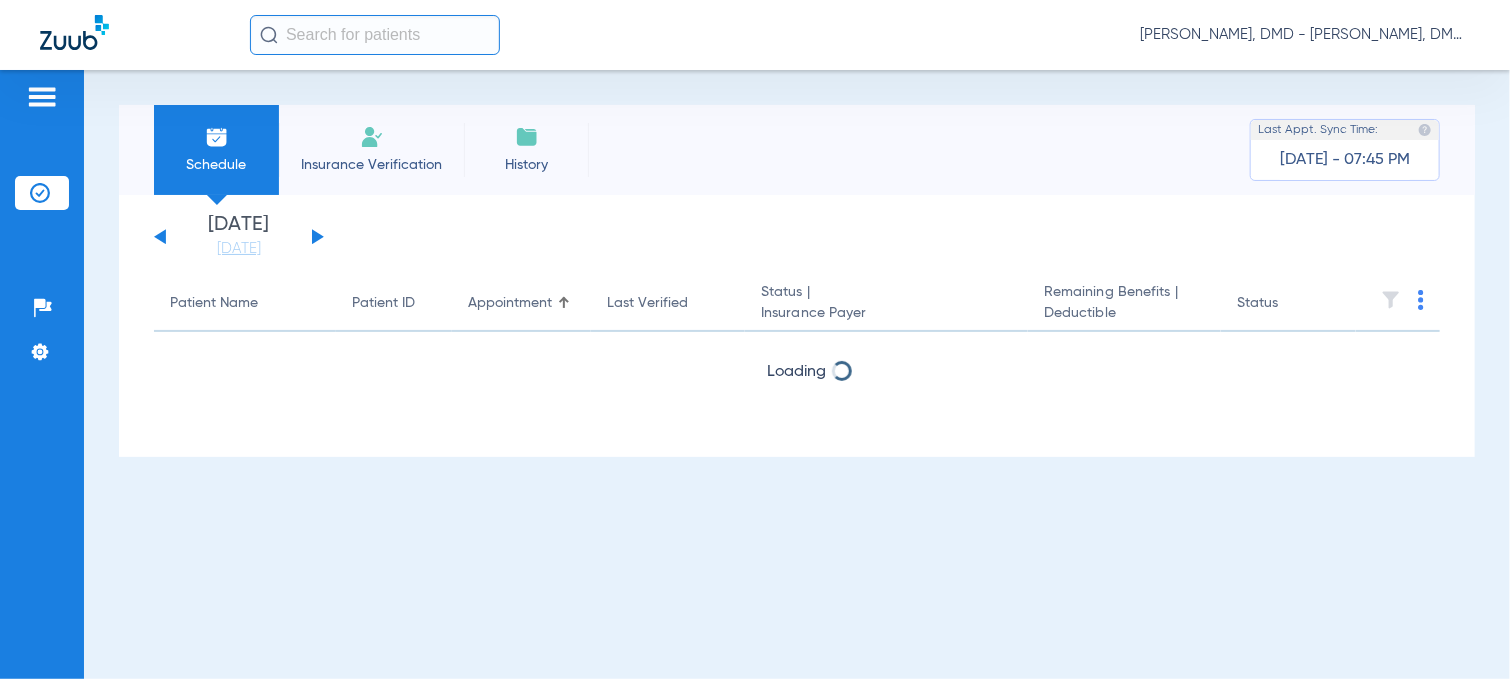 click 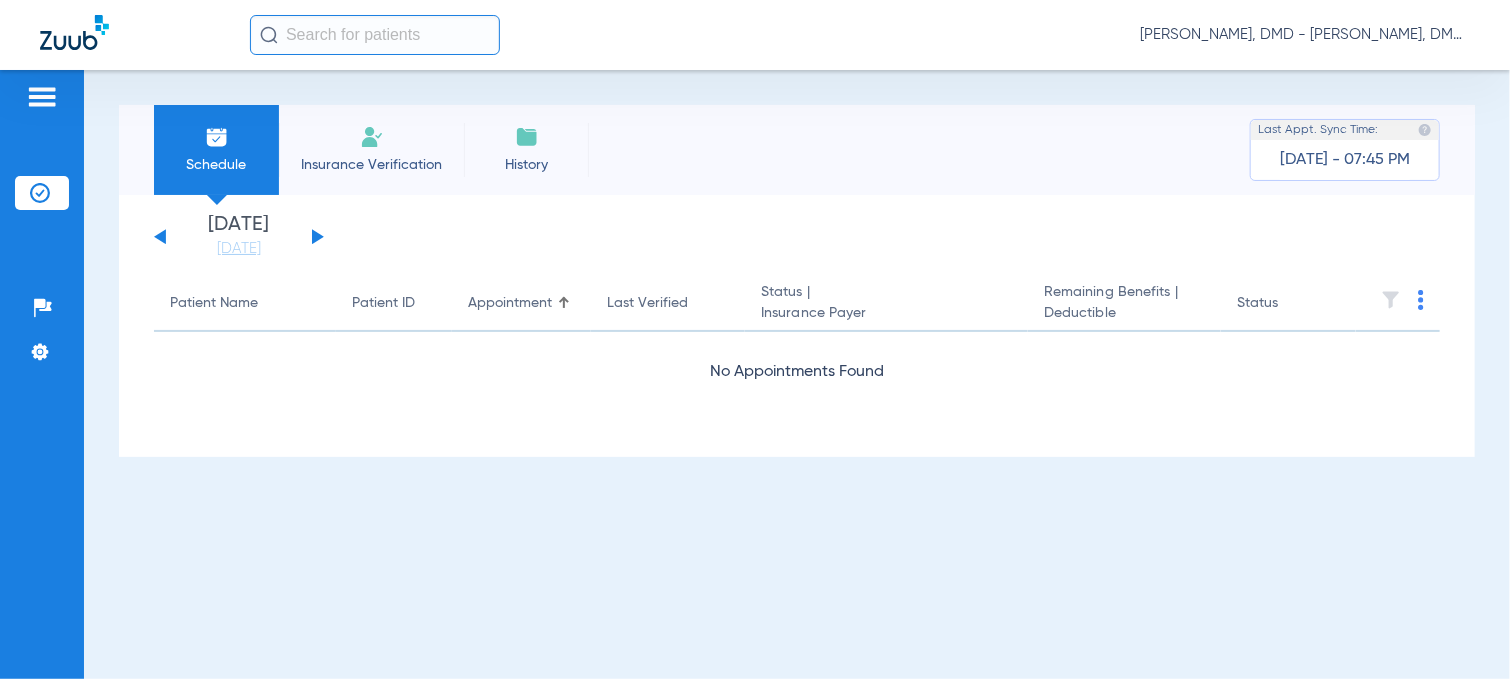 click 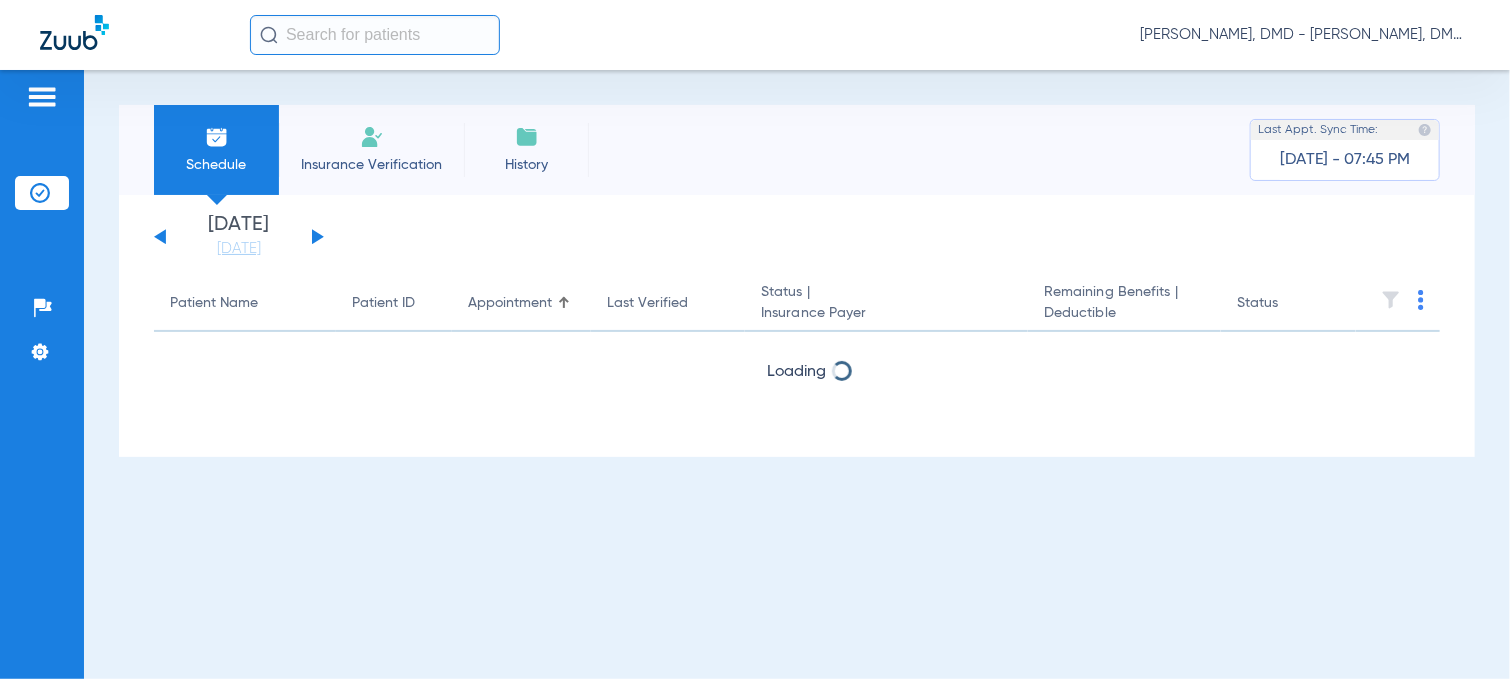 click 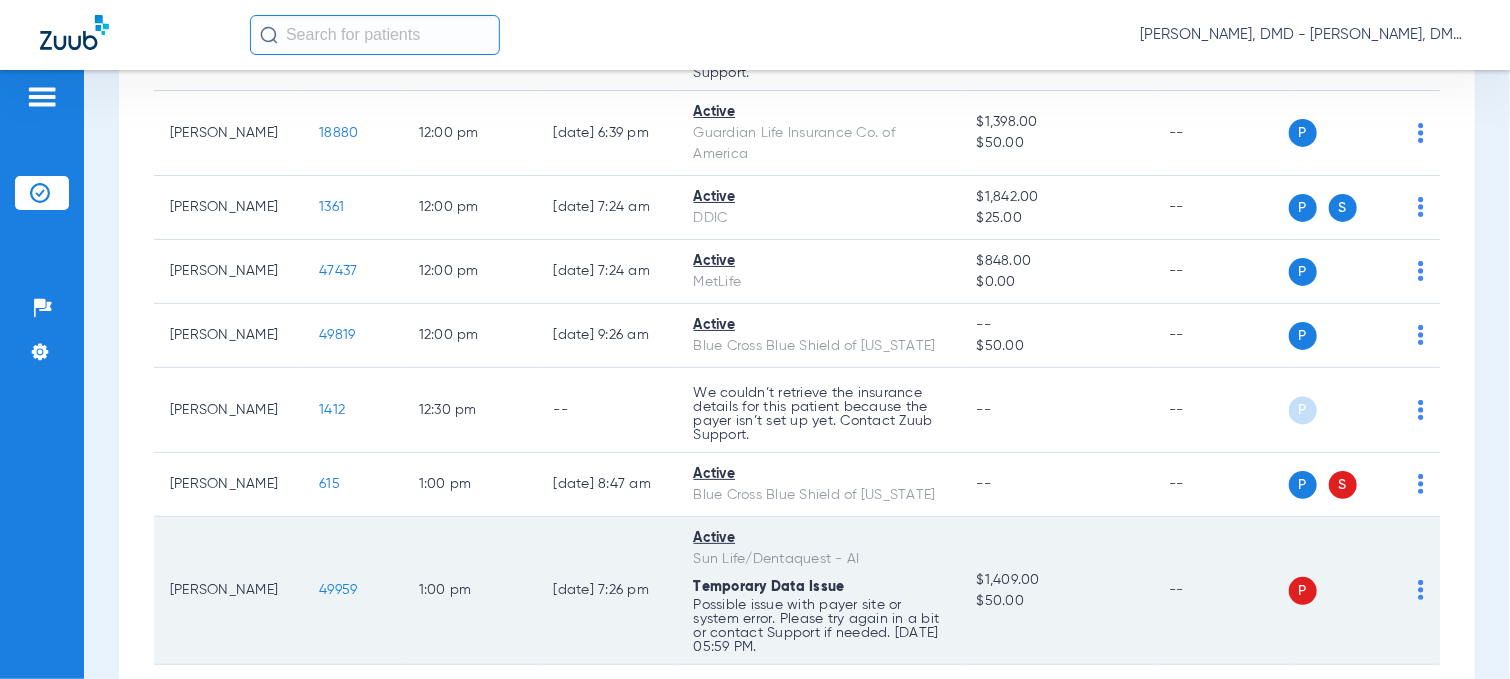 scroll, scrollTop: 2100, scrollLeft: 0, axis: vertical 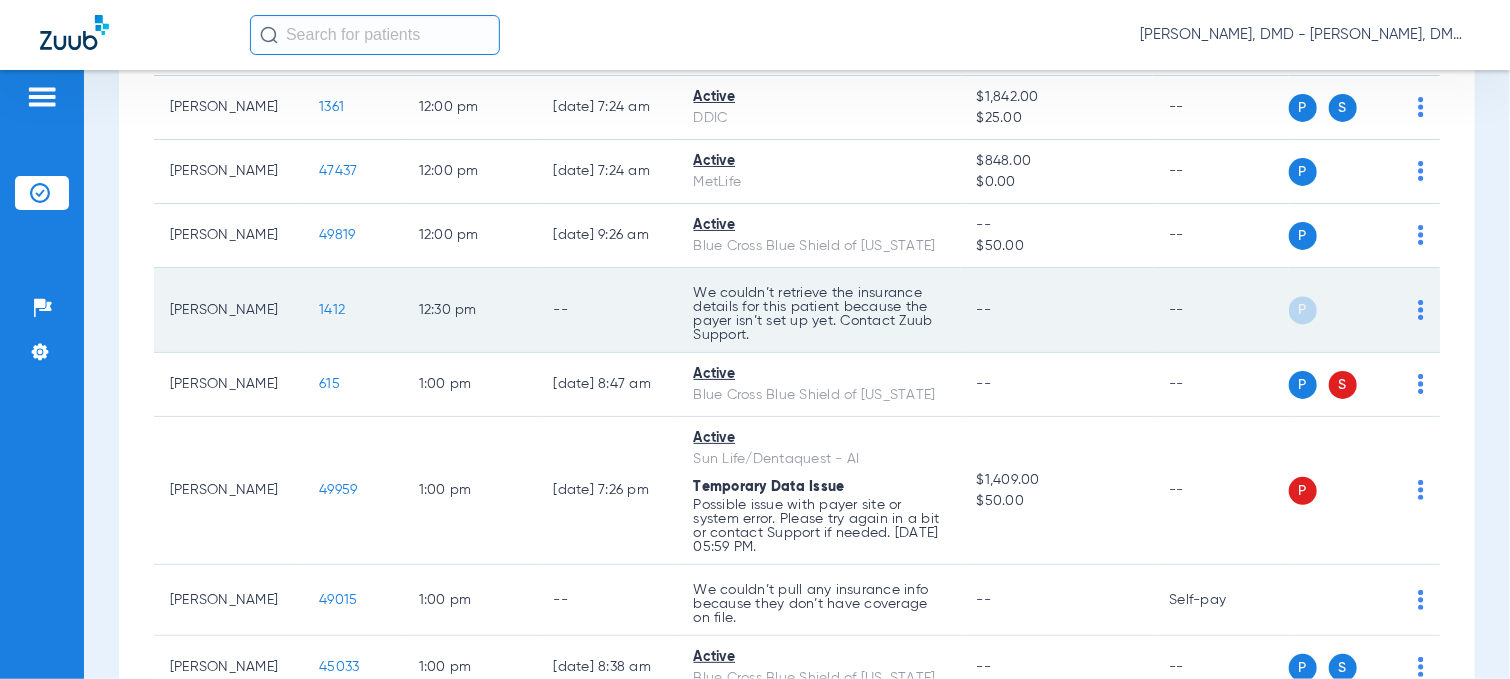 click on "1412" 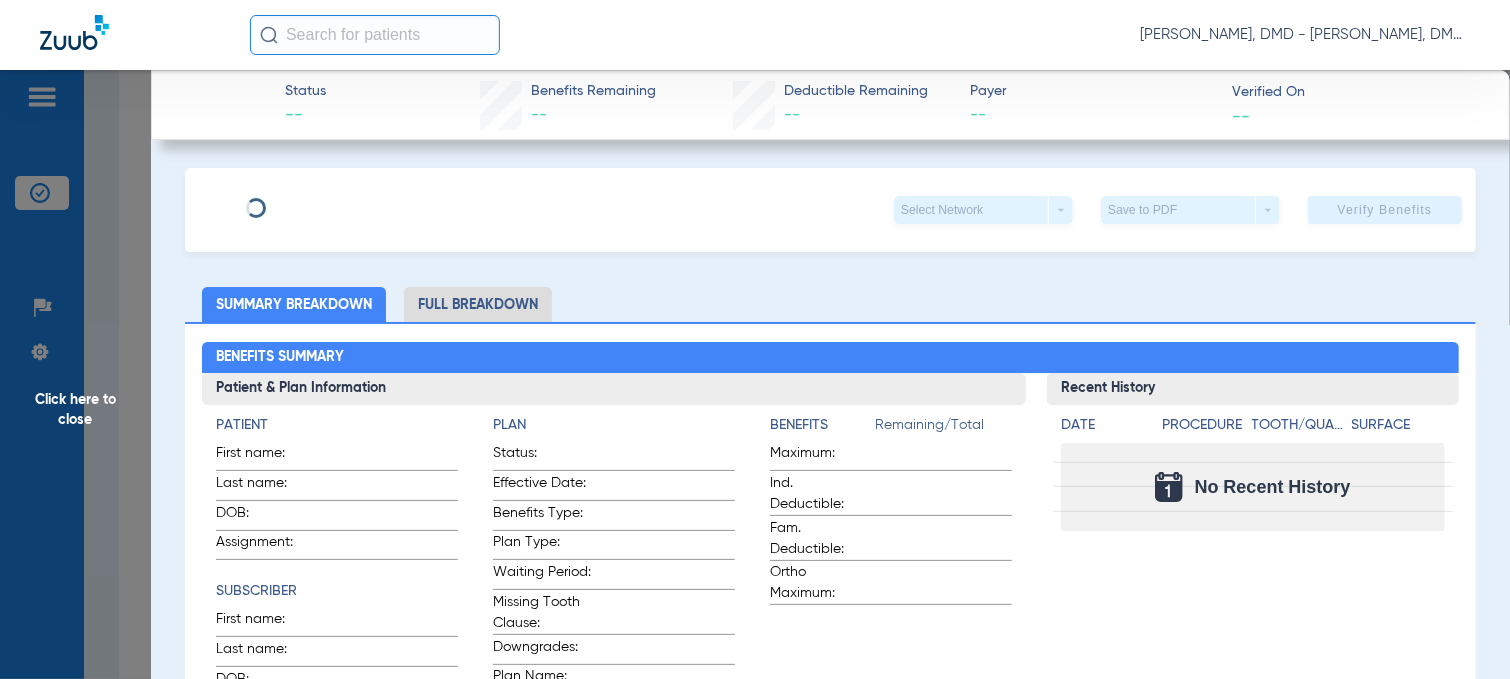 type on "Jordan" 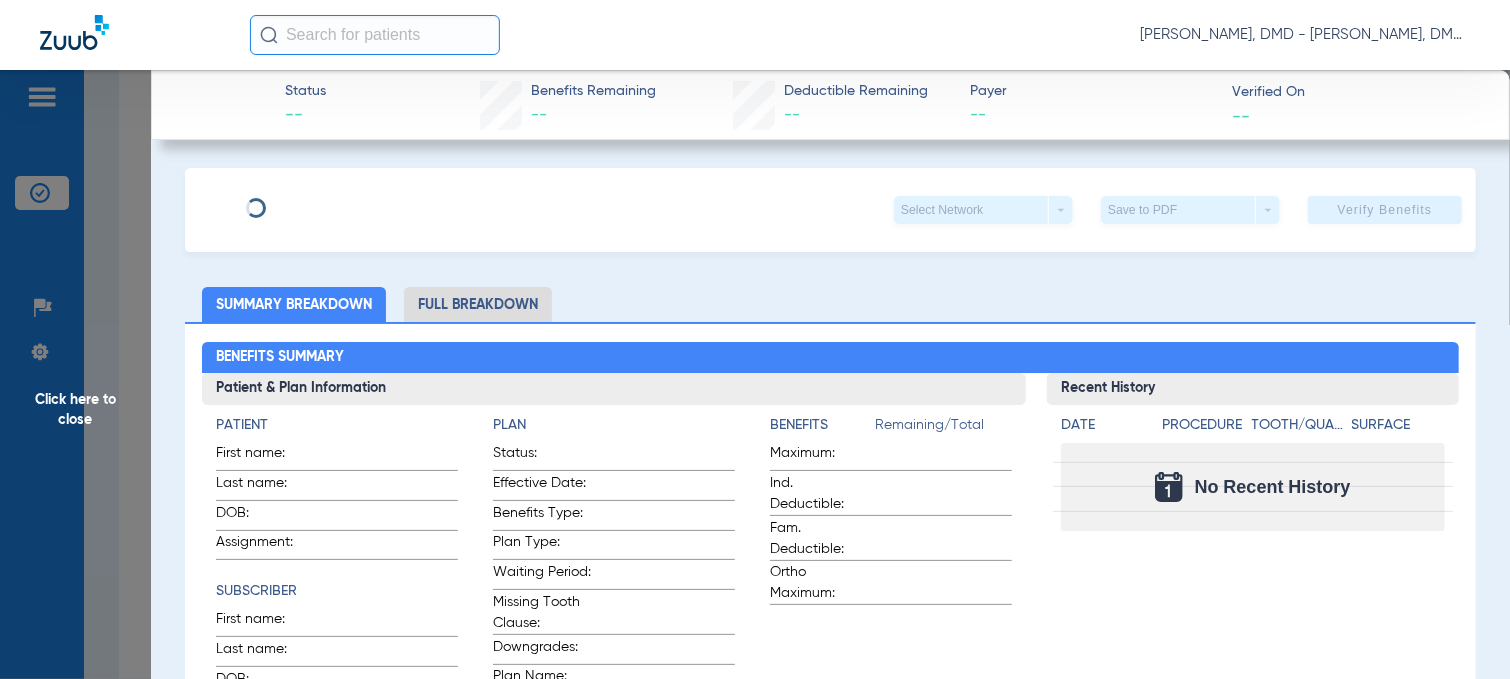type on "[PERSON_NAME]" 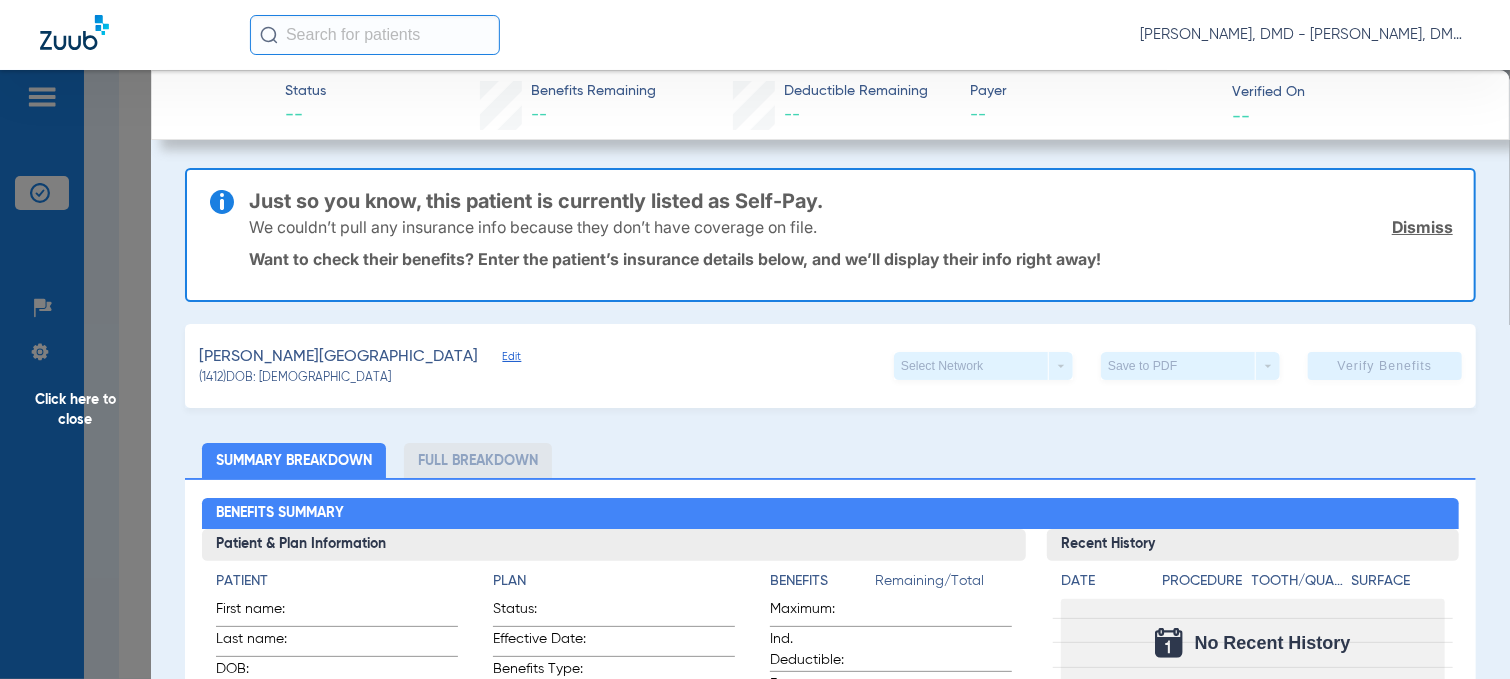 click on "Edit" 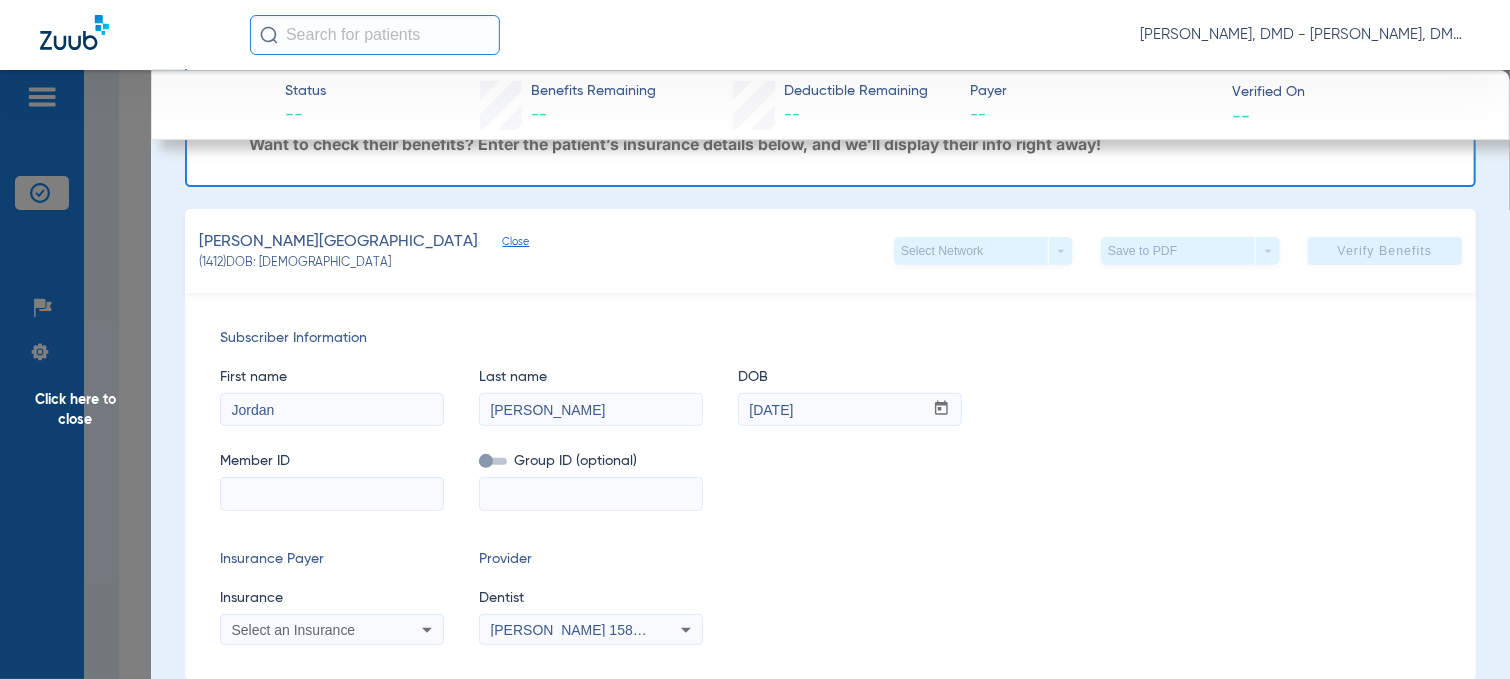 scroll, scrollTop: 200, scrollLeft: 0, axis: vertical 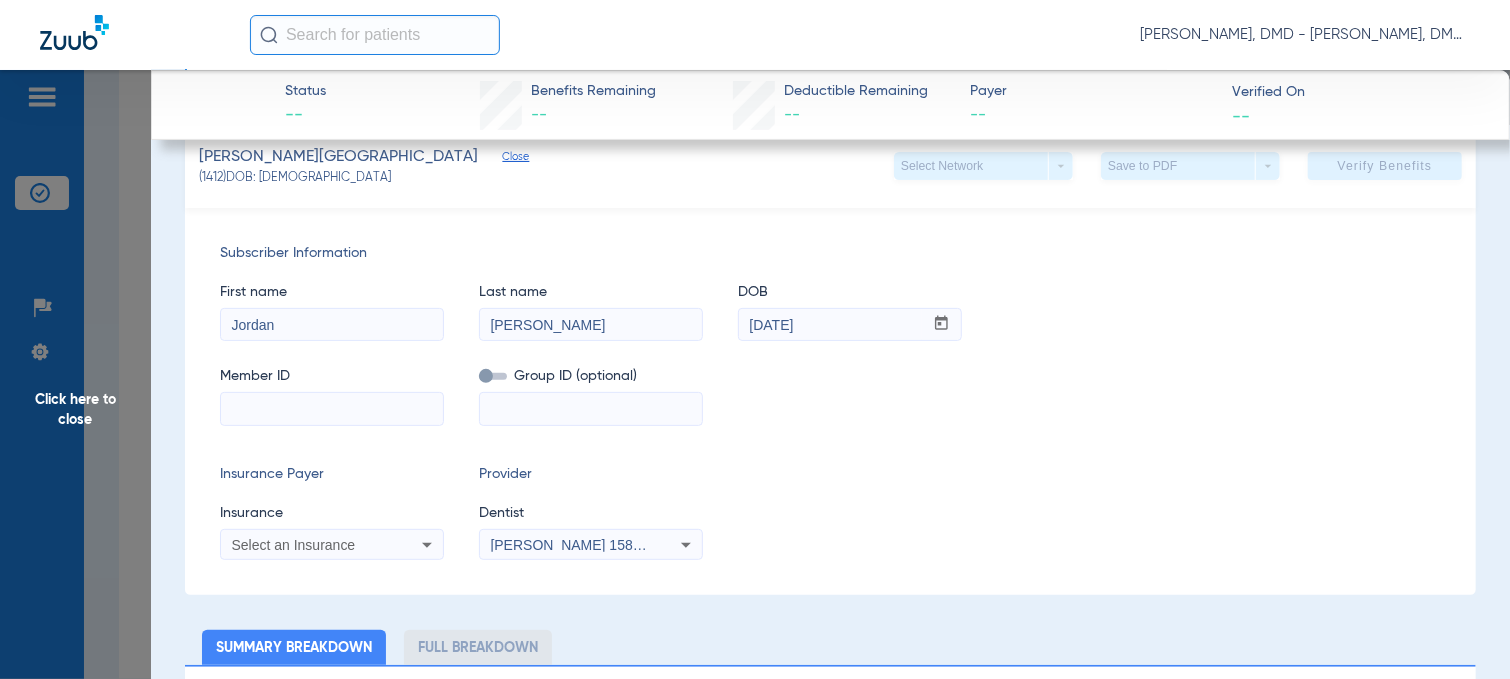 click on "Click here to close" 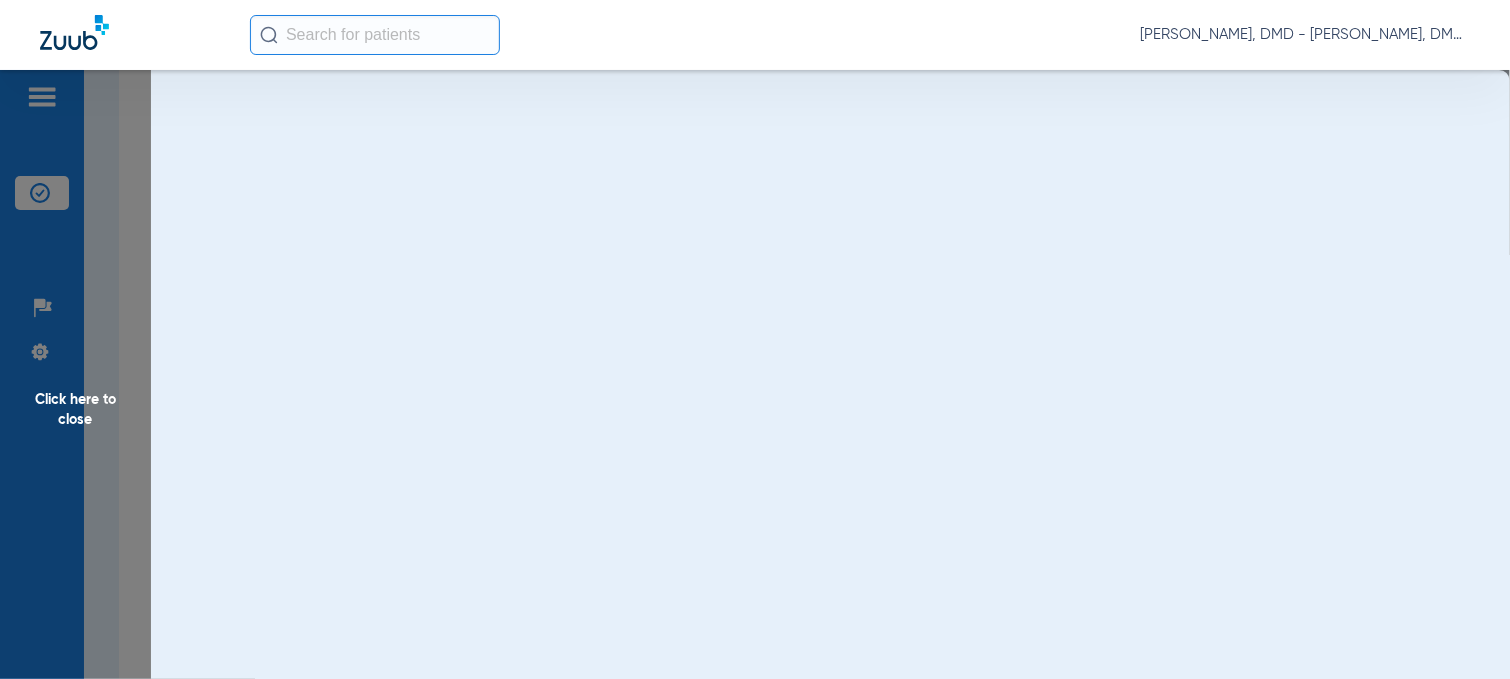 scroll, scrollTop: 0, scrollLeft: 0, axis: both 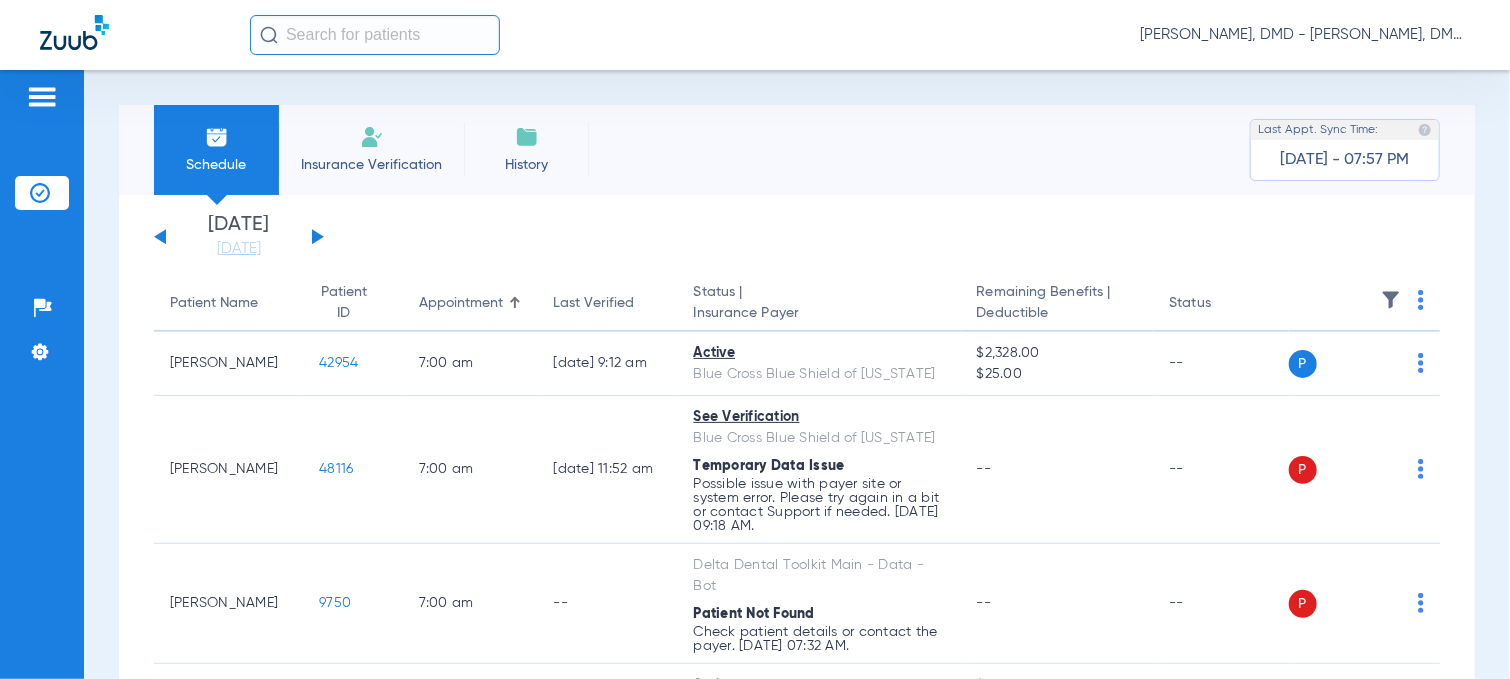 click on "[DATE]   [DATE]   [DATE]   [DATE]   [DATE]   [DATE]   [DATE]   [DATE]   [DATE]   [DATE]   [DATE]   [DATE]   [DATE]   [DATE]   [DATE]   [DATE]   [DATE]   [DATE]   [DATE]   [DATE]   [DATE]   [DATE]   [DATE]   [DATE]   [DATE]   [DATE]   [DATE]   [DATE]   [DATE]   [DATE]   [DATE]   [DATE]   [DATE]   [DATE]   [DATE]   [DATE]   [DATE]   [DATE]   [DATE]   [DATE]   [DATE]   [DATE]   [DATE]   [DATE]" 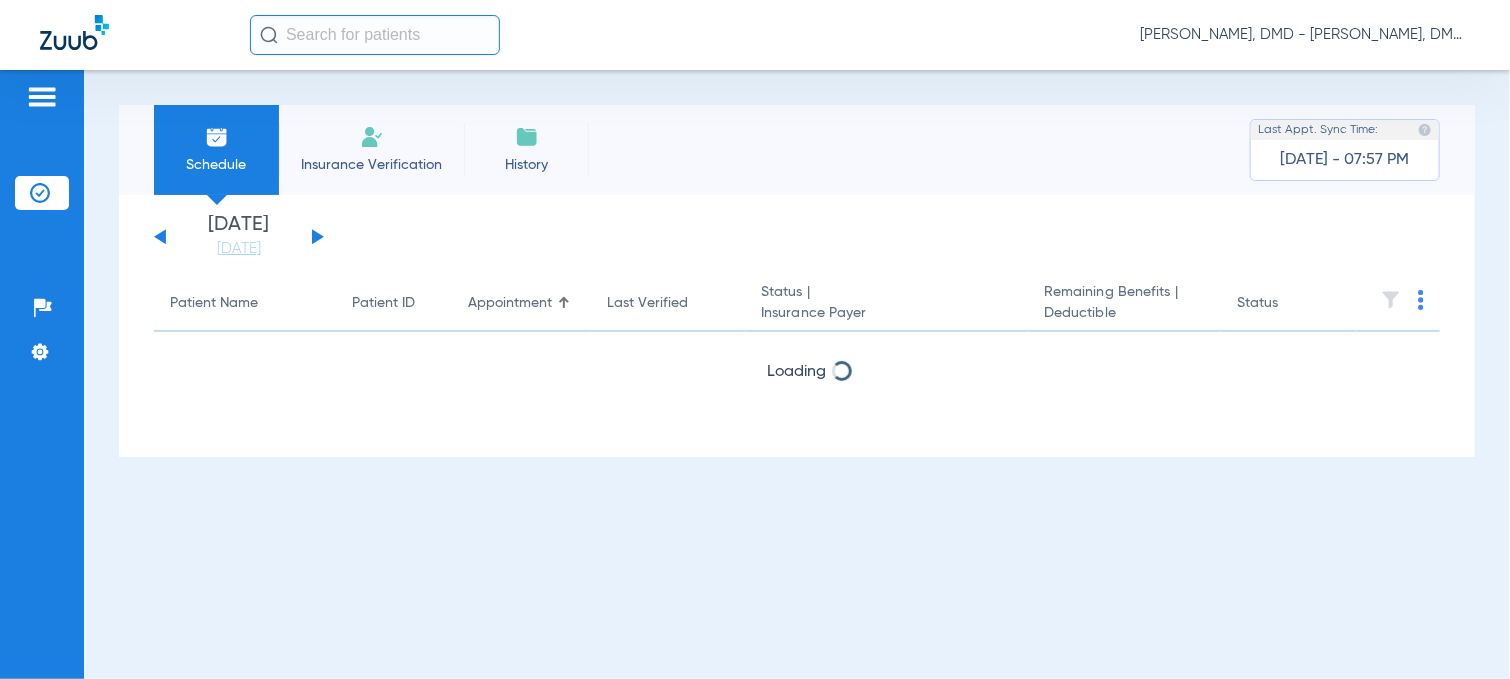 click 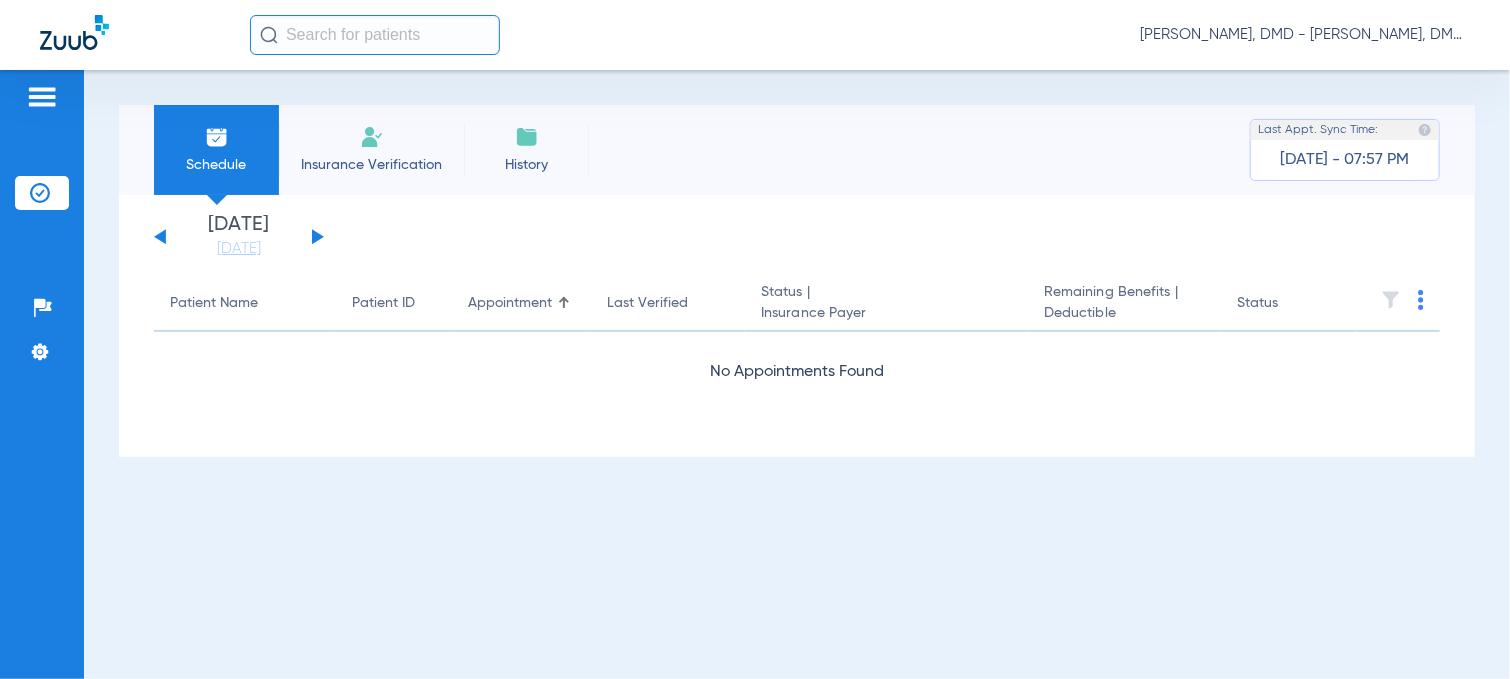 click 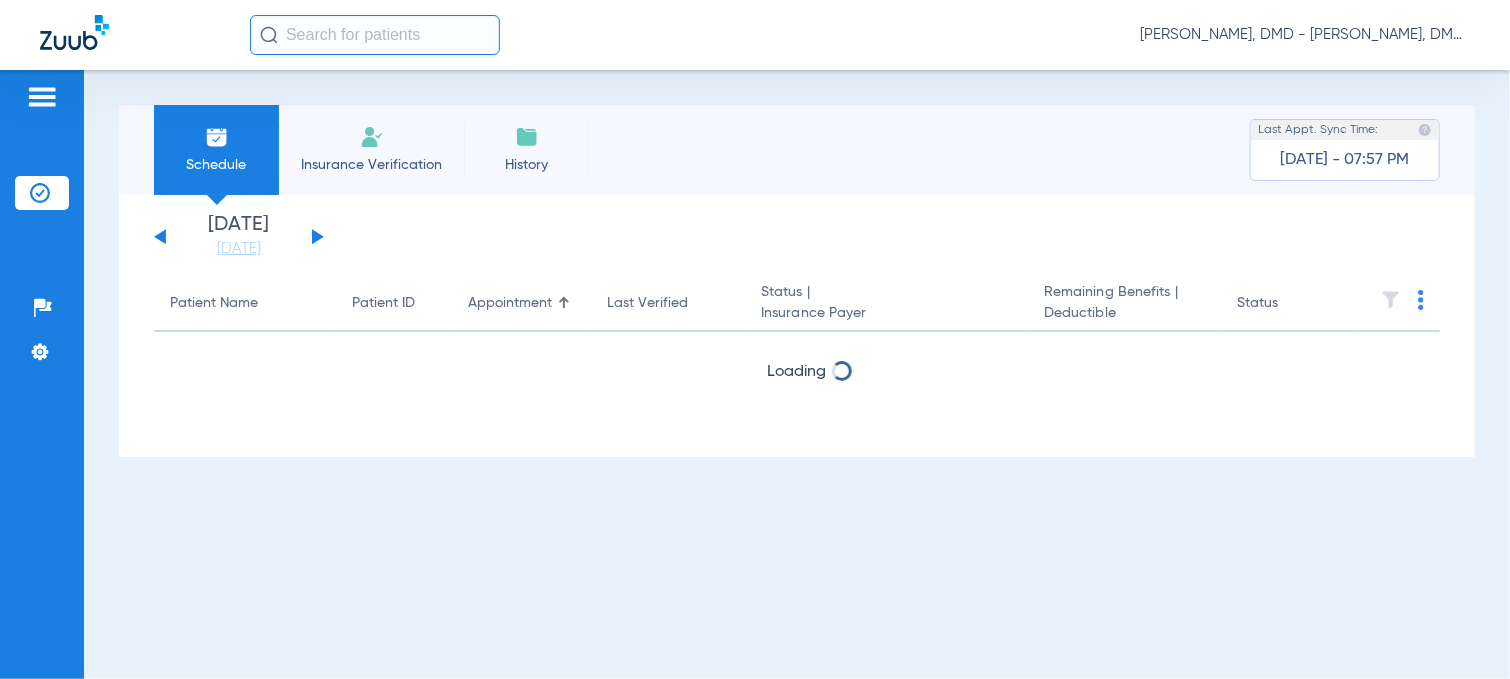 click 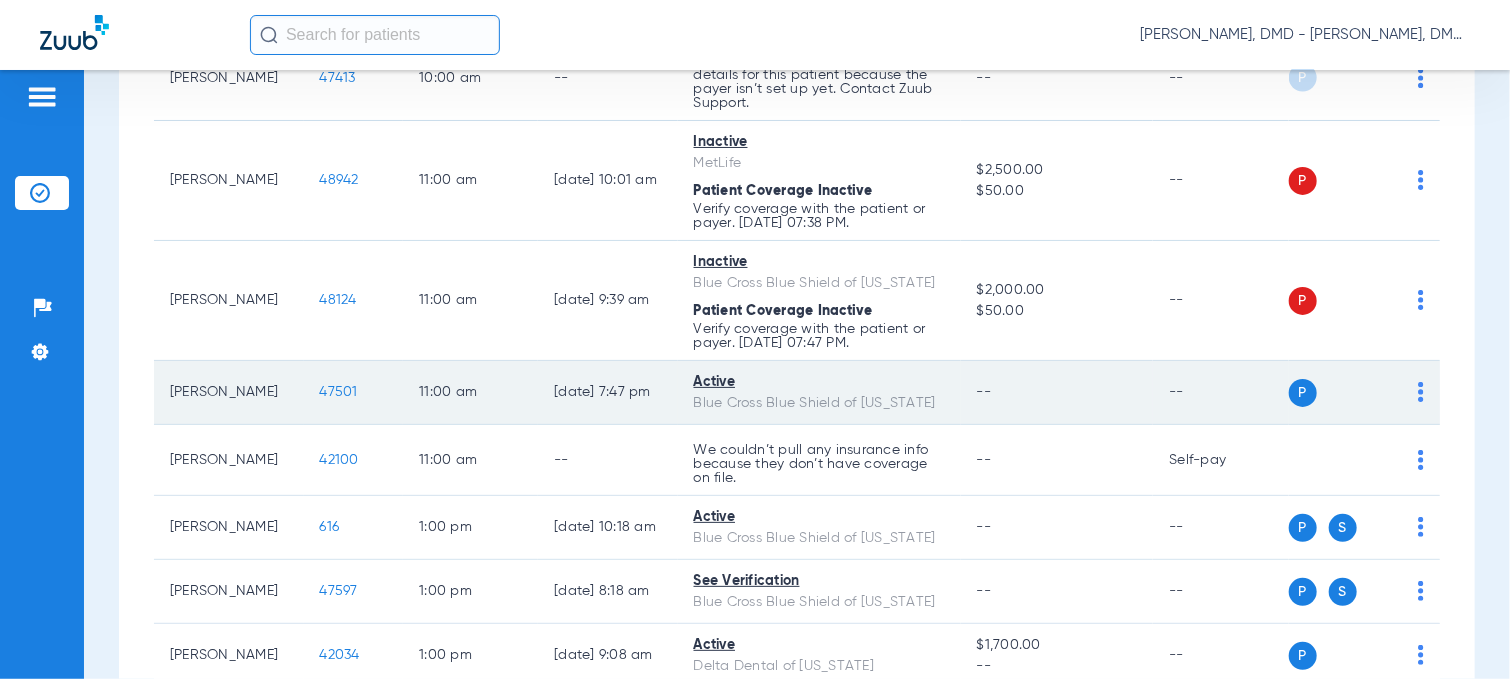 scroll, scrollTop: 1600, scrollLeft: 0, axis: vertical 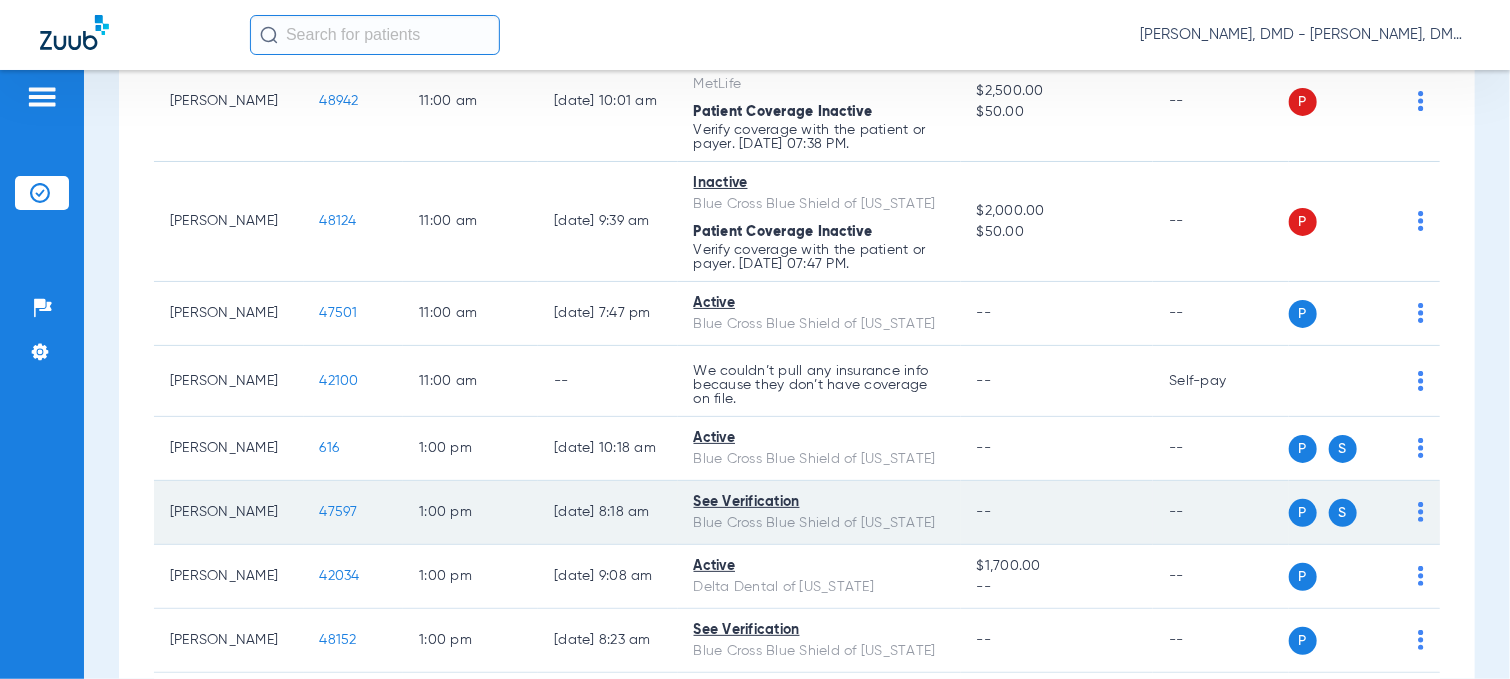 click 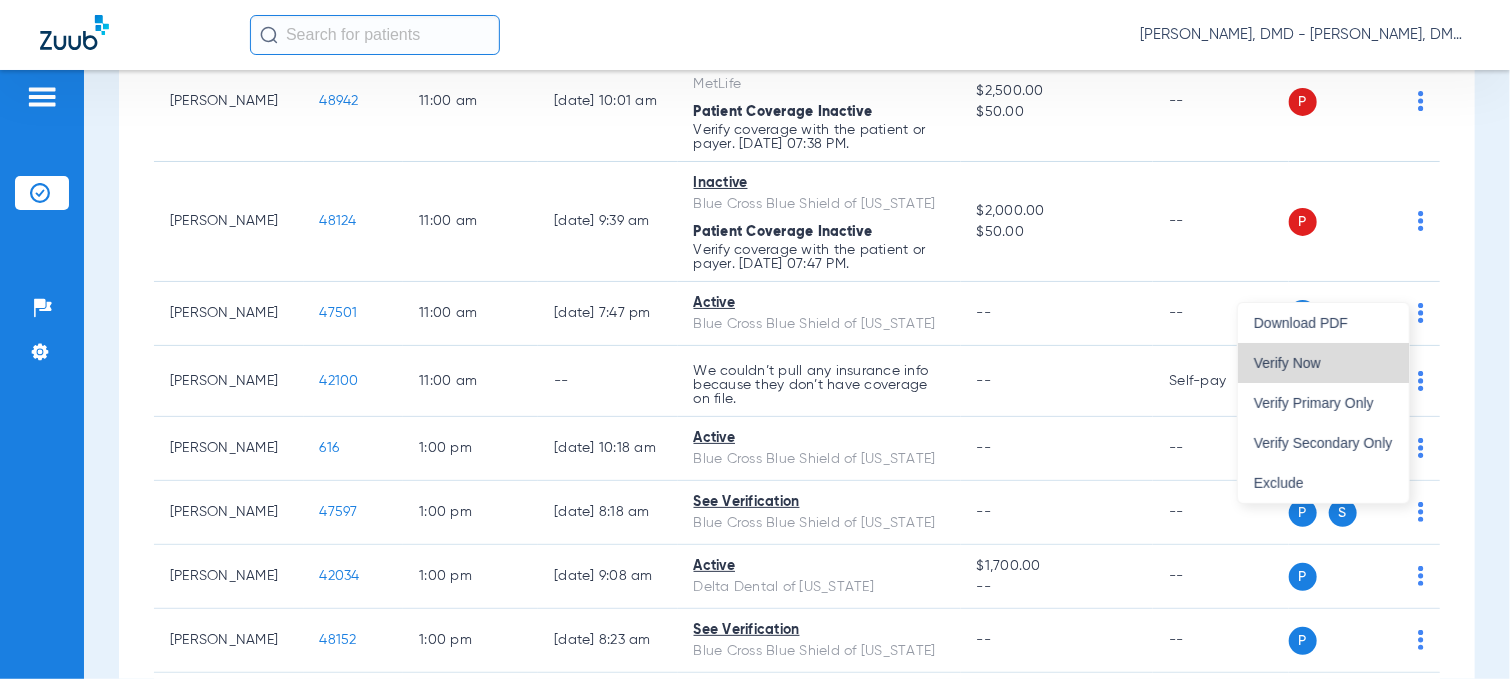 click on "Verify Now" at bounding box center [1323, 363] 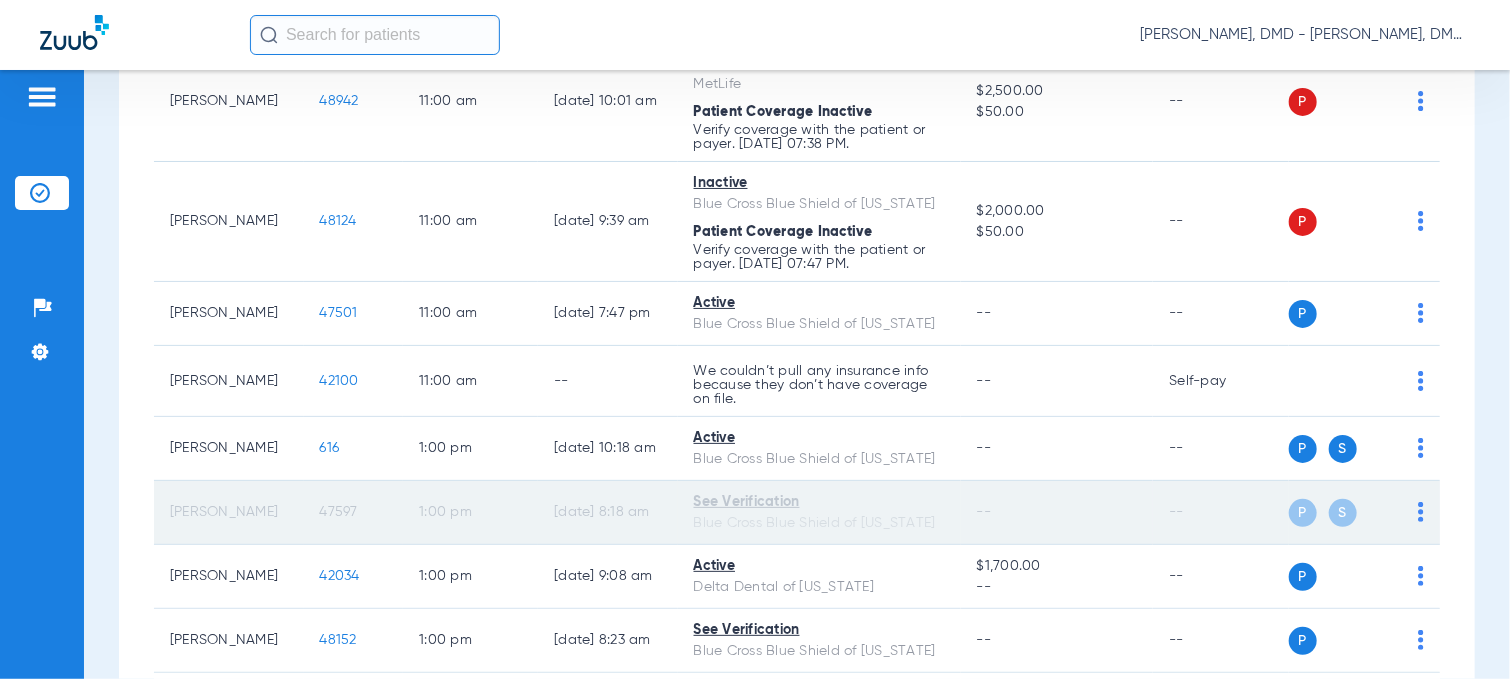 click on "47597" 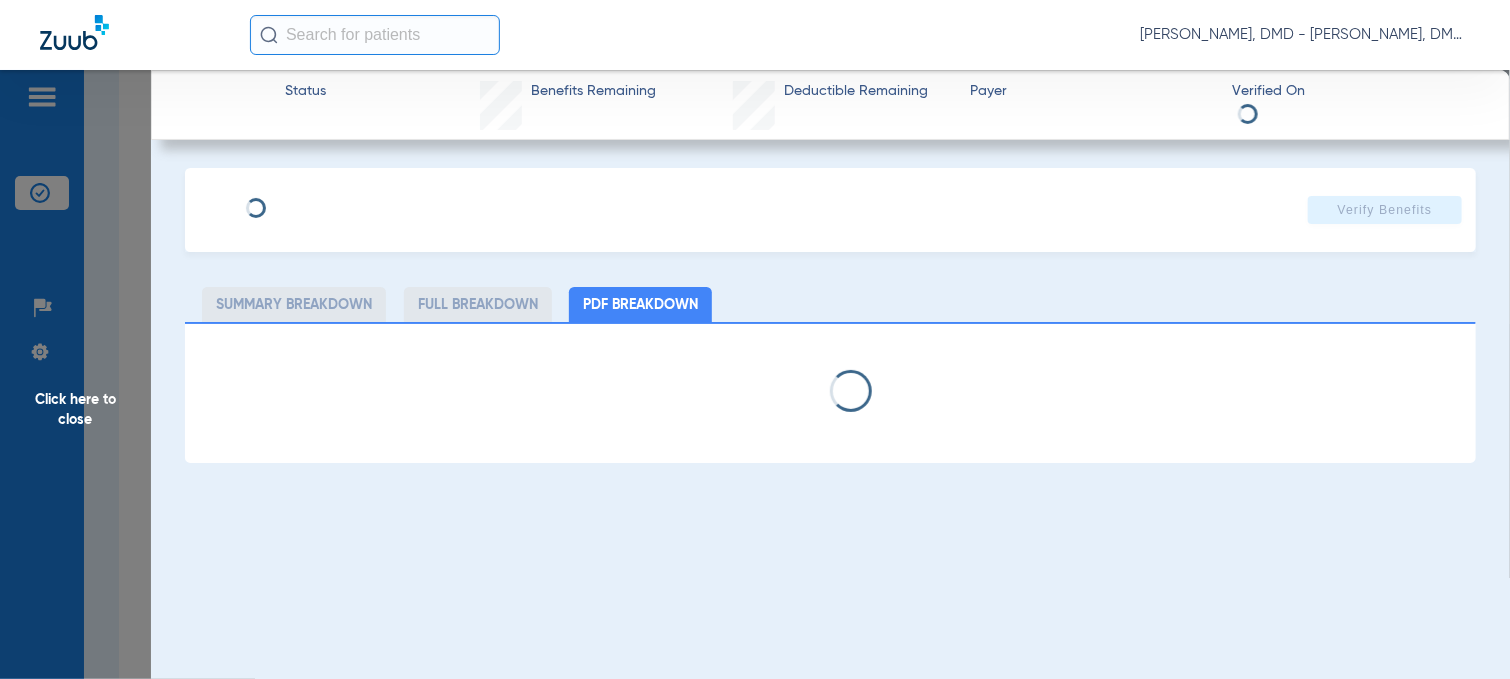 type on "[PERSON_NAME]" 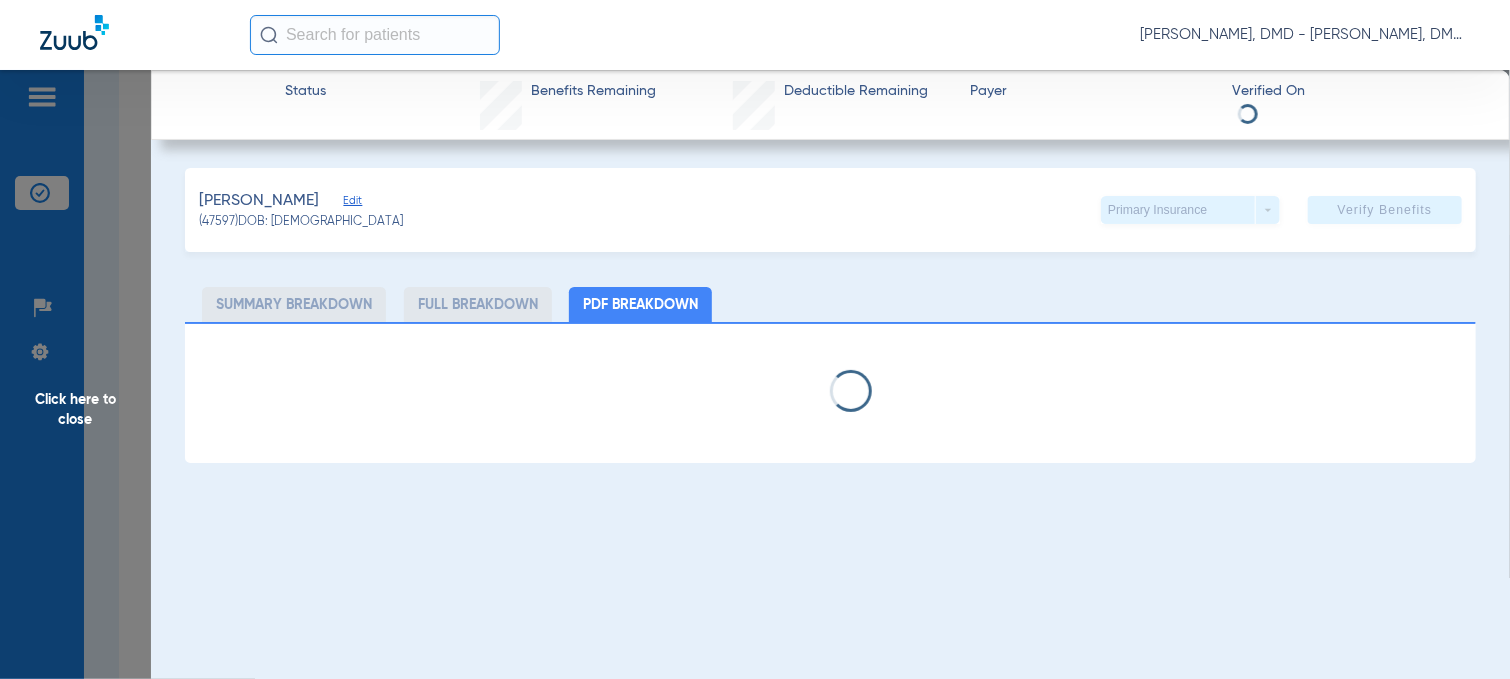 click on "Edit" 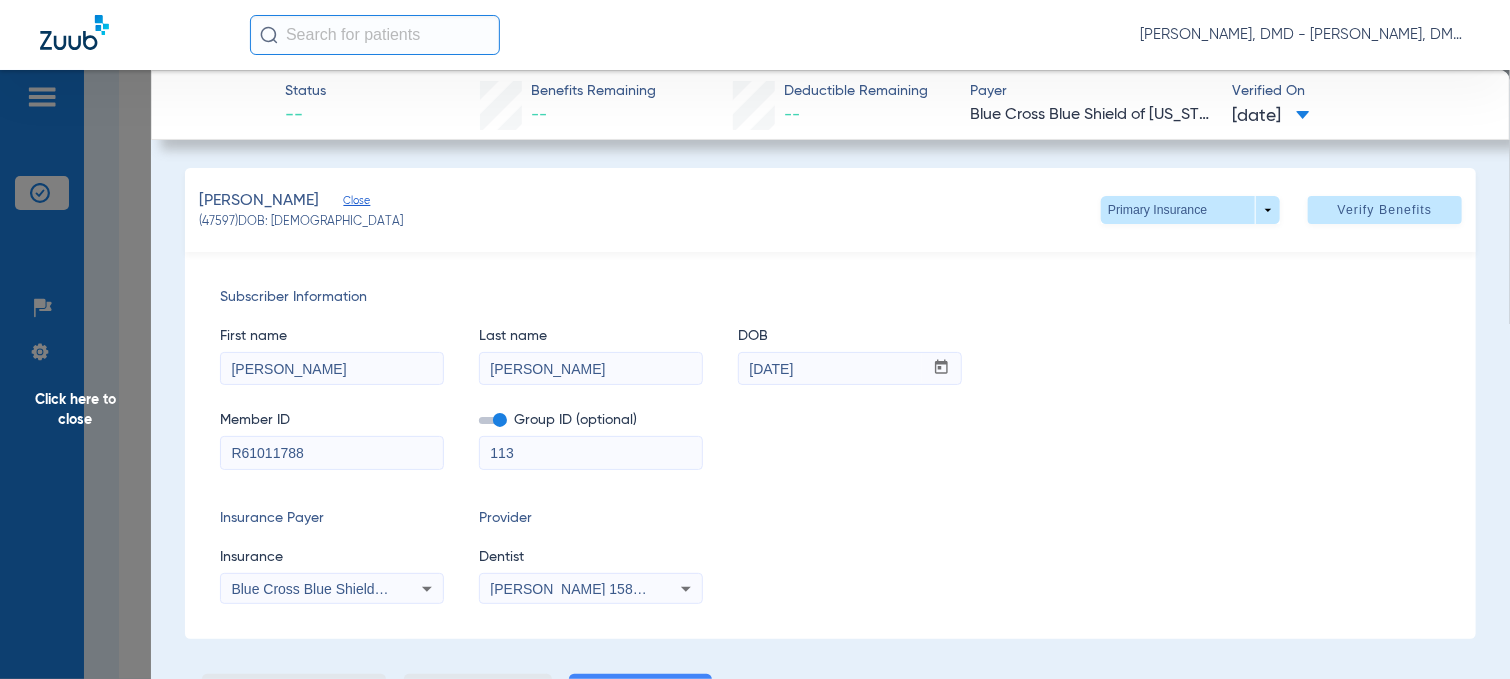drag, startPoint x: 320, startPoint y: 447, endPoint x: 78, endPoint y: 459, distance: 242.29733 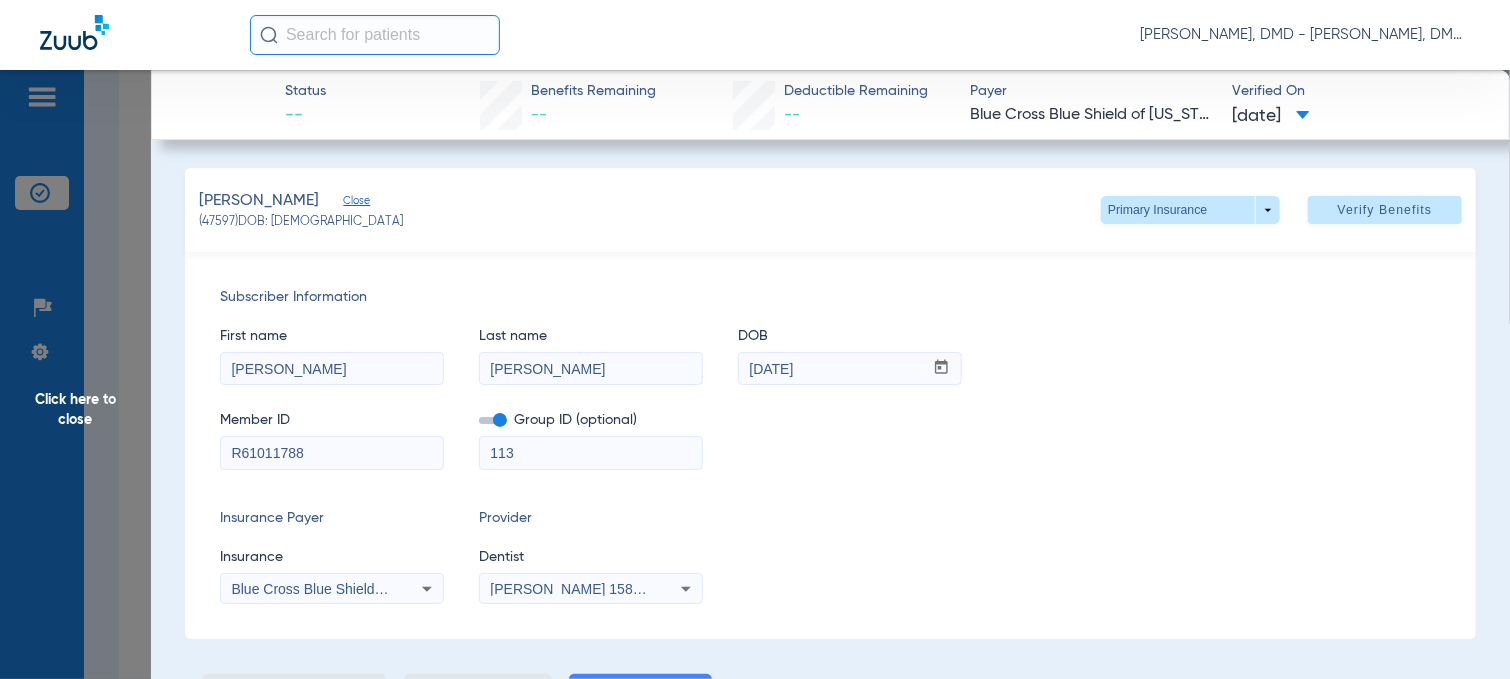 drag, startPoint x: 360, startPoint y: 356, endPoint x: -8, endPoint y: 365, distance: 368.11005 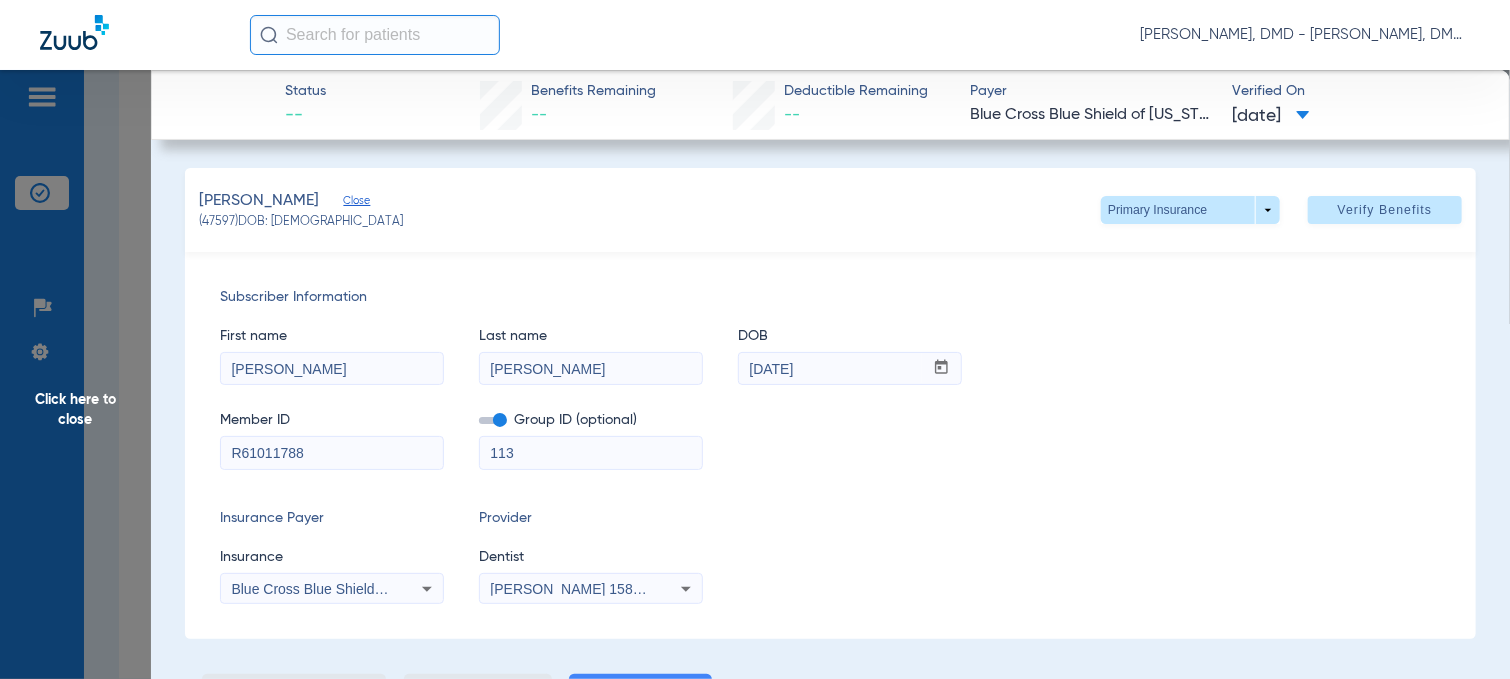 drag, startPoint x: 635, startPoint y: 363, endPoint x: 160, endPoint y: 385, distance: 475.5092 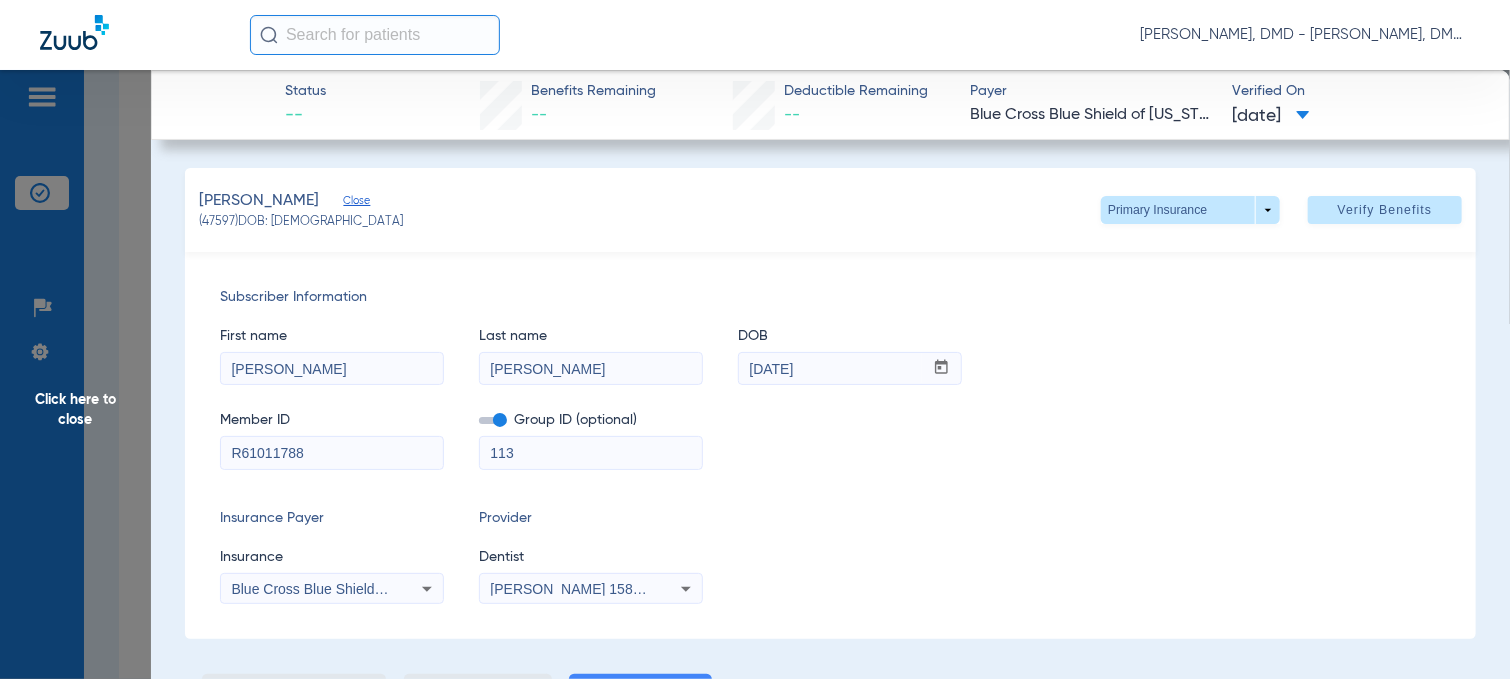 click on "First name  [PERSON_NAME]  Last name  [PERSON_NAME]  mm / dd / yyyy [DATE]" 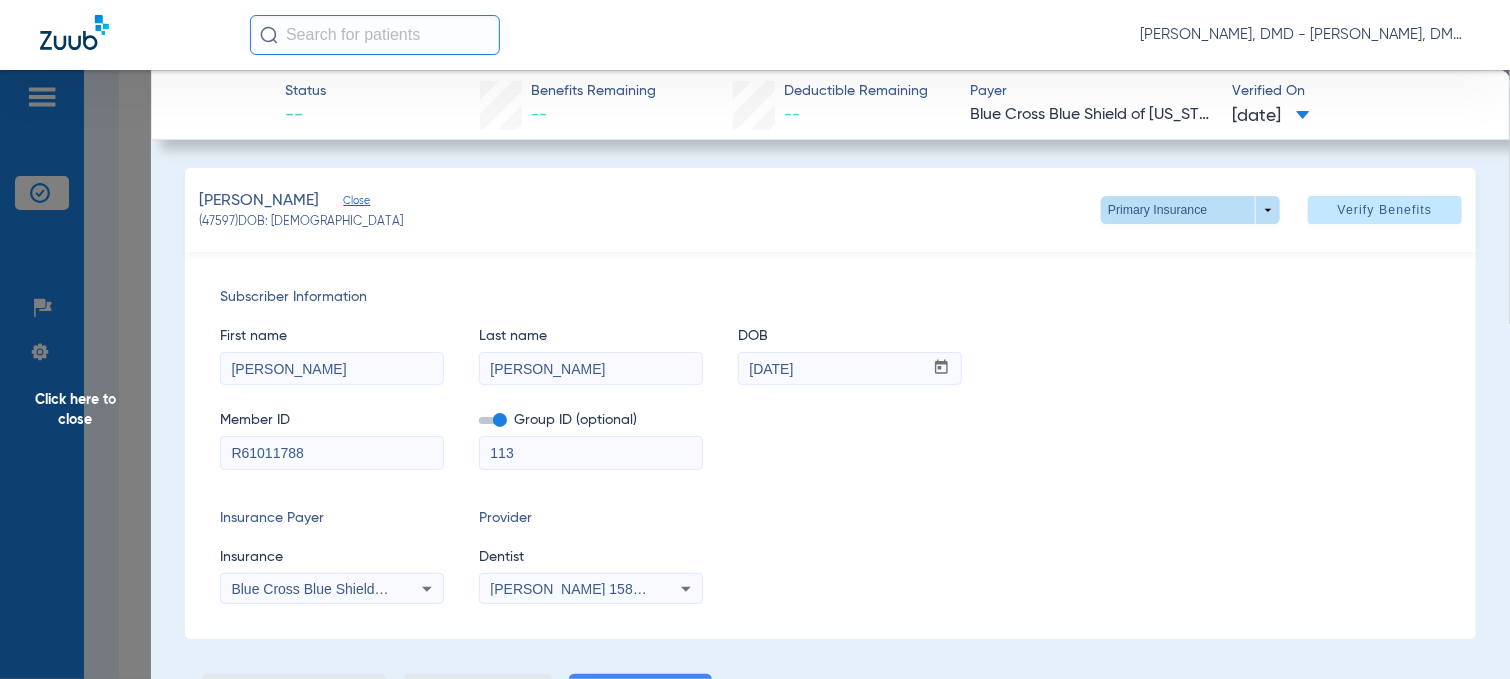 click 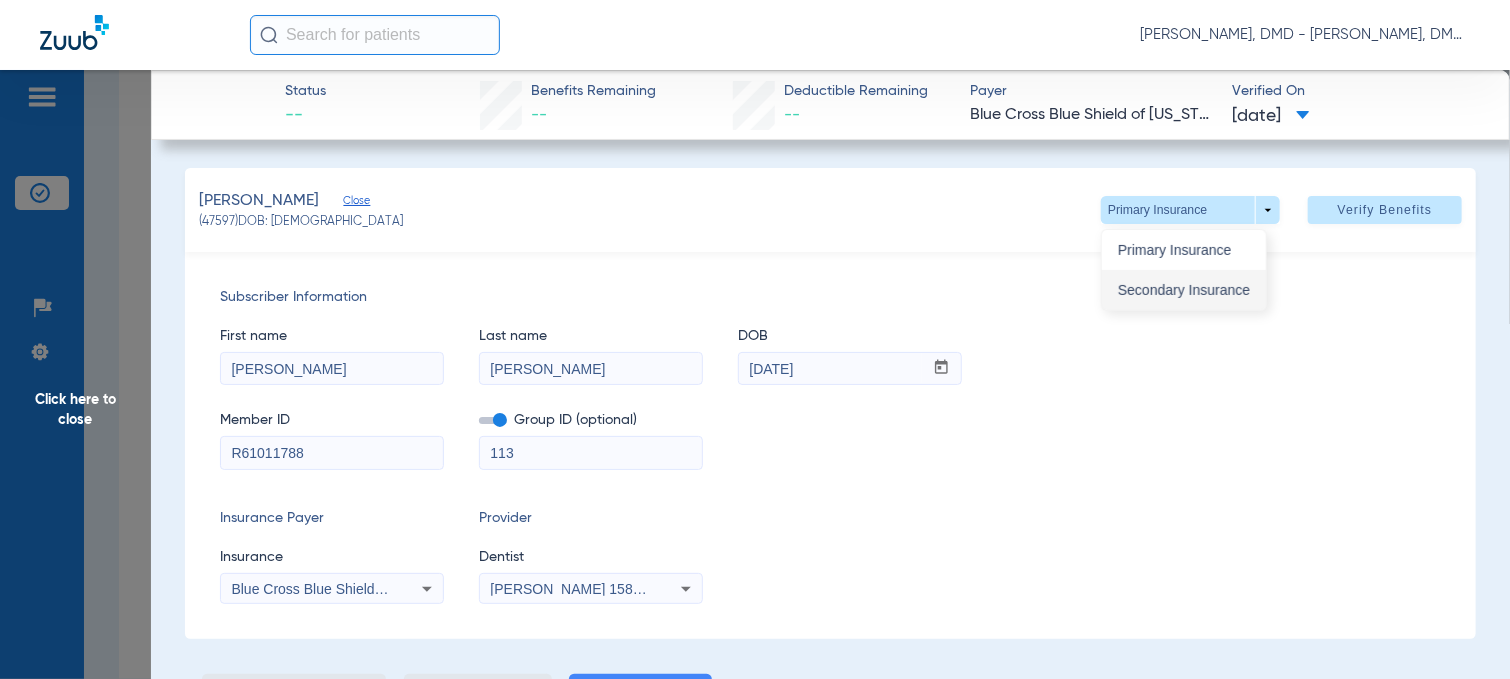 click on "Secondary Insurance" at bounding box center [1184, 290] 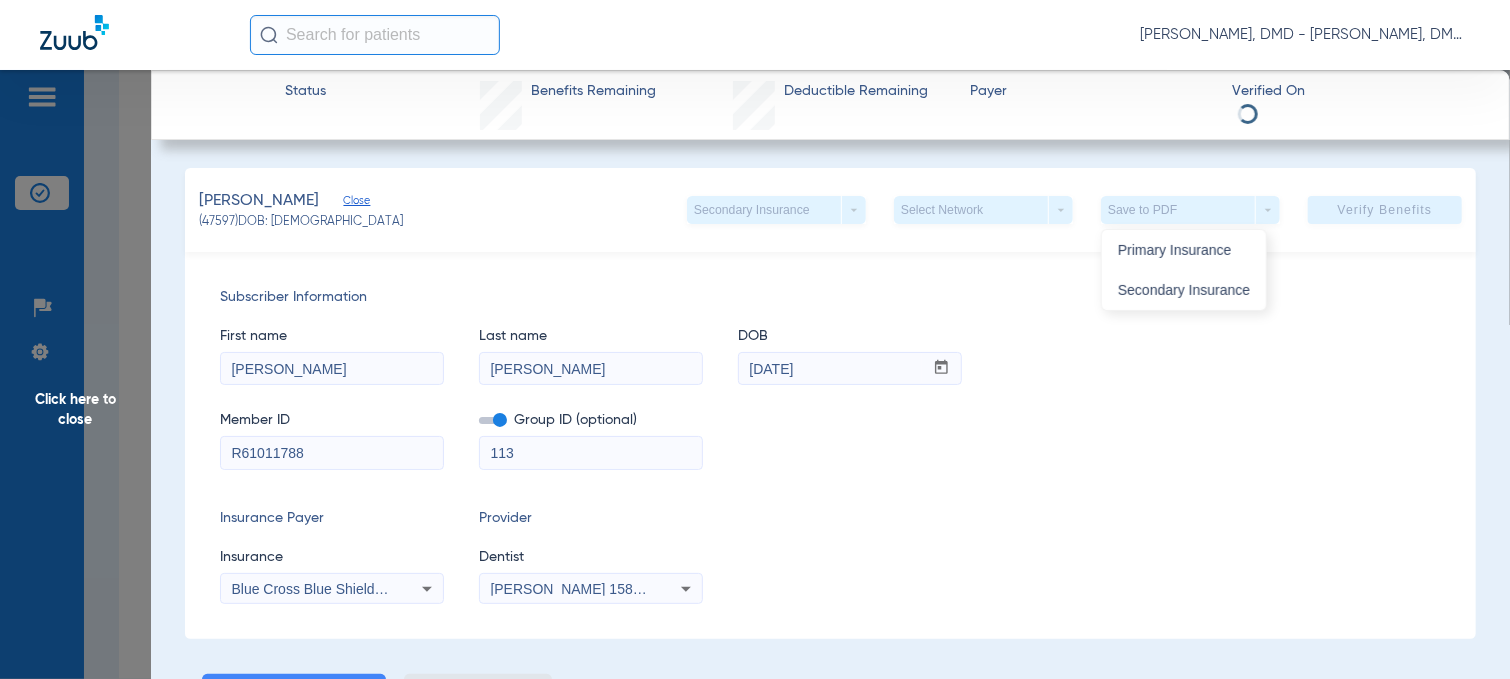 type on "F73146526" 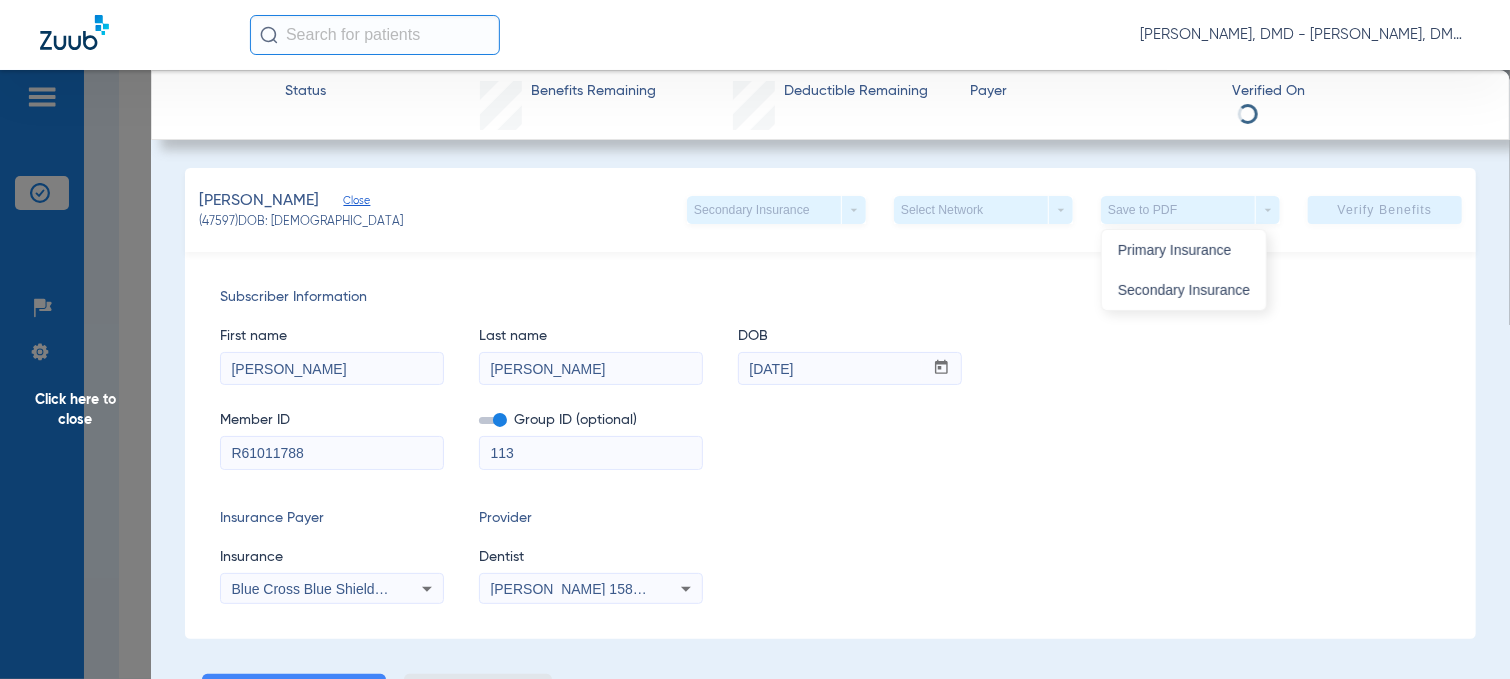 type on "FEPBD10001" 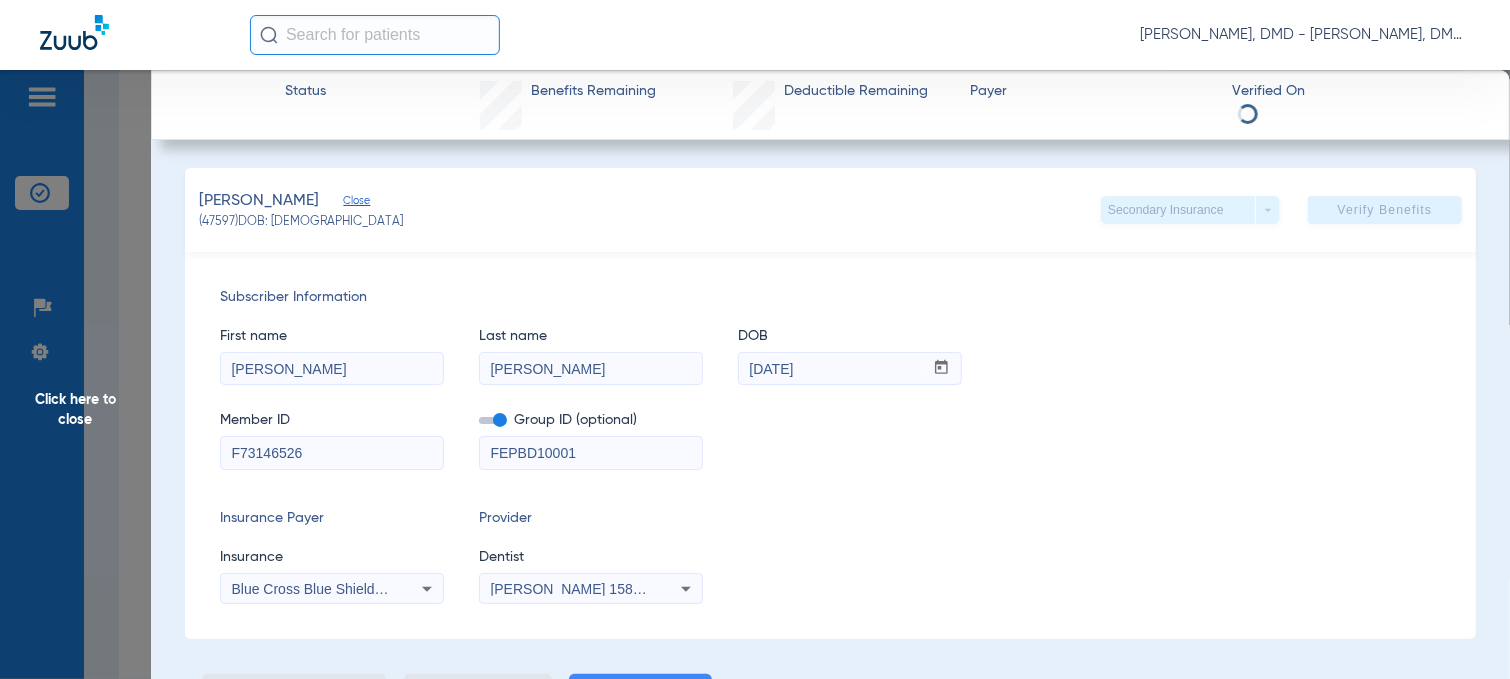 drag, startPoint x: 406, startPoint y: 446, endPoint x: -8, endPoint y: 455, distance: 414.0978 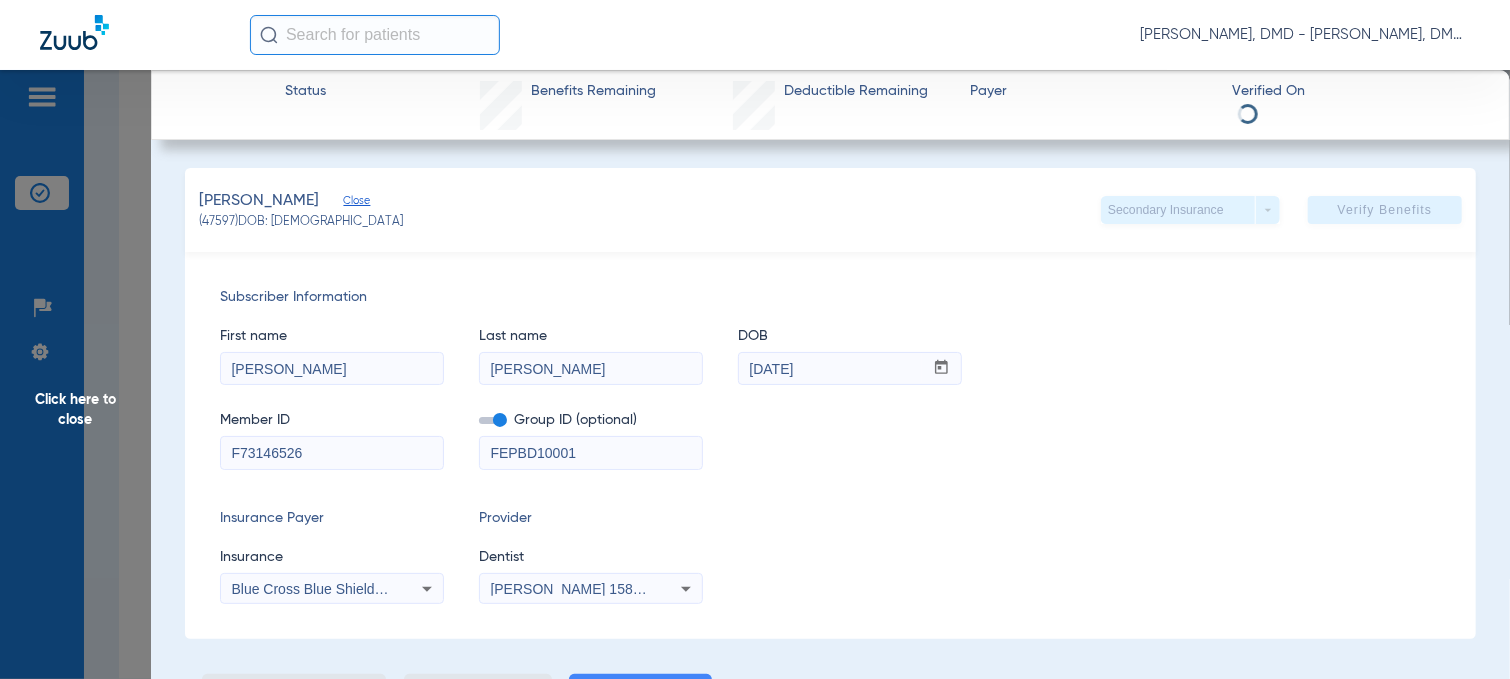 click on "[PERSON_NAME], DMD - [PERSON_NAME], DMD   Patients  Insurance Verification  Setup  Help Center Settings Schedule Insurance Verification History  Last Appt. Sync Time:   [DATE] - 08:00 PM   [DATE]   [DATE]   [DATE]   [DATE]   [DATE]   [DATE]   [DATE]   [DATE]   [DATE]   [DATE]   [DATE]   [DATE]   [DATE]   [DATE]   [DATE]   [DATE]   [DATE]   [DATE]   [DATE]   [DATE]   [DATE]   [DATE]   [DATE]   [DATE]   [DATE]   [DATE]   [DATE]   [DATE]   [DATE]   [DATE]   [DATE]   [DATE]   [DATE]   [DATE]   [DATE]   [DATE]  Su 1" at bounding box center (755, 339) 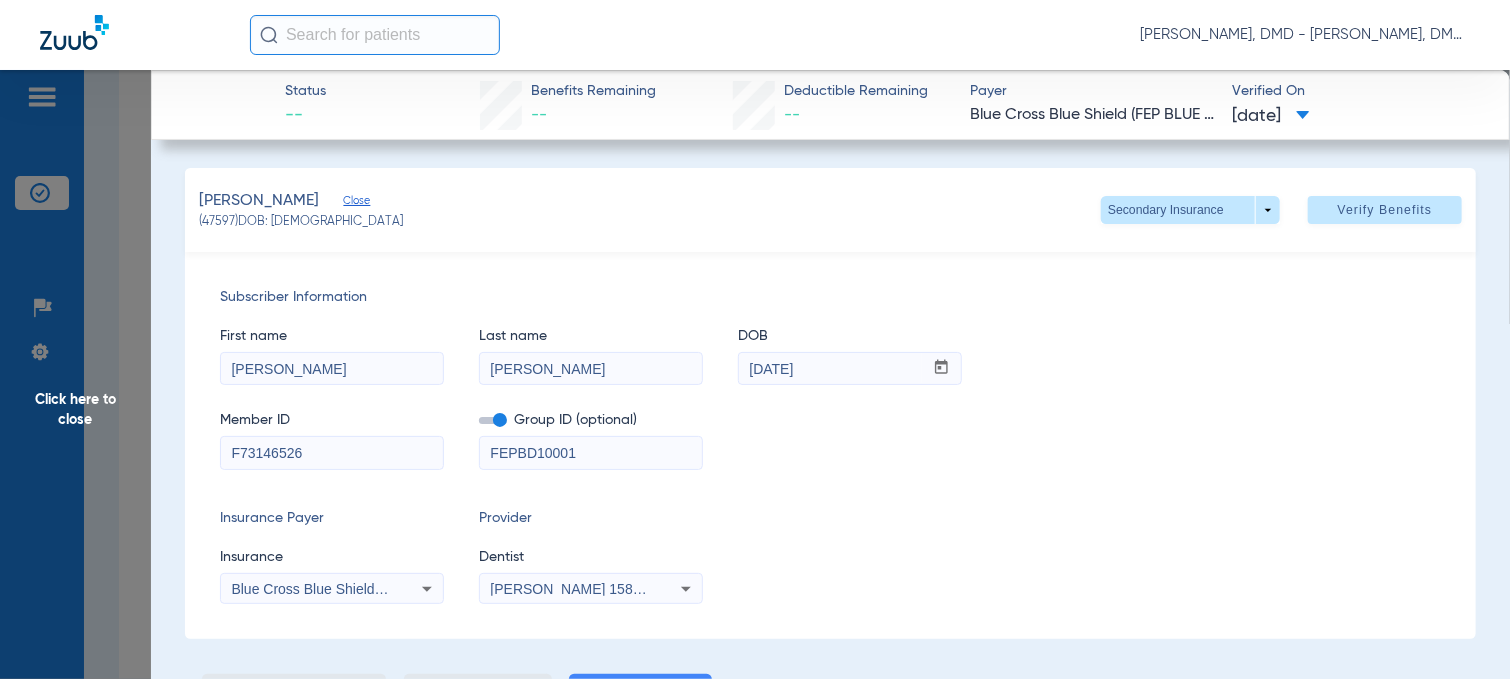 drag, startPoint x: 848, startPoint y: 367, endPoint x: 549, endPoint y: 347, distance: 299.66815 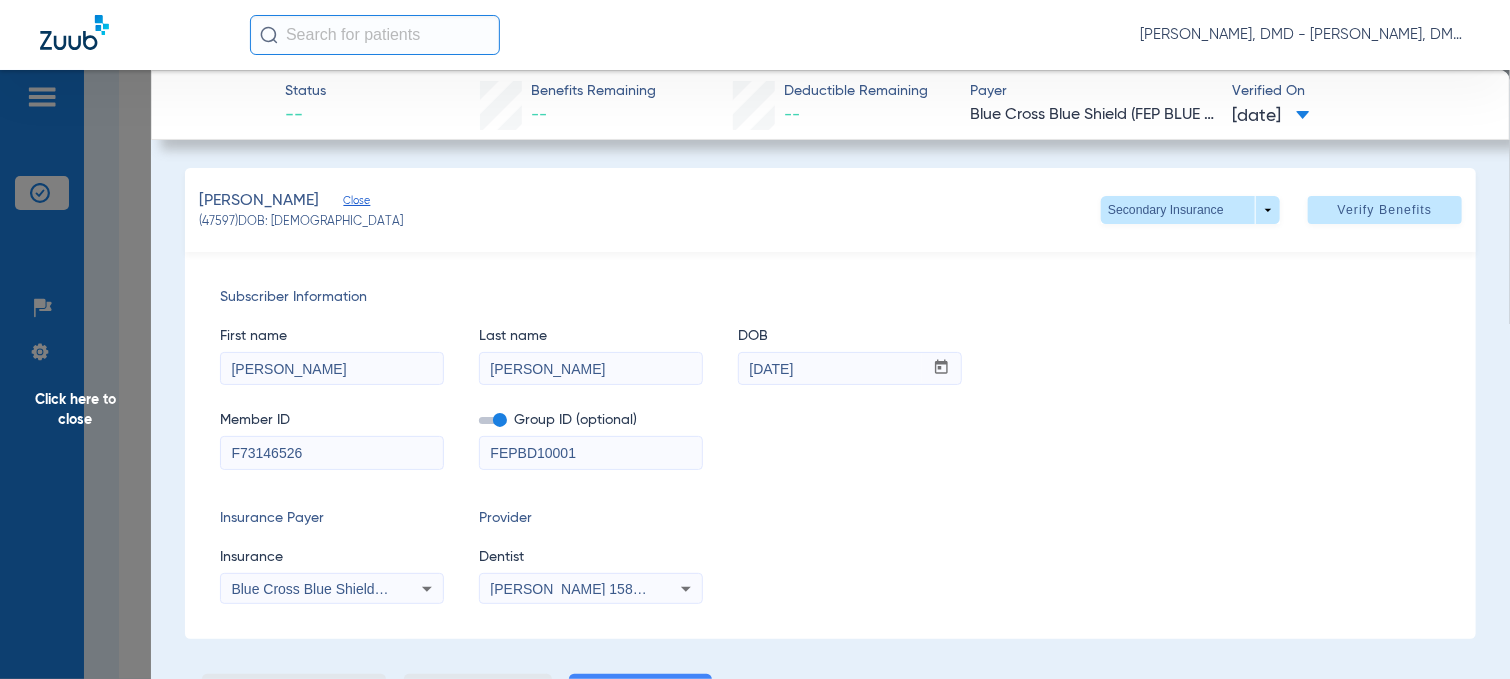 drag, startPoint x: 361, startPoint y: 452, endPoint x: 72, endPoint y: 459, distance: 289.08478 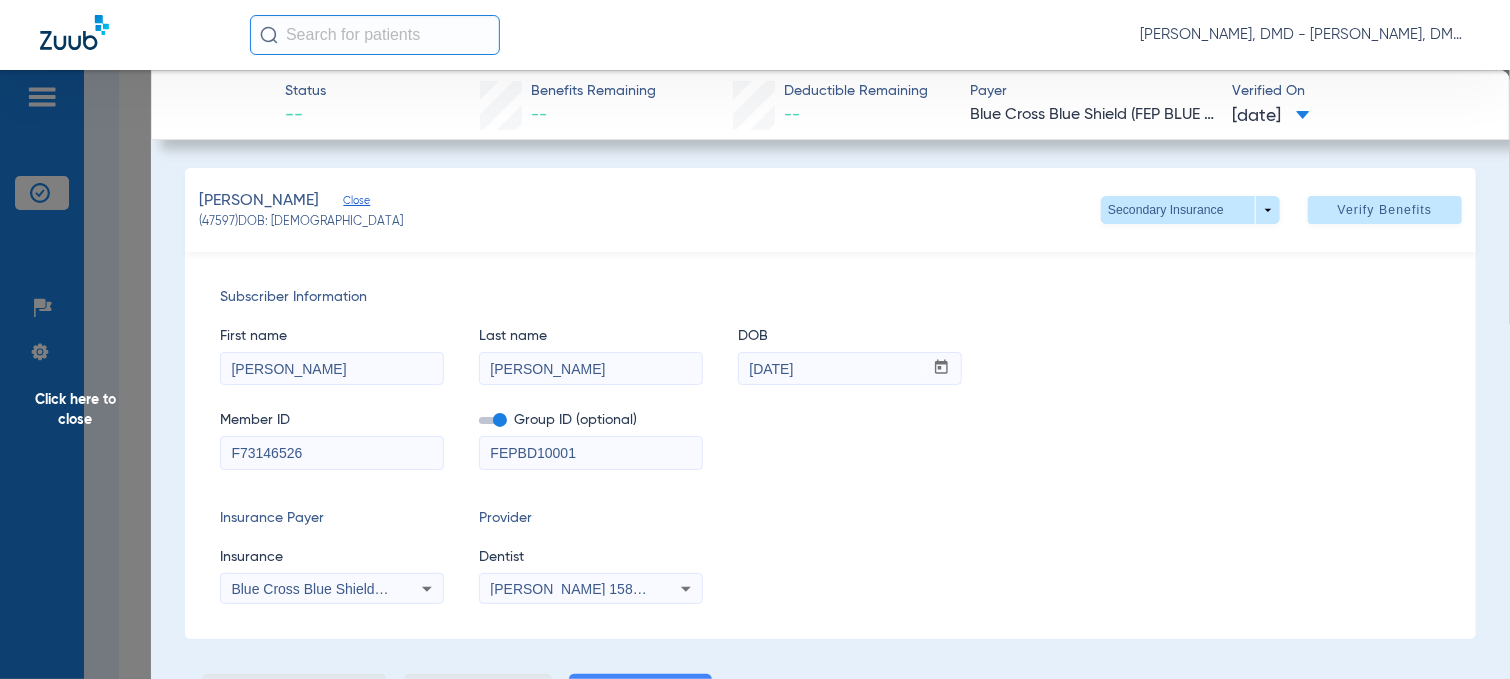 click on "Click here to close" 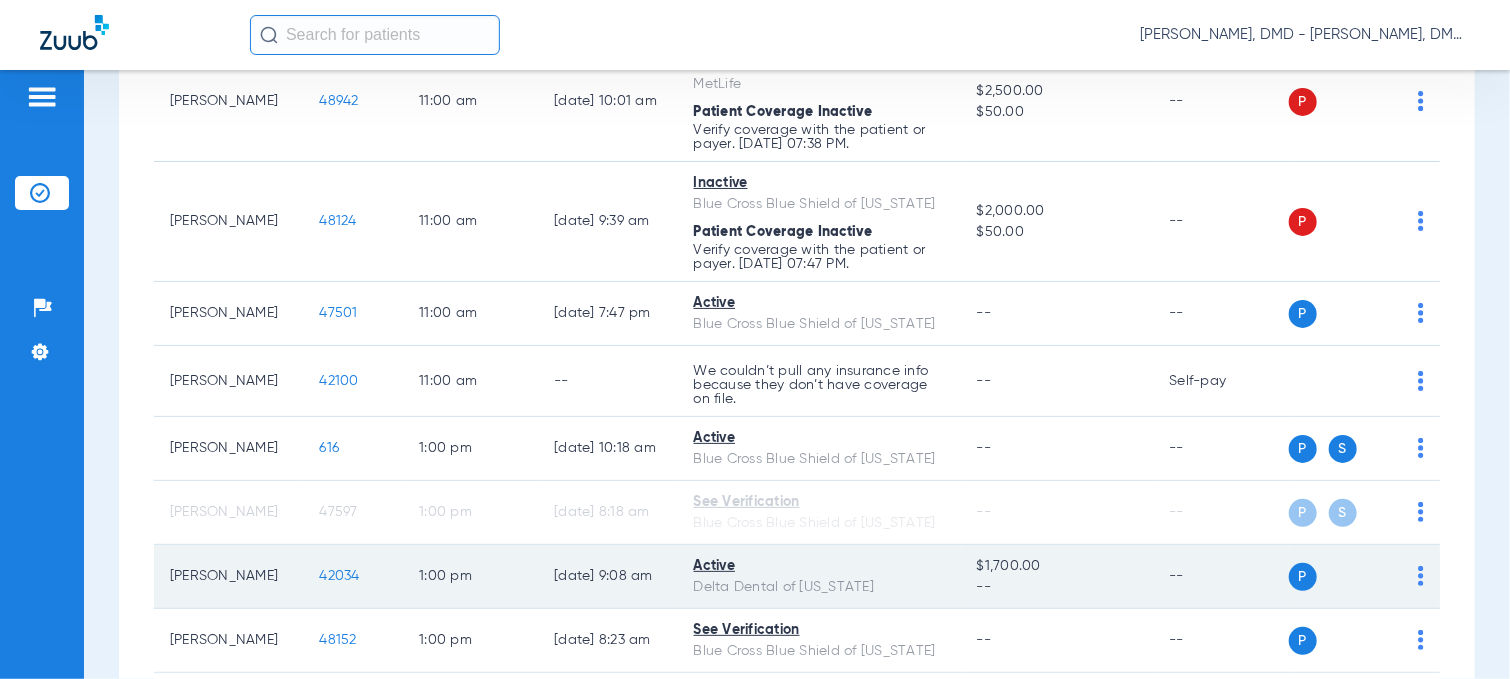 click on "P S" 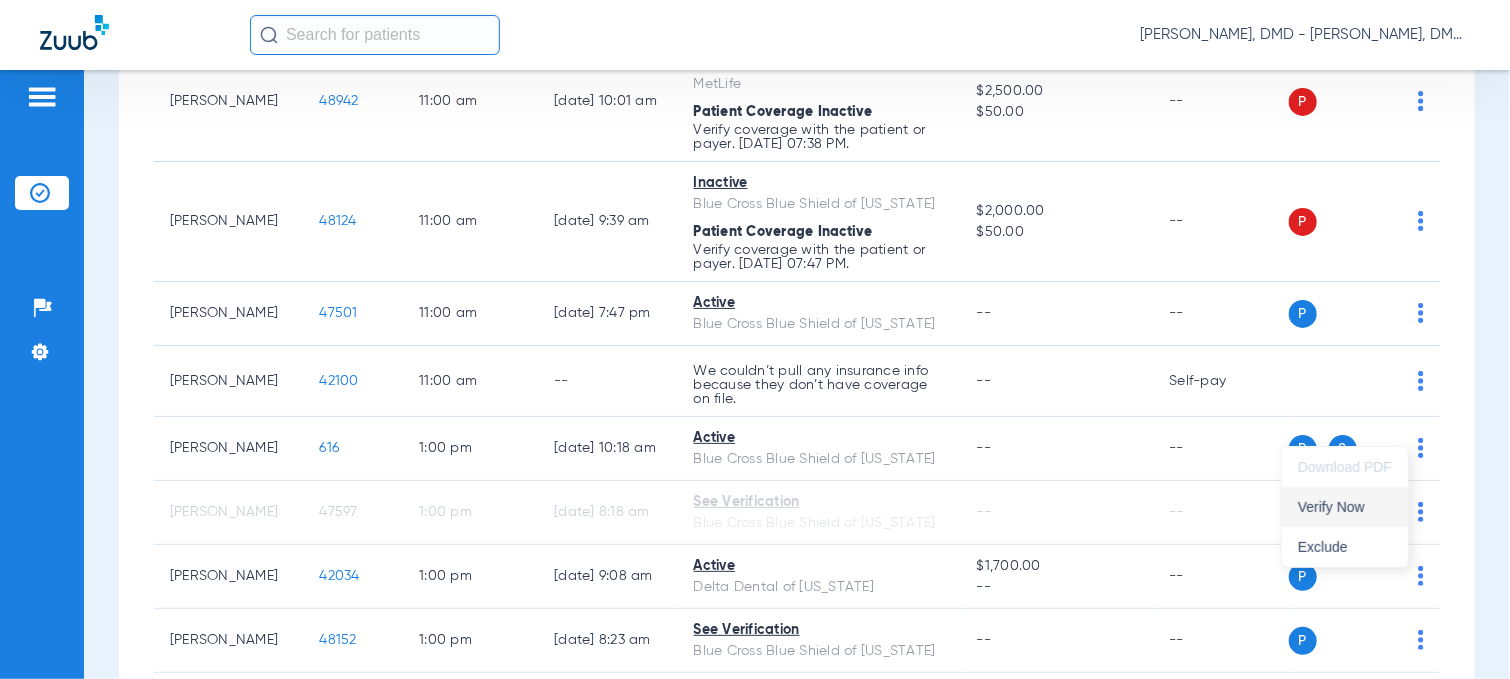 click on "Verify Now" at bounding box center [1345, 507] 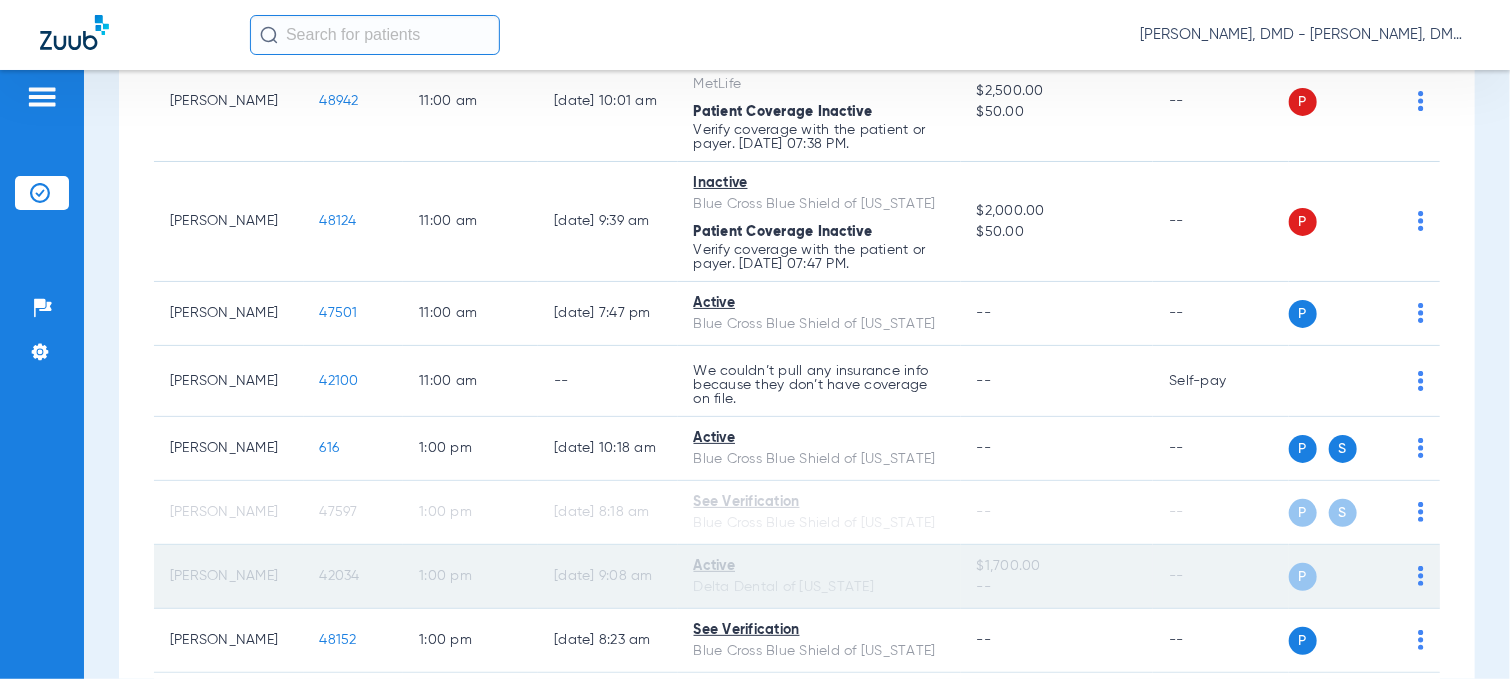 click on "42034" 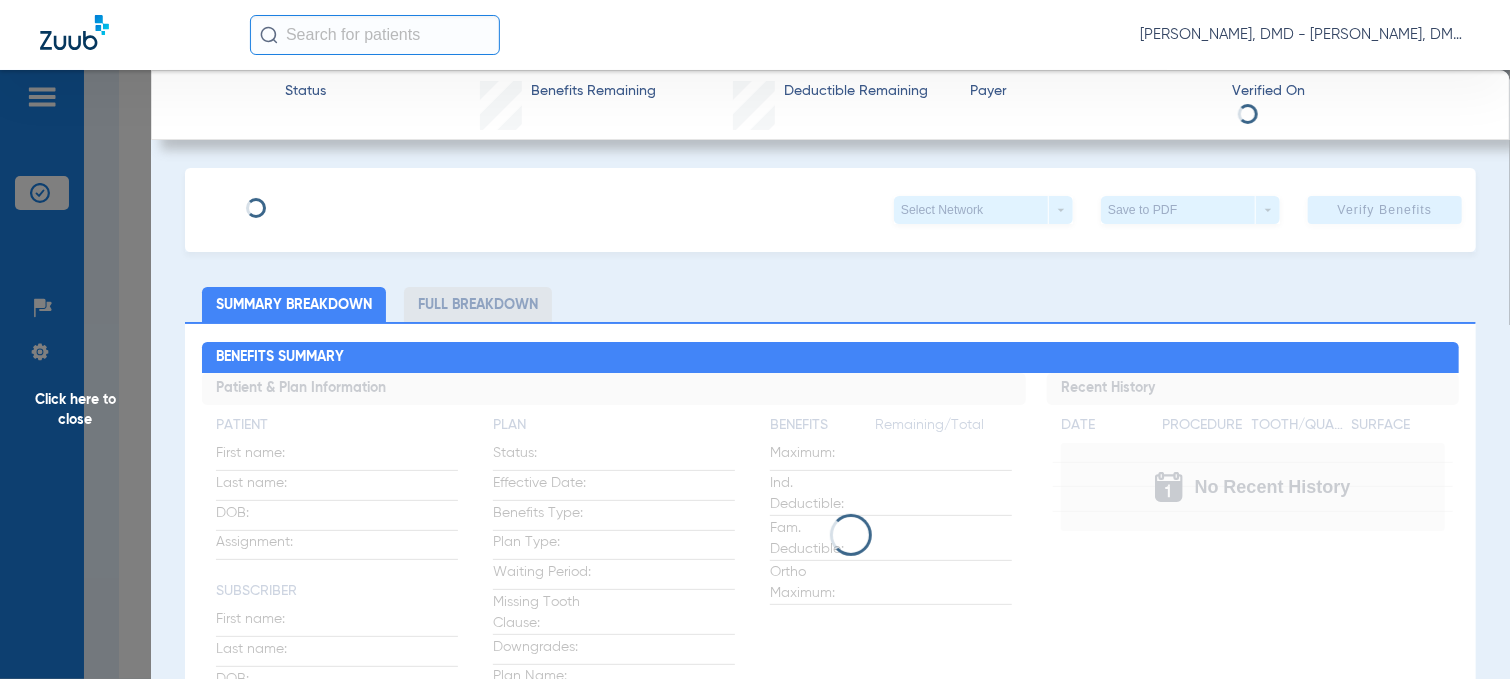 type on "[PERSON_NAME]" 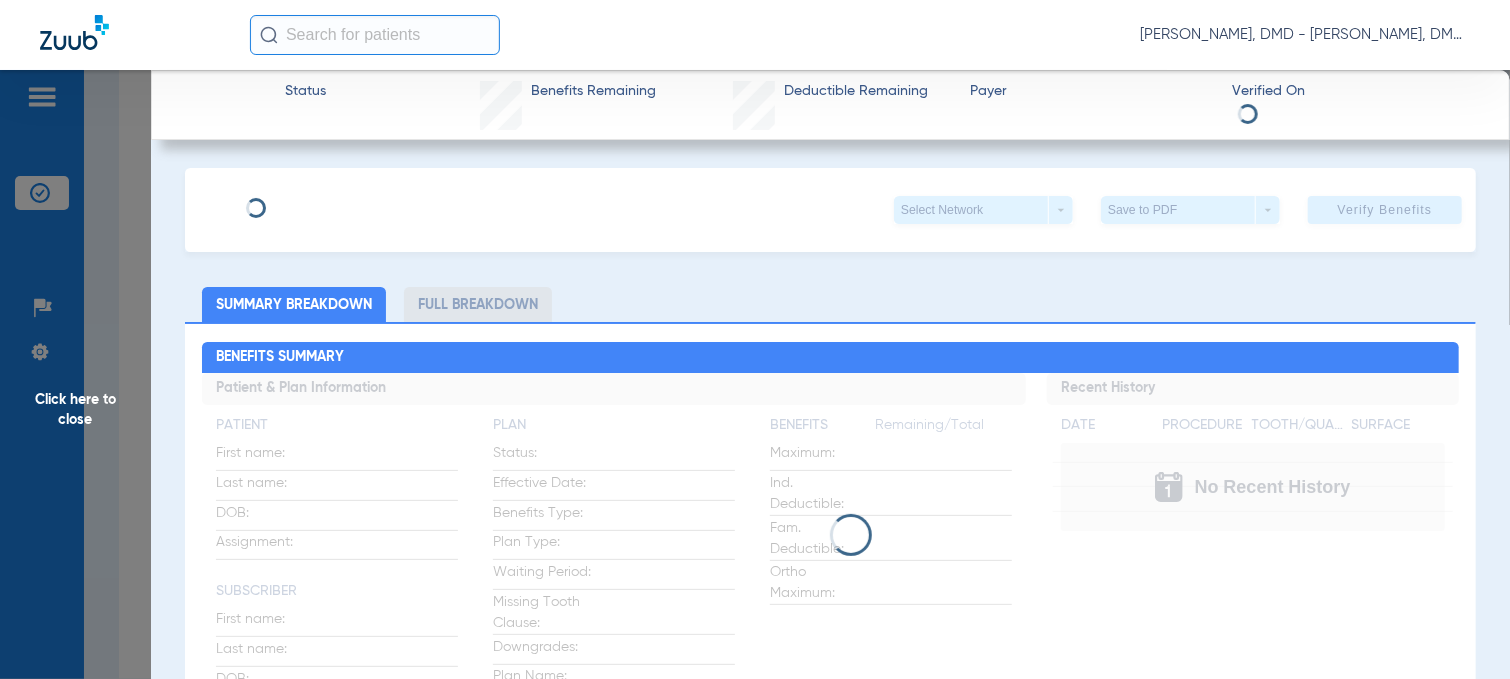 type on "[PERSON_NAME]" 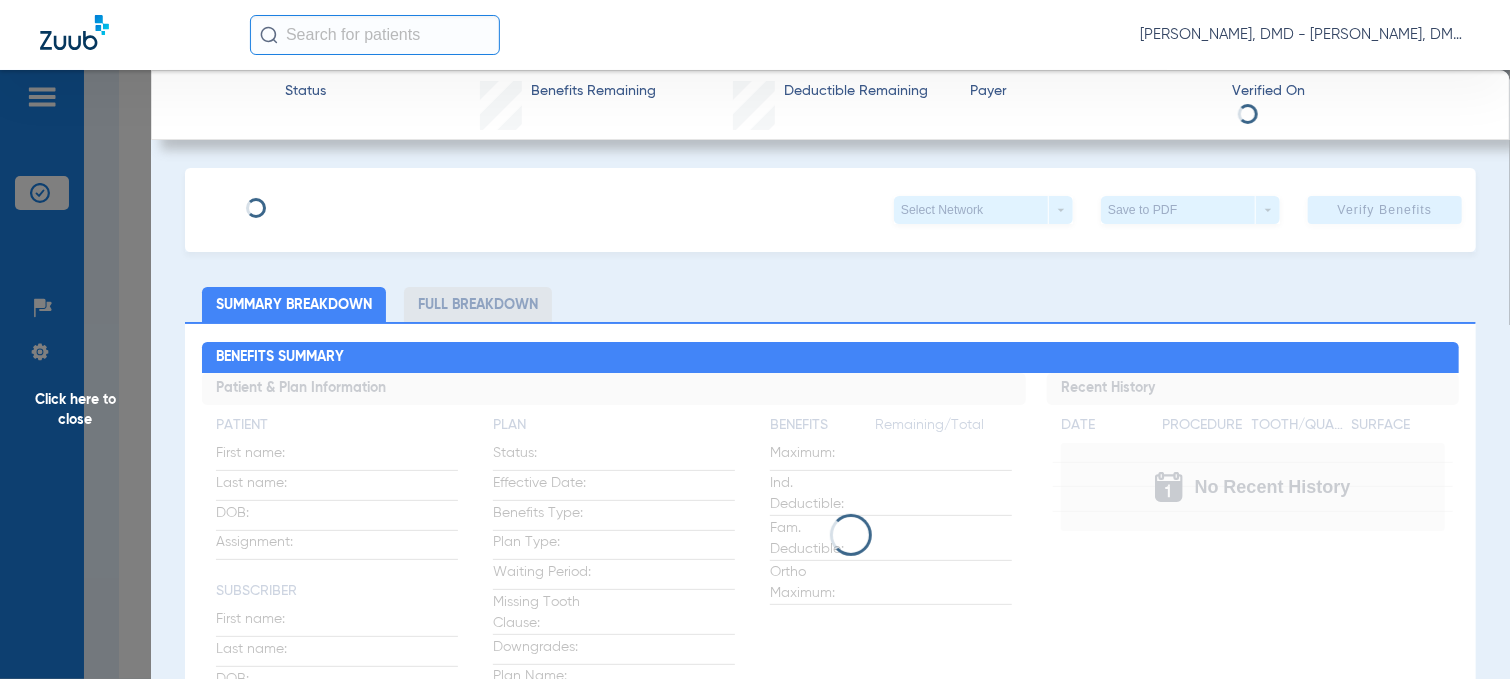 type on "[DATE]" 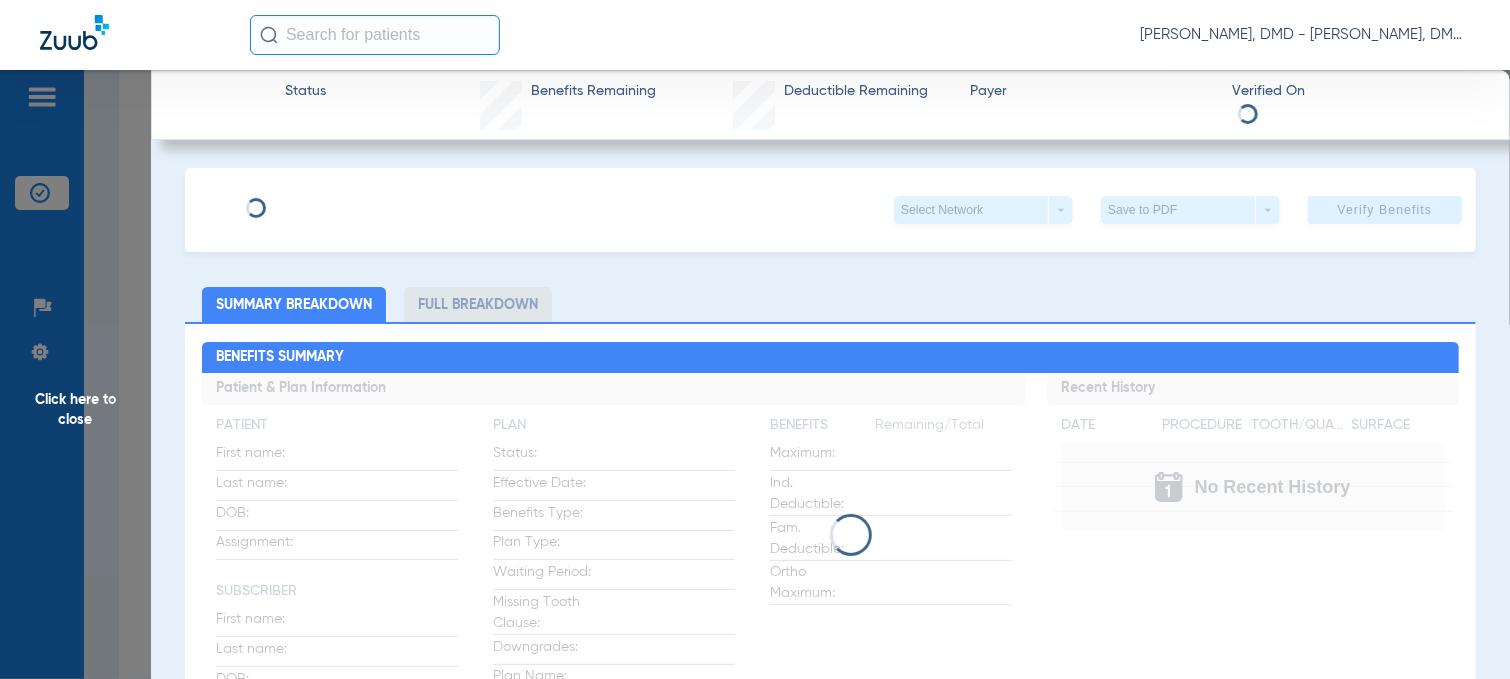 type on "11665000" 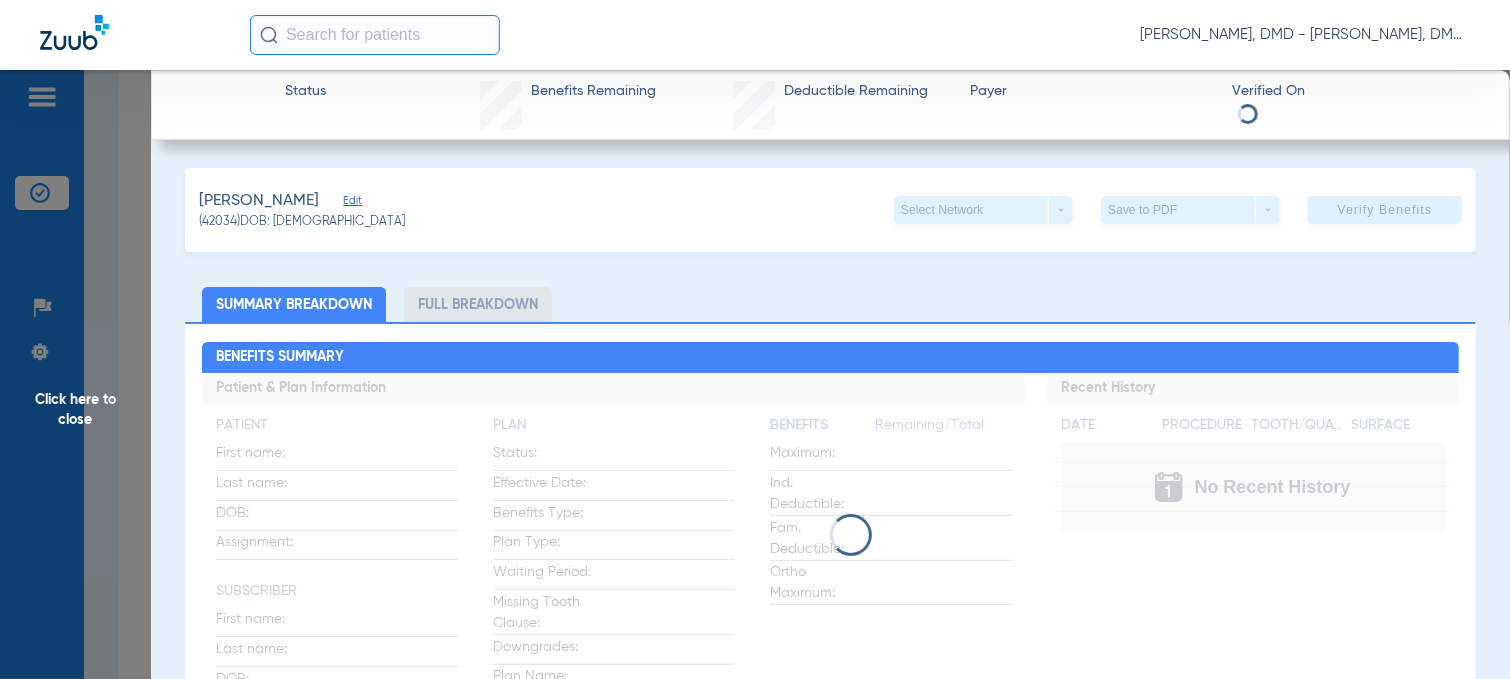 click on "Edit" 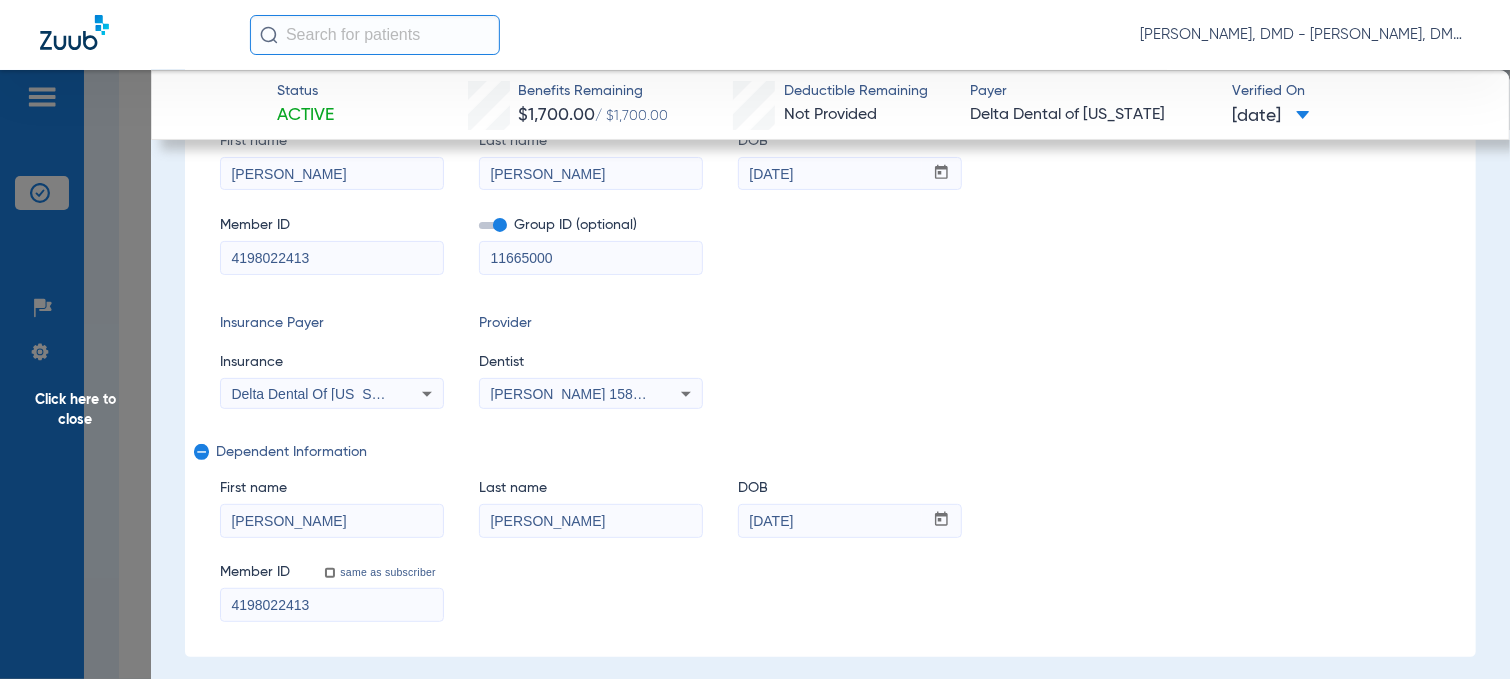 scroll, scrollTop: 200, scrollLeft: 0, axis: vertical 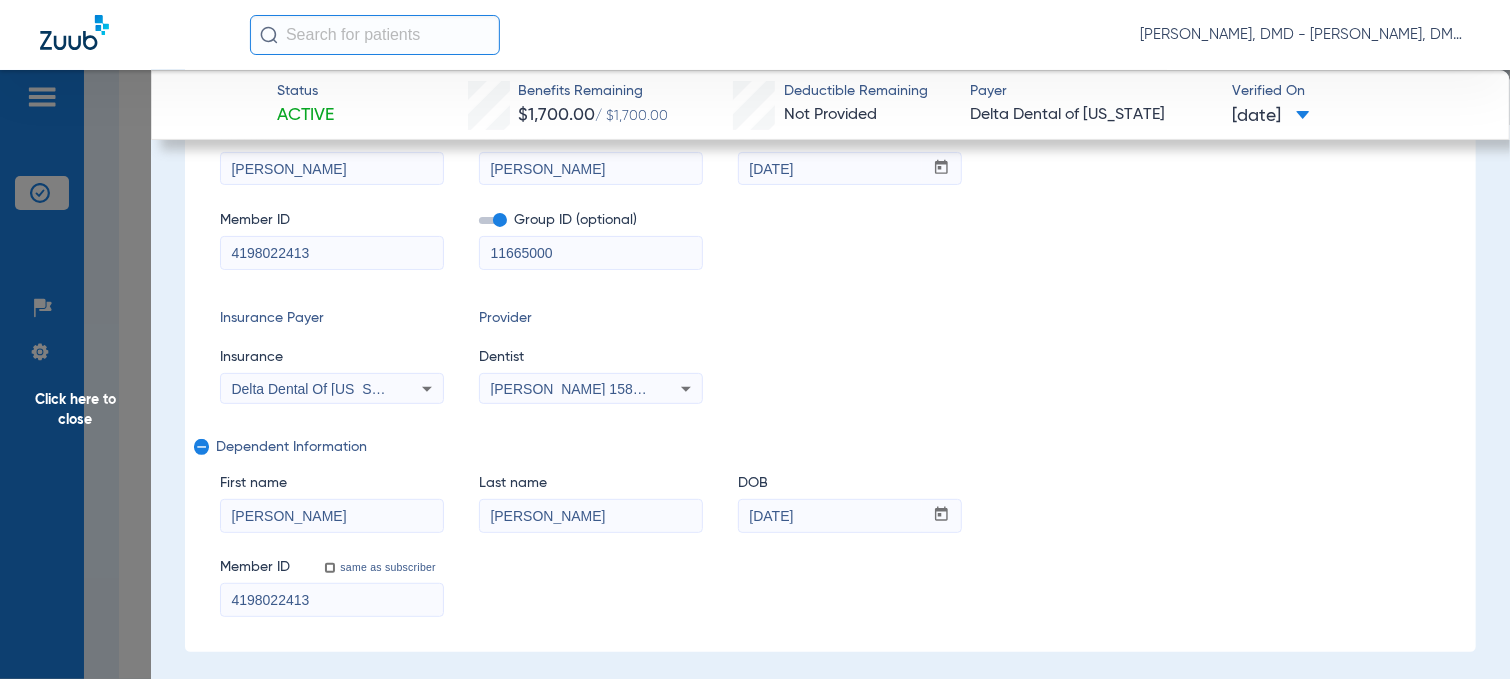 drag, startPoint x: 365, startPoint y: 513, endPoint x: 129, endPoint y: 527, distance: 236.41489 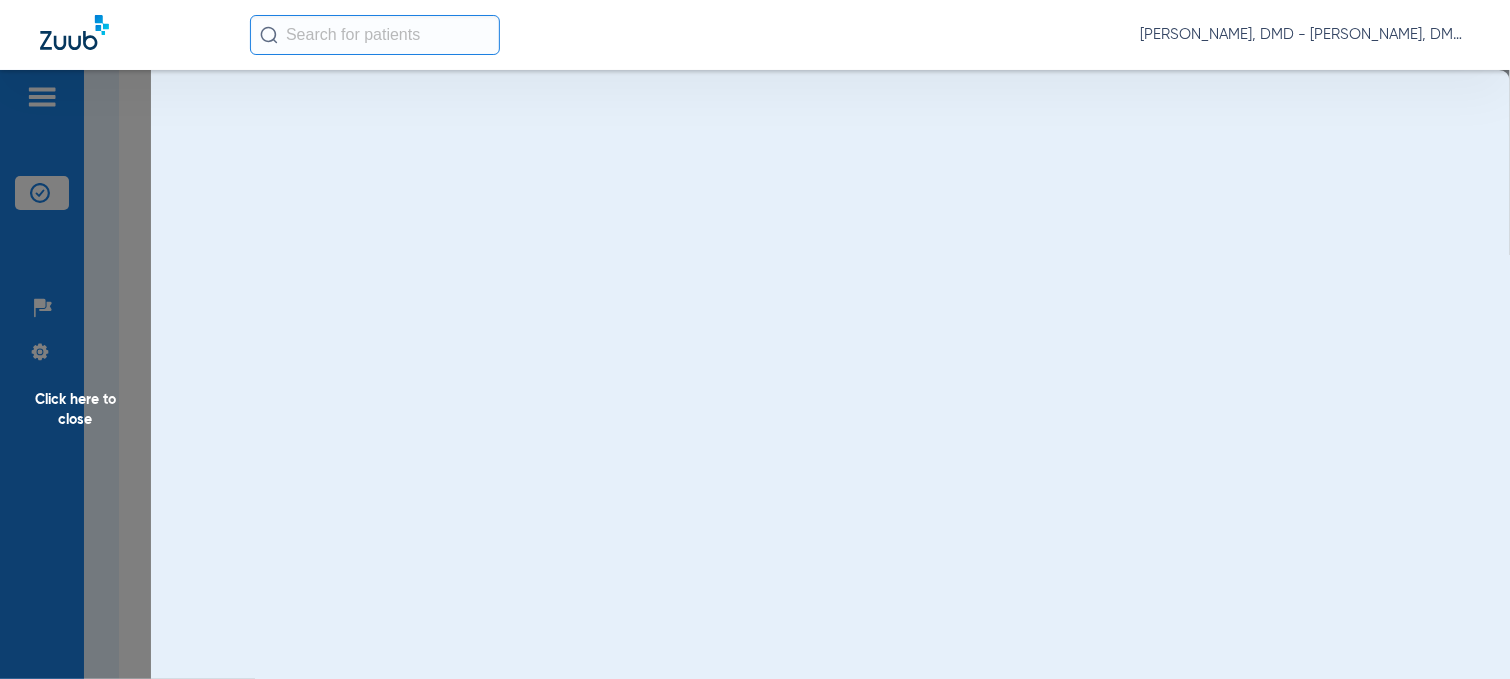 scroll, scrollTop: 0, scrollLeft: 0, axis: both 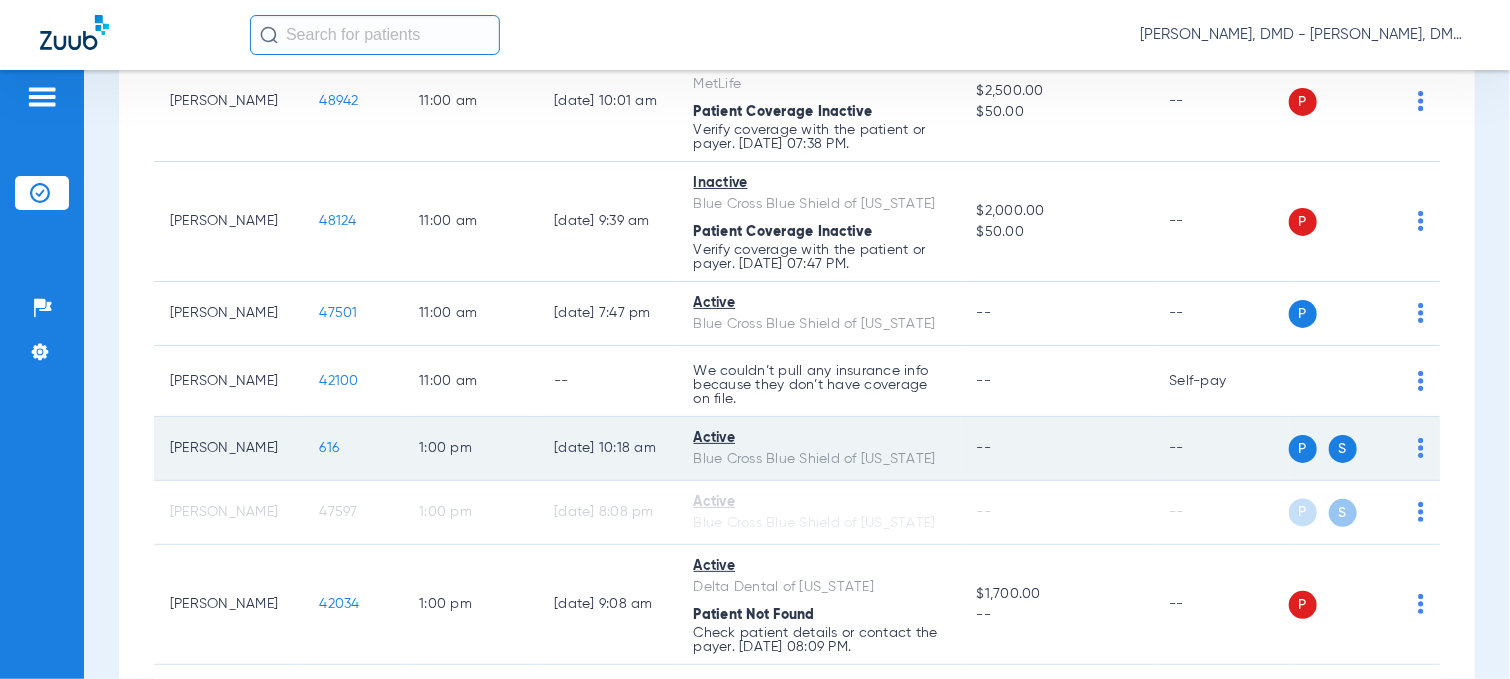 click 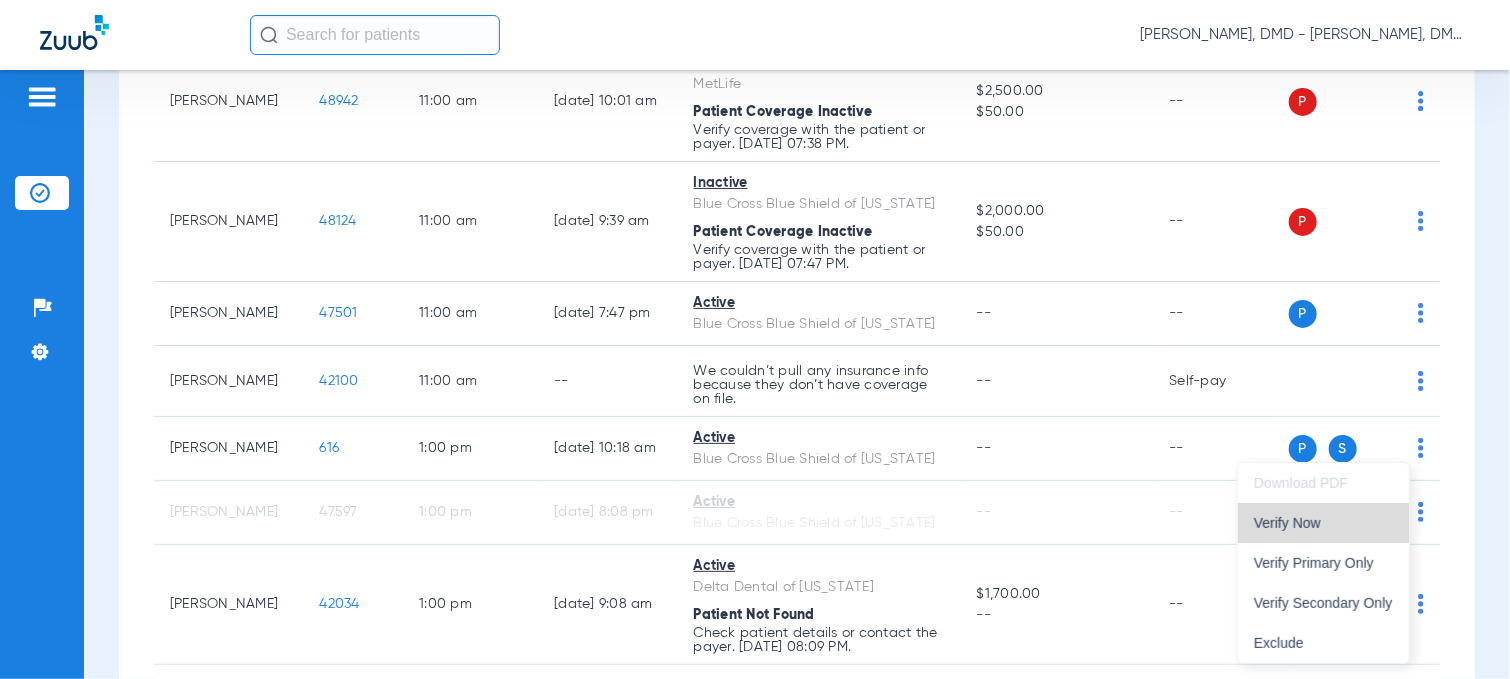 click on "Verify Now" at bounding box center (1323, 523) 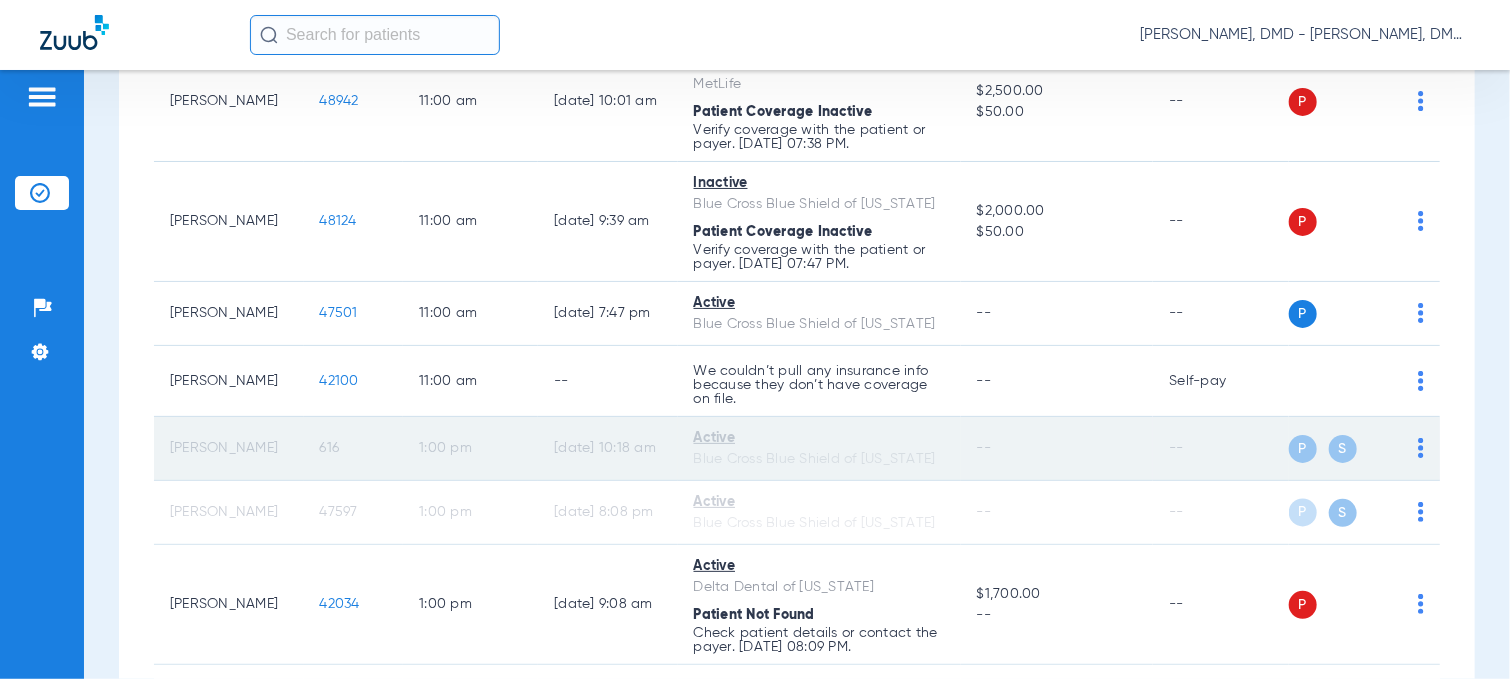click on "616" 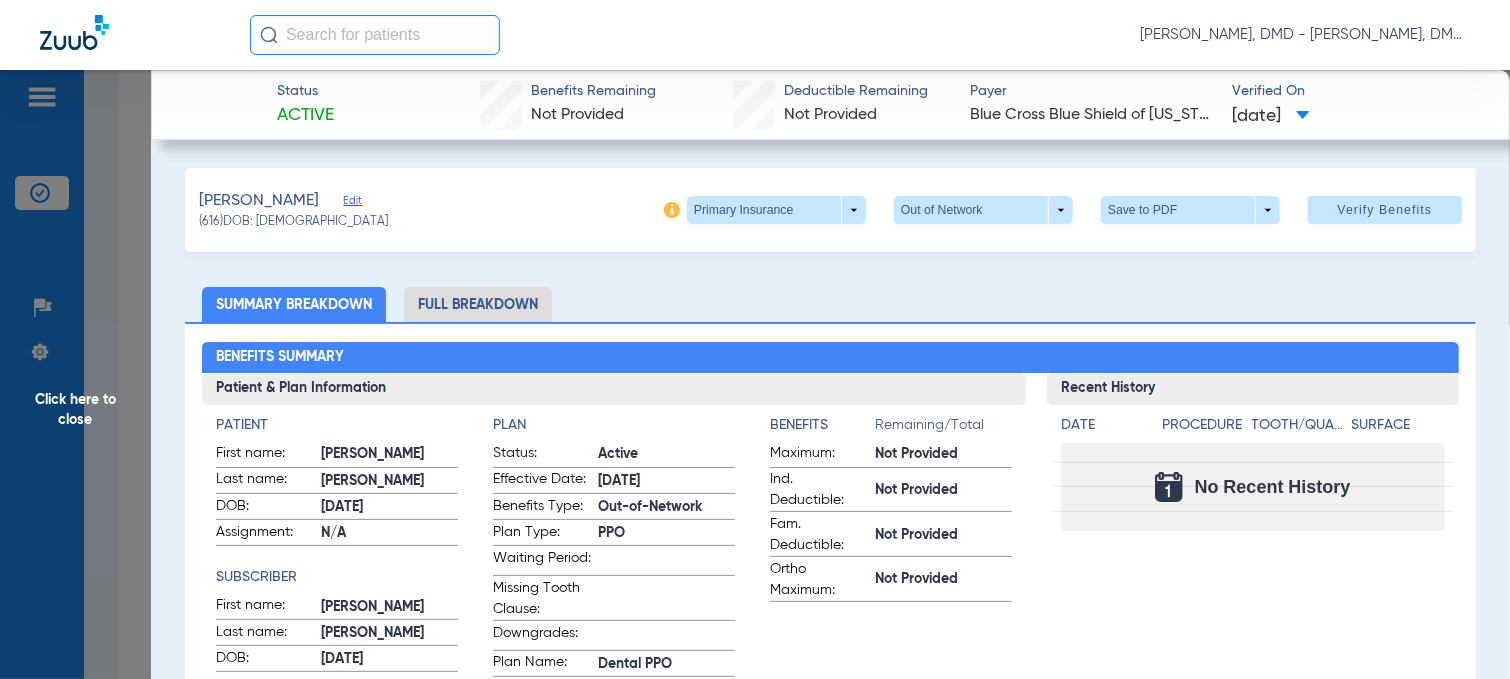 click on "[PERSON_NAME]   Edit" 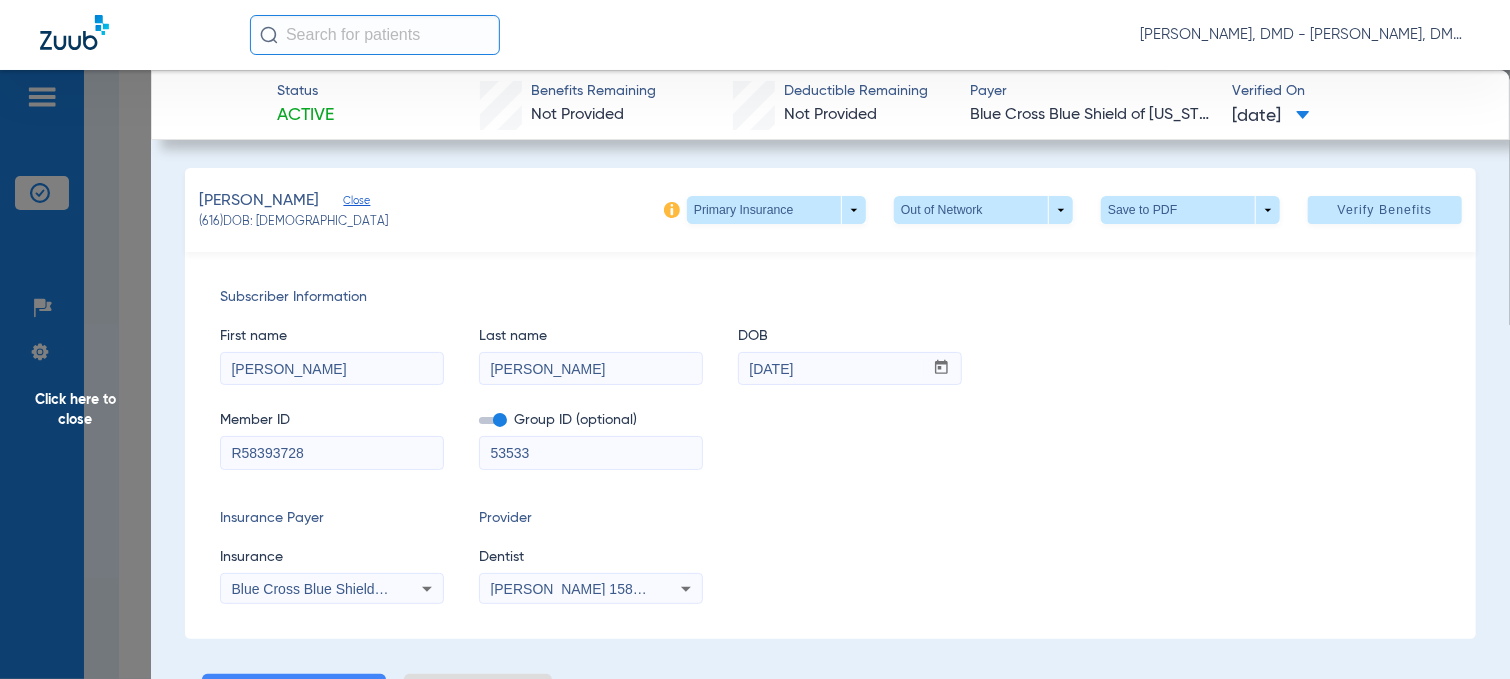 drag, startPoint x: 341, startPoint y: 444, endPoint x: 147, endPoint y: 463, distance: 194.92819 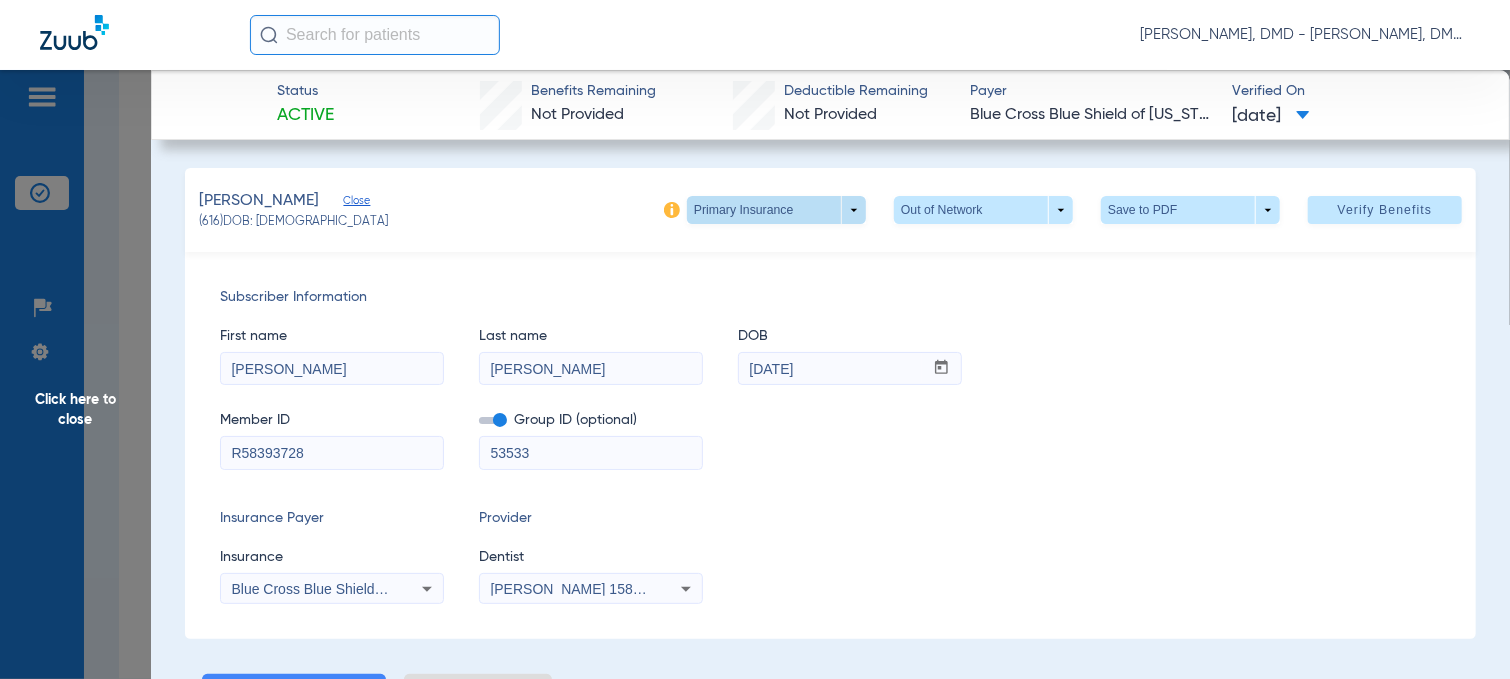 click 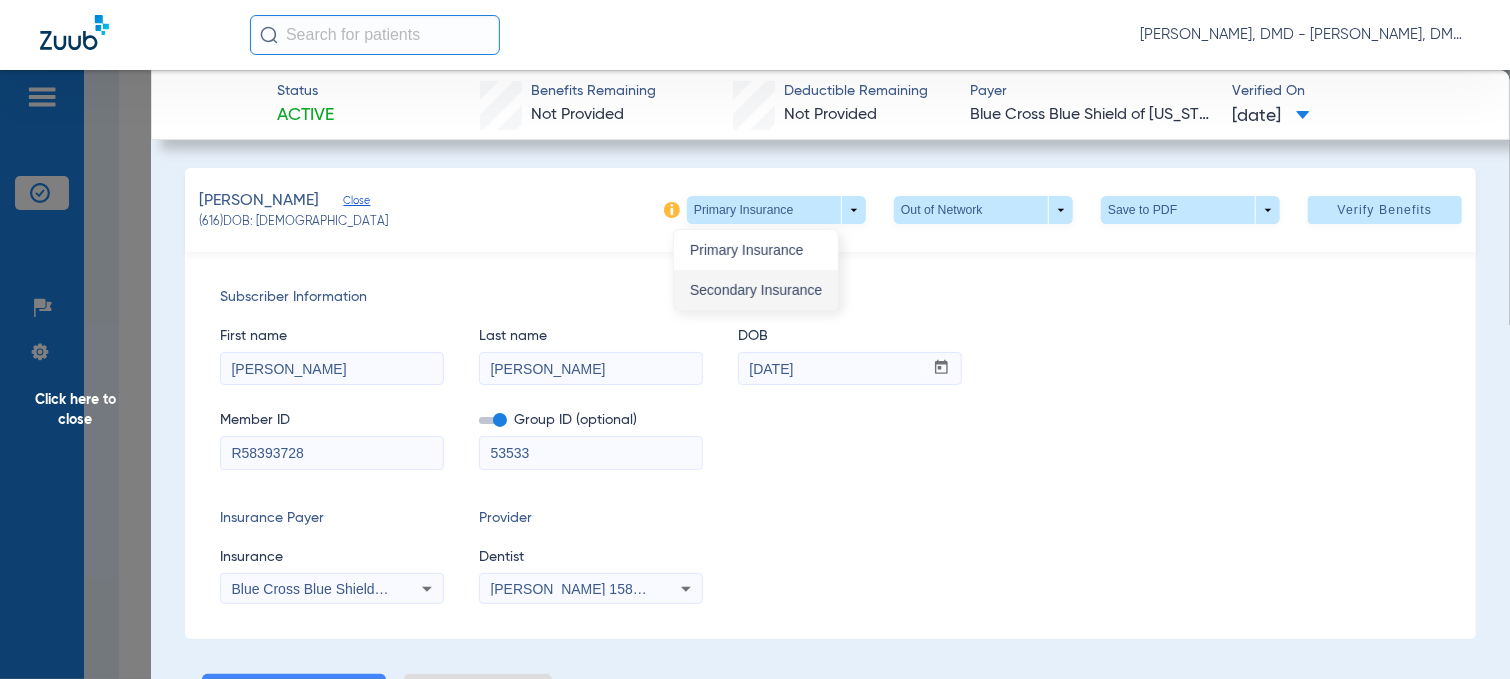 click on "Secondary Insurance" at bounding box center (756, 290) 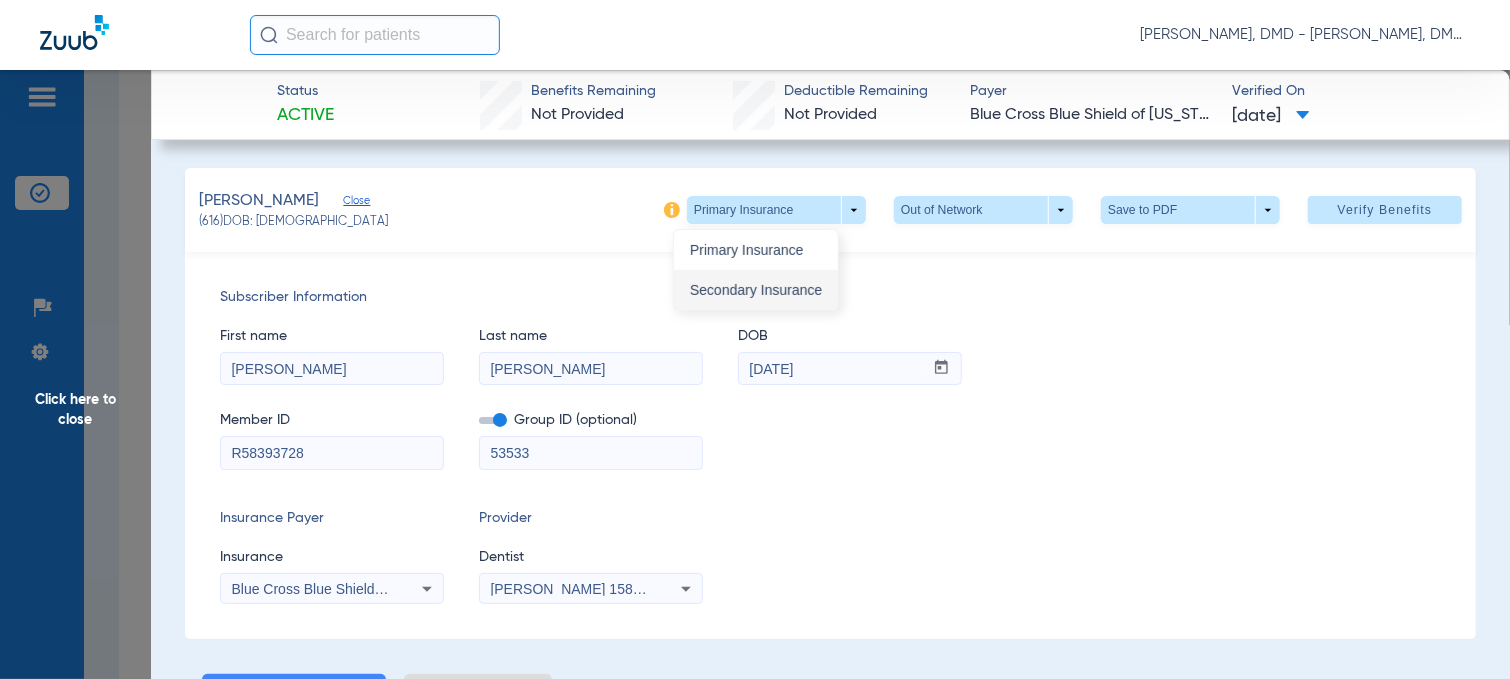 type on "53534" 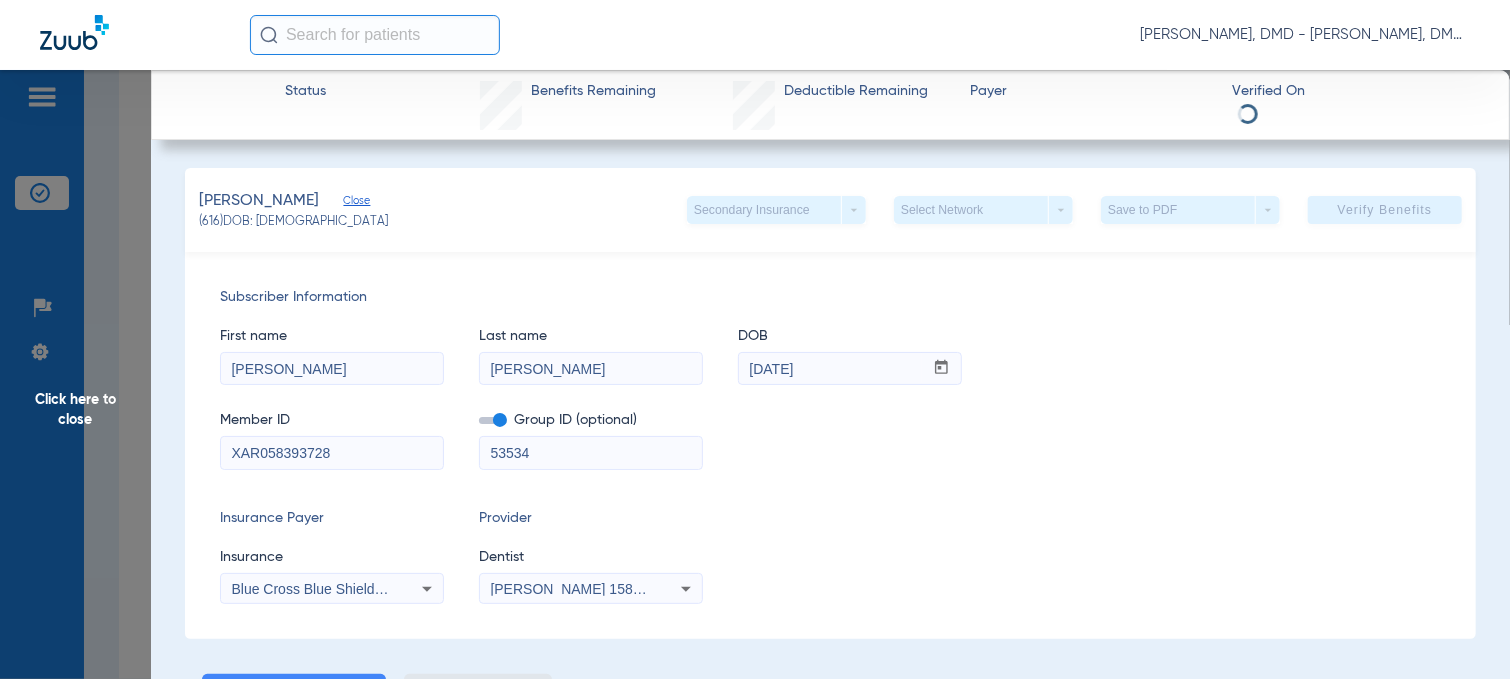 drag, startPoint x: 362, startPoint y: 444, endPoint x: 144, endPoint y: 449, distance: 218.05733 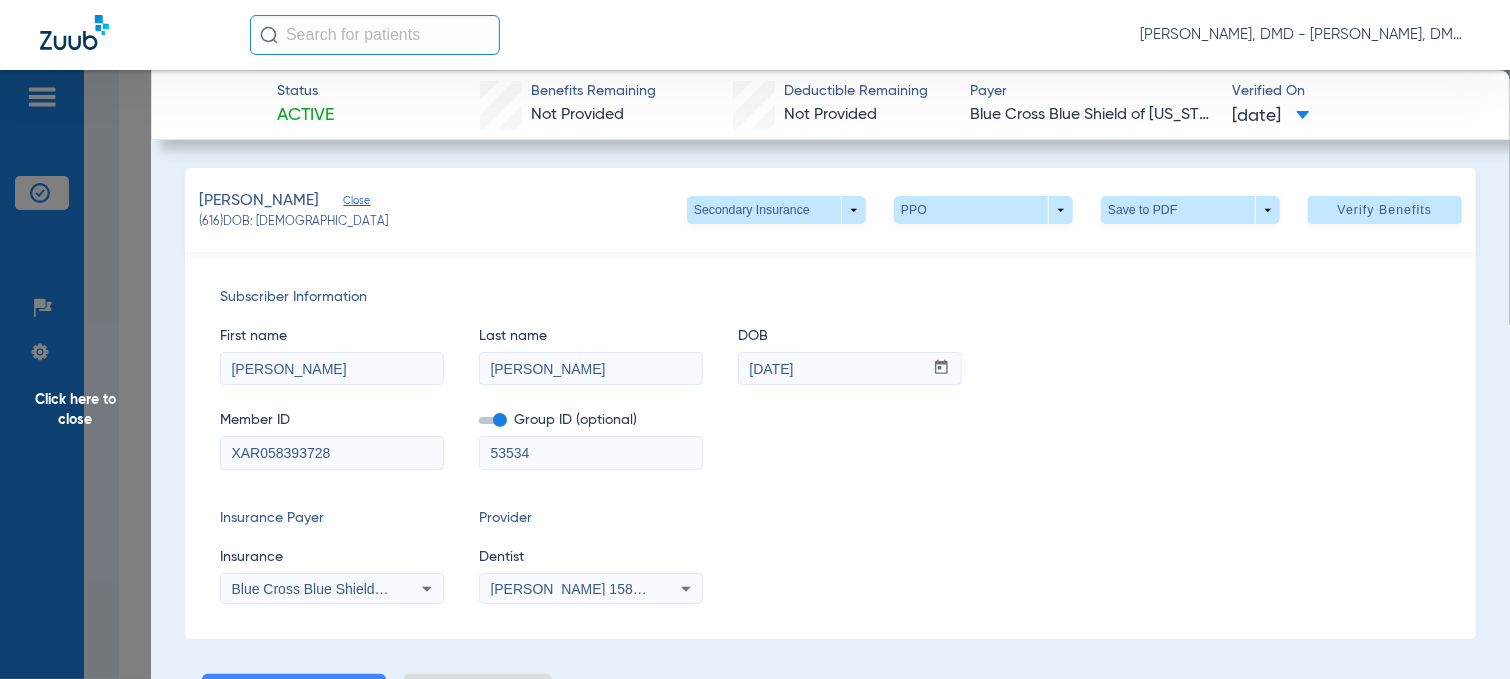 click on "Click here to close" 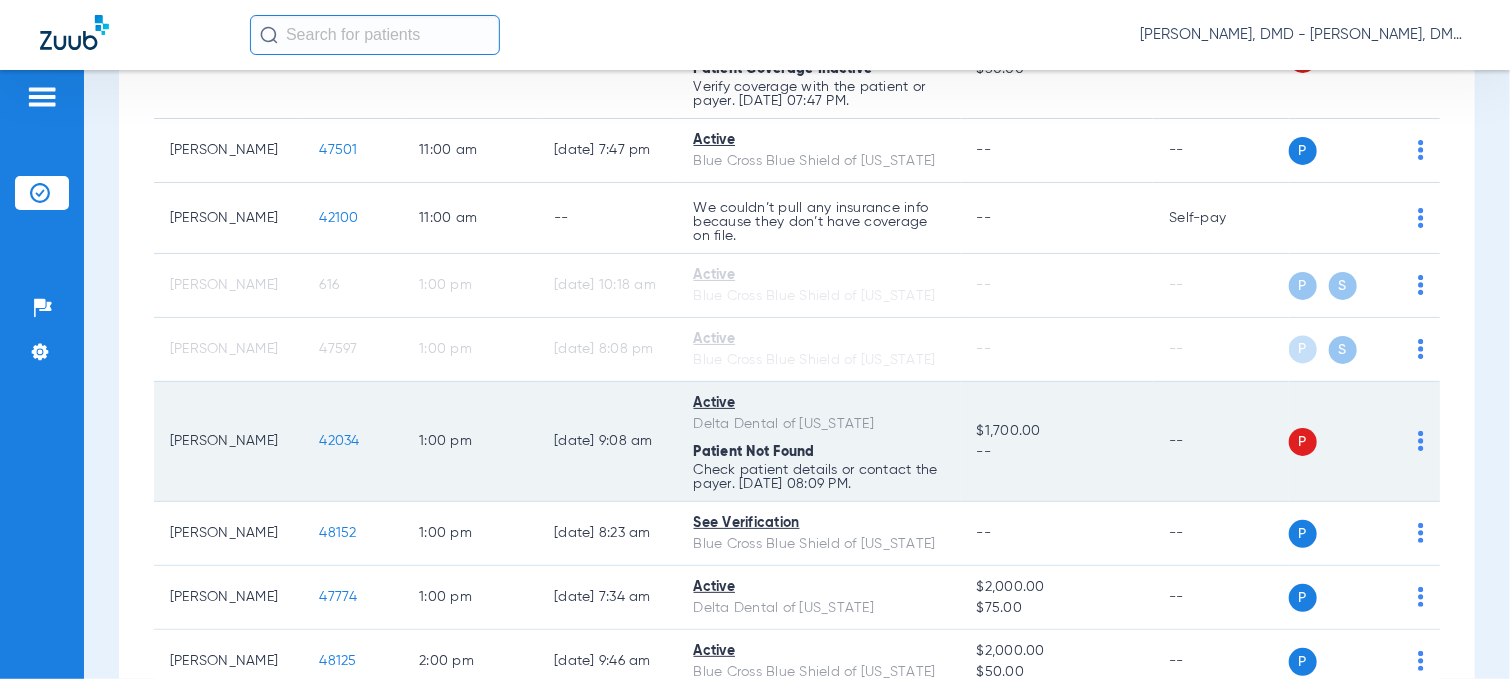 scroll, scrollTop: 1800, scrollLeft: 0, axis: vertical 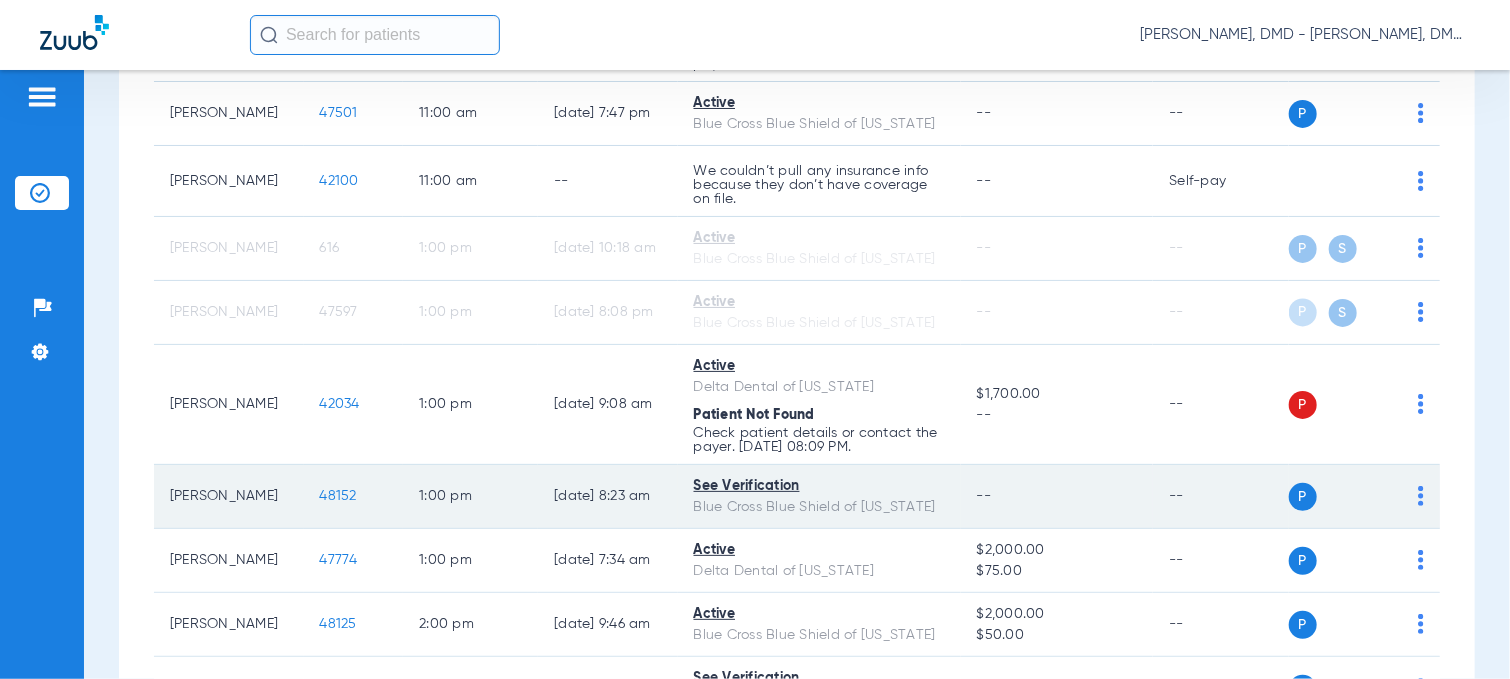 click 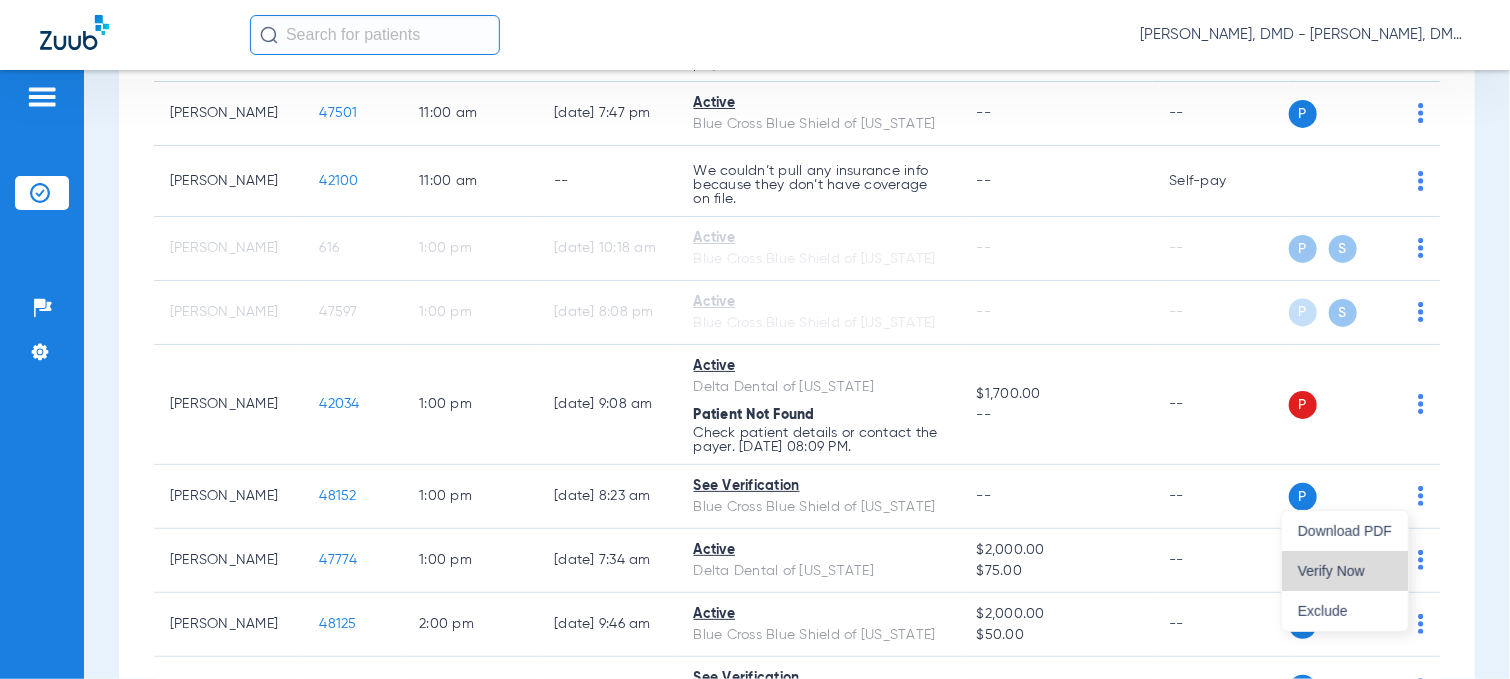 click on "Verify Now" at bounding box center [1345, 571] 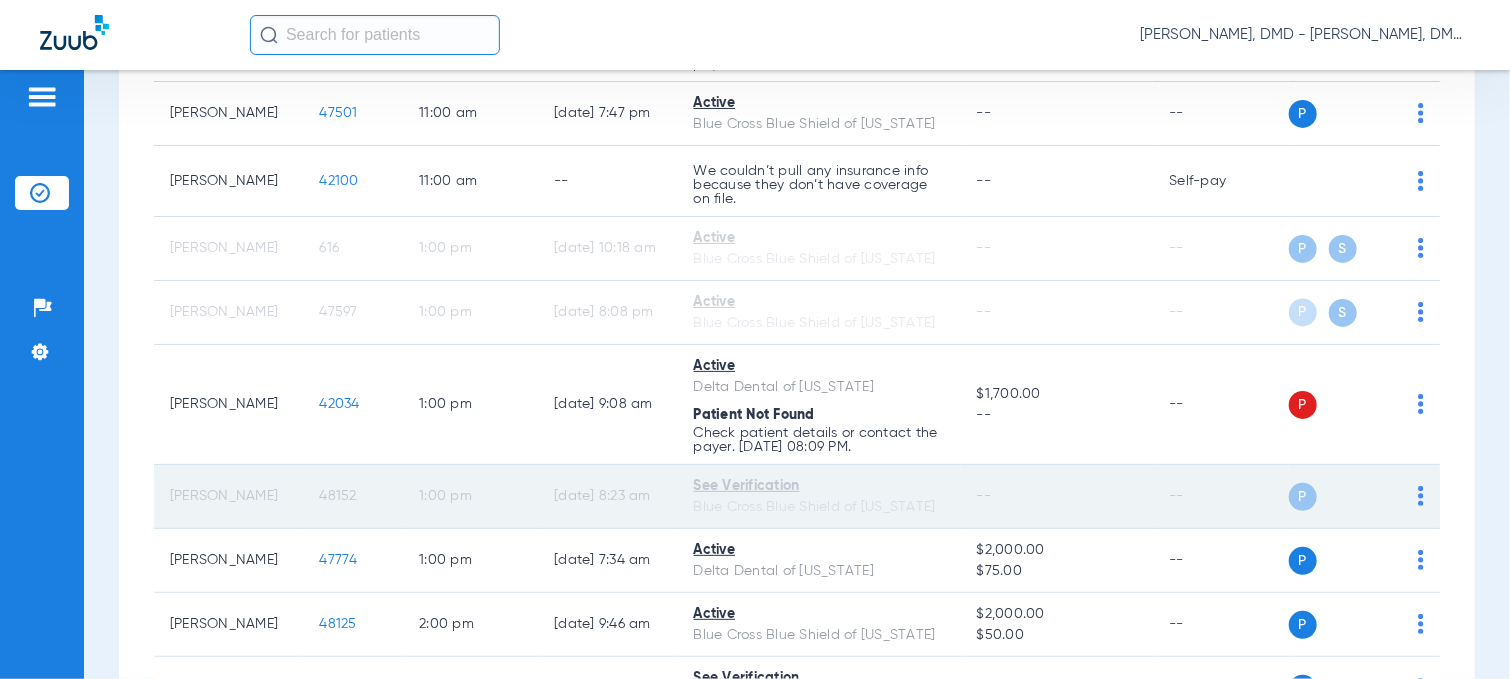click on "48152" 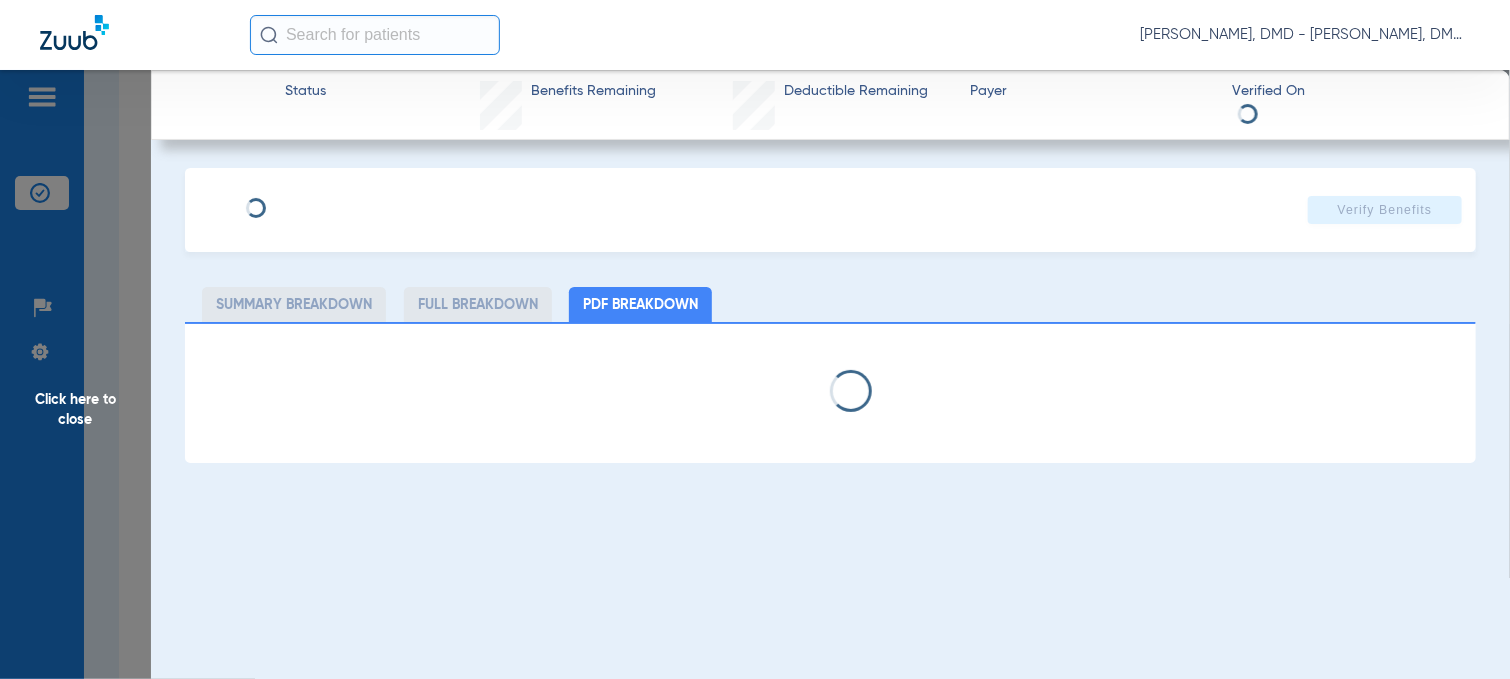 type on "[PERSON_NAME]" 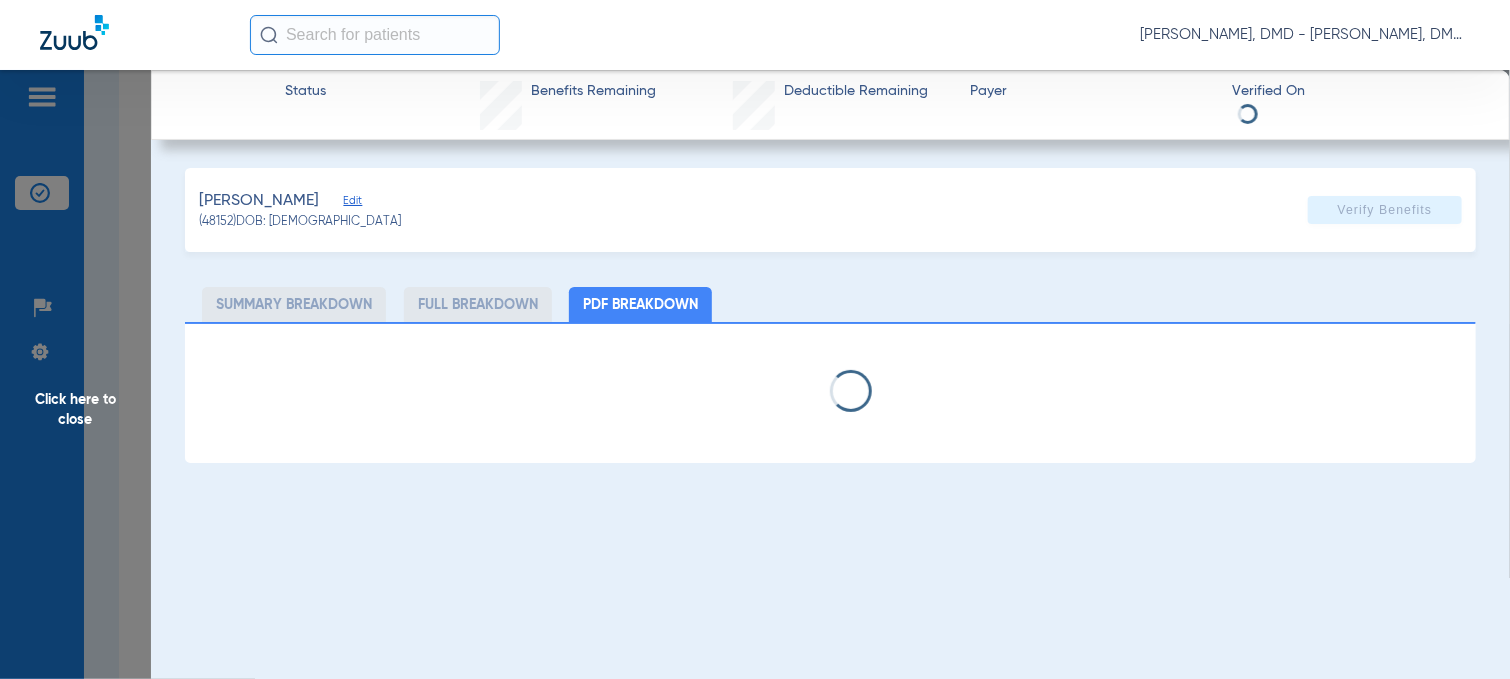 click on "Edit" 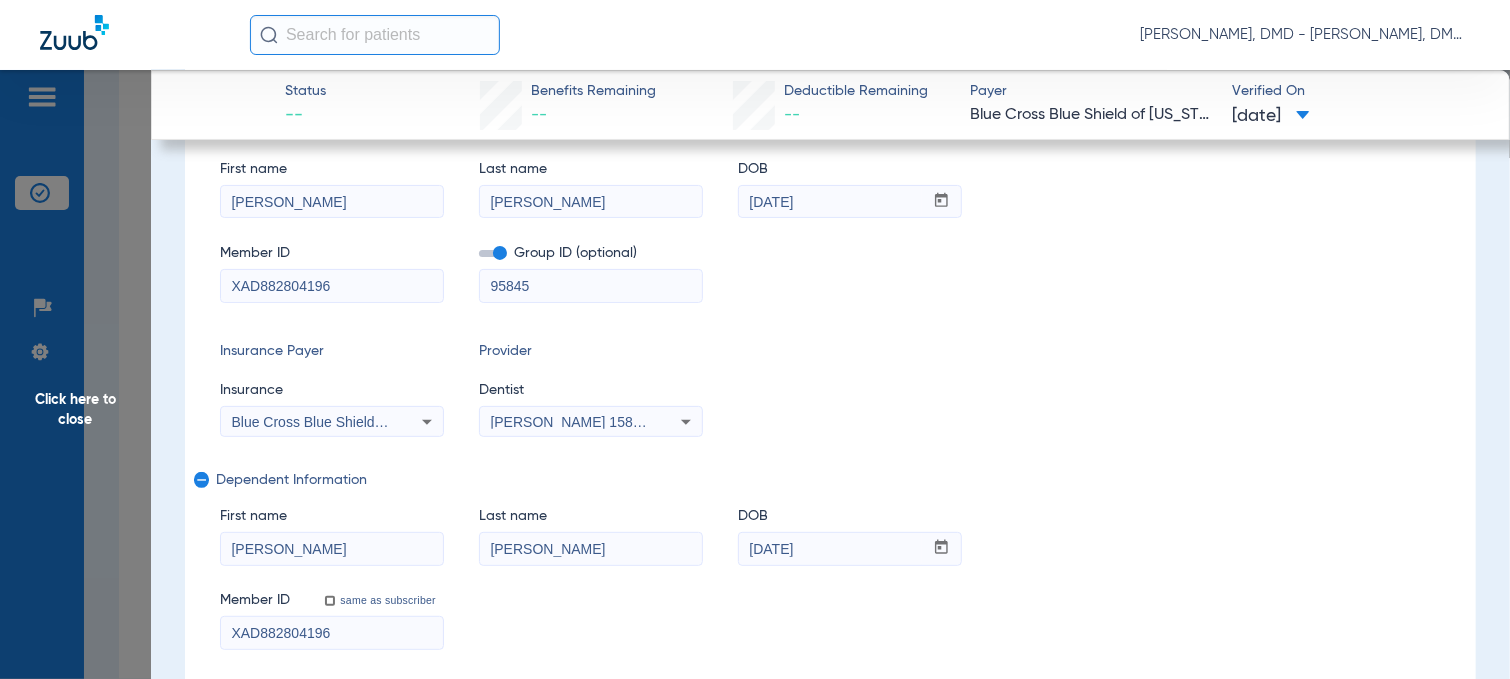 scroll, scrollTop: 200, scrollLeft: 0, axis: vertical 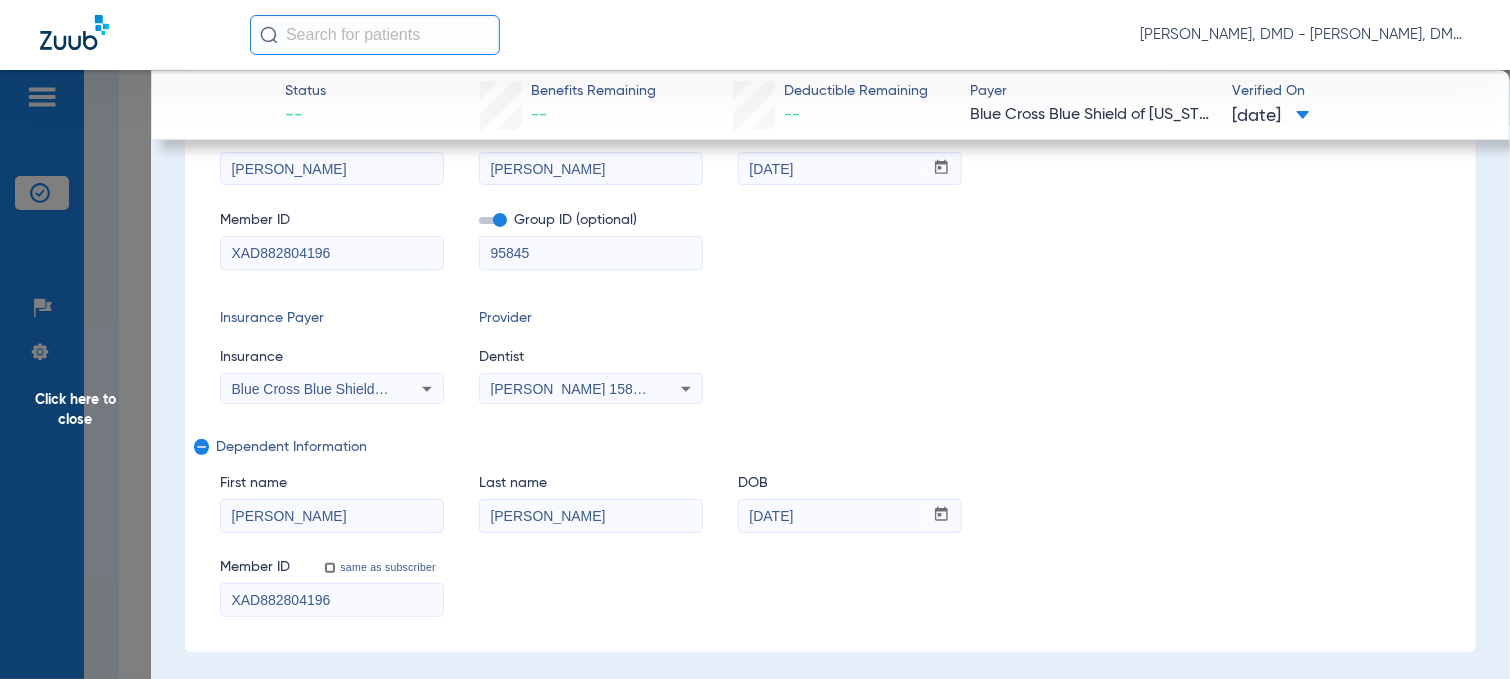drag, startPoint x: 344, startPoint y: 599, endPoint x: 72, endPoint y: 596, distance: 272.01654 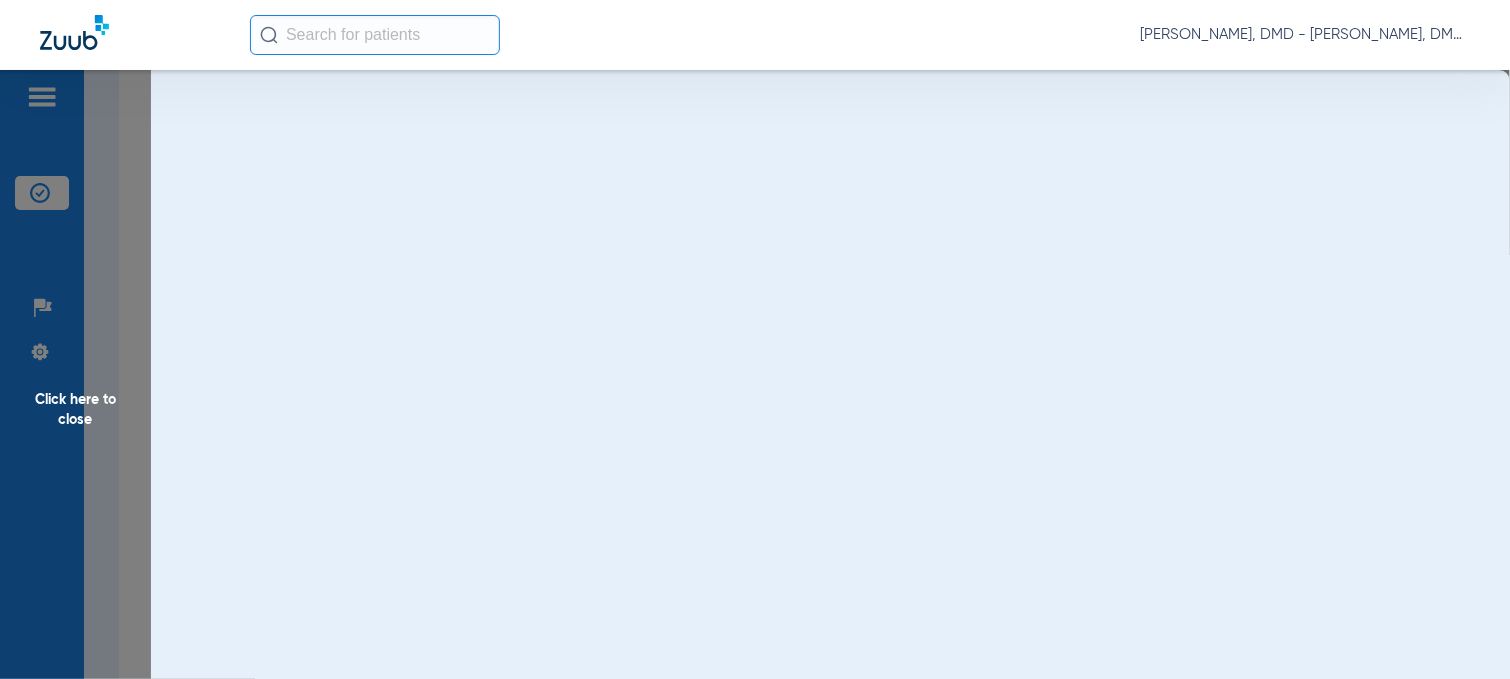 scroll, scrollTop: 0, scrollLeft: 0, axis: both 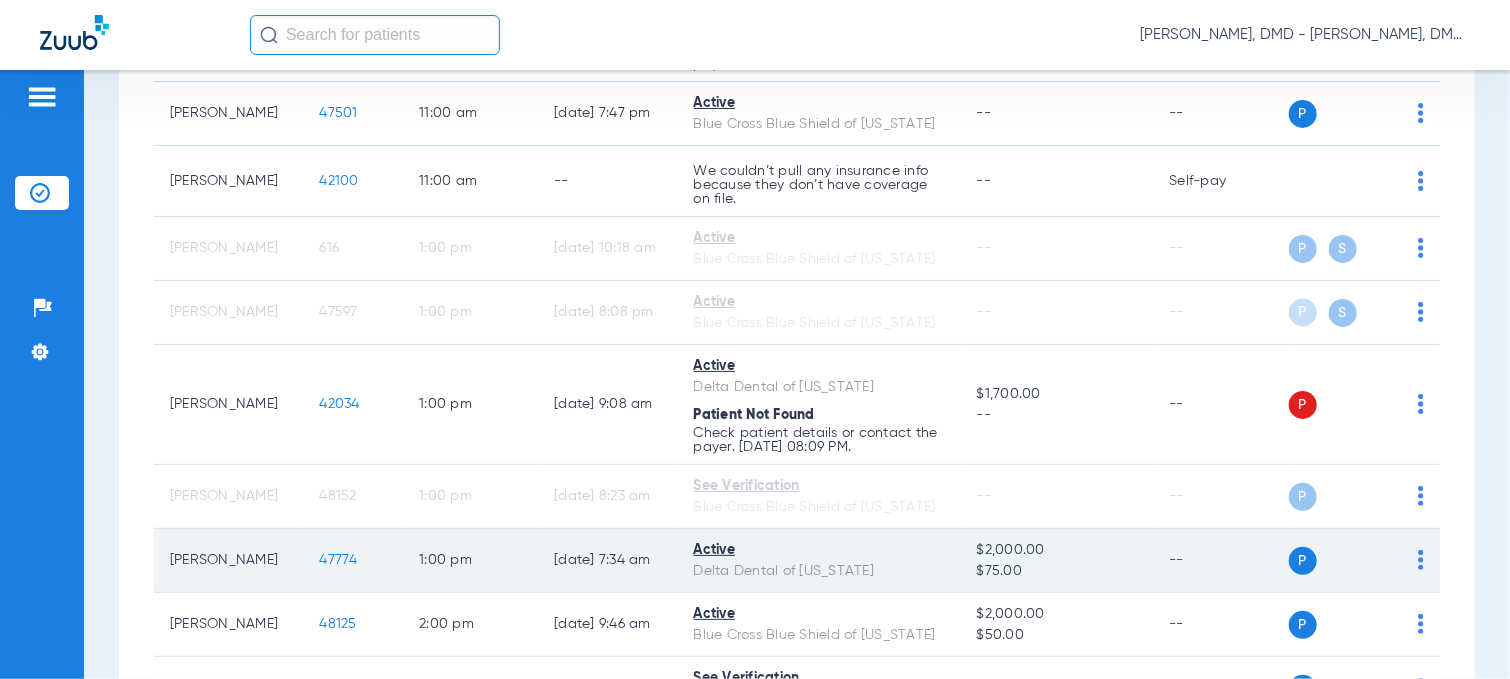 click 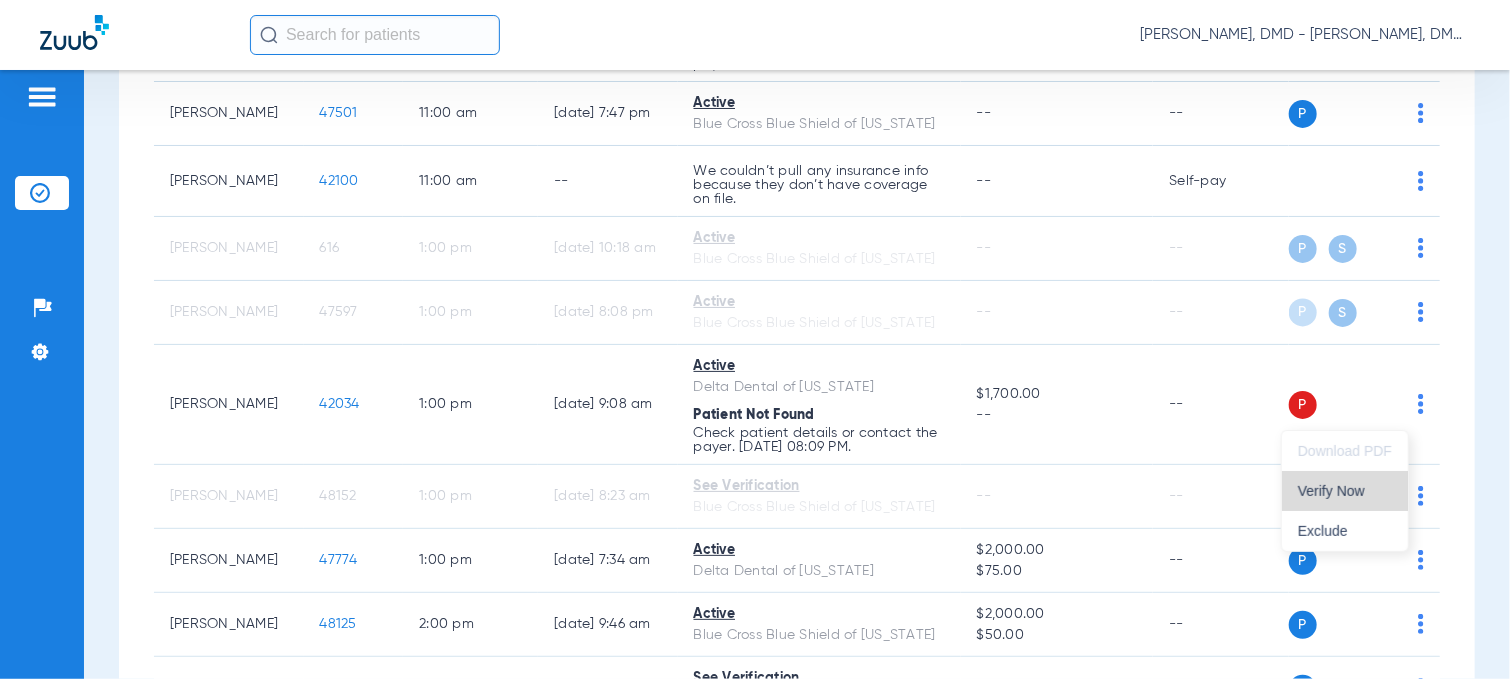 click on "Verify Now" at bounding box center (1345, 491) 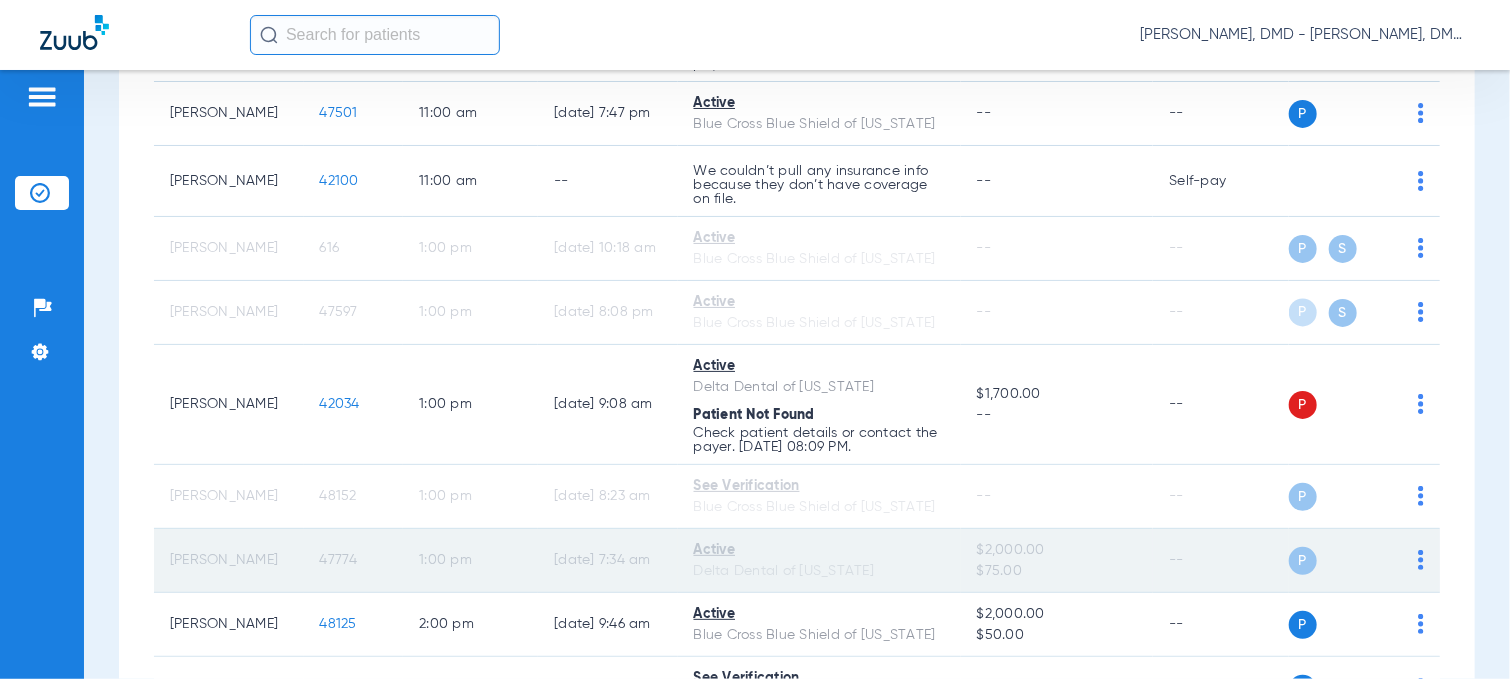 click on "47774" 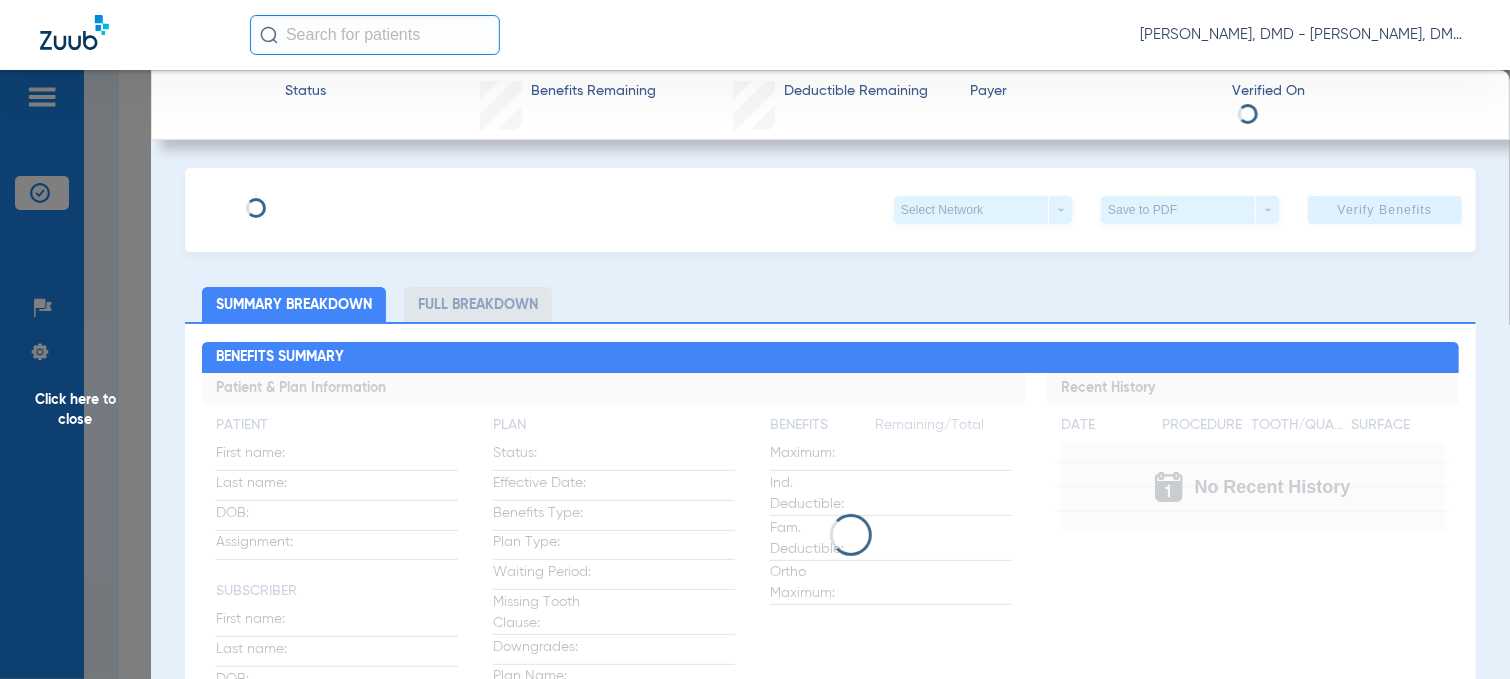 type on "[PERSON_NAME]" 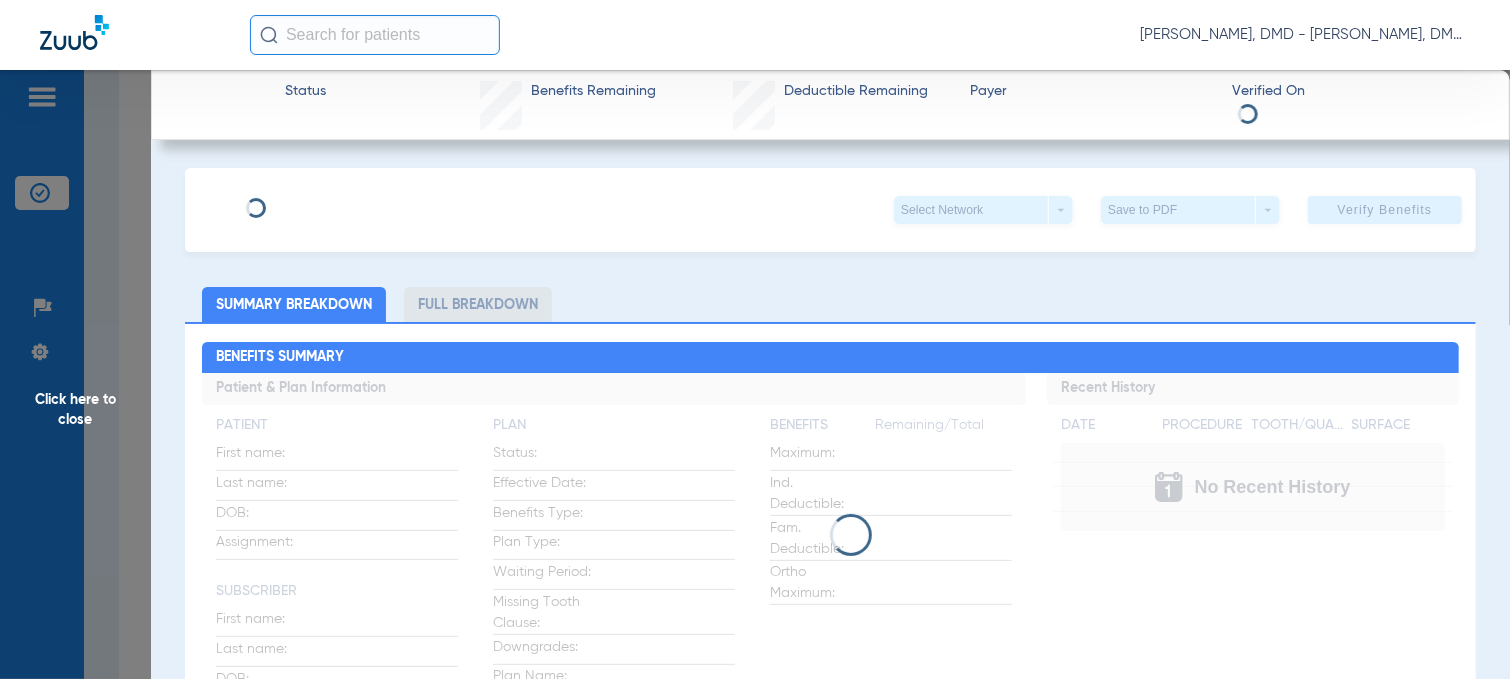 type on "[DATE]" 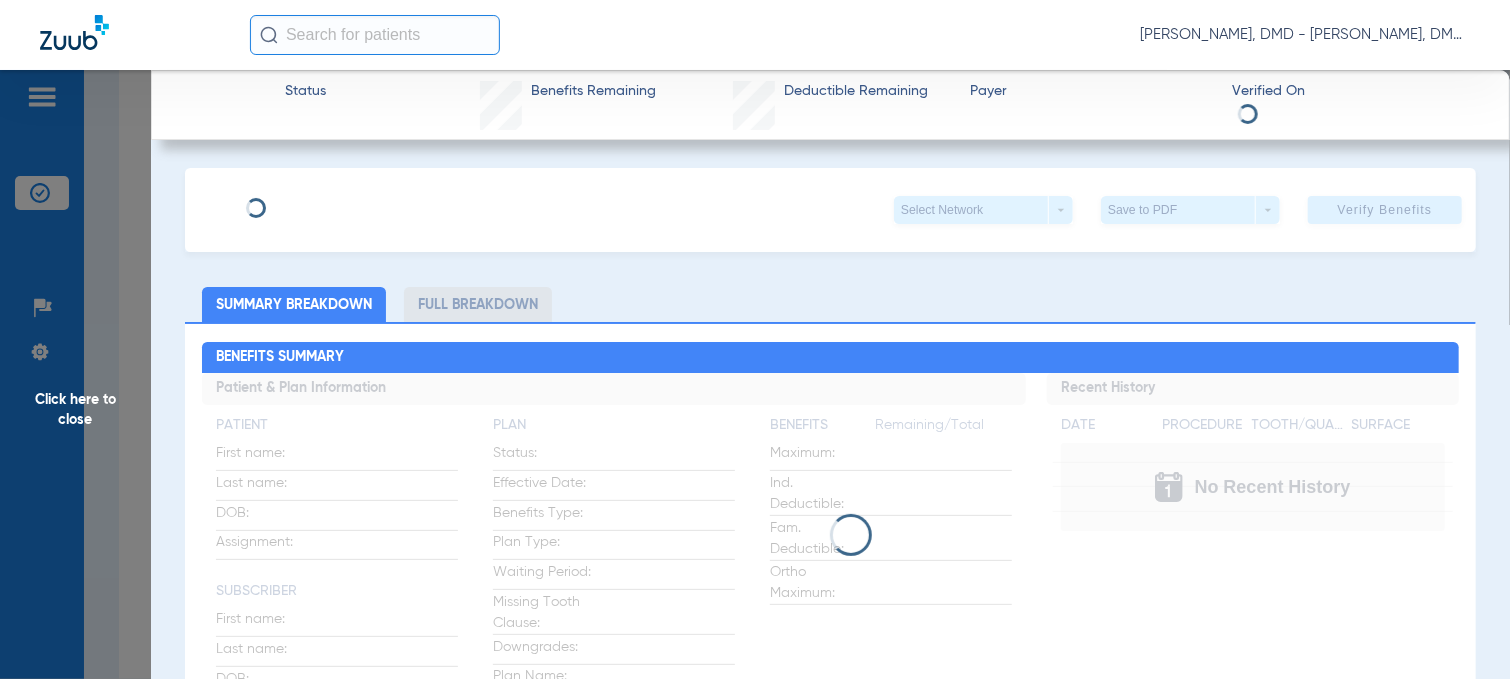 type on "08000000142667" 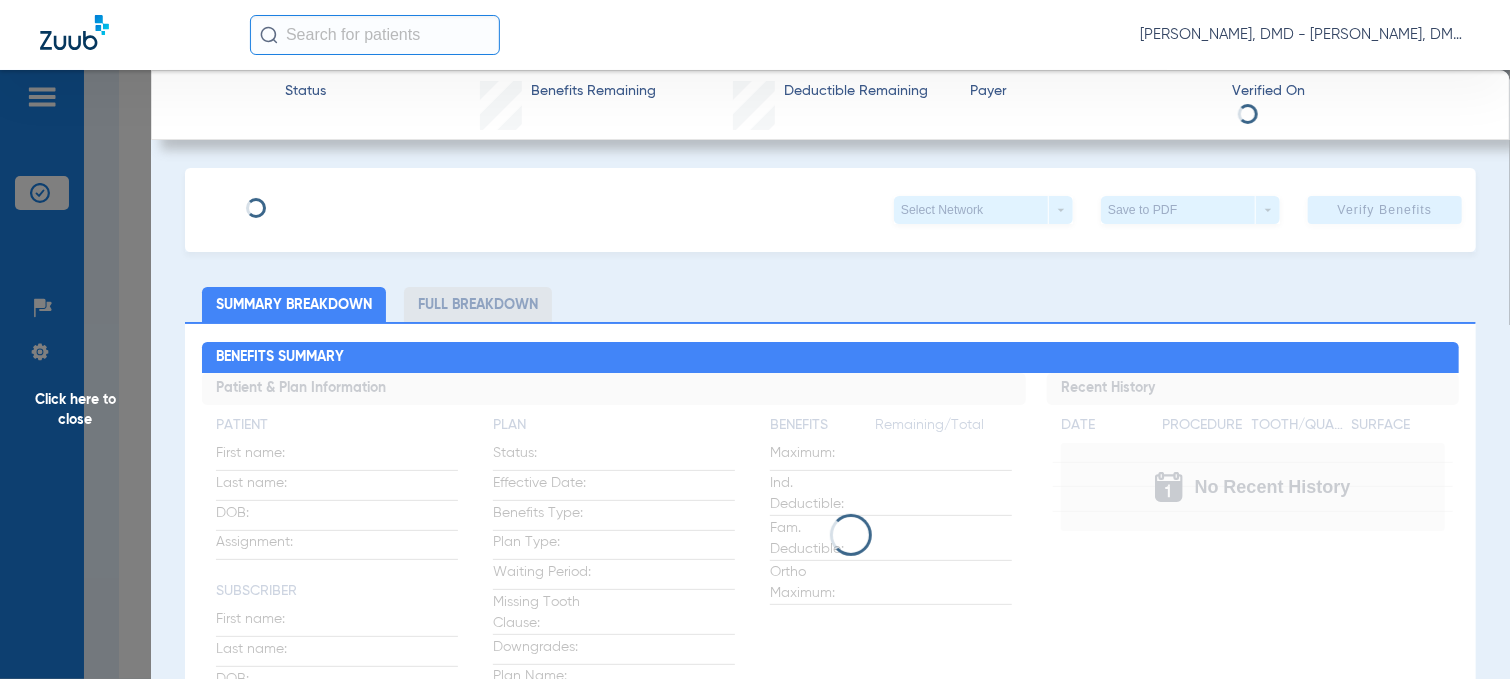 type on "3ULA00000000010000" 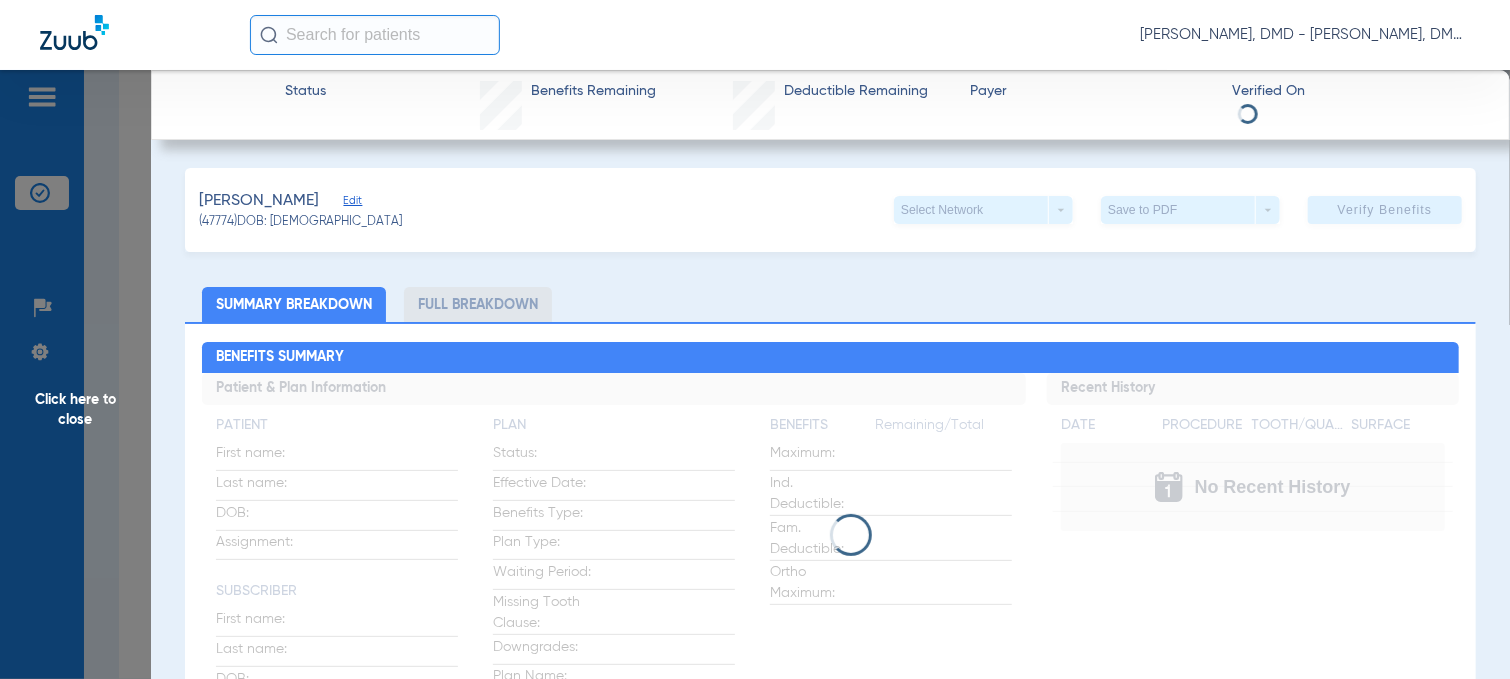 click on "Edit" 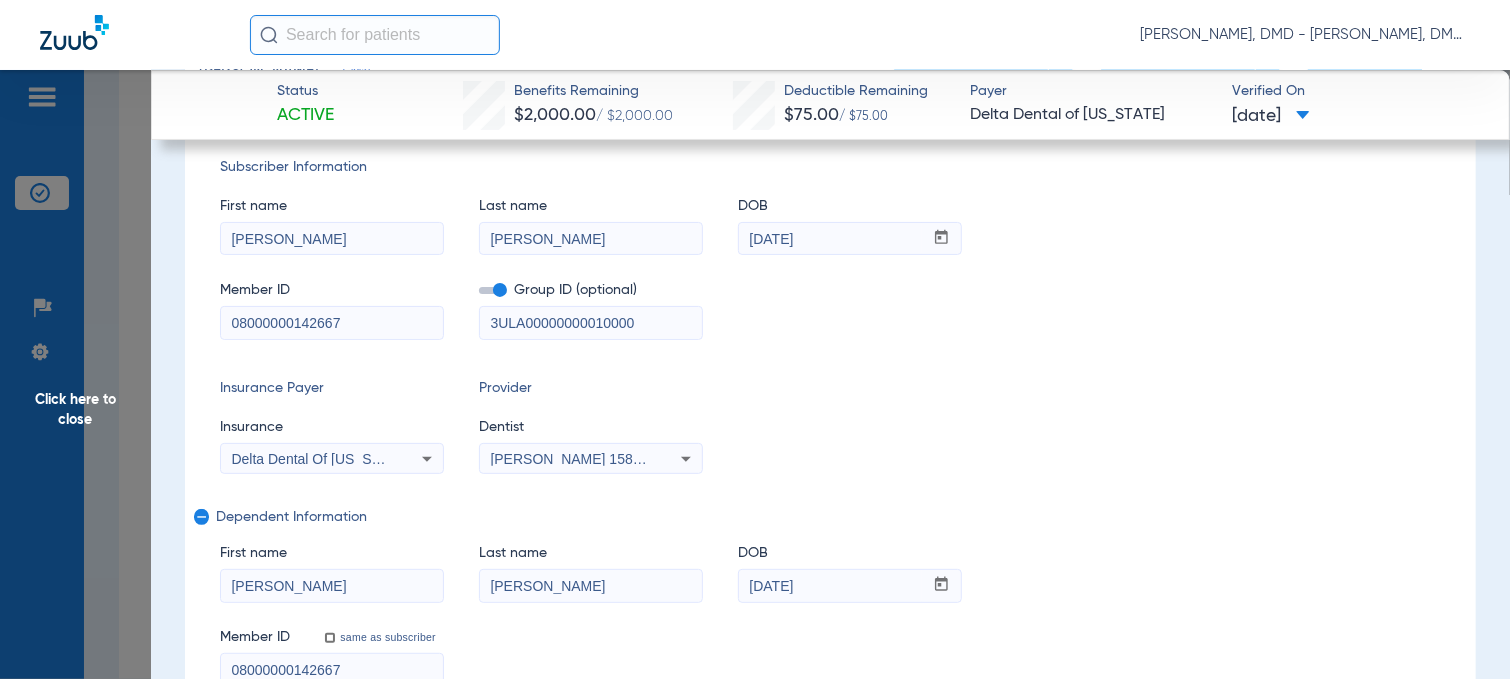 scroll, scrollTop: 100, scrollLeft: 0, axis: vertical 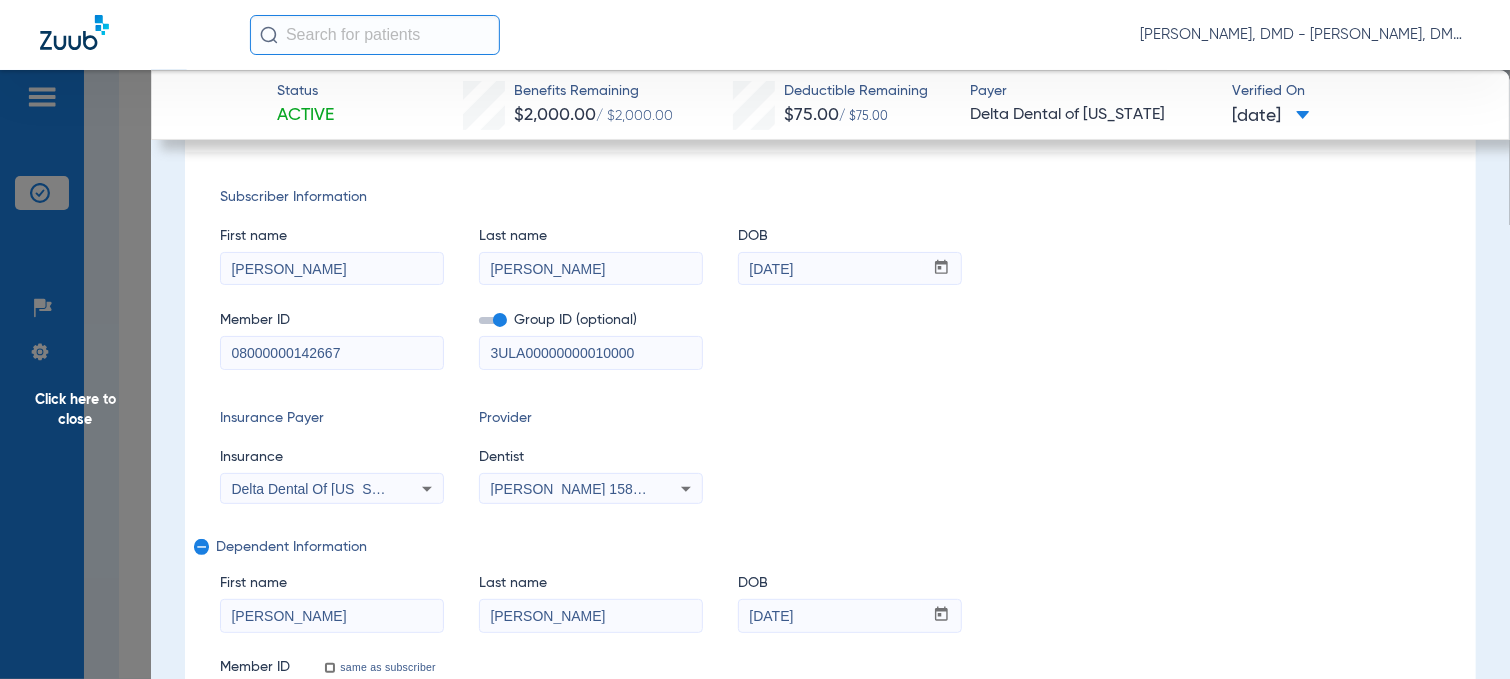 click on "Click here to close" 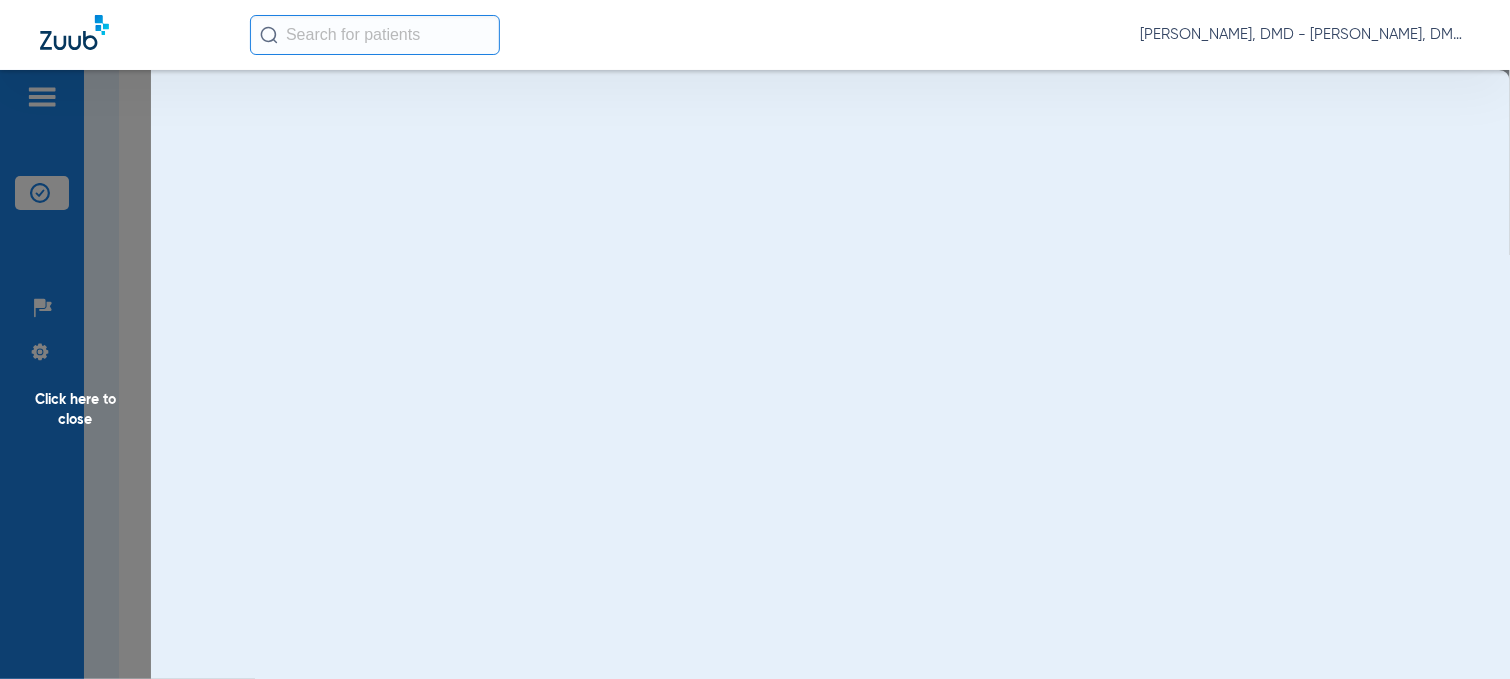 scroll, scrollTop: 0, scrollLeft: 0, axis: both 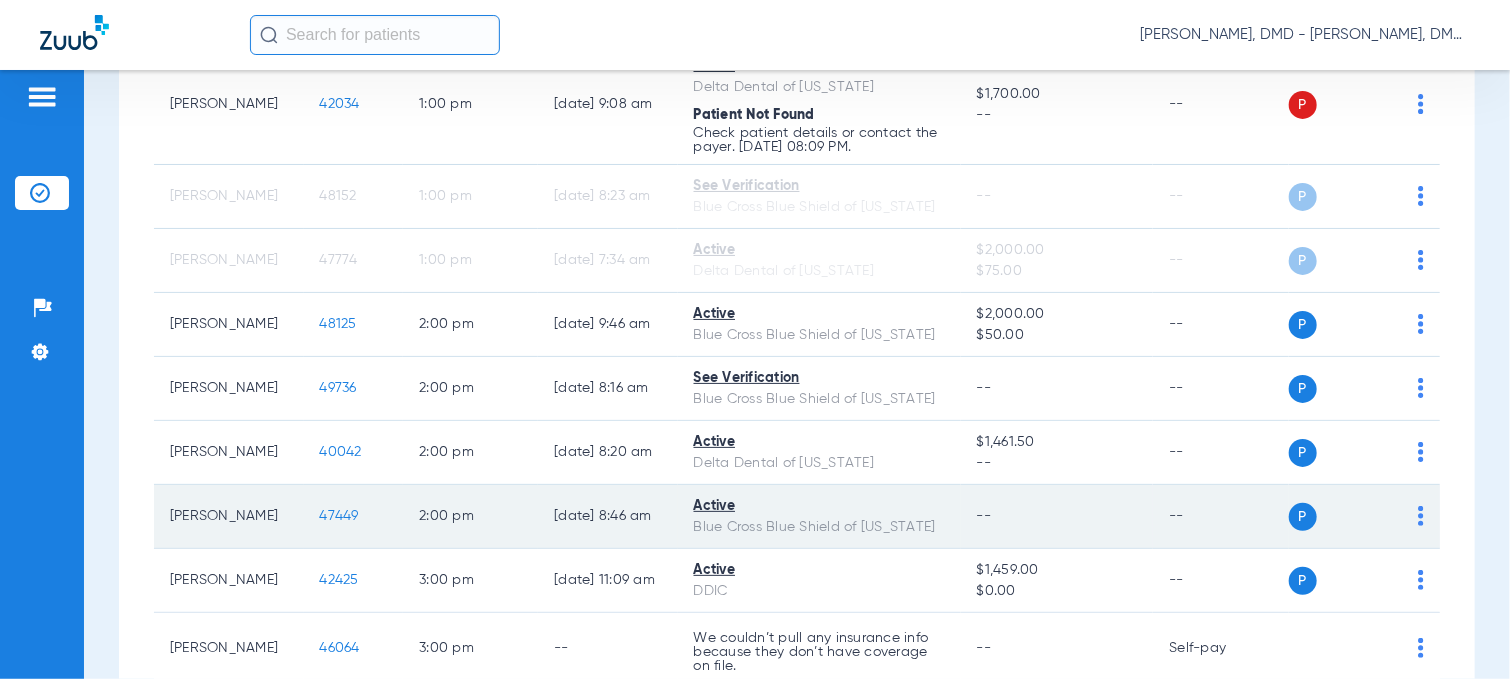 click 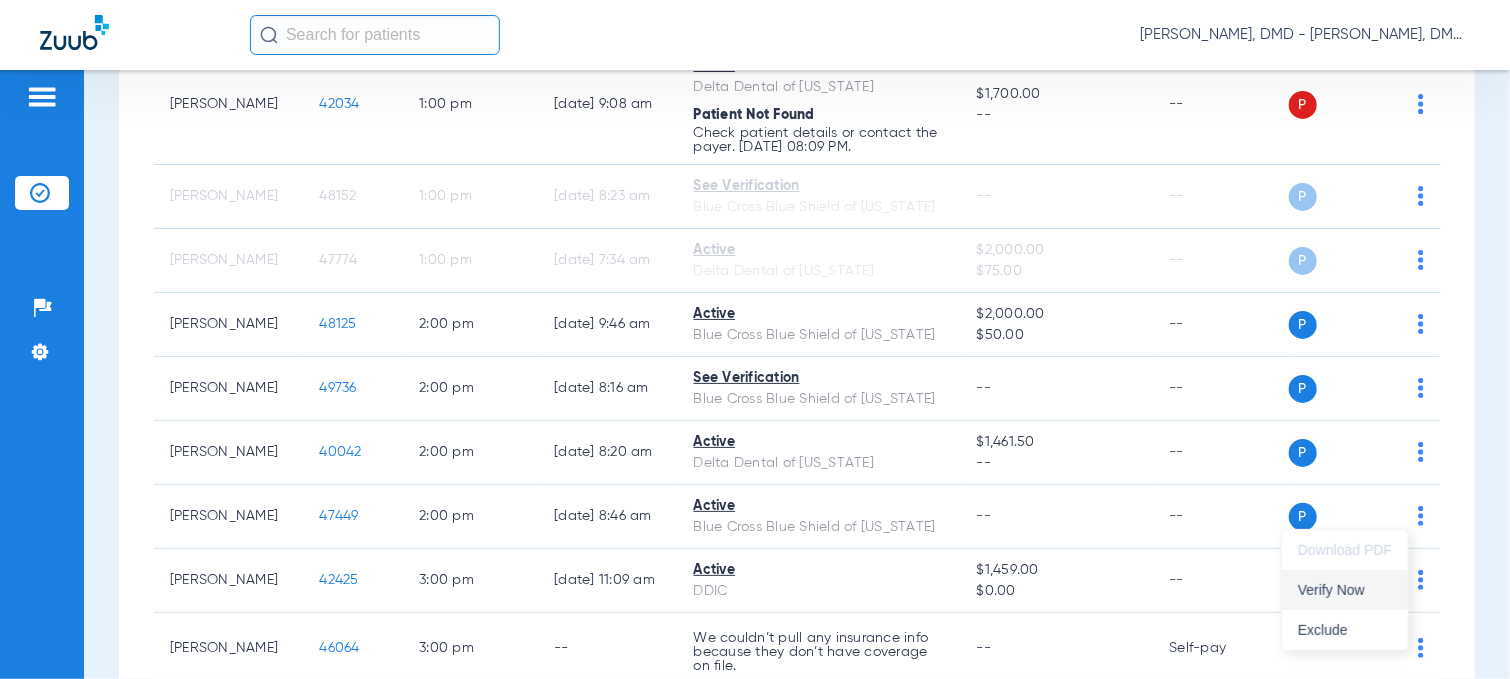 click on "Verify Now" at bounding box center (1345, 590) 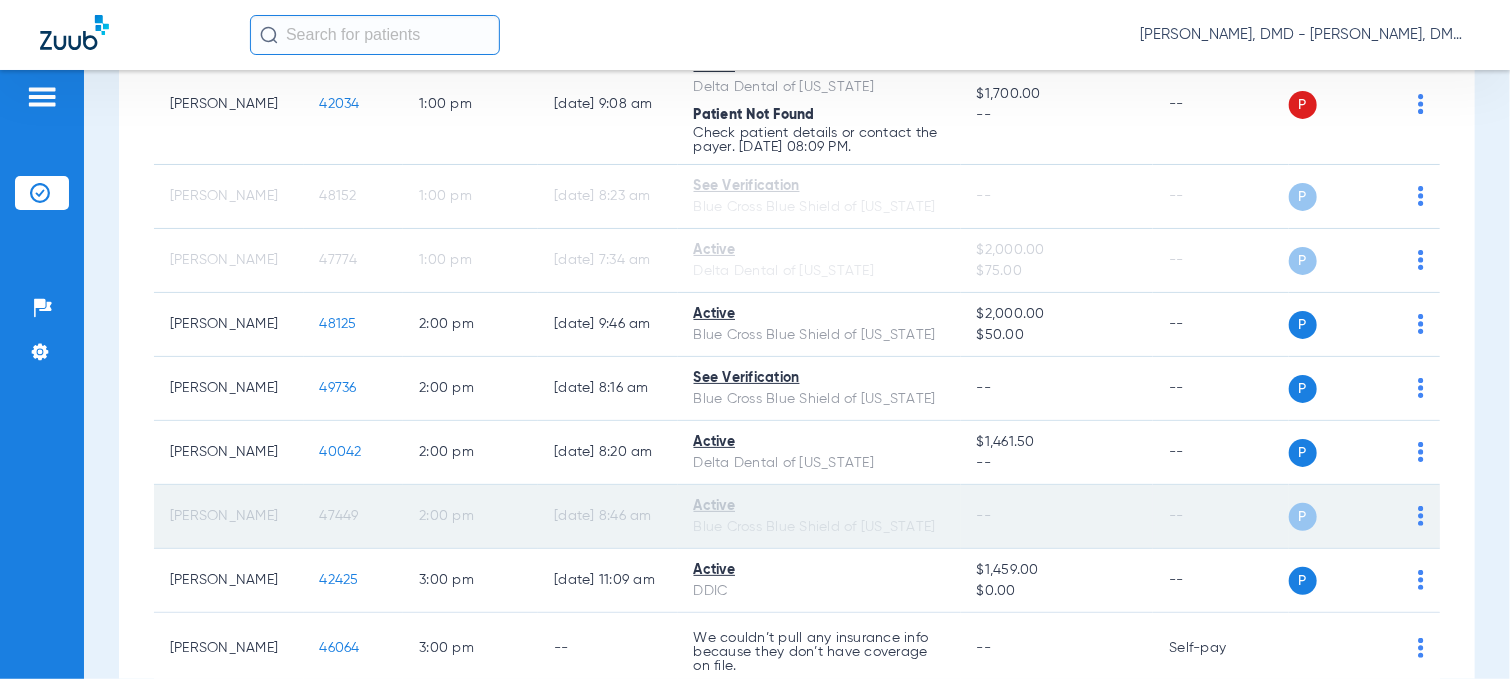 click on "47449" 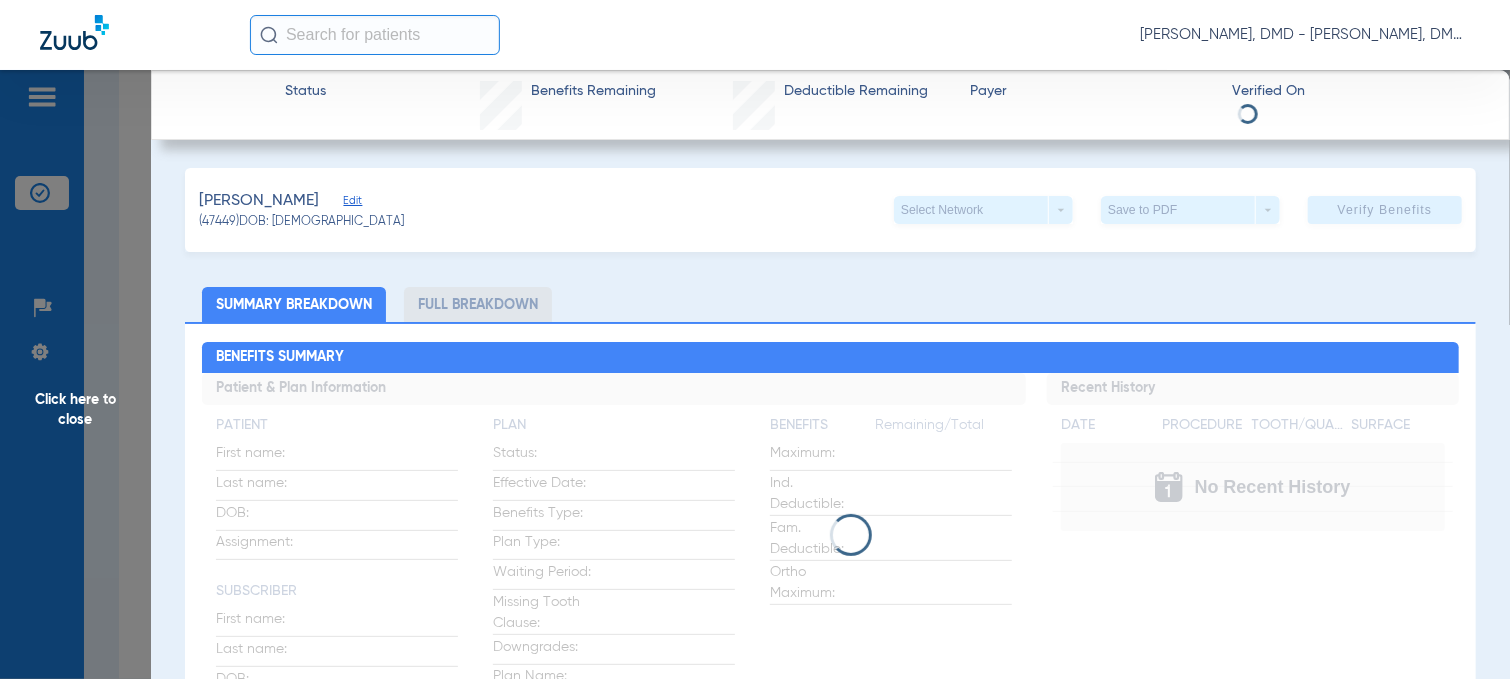 click on "Edit" 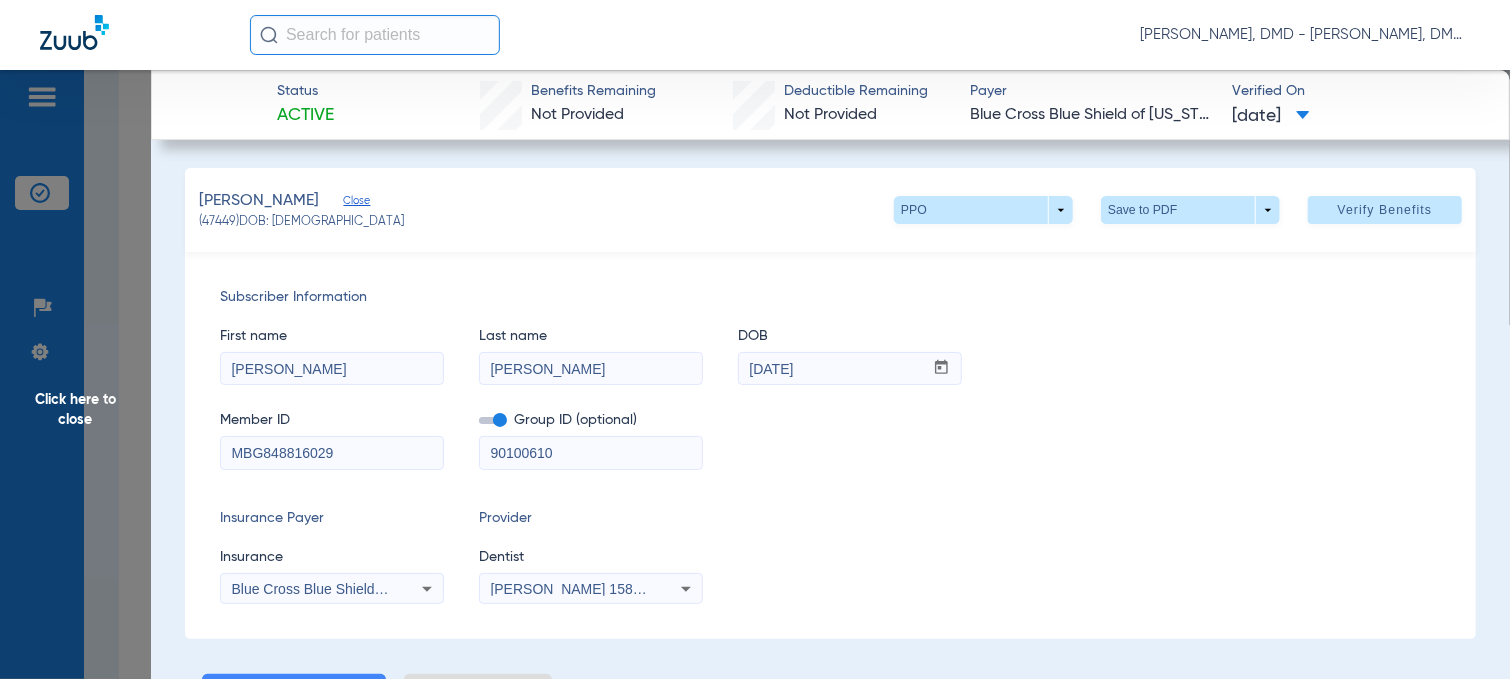drag, startPoint x: 302, startPoint y: 363, endPoint x: 217, endPoint y: 367, distance: 85.09406 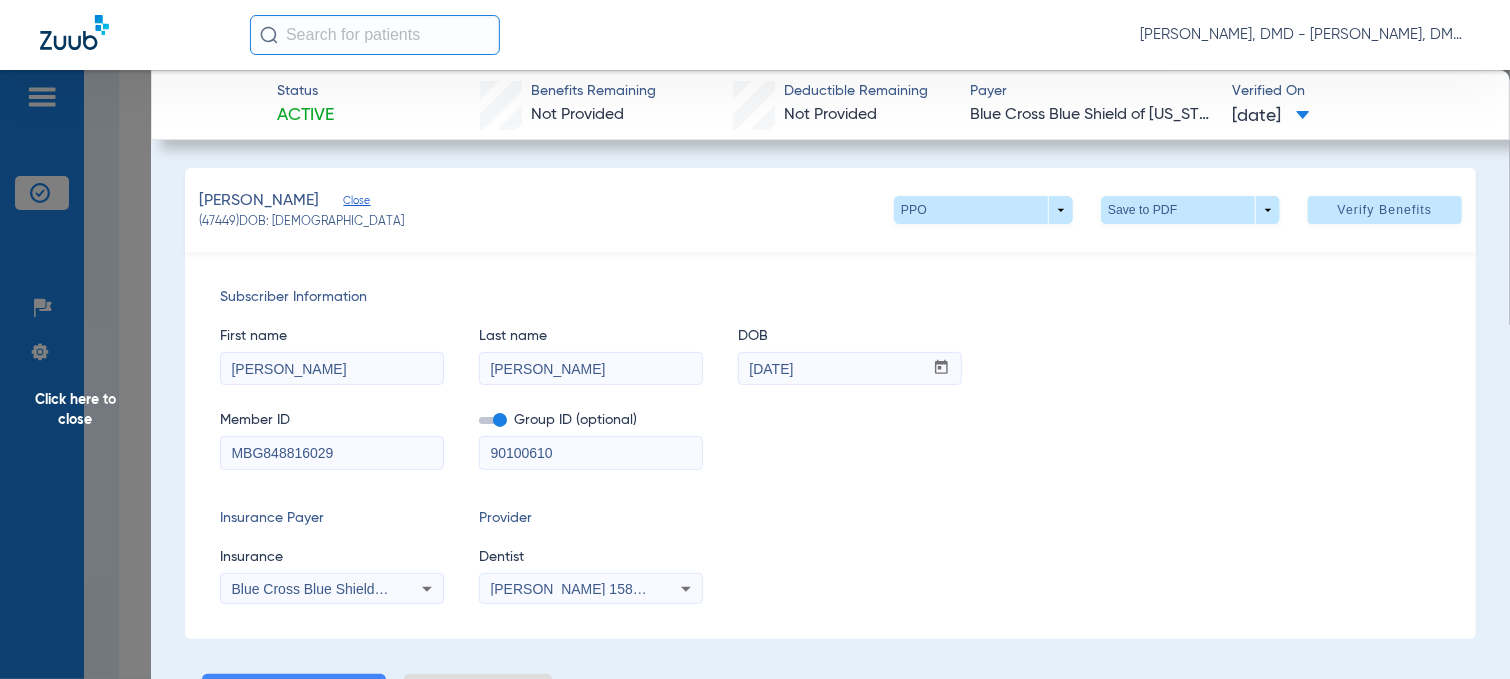 click on "Subscriber Information   First name  [PERSON_NAME]  Last name  [PERSON_NAME]  DOB  mm / dd / yyyy [DATE]  Member ID  MBG848816029  Group ID (optional)  90100610  Insurance Payer   Insurance
Blue Cross Blue Shield Of [US_STATE]  Provider   Dentist
[PERSON_NAME]  1588827992" 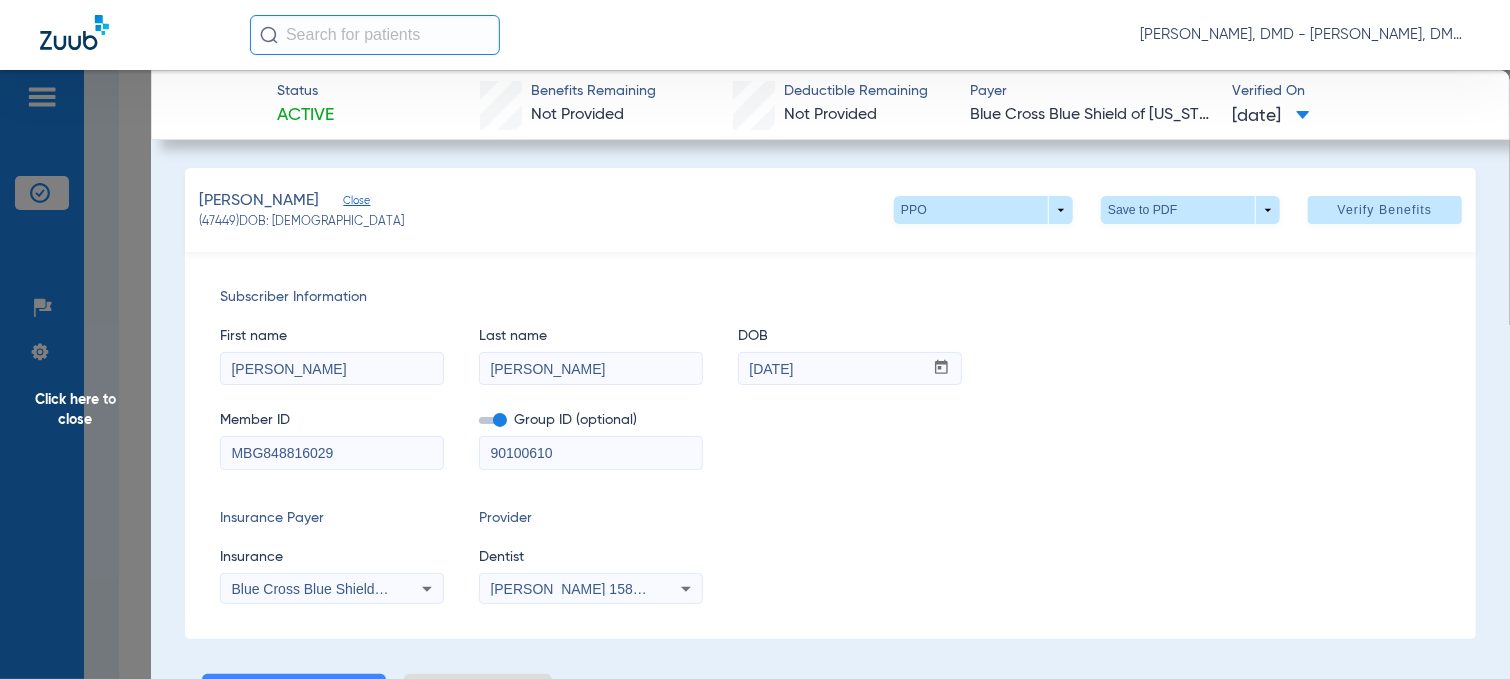 drag, startPoint x: 602, startPoint y: 355, endPoint x: 341, endPoint y: 363, distance: 261.1226 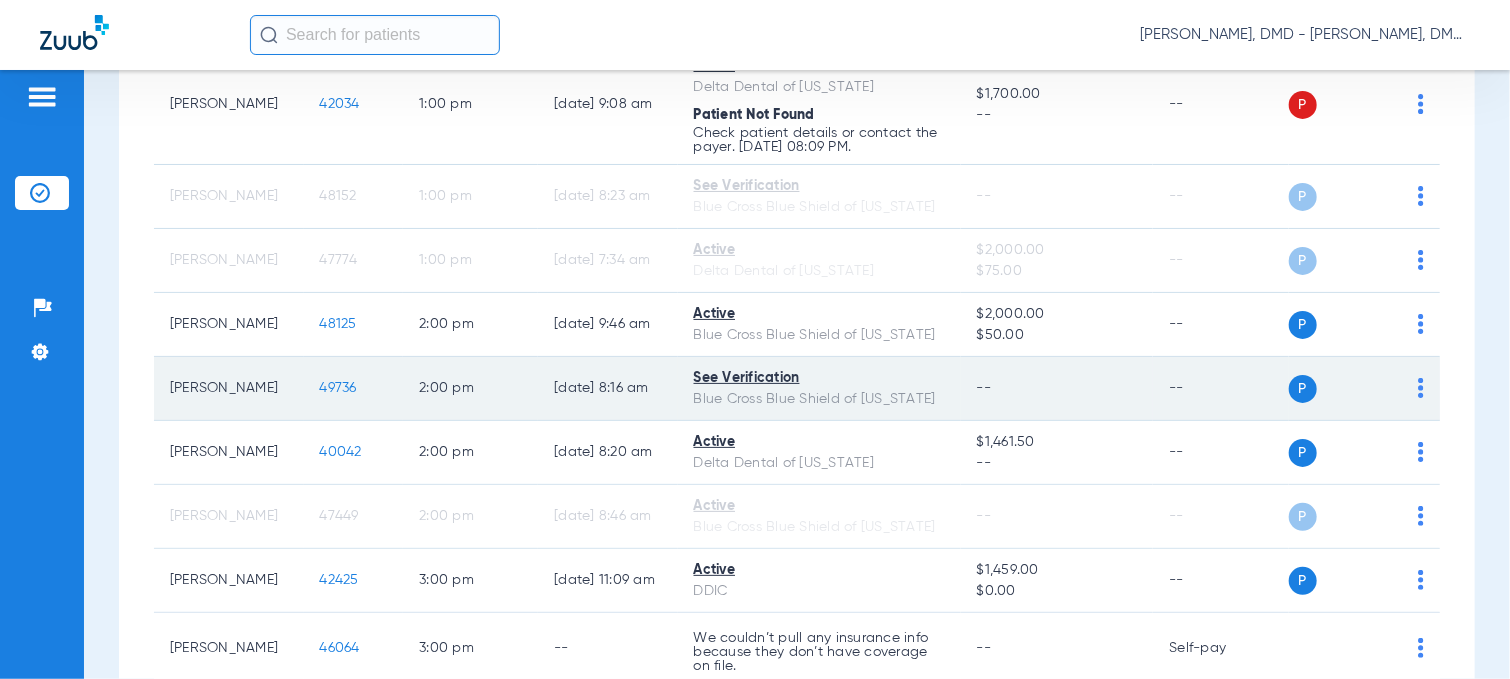 click 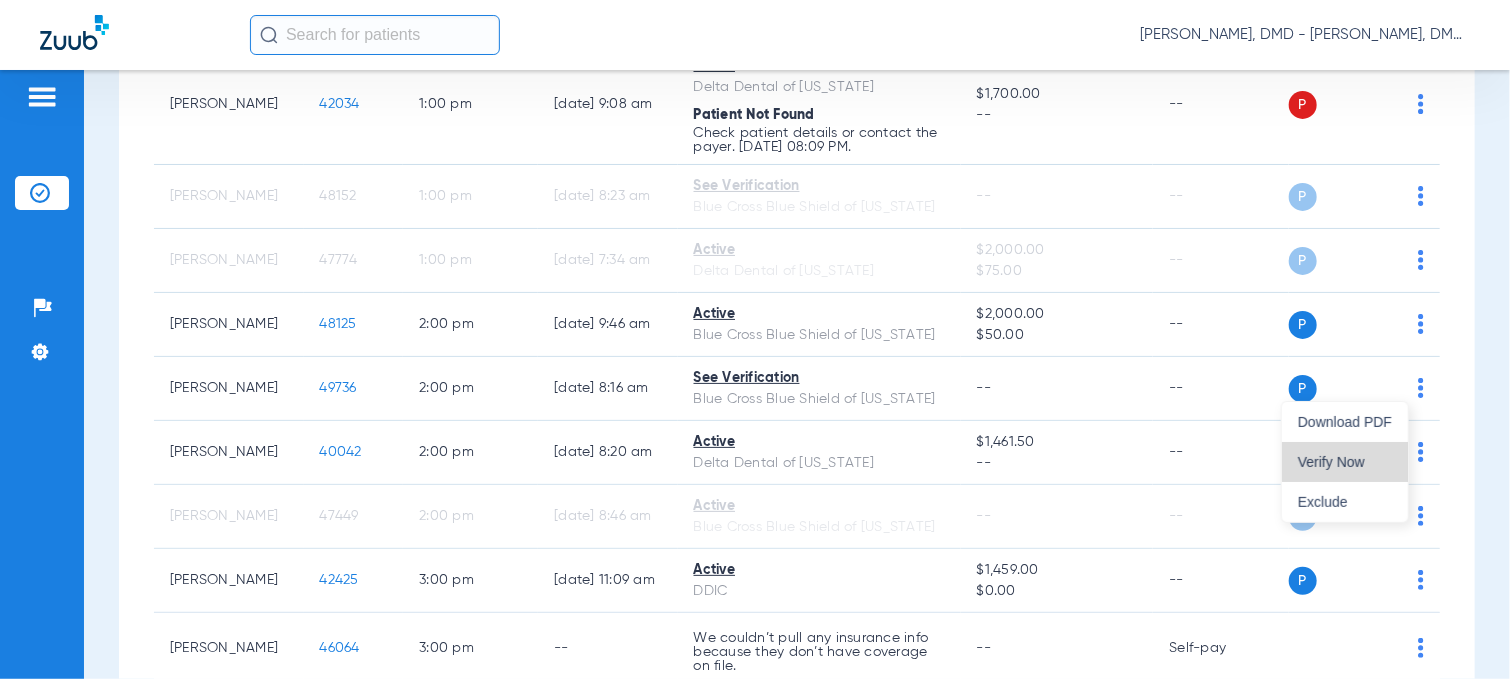 click on "Verify Now" at bounding box center (1345, 462) 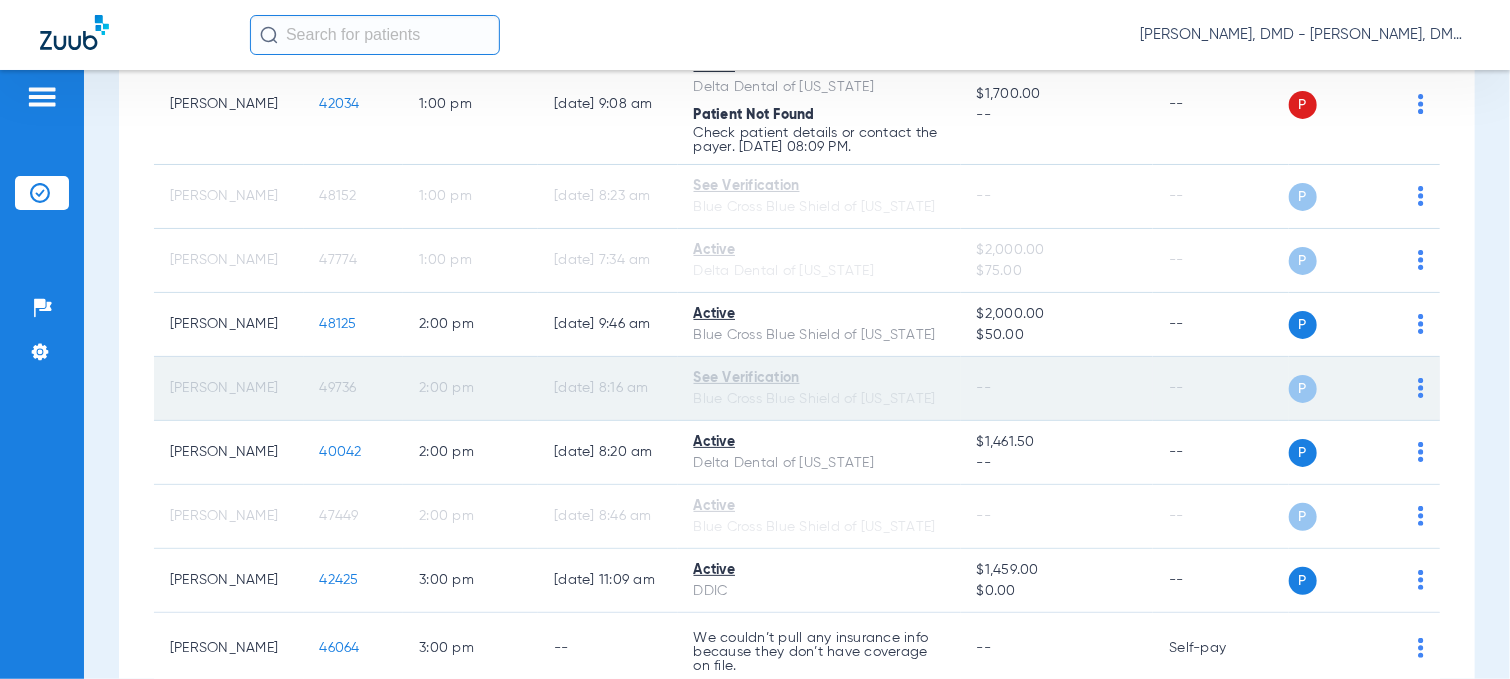 click on "49736" 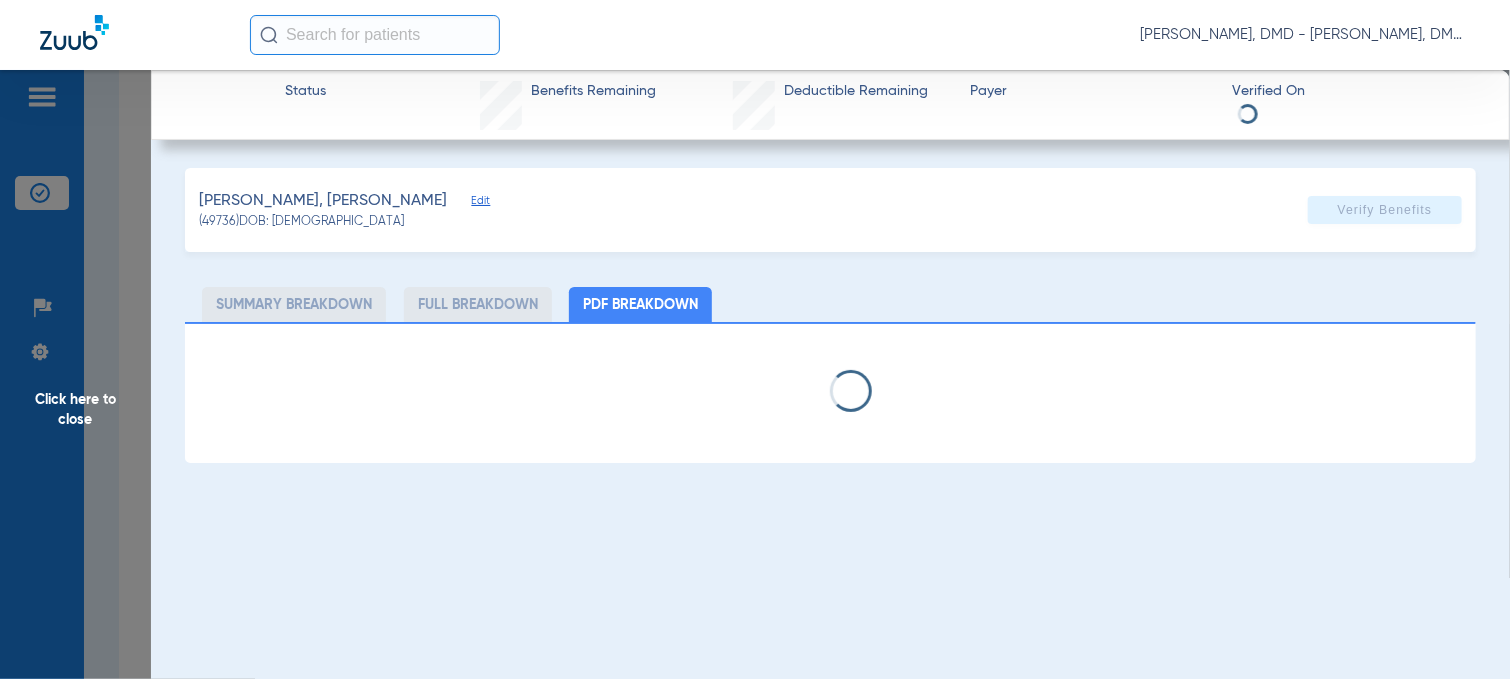 type on "[PERSON_NAME]" 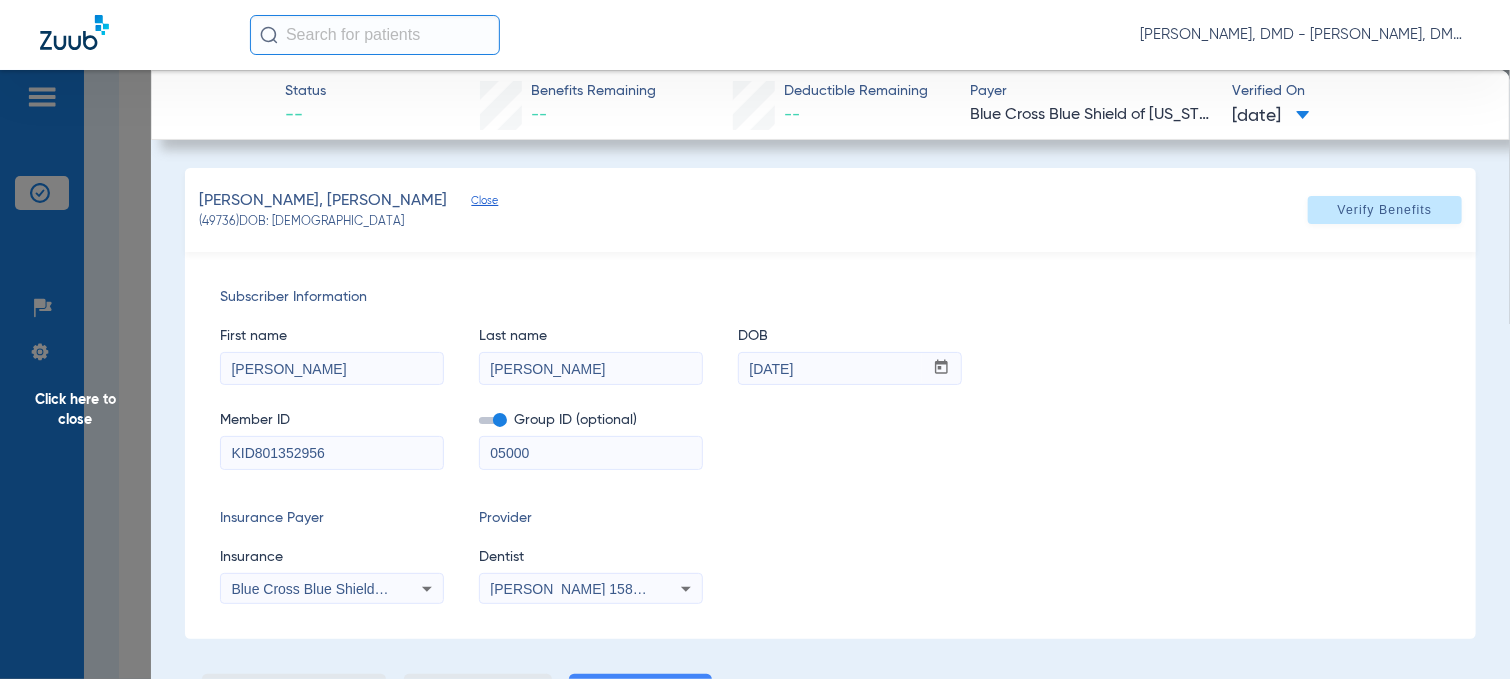 drag, startPoint x: 362, startPoint y: 453, endPoint x: 173, endPoint y: 456, distance: 189.0238 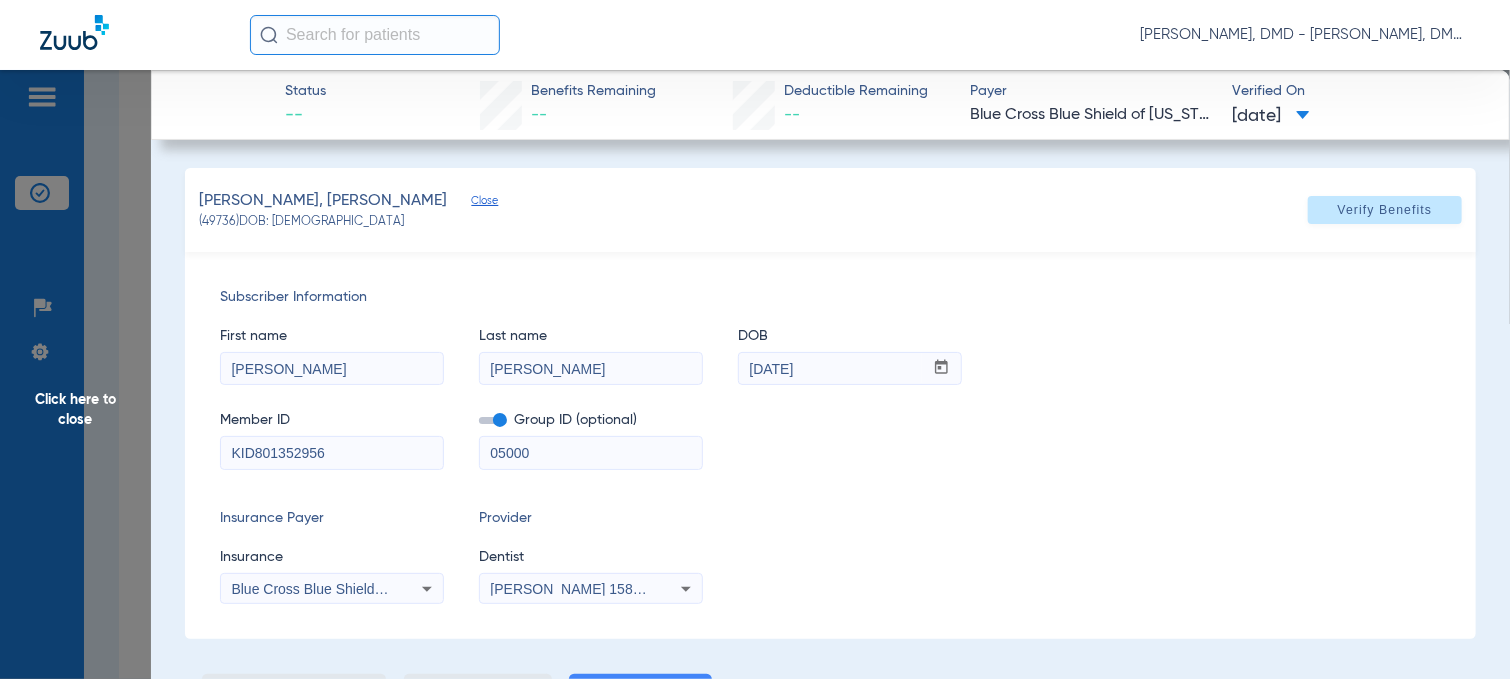 drag, startPoint x: 363, startPoint y: 343, endPoint x: 346, endPoint y: 347, distance: 17.464249 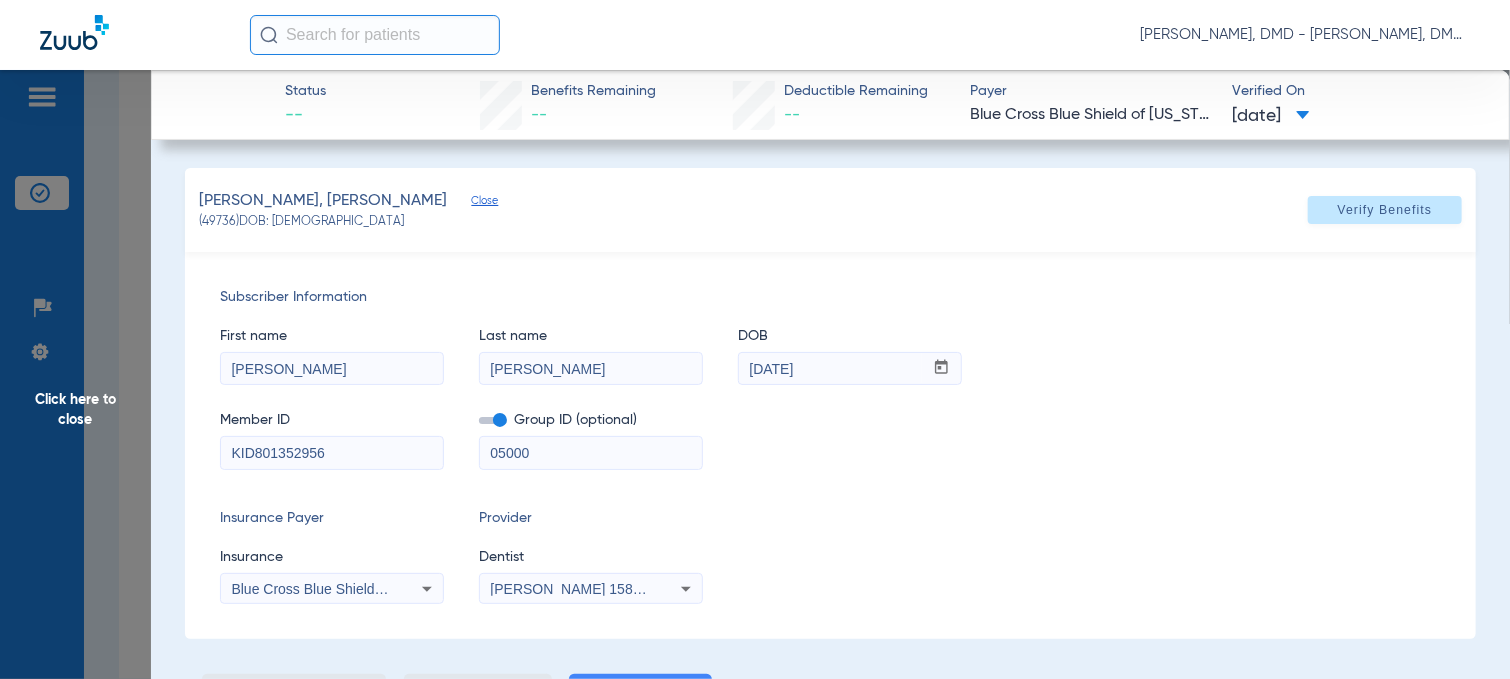 drag, startPoint x: 561, startPoint y: 367, endPoint x: 387, endPoint y: 362, distance: 174.07182 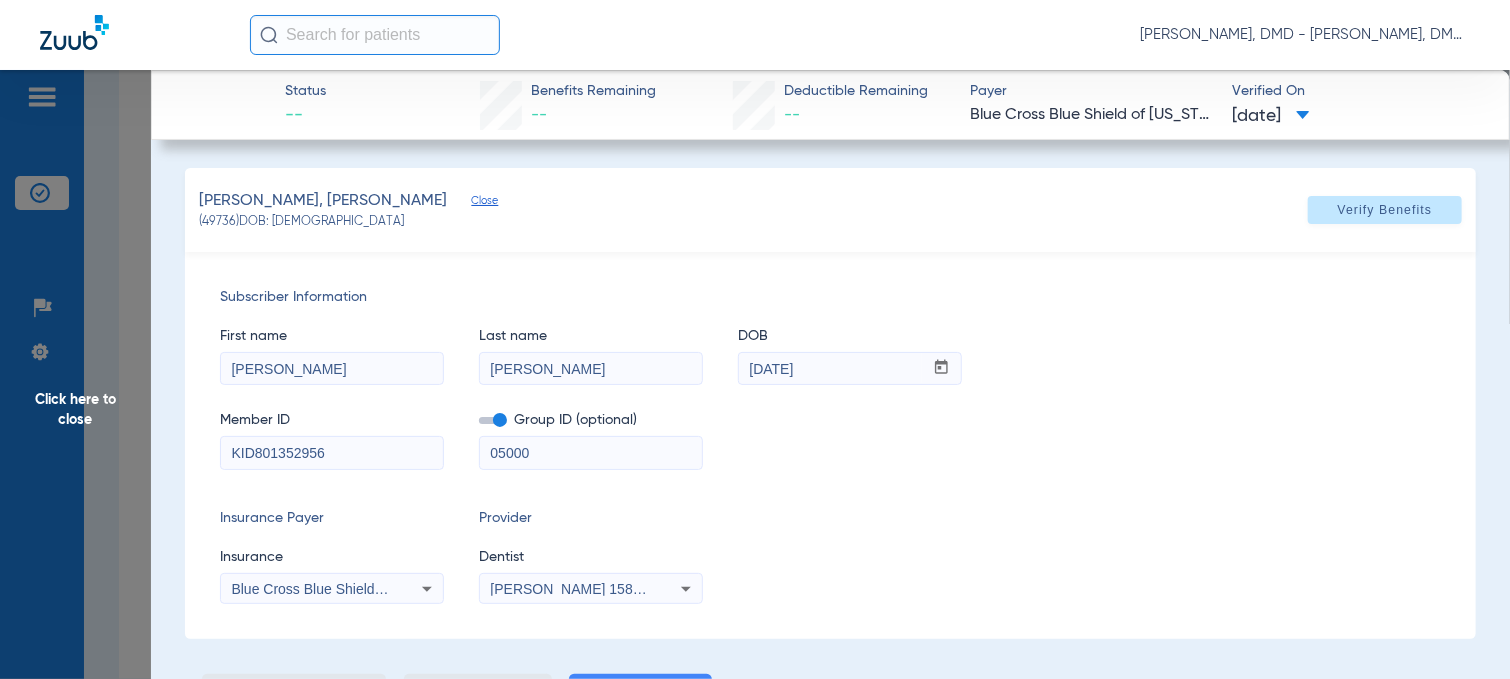 click on "First name  [PERSON_NAME]  Last name  [PERSON_NAME]  mm / dd / yyyy [DATE]" 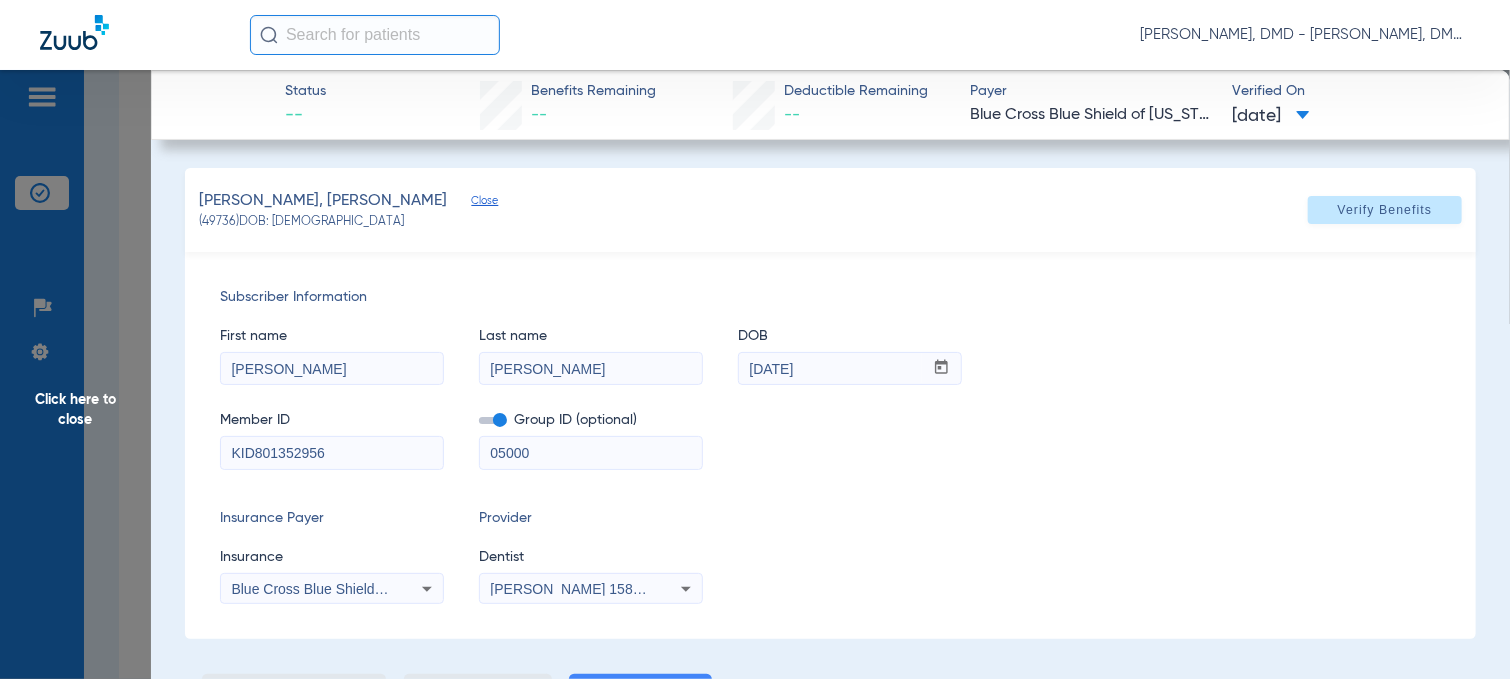 click on "Click here to close" 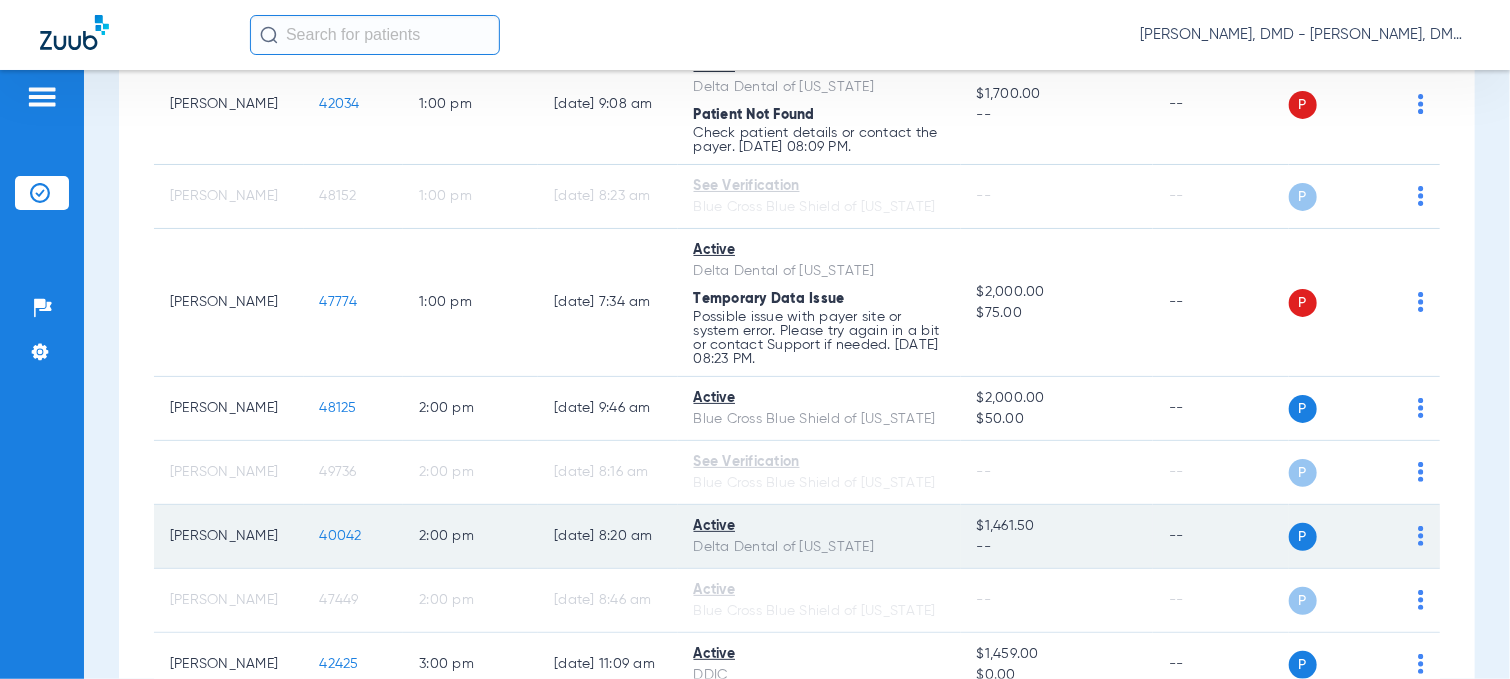 click 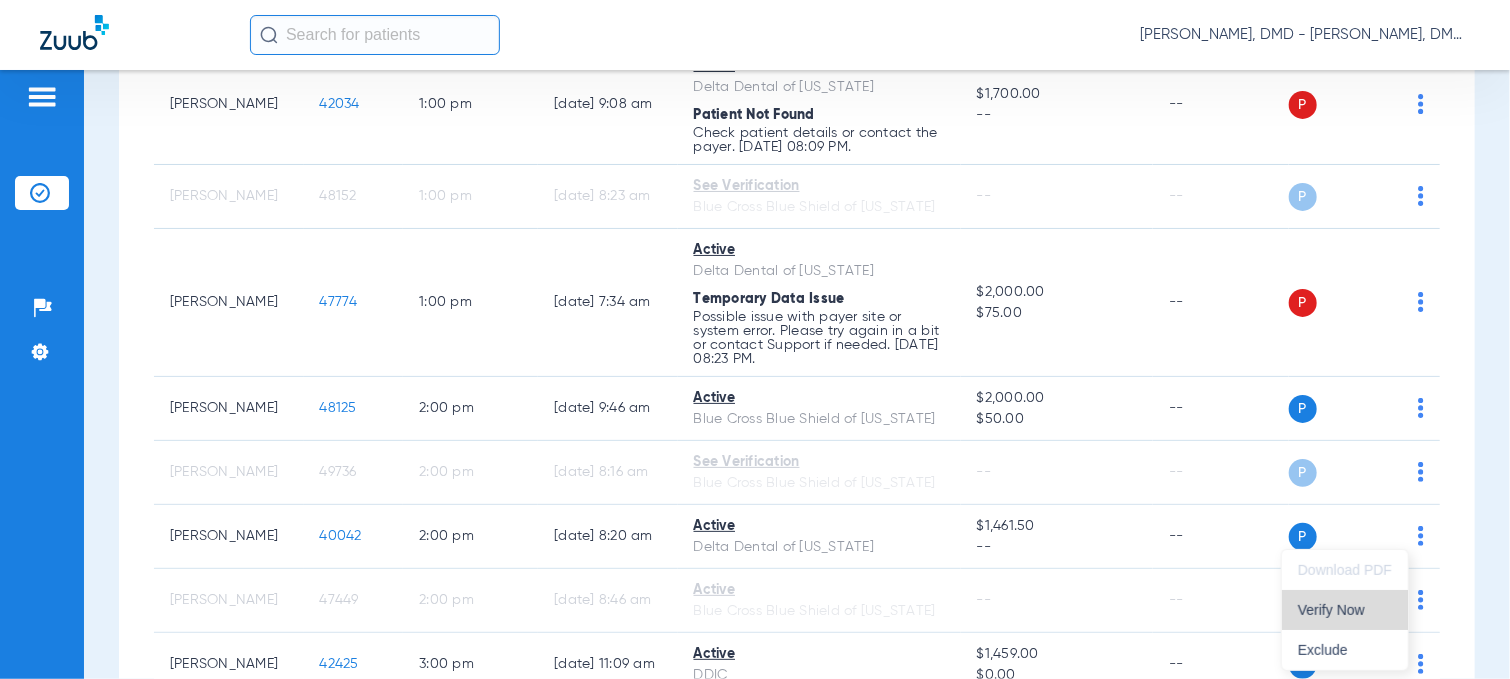 click on "Verify Now" at bounding box center [1345, 610] 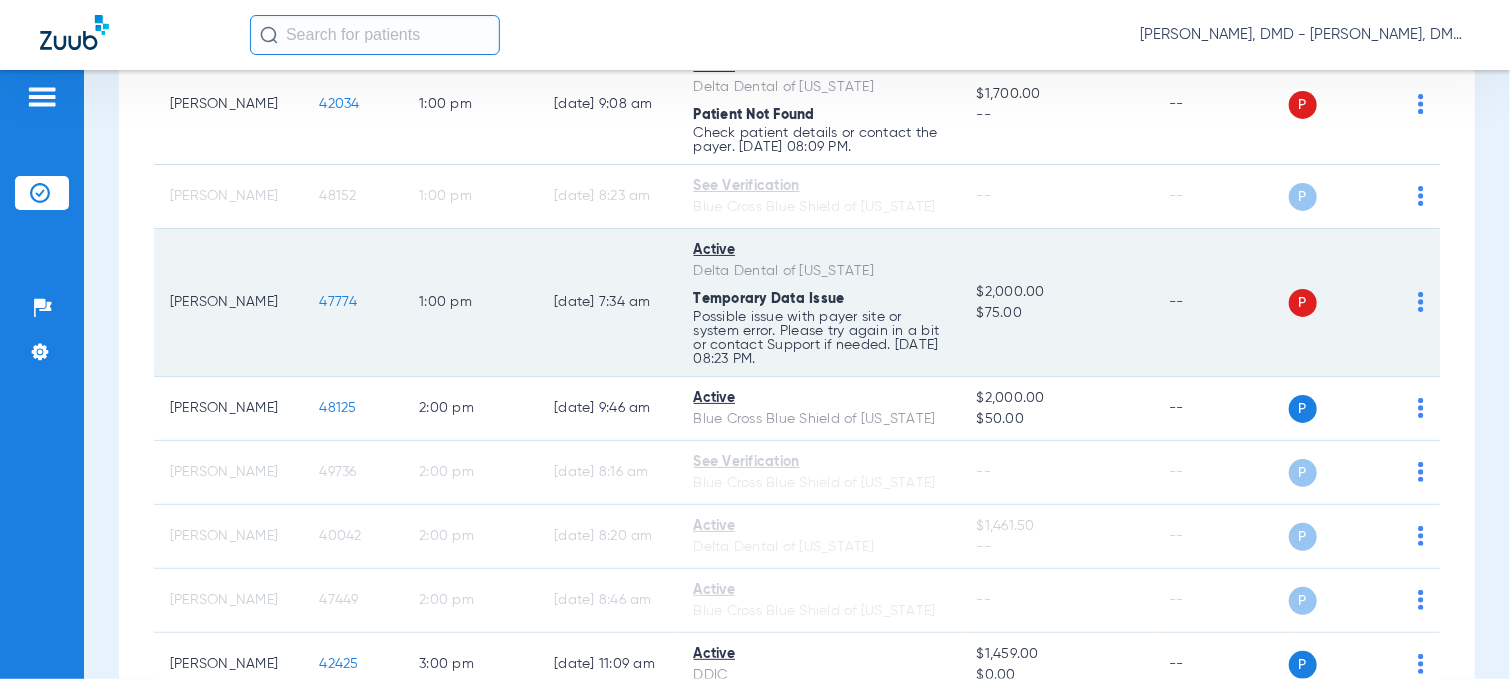click on "47774" 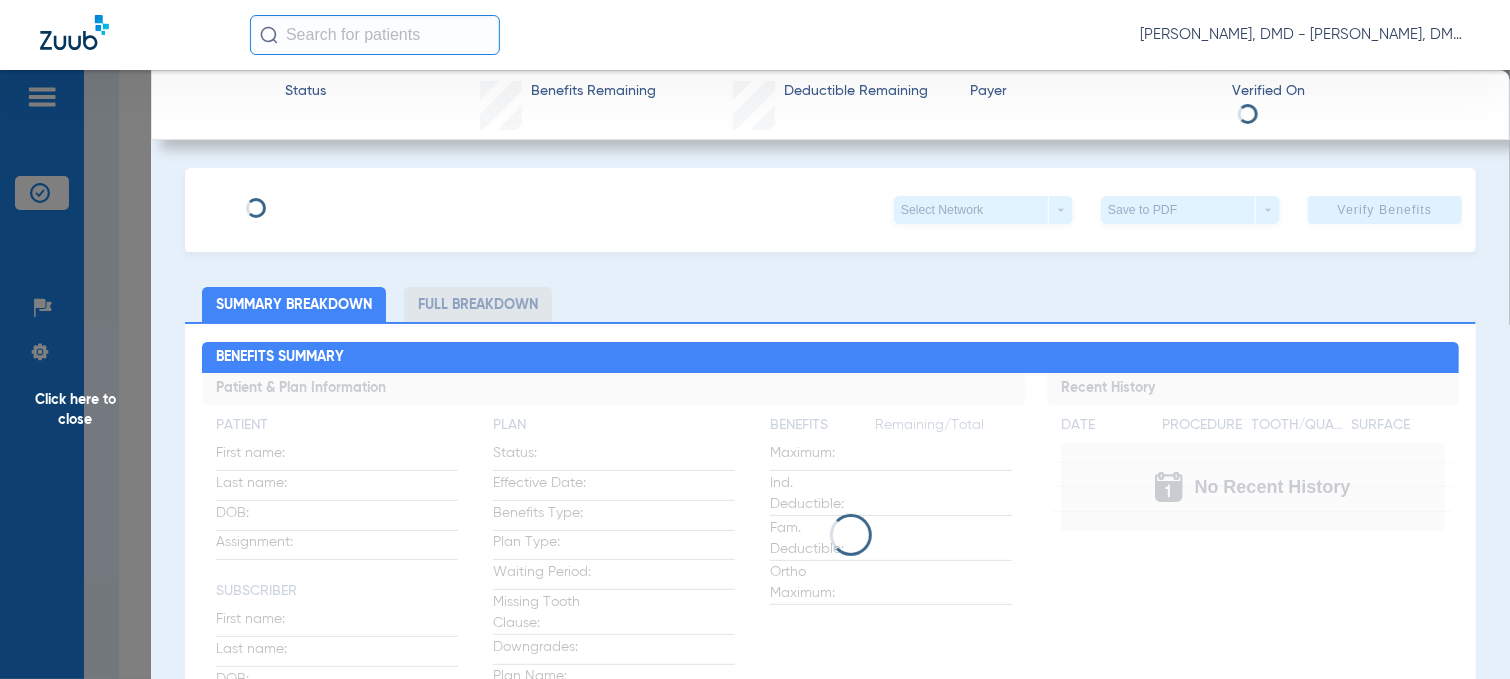 type on "[PERSON_NAME]" 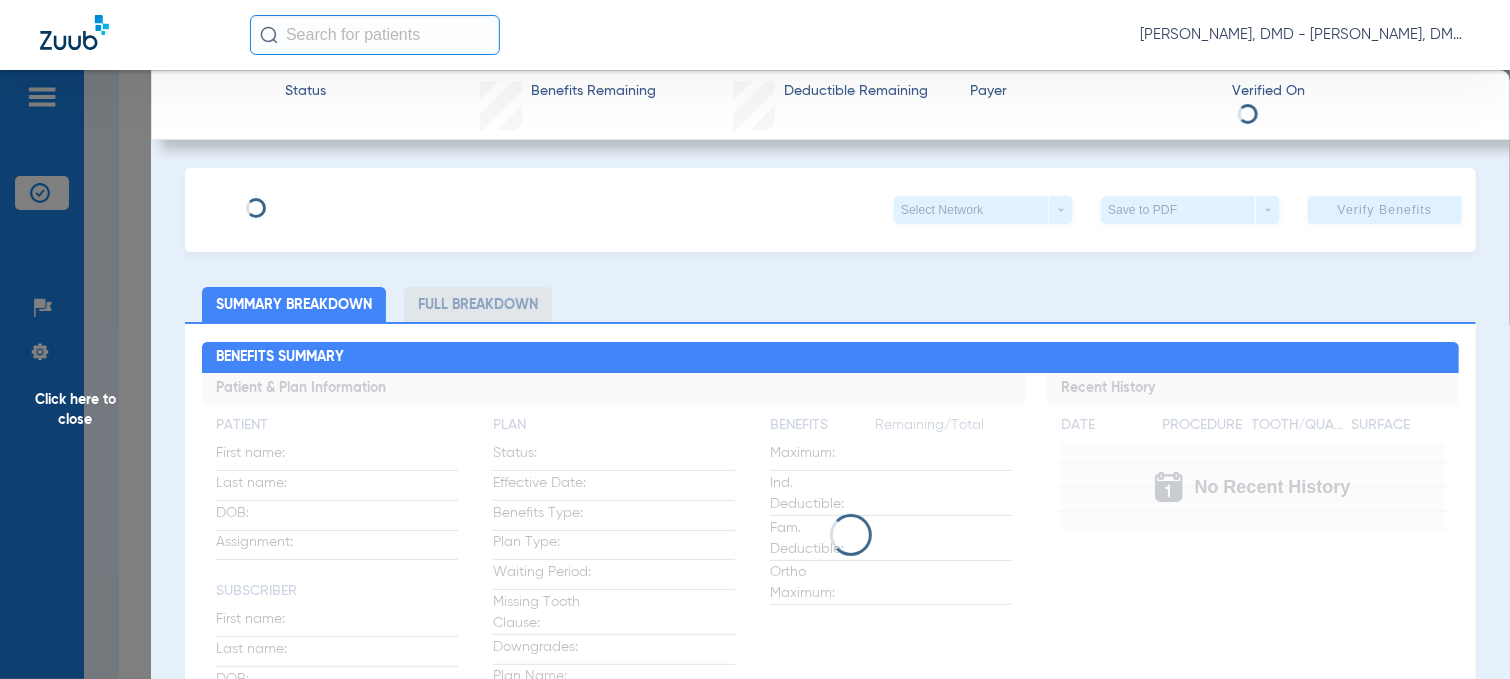 type on "08000000142667" 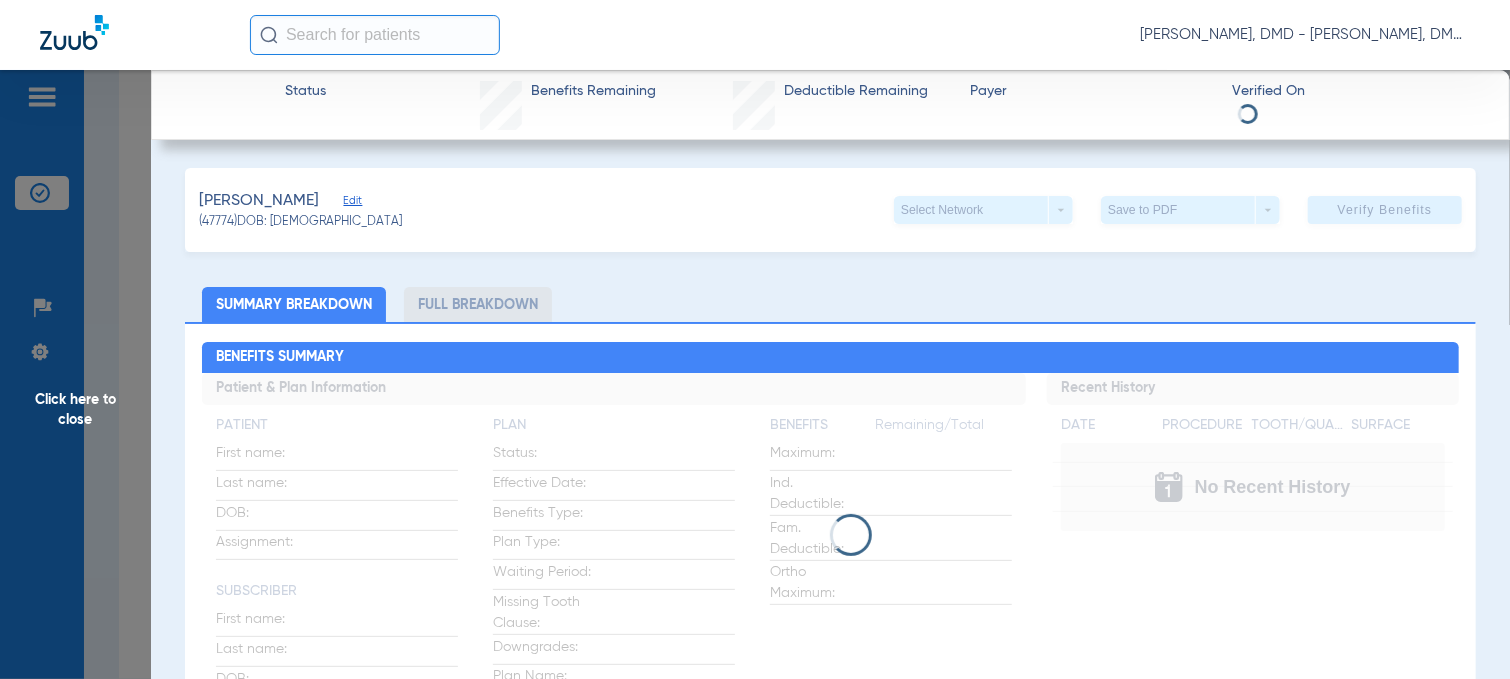 click on "Edit" 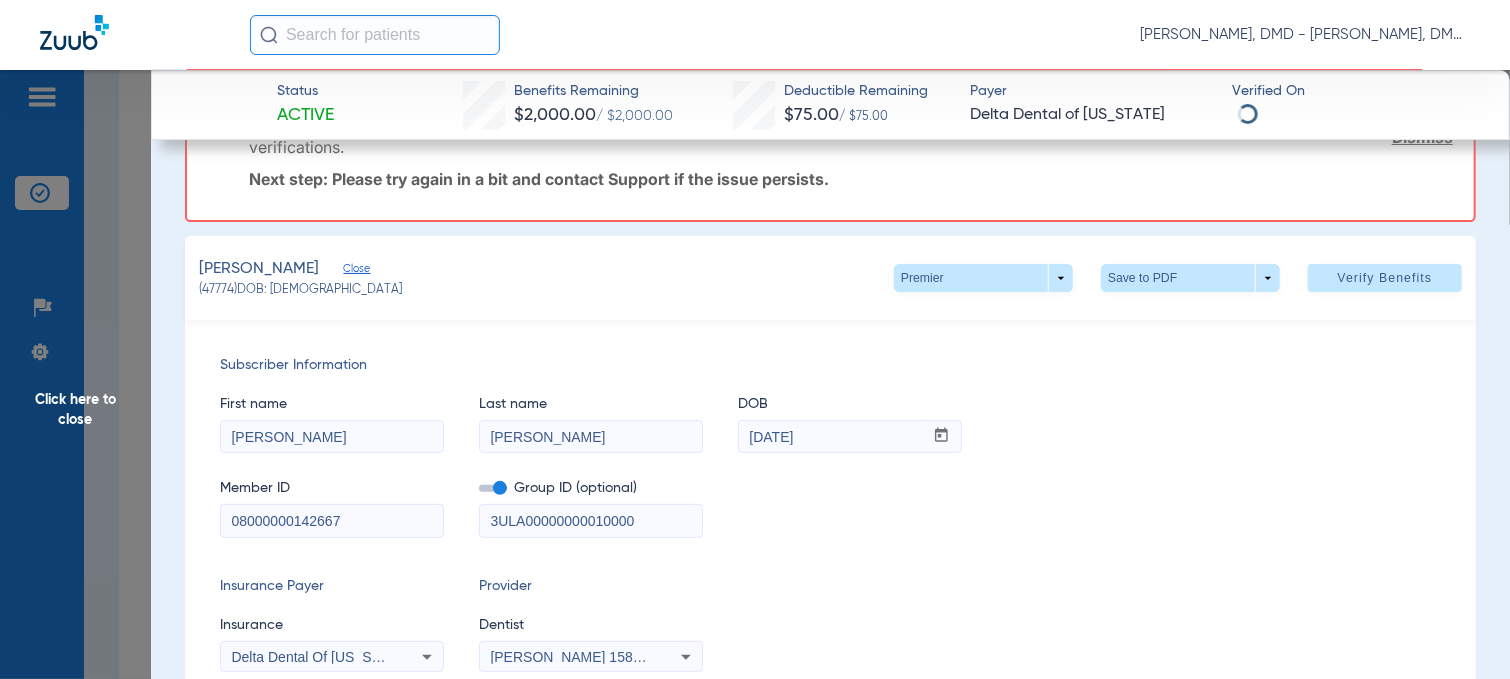 scroll, scrollTop: 267, scrollLeft: 0, axis: vertical 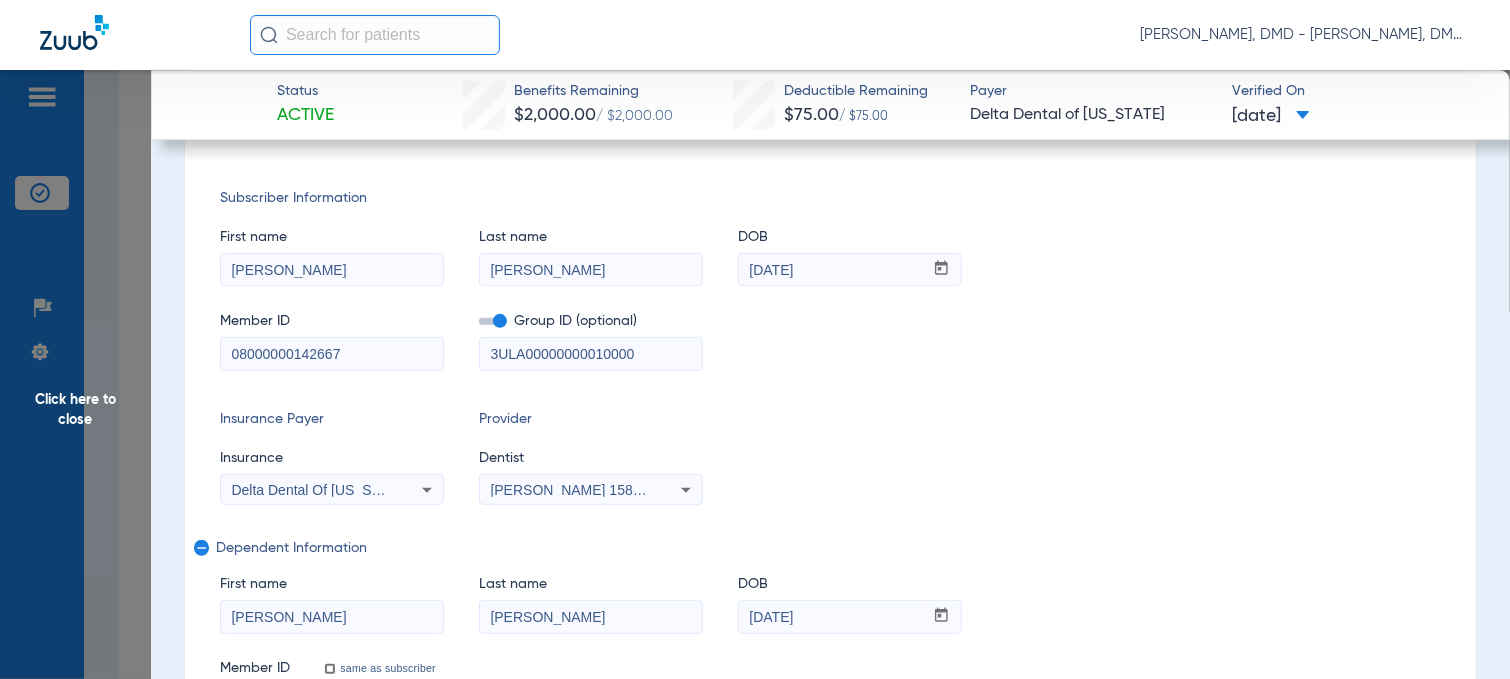 drag, startPoint x: 333, startPoint y: 265, endPoint x: 43, endPoint y: 249, distance: 290.44104 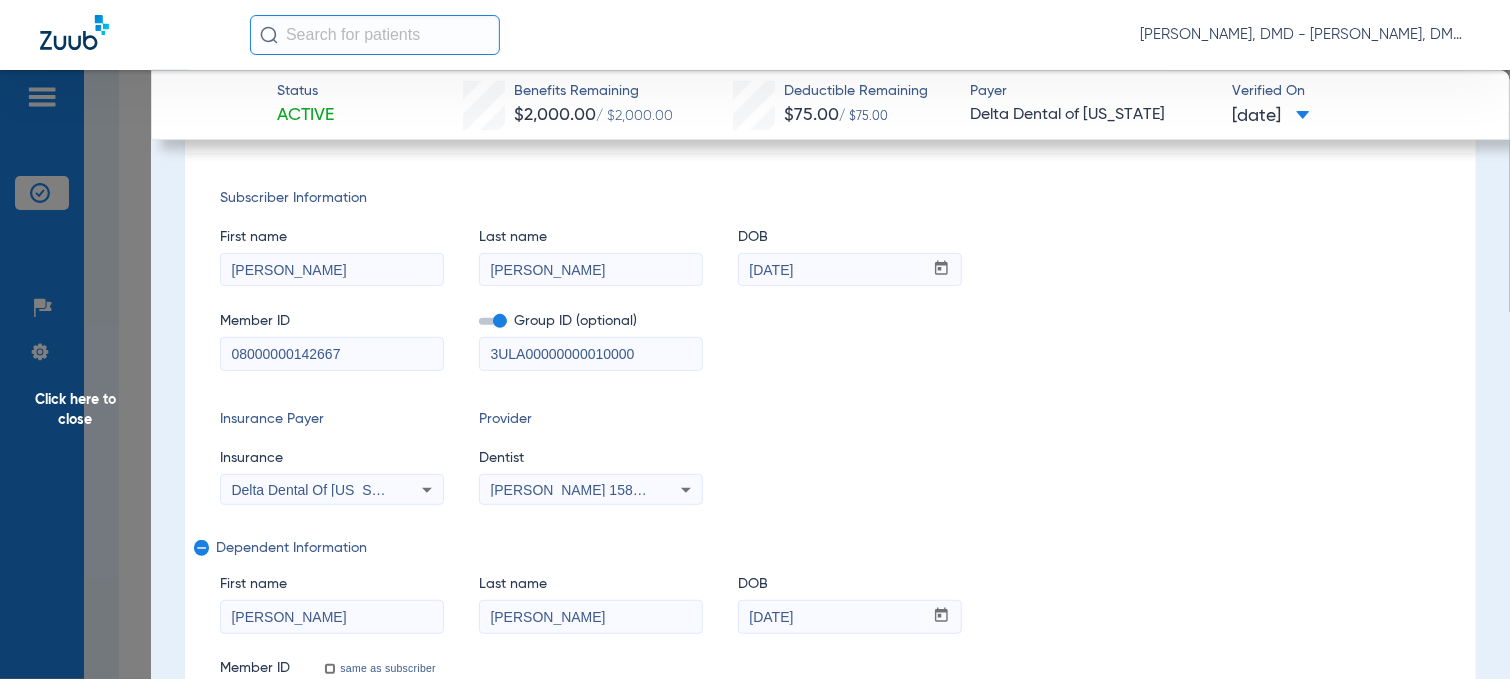 click on "Click here to close Status Active  Benefits Remaining   $2,000.00   / $2,000.00   Deductible Remaining   $75.00   / $75.00  Payer Delta Dental of [US_STATE]  Verified On
[DATE]   Oops! Temporary Issue Detected  We’re having trouble retrieving the data due to a system error. This could be caused by payer site maintenance or a temporary issue with automated verifications.  Dismiss  Next step: Please try again in a bit and contact Support if the issue persists.  [PERSON_NAME]   (47774)   DOB: [DEMOGRAPHIC_DATA]   Premier  arrow_drop_down  Save to PDF  arrow_drop_down  Verify Benefits   Subscriber Information   First name  [PERSON_NAME]  Last name  [PERSON_NAME]  DOB  mm / dd / yyyy [DATE]  Member ID  08000000142667  Group ID (optional)  3ULA00000000010000  Insurance Payer   Insurance
Delta Dental Of [US_STATE]  Provider   Dentist
[PERSON_NAME]  1588827992  remove   Dependent Information   First name  [PERSON_NAME]  Last name  [PERSON_NAME]  DOB  mm / dd / yyyy [DATE]  Member ID  same as subscriber 08000000142667  [PERSON_NAME]" 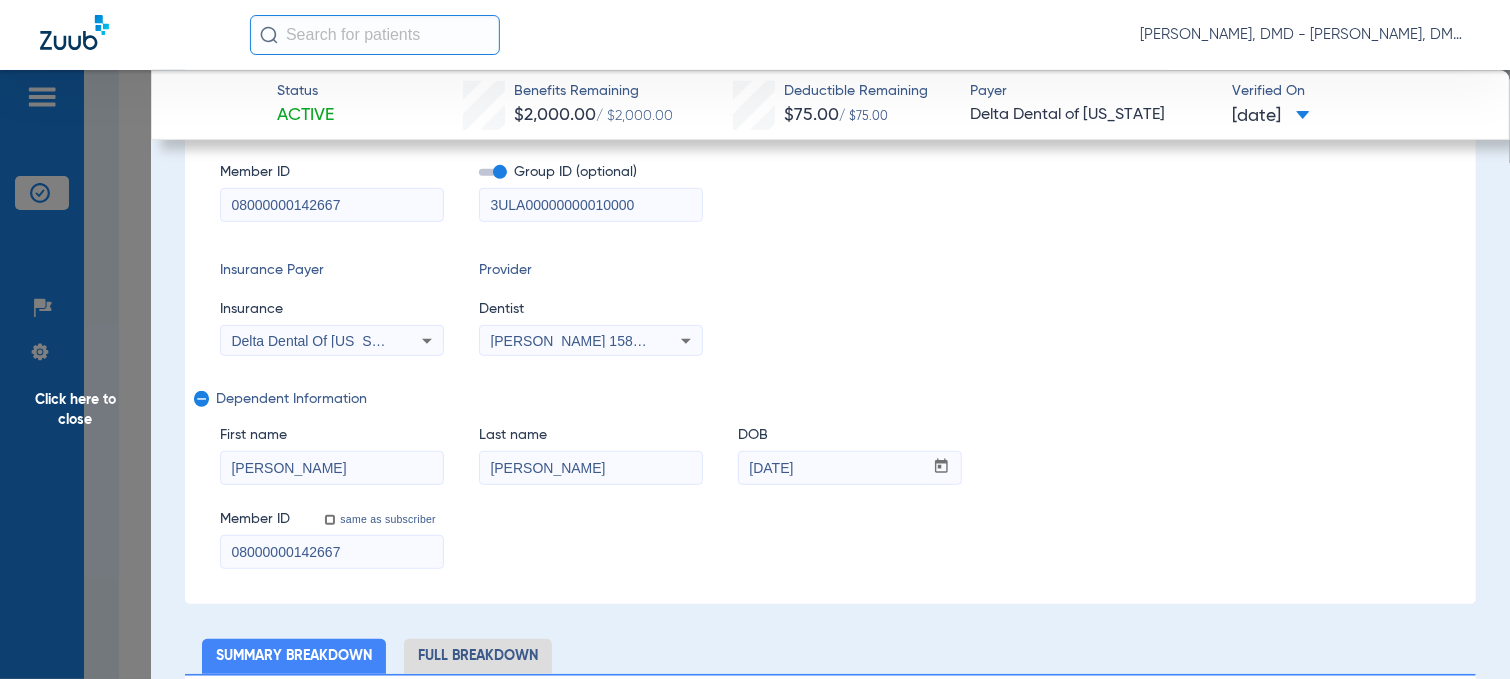 scroll, scrollTop: 467, scrollLeft: 0, axis: vertical 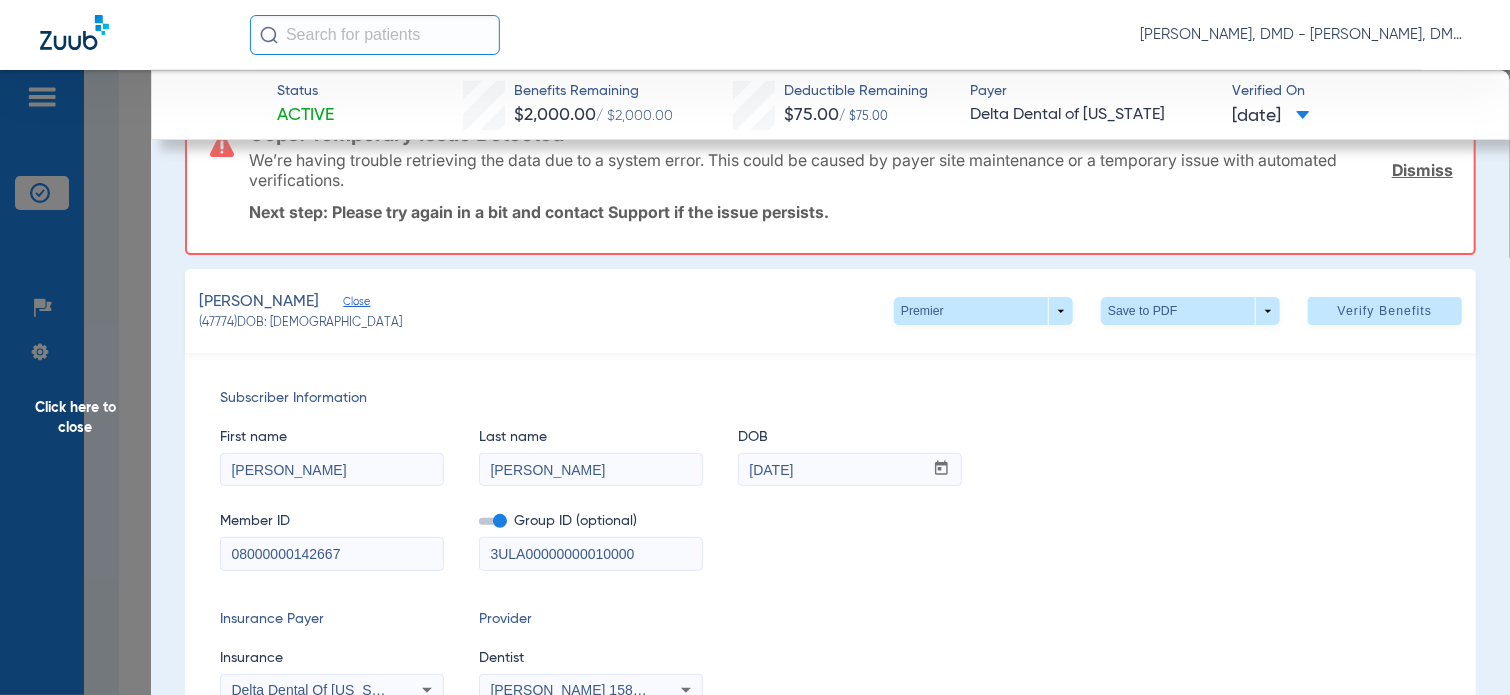 click on "Click here to close" 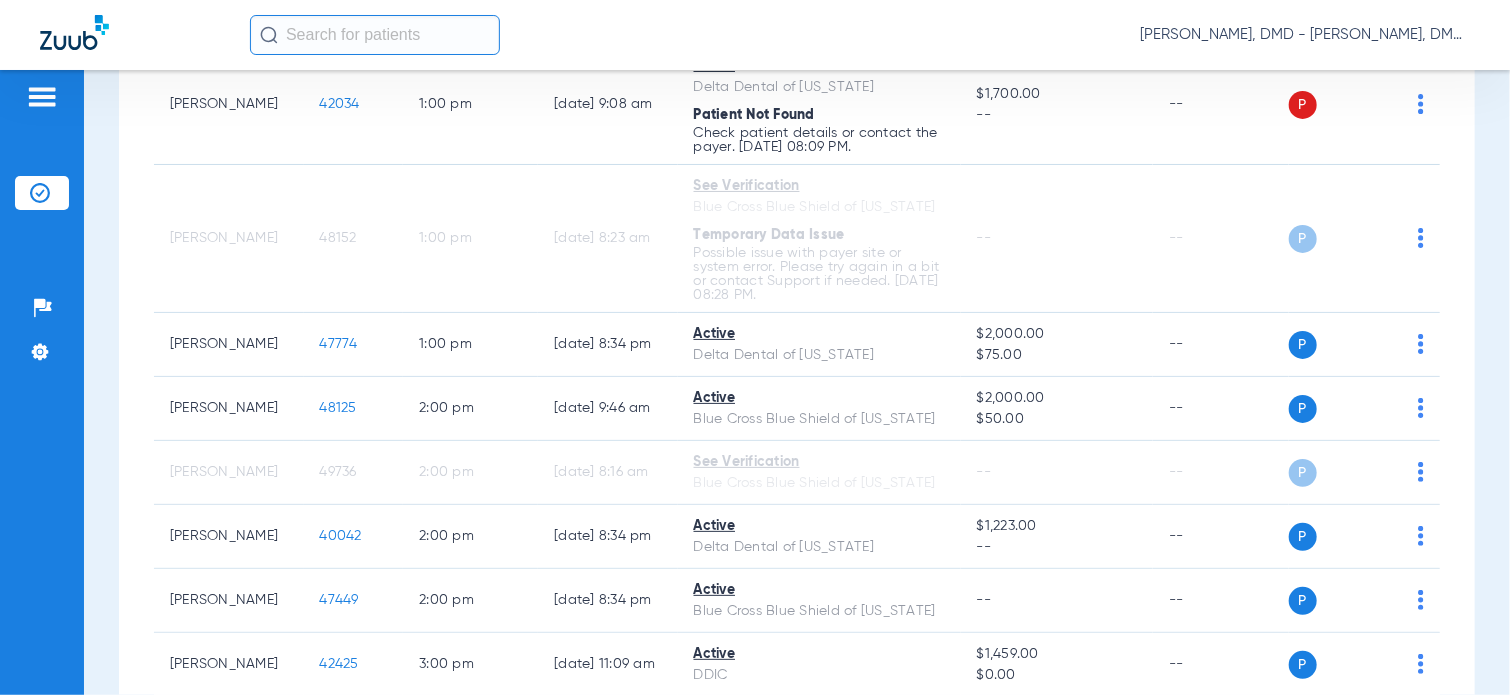 scroll, scrollTop: 0, scrollLeft: 0, axis: both 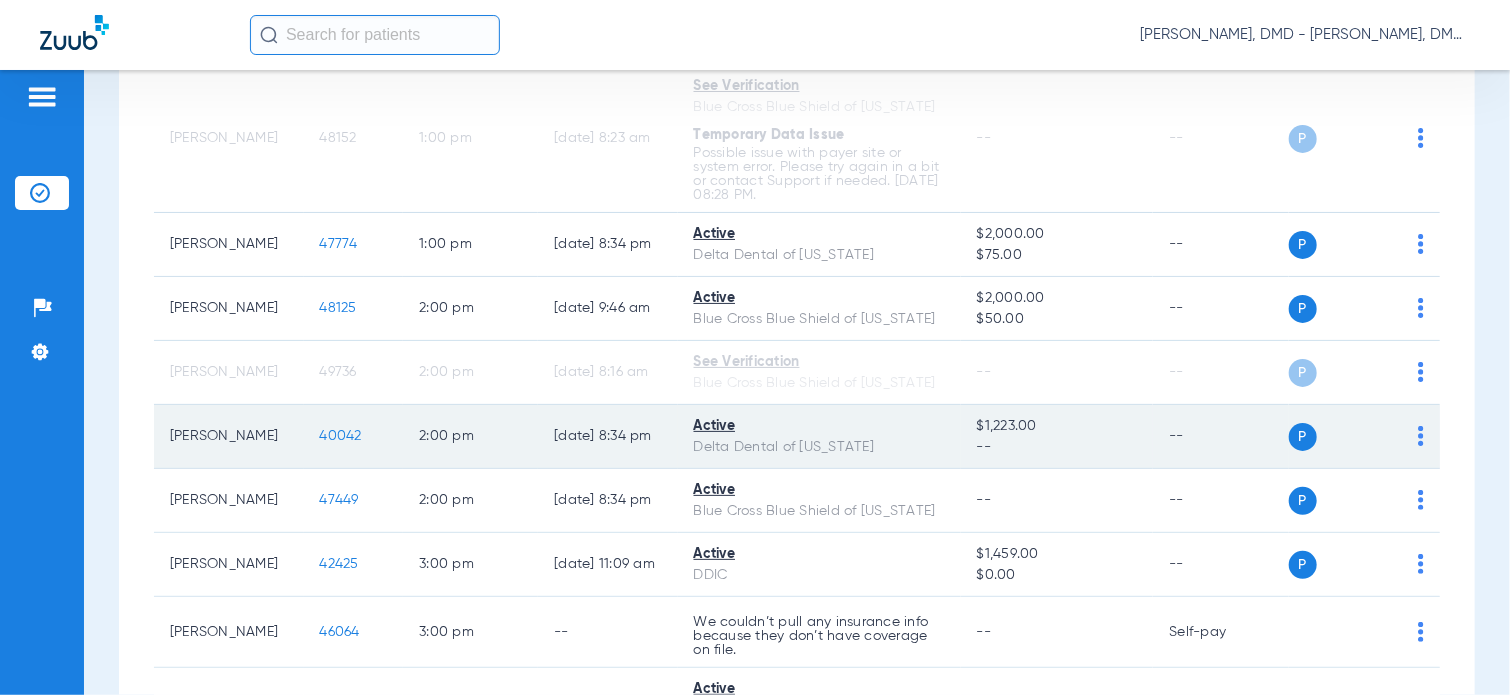 click on "40042" 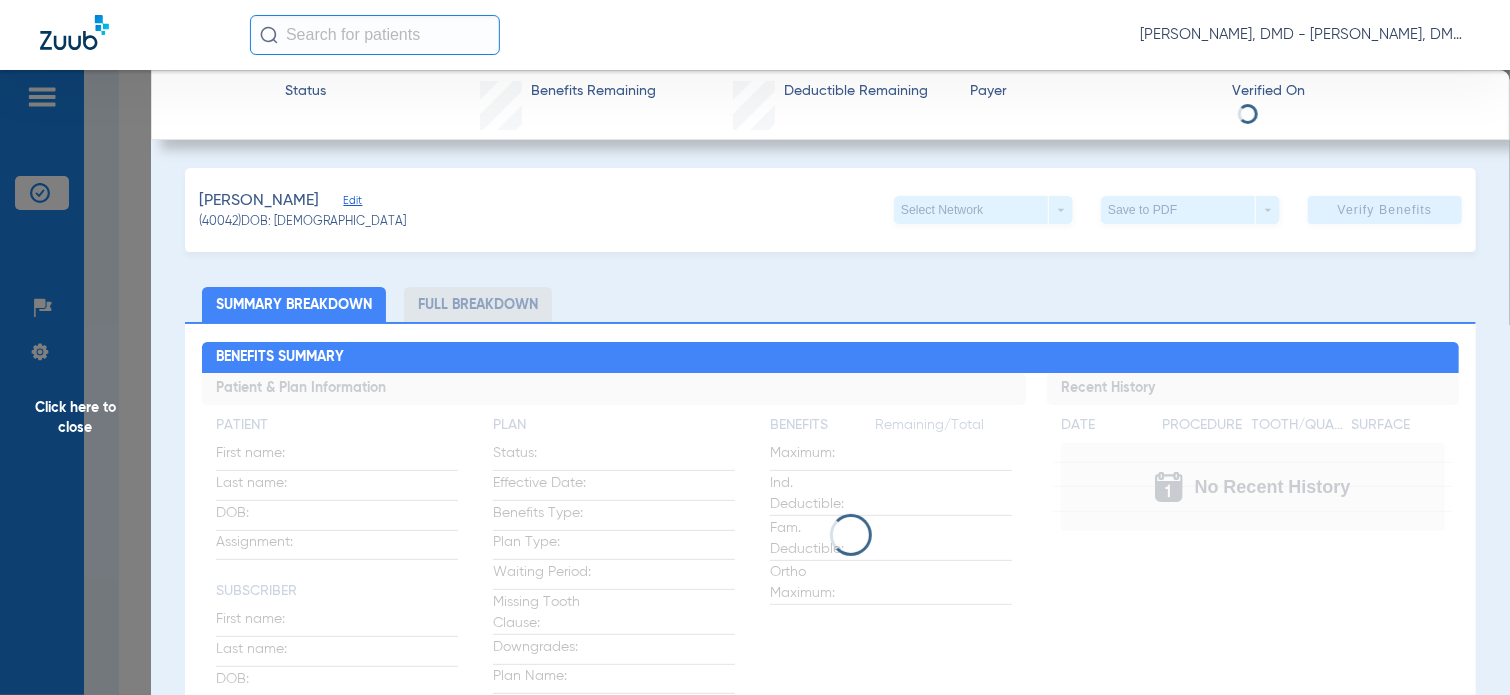 click on "Edit" 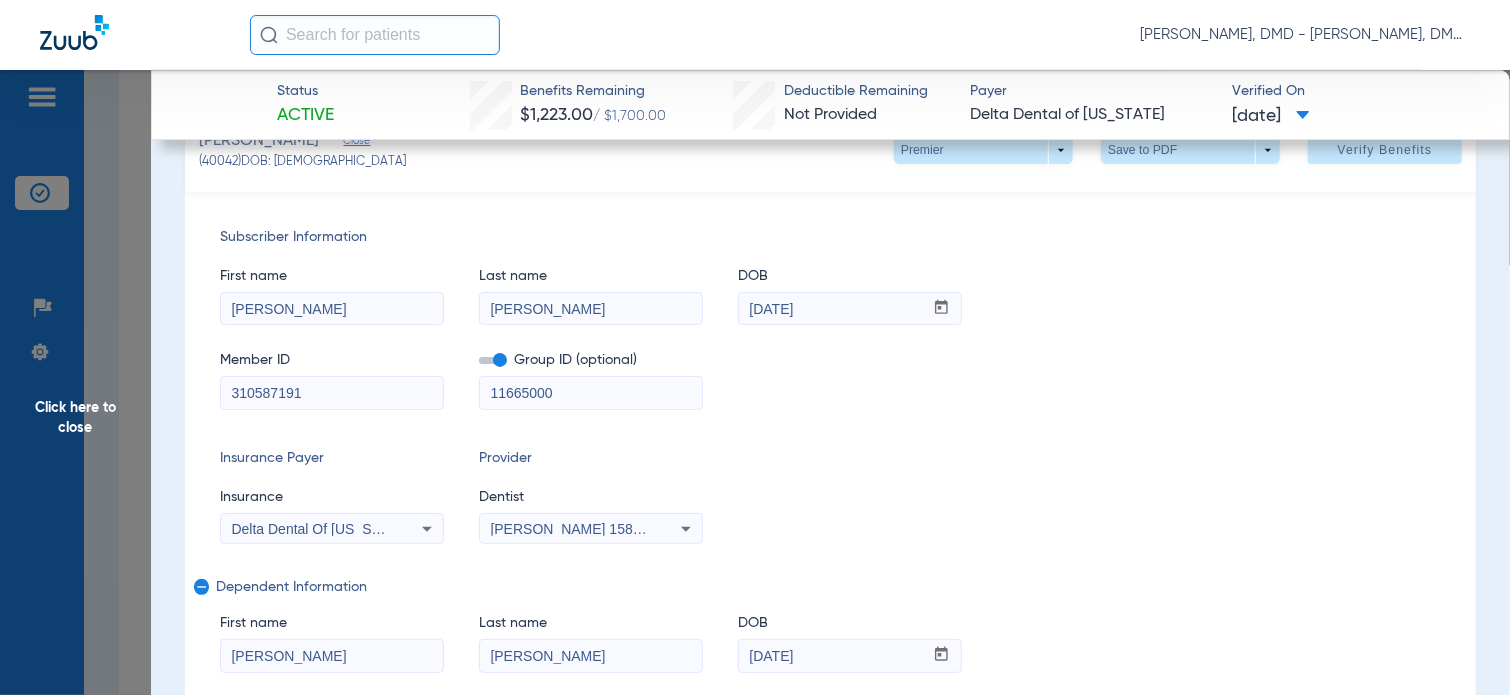 scroll, scrollTop: 0, scrollLeft: 0, axis: both 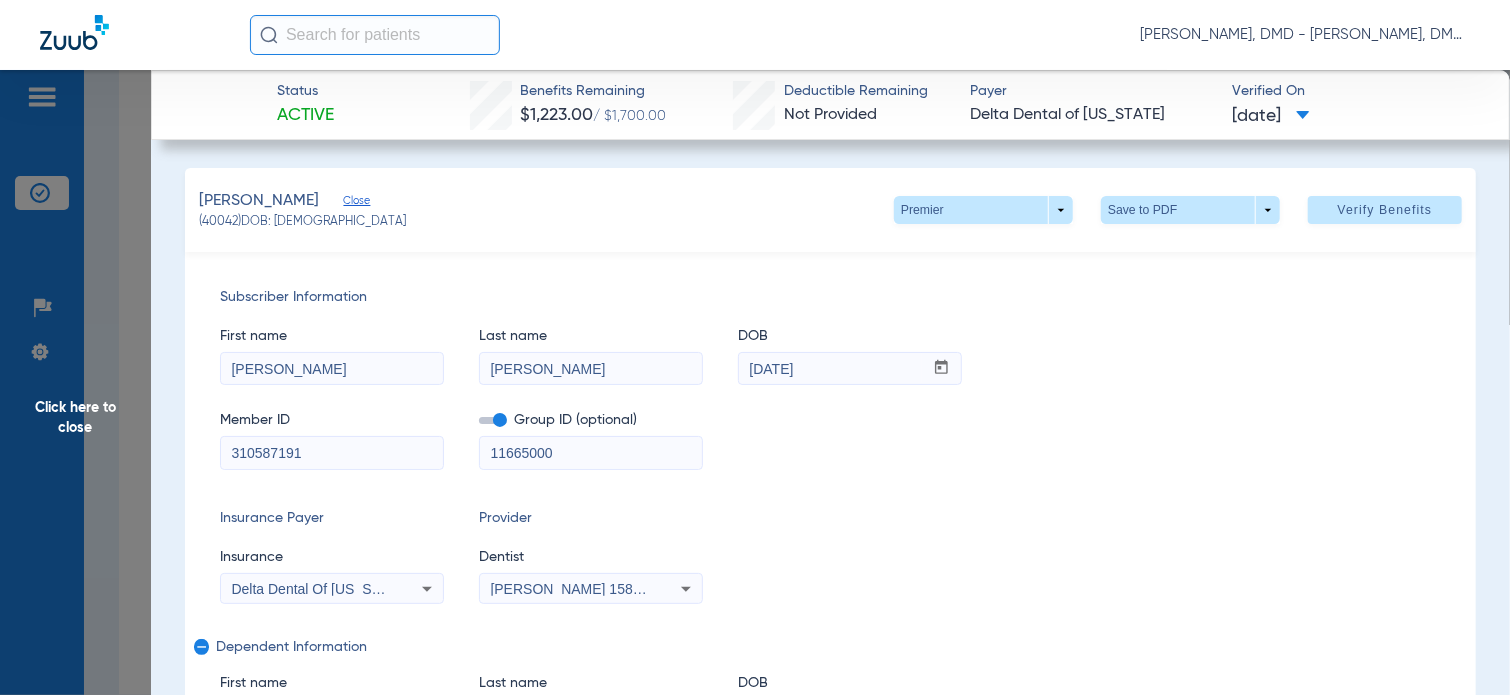 drag, startPoint x: 328, startPoint y: 368, endPoint x: 172, endPoint y: 370, distance: 156.01282 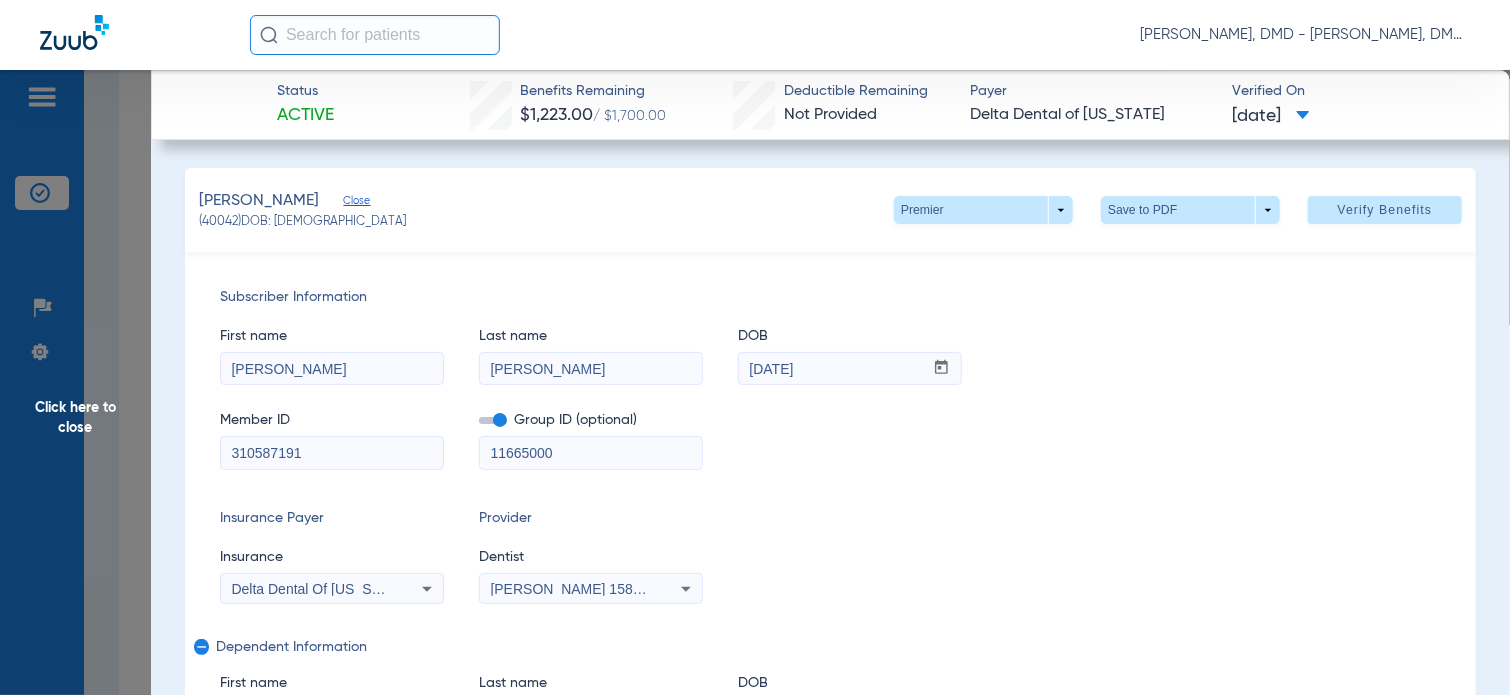 click on "Status Active  Benefits Remaining   $1,223.00   / $1,700.00   Deductible Remaining   Not Provided  Payer Delta Dental of Michigan  Verified On
07/14/2025   KNOTTS, JANET   Close   (40042)   DOB: 10/31/1958   Premier  arrow_drop_down  Save to PDF  arrow_drop_down  Verify Benefits   Subscriber Information   First name  MICHAEL  Last name  KNOTTS  DOB  mm / dd / yyyy 07/04/1953  Member ID  310587191  Group ID (optional)  11665000  Insurance Payer   Insurance
Delta Dental Of Michigan  Provider   Dentist
Joshua Drake  1588827992  remove   Dependent Information   First name  JANET  Last name  KNOTTS  DOB  mm / dd / yyyy 10/31/1958  Member ID  same as subscriber 310587191  Summary Breakdown   Full Breakdown  Benefits Summary Patient & Plan Information Patient First name:  JANET  Last name:  KNOTTS  DOB:  10/31/1958  Assignment:  N/A  Subscriber First name:  MICHAEL  Last name:  KNOTTS  DOB:  07/04/1953  Plan Status:  Active  Effective Date:  1/1/12  Benefits Type:  In-Network  Plan Type:  PPO  Waiting Period: 19" 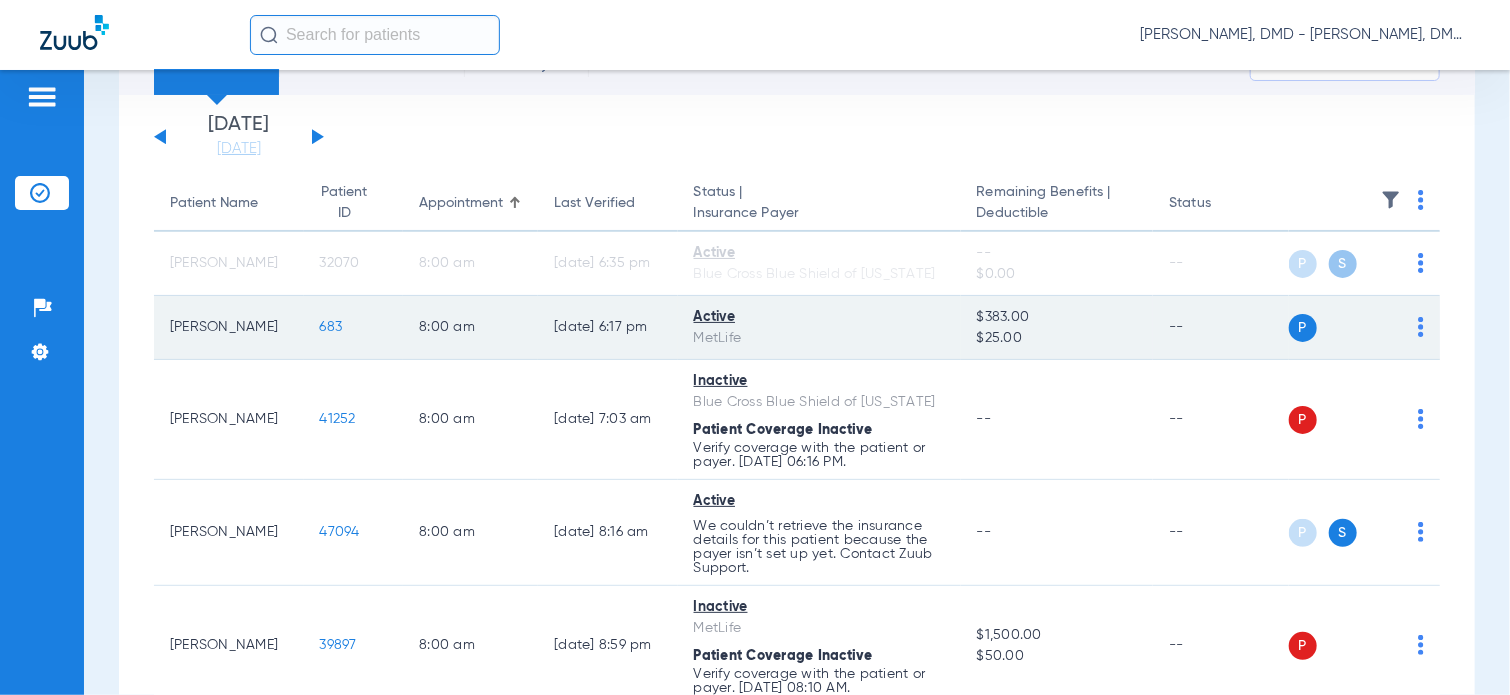 scroll, scrollTop: 0, scrollLeft: 0, axis: both 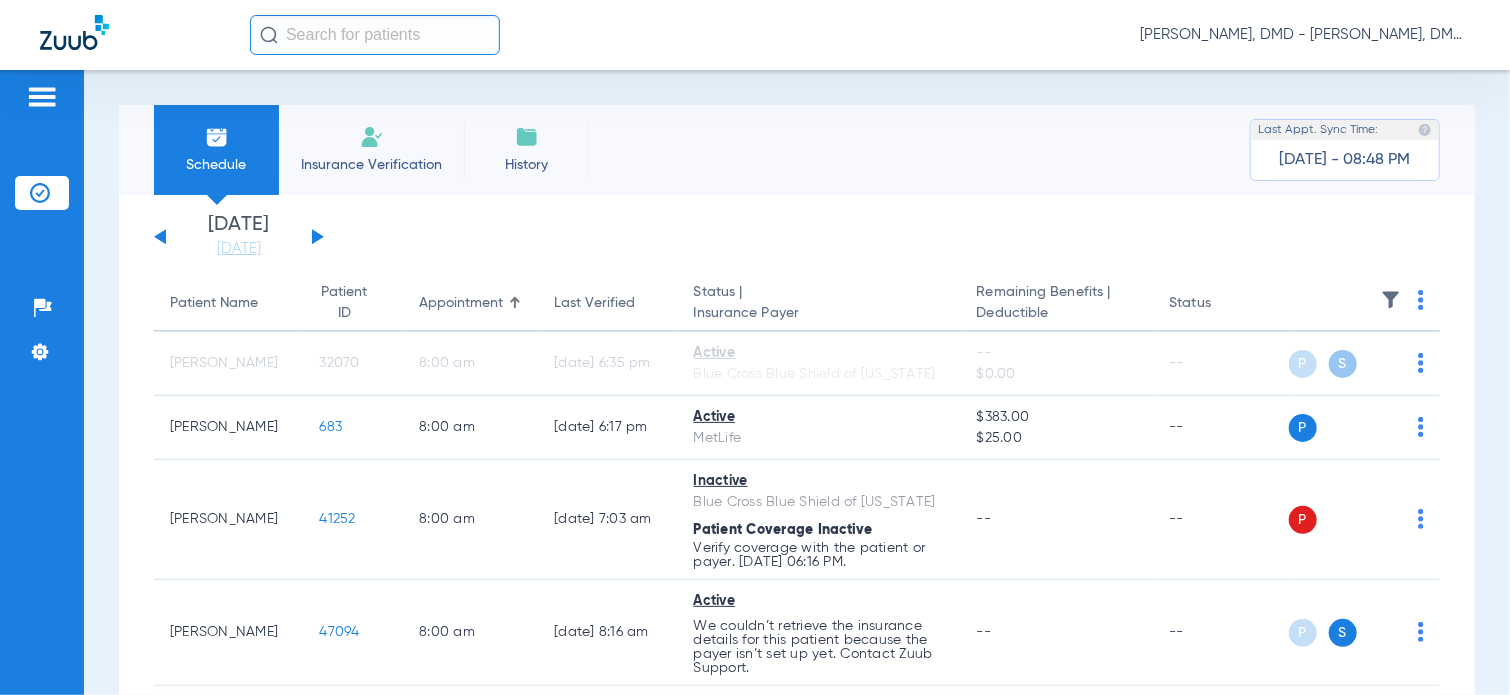 click 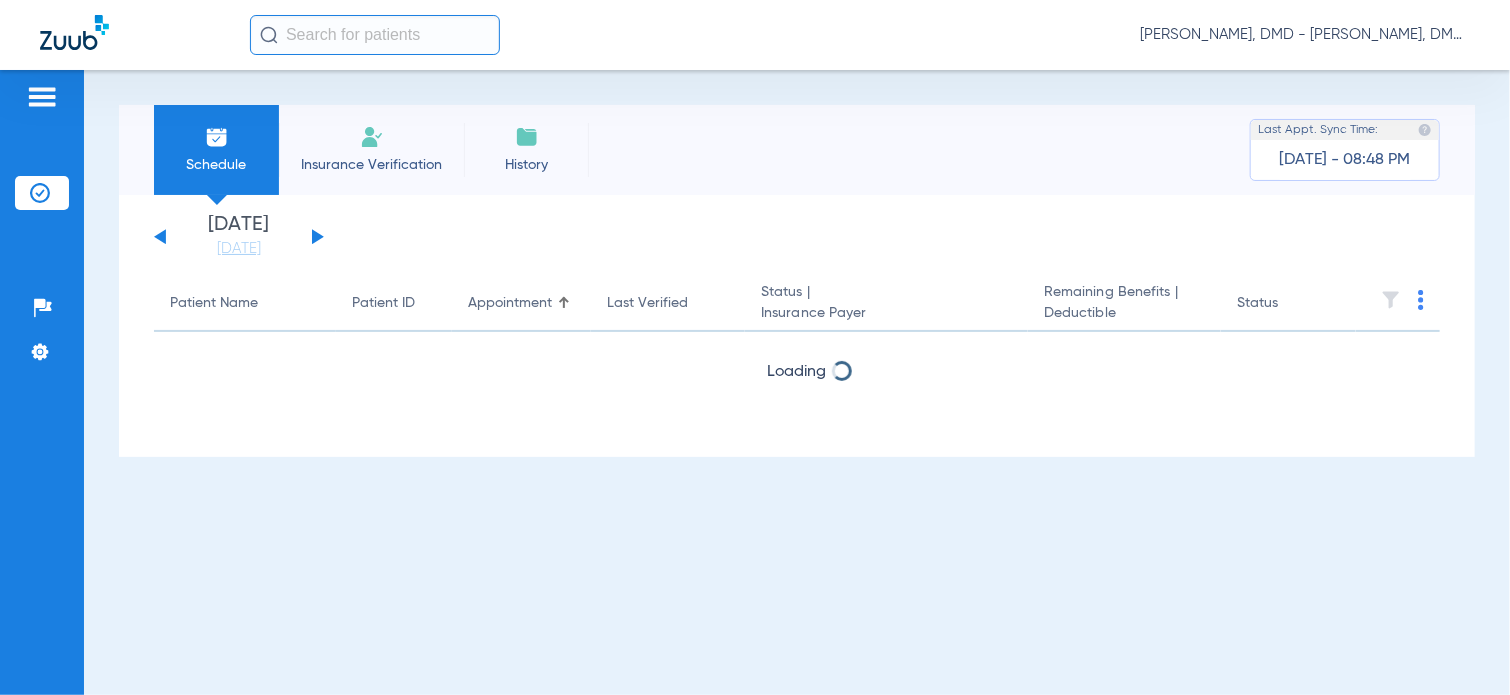 click 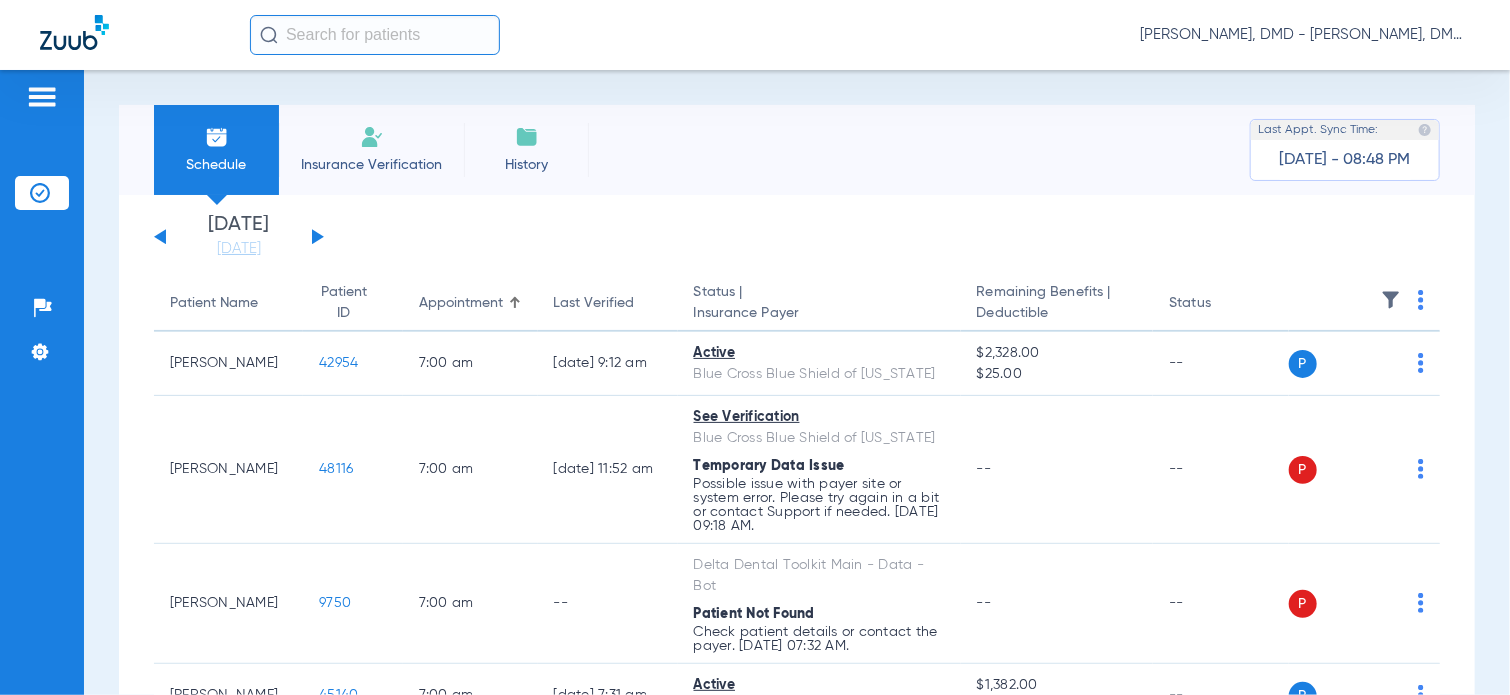 click 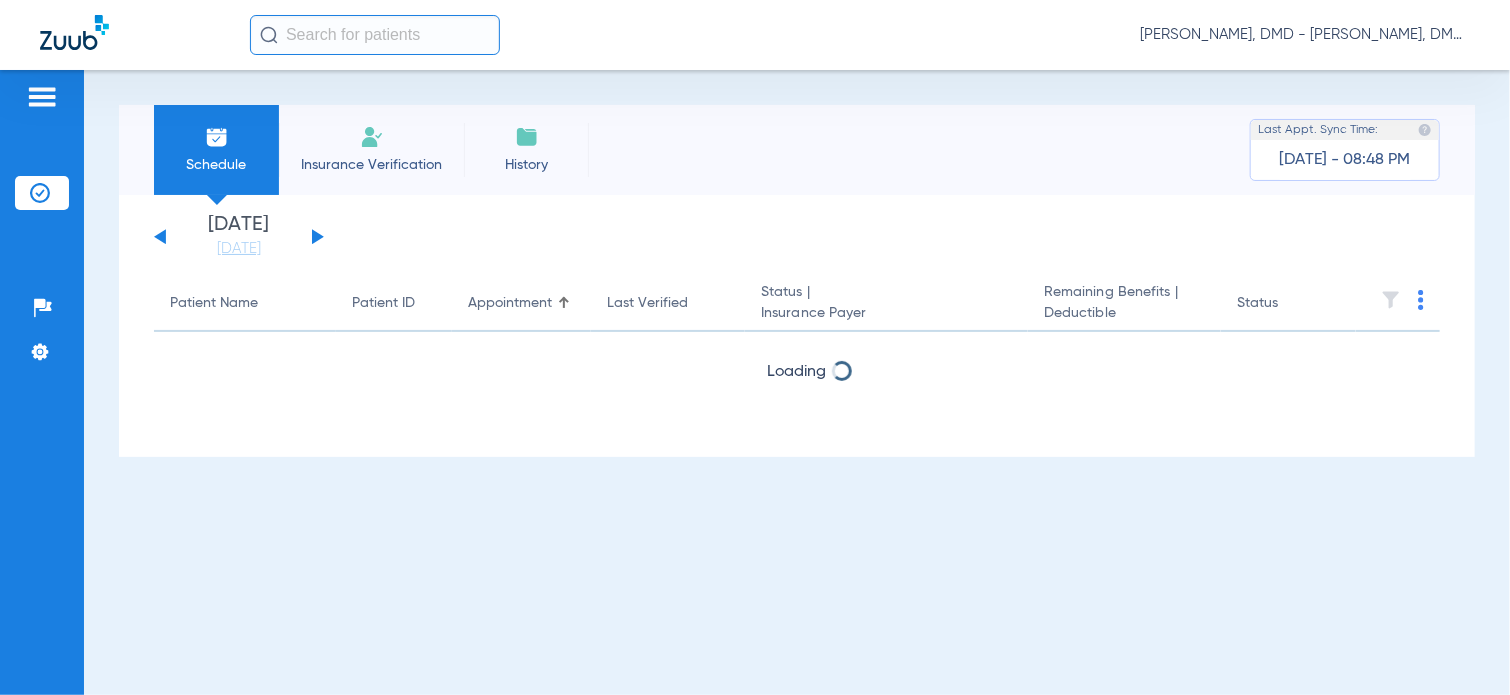 click 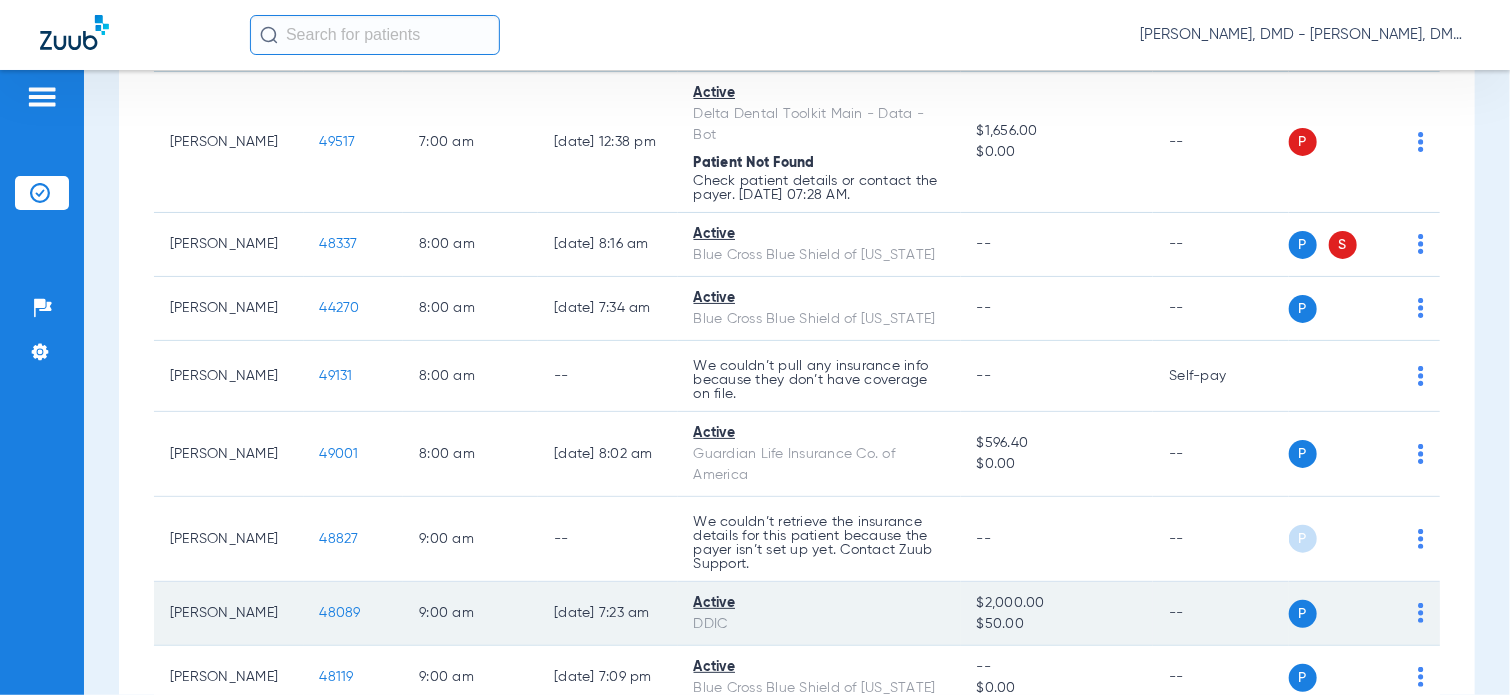 scroll, scrollTop: 700, scrollLeft: 0, axis: vertical 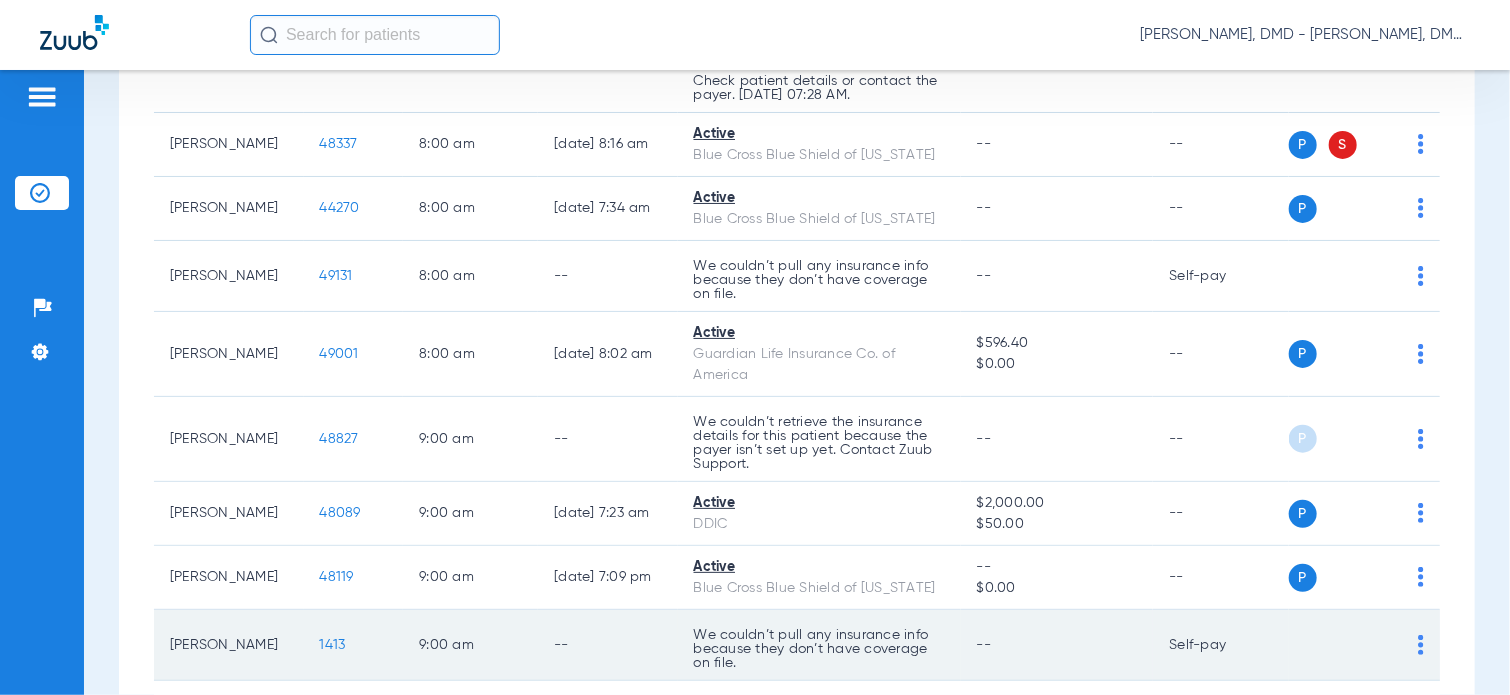 click on "1413" 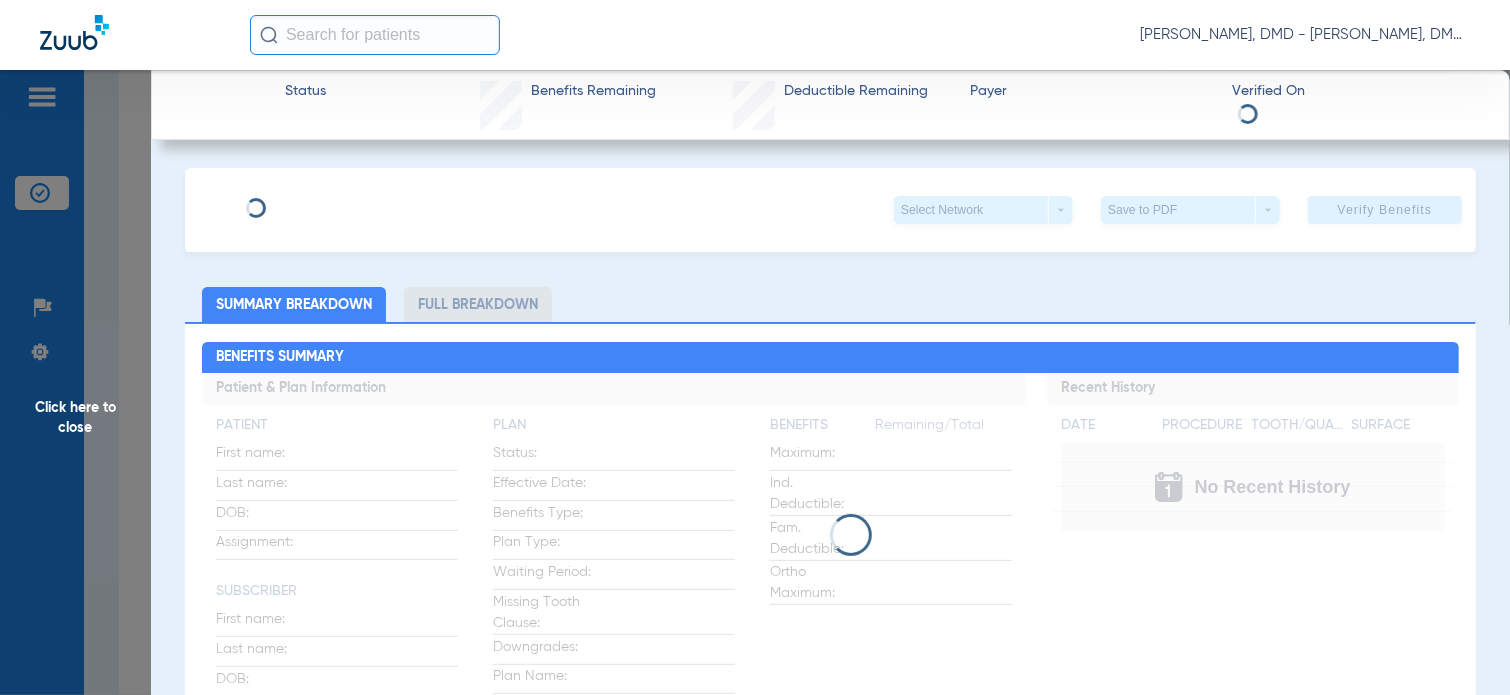 type on "Doug" 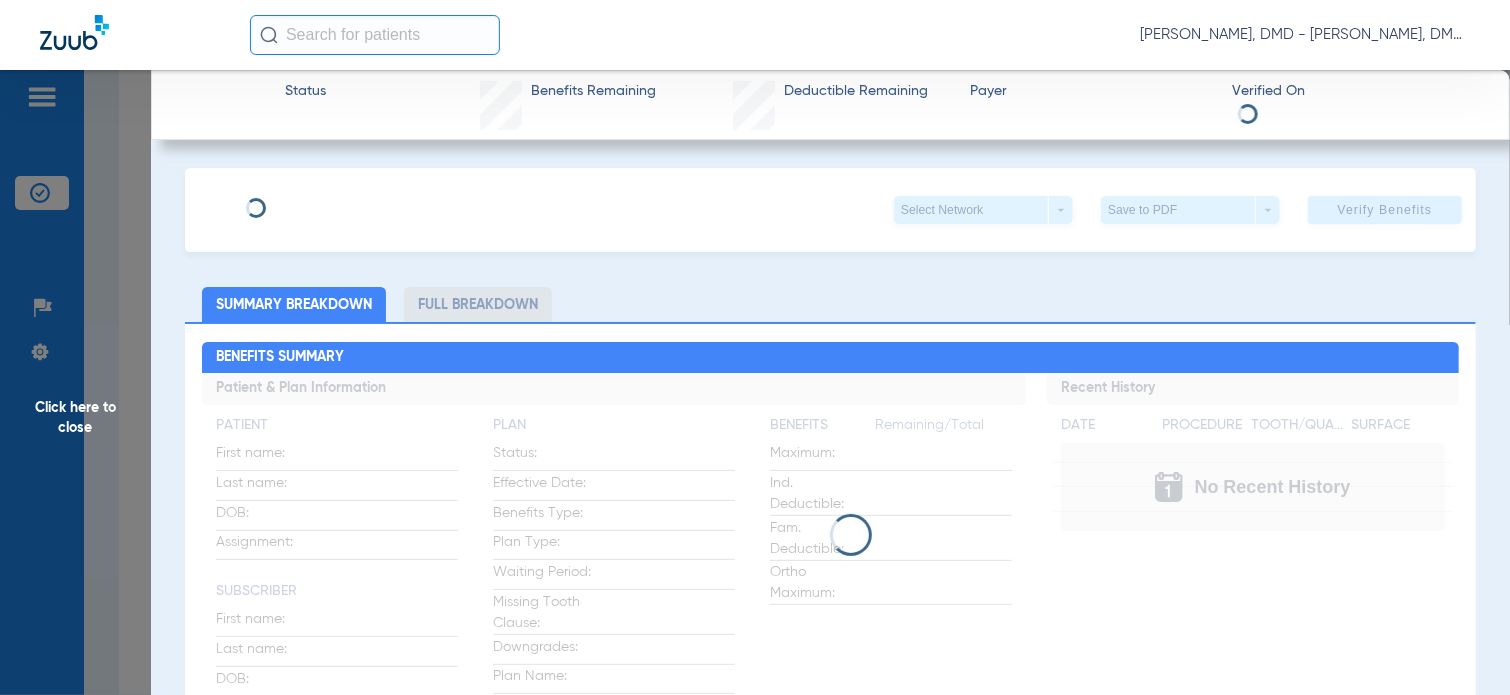 type on "Elkins" 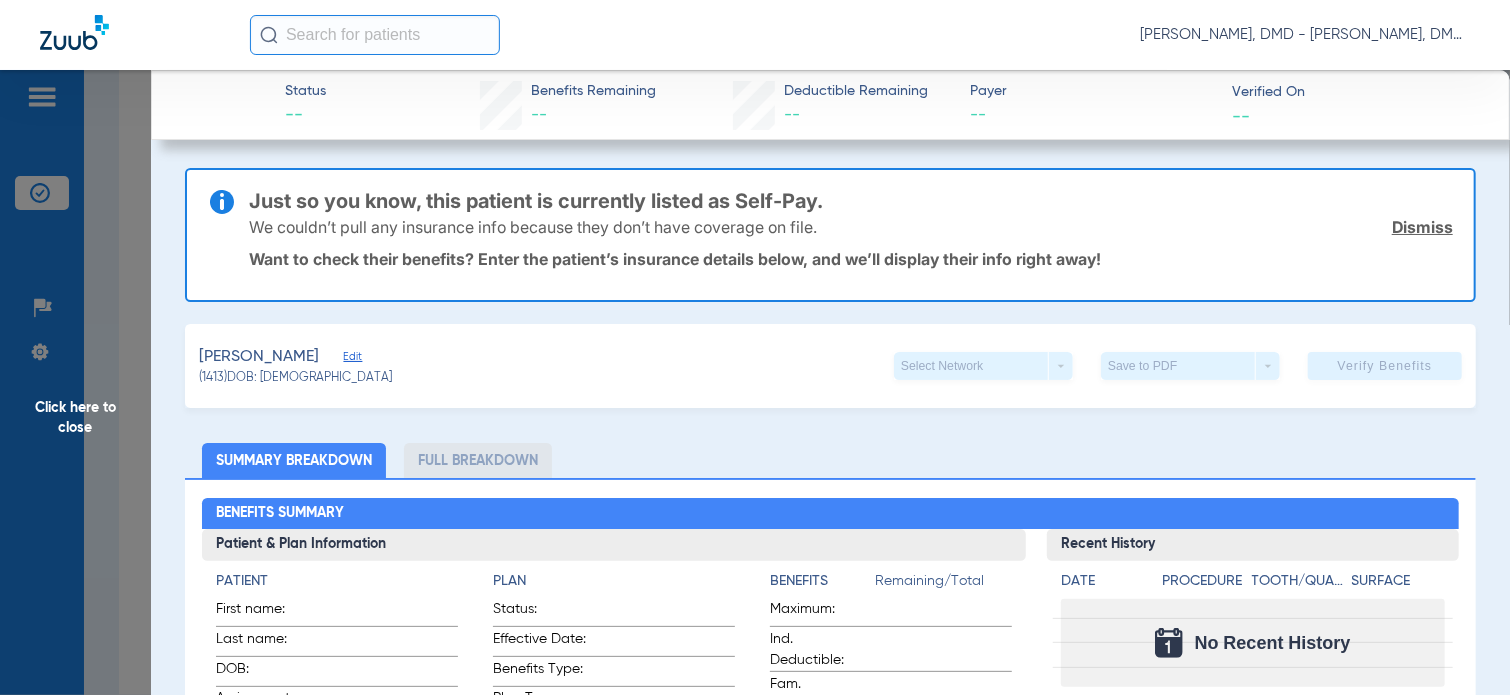 click on "Edit" 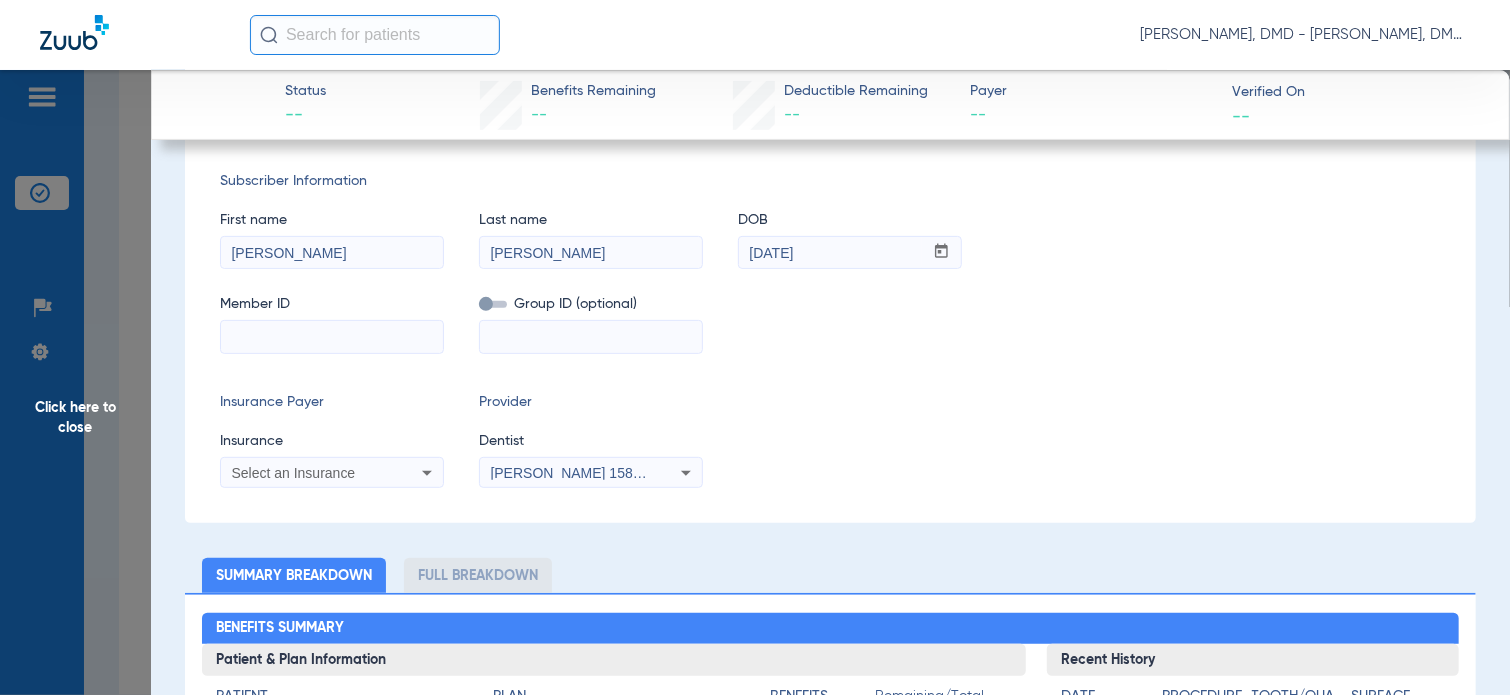 scroll, scrollTop: 200, scrollLeft: 0, axis: vertical 